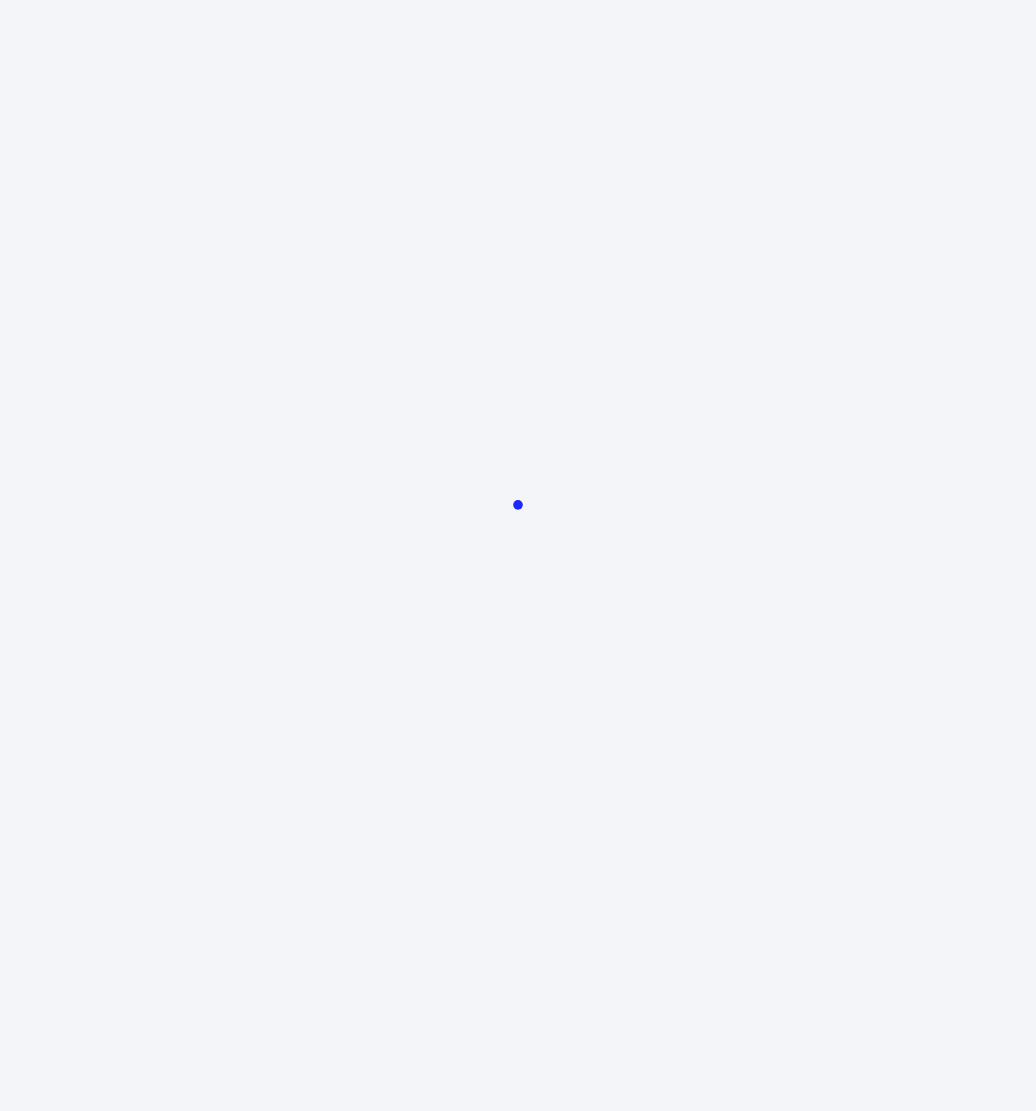 scroll, scrollTop: 0, scrollLeft: 0, axis: both 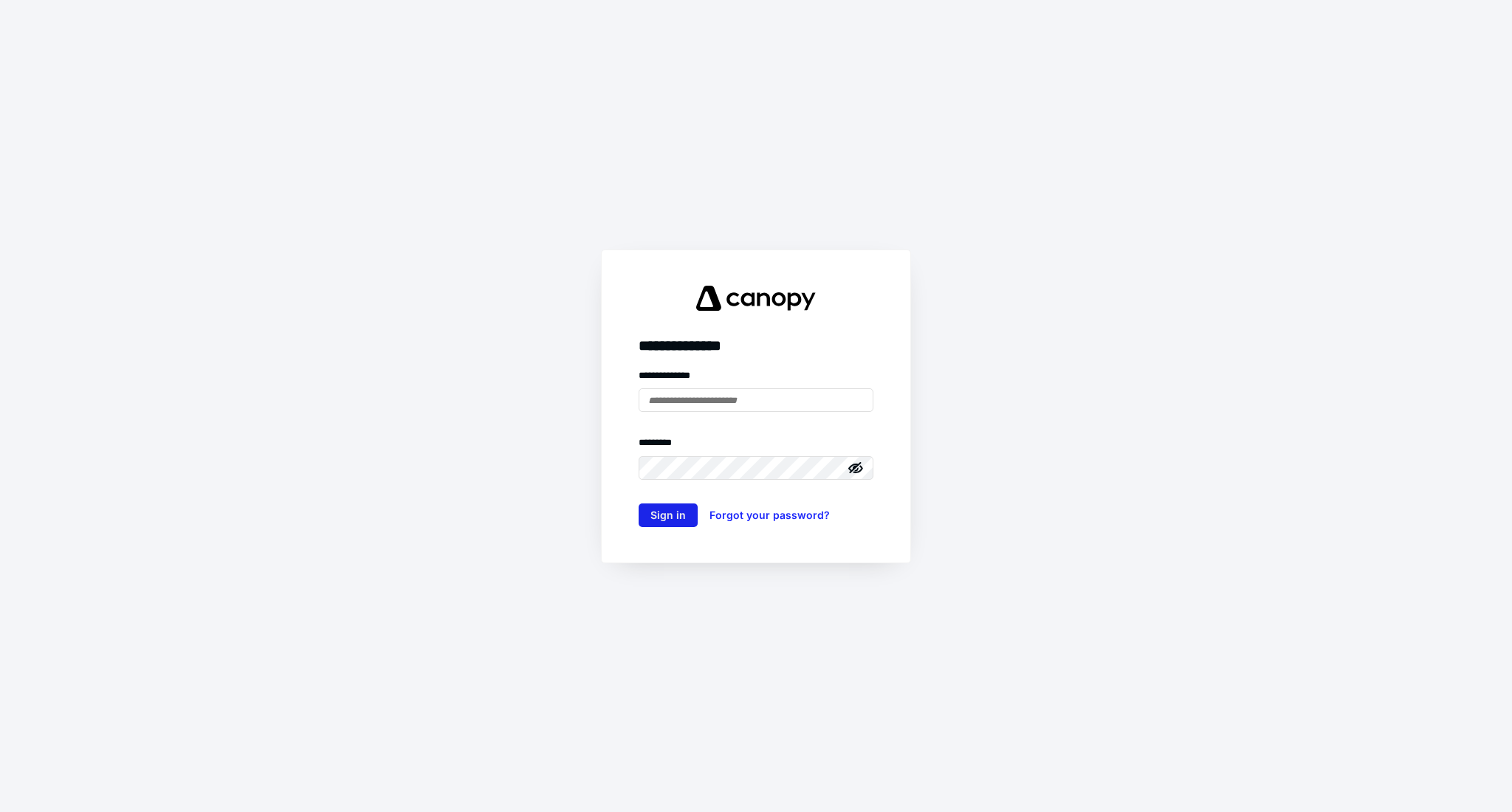 type on "**********" 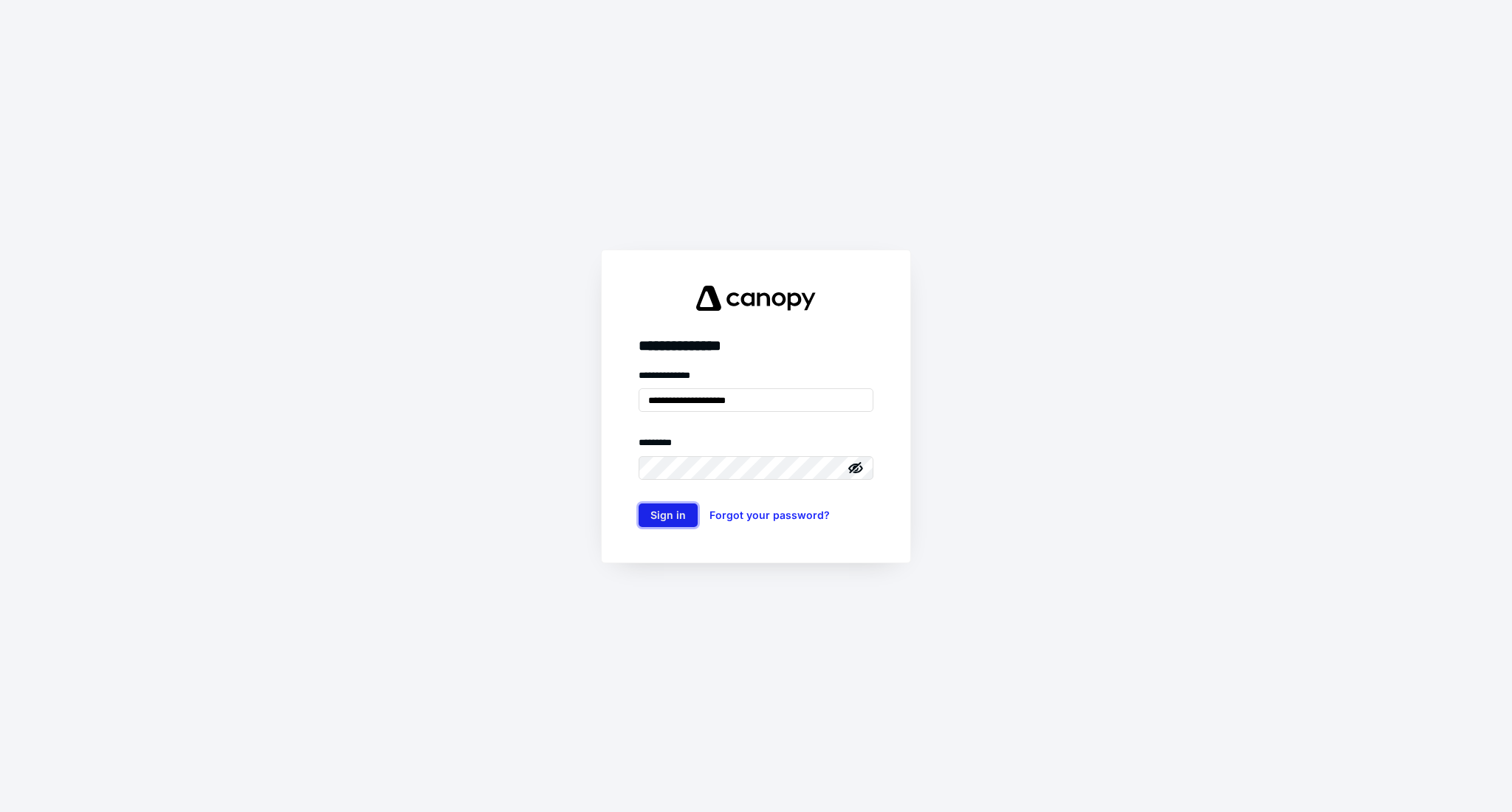 click on "Sign in" at bounding box center [668, 515] 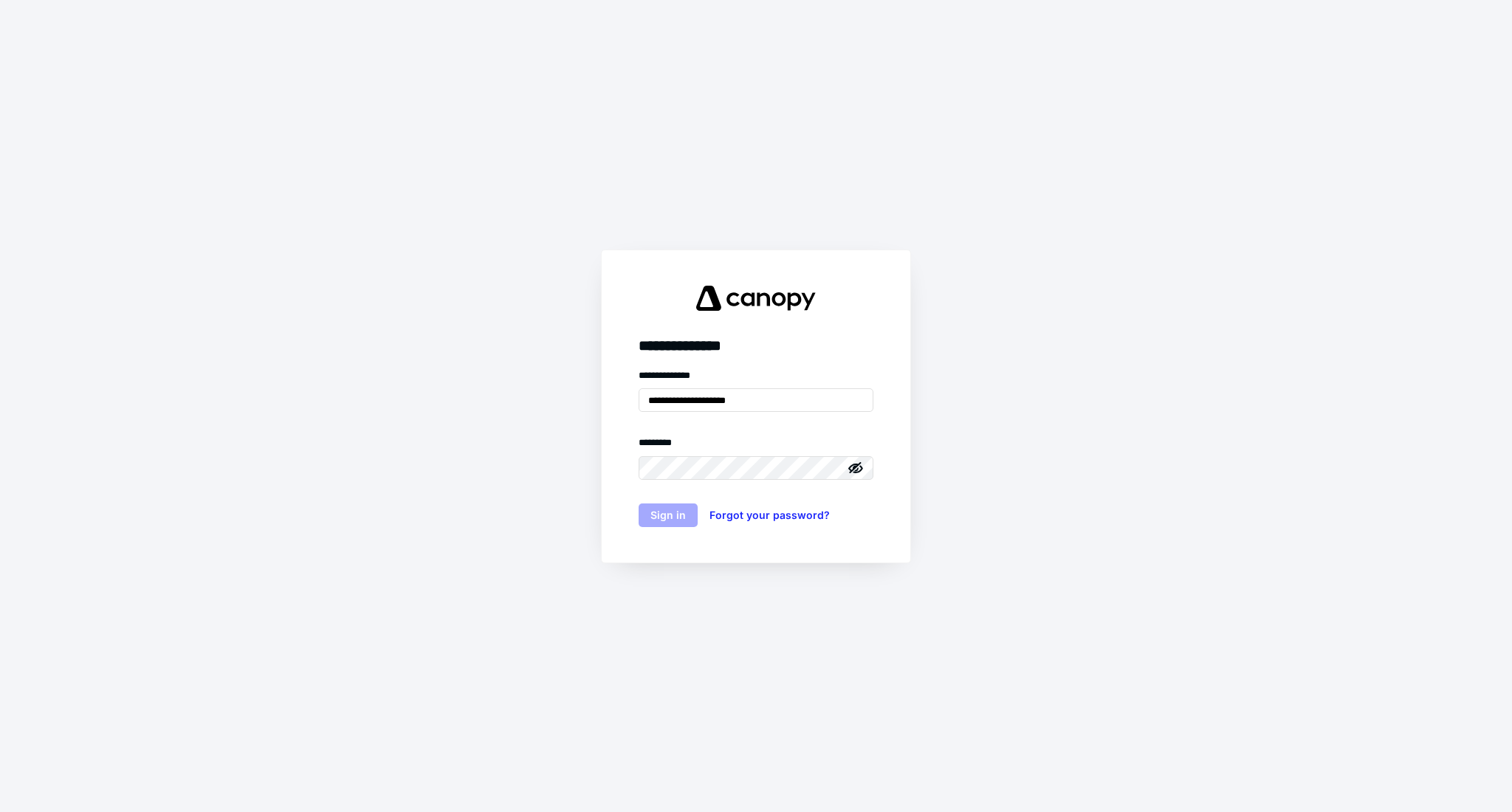 type 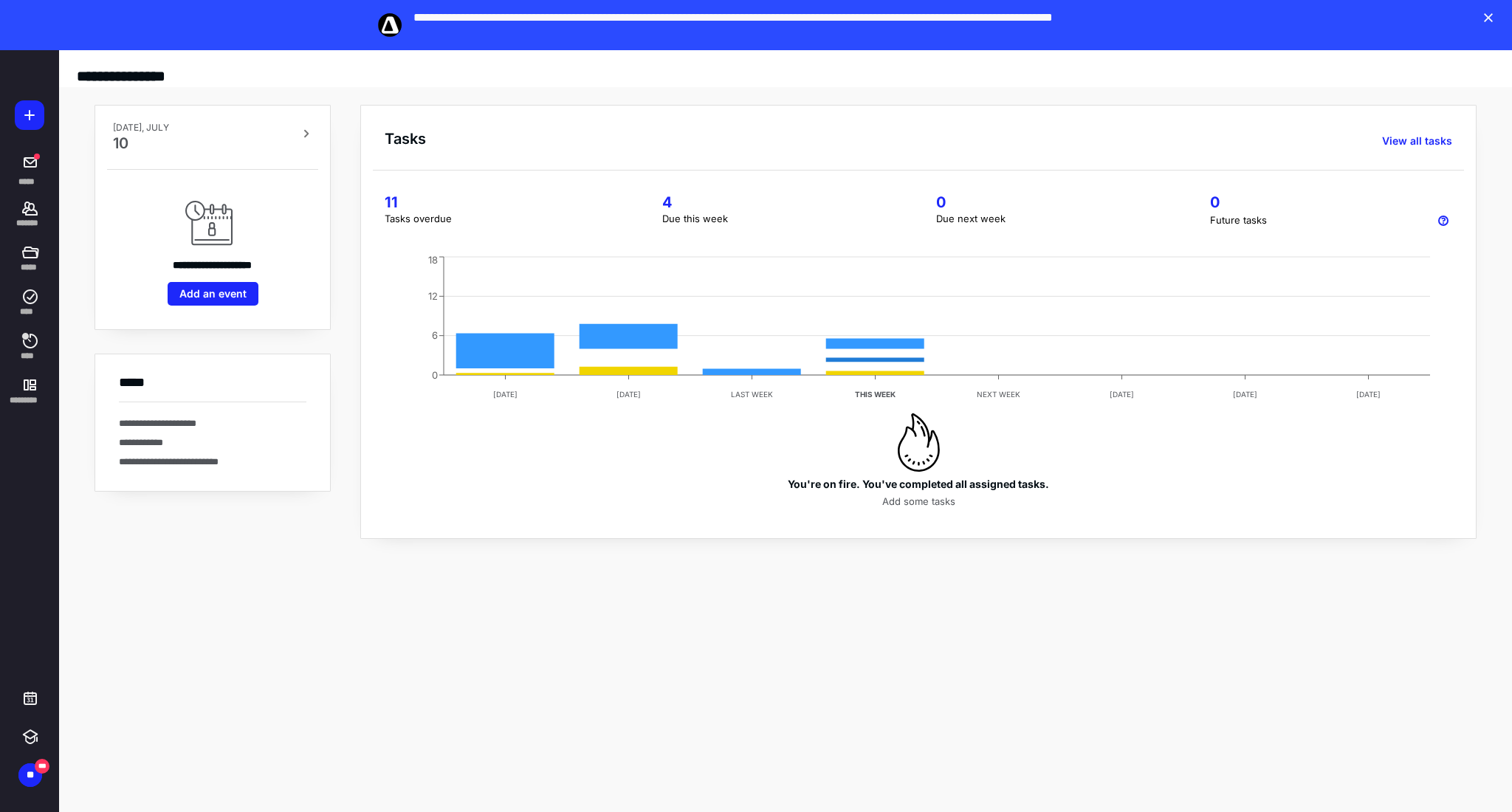 scroll, scrollTop: 0, scrollLeft: 0, axis: both 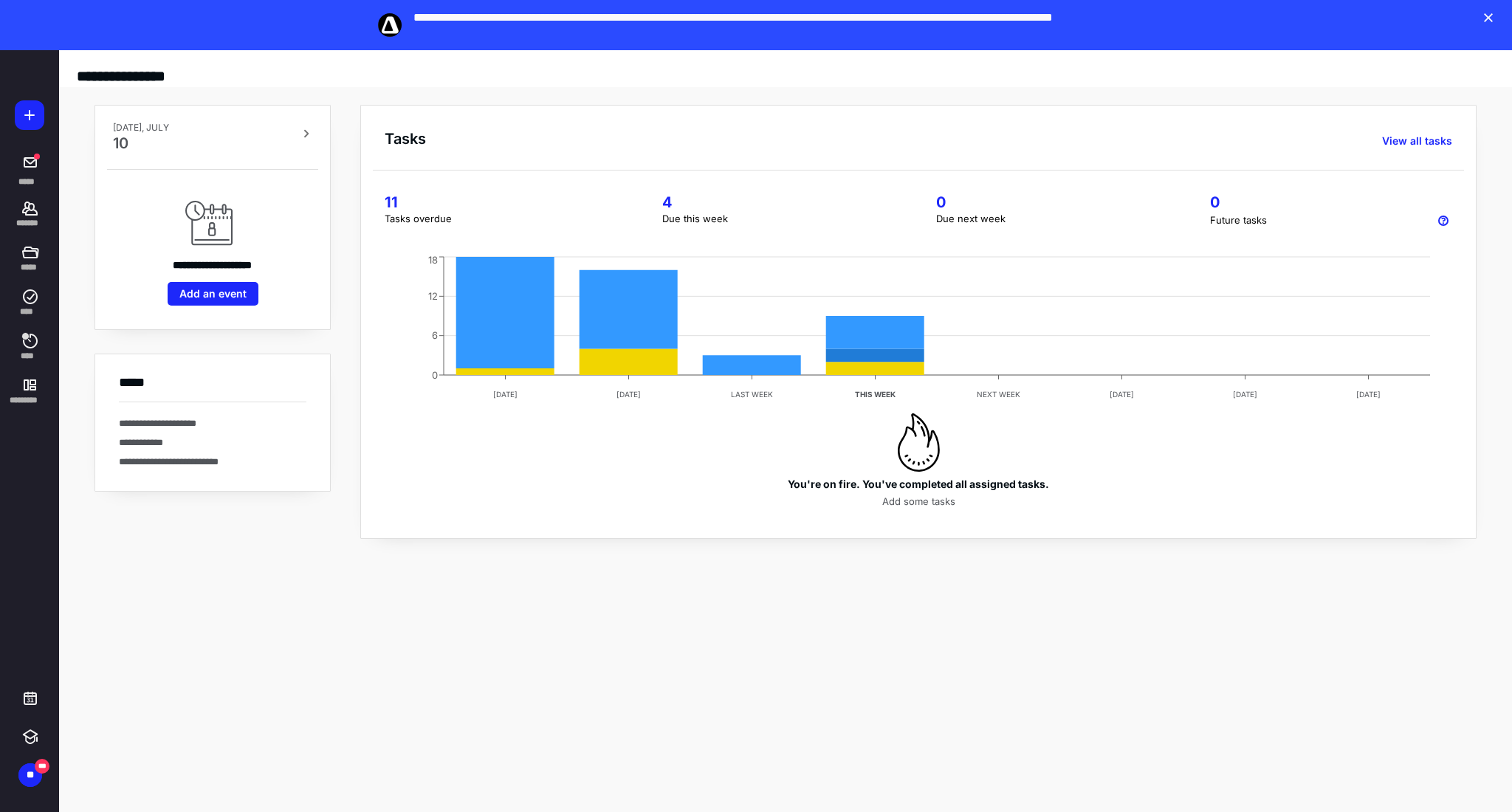 click 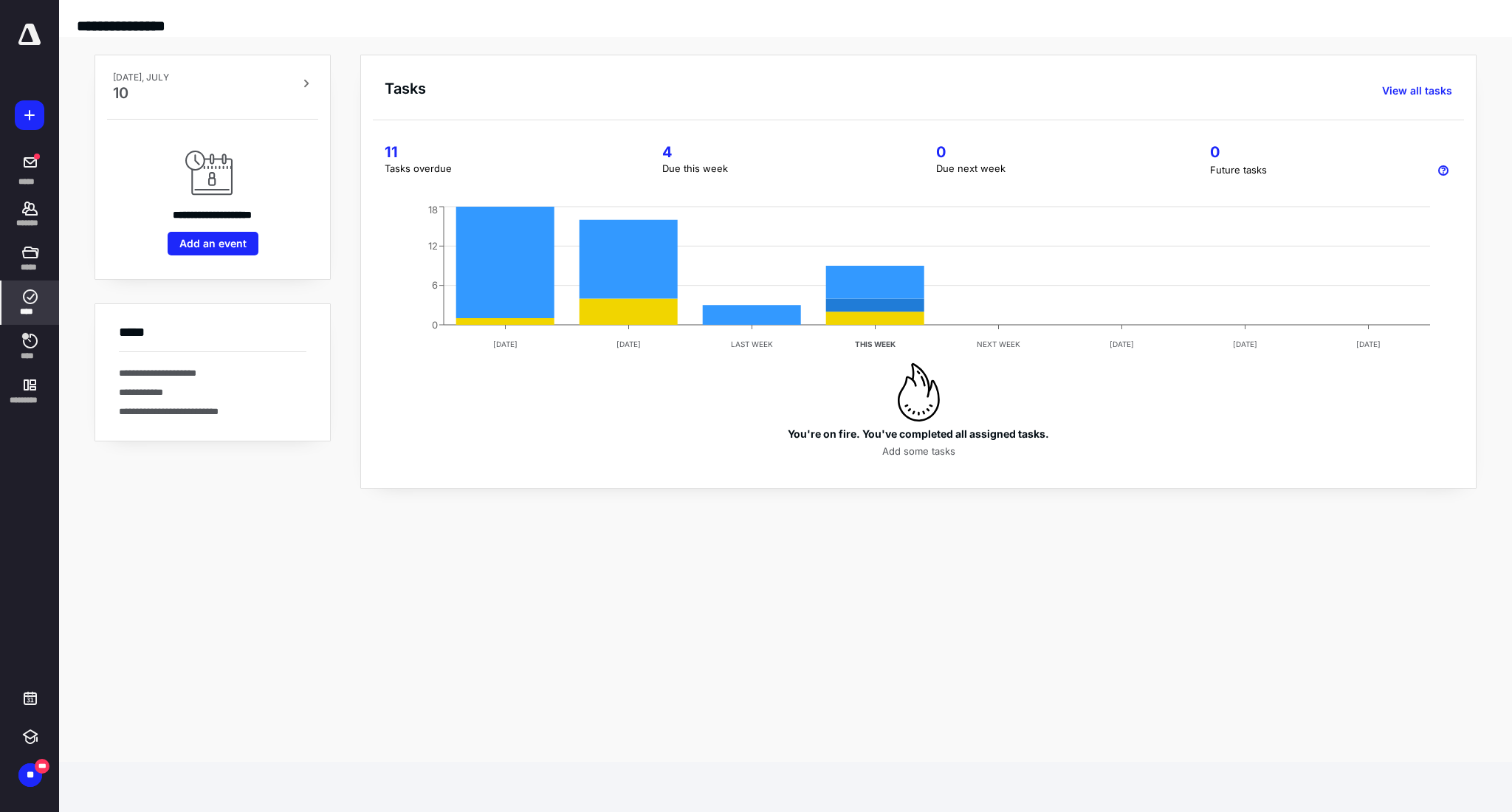click 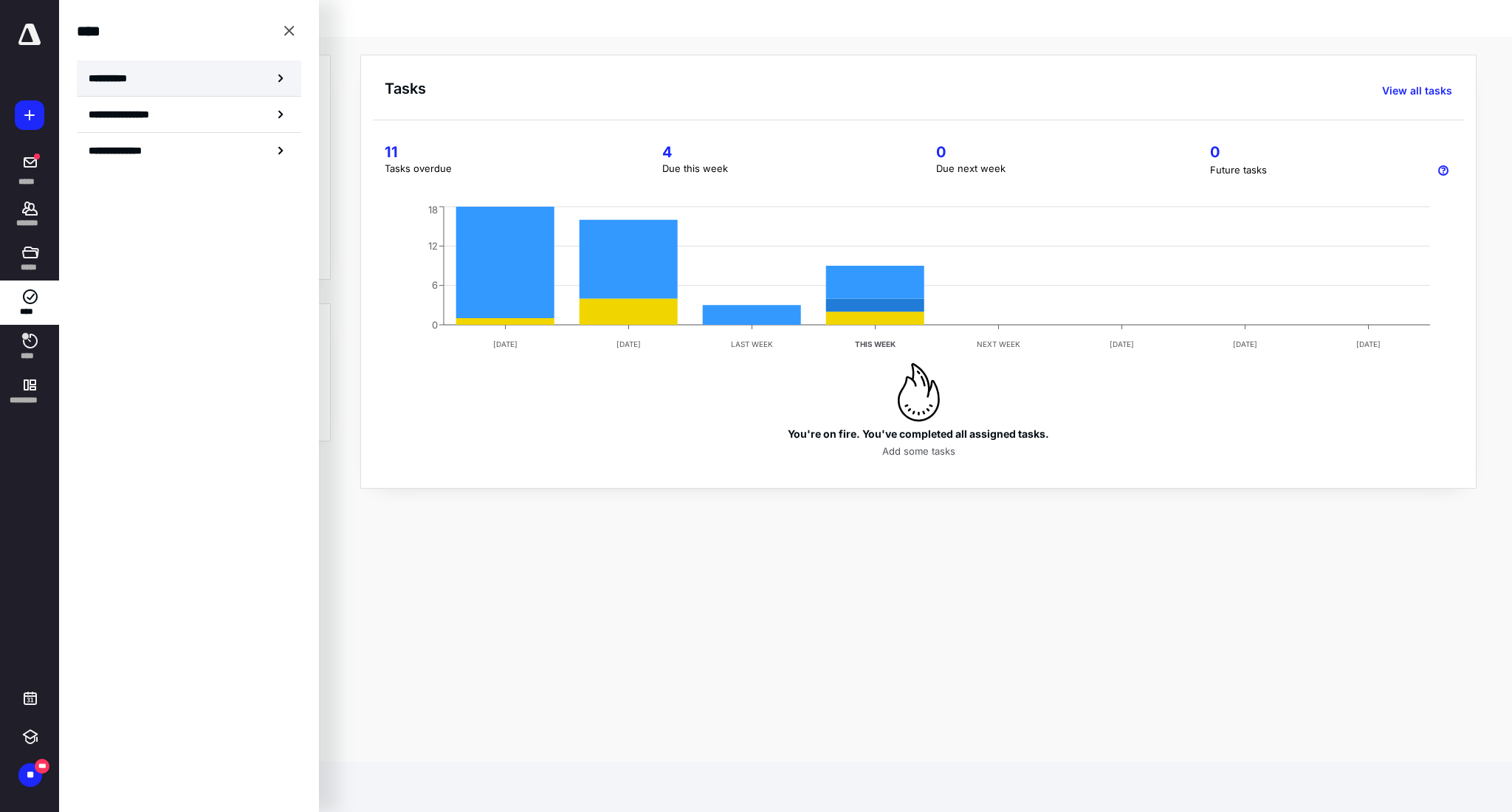 click on "**********" at bounding box center (189, 78) 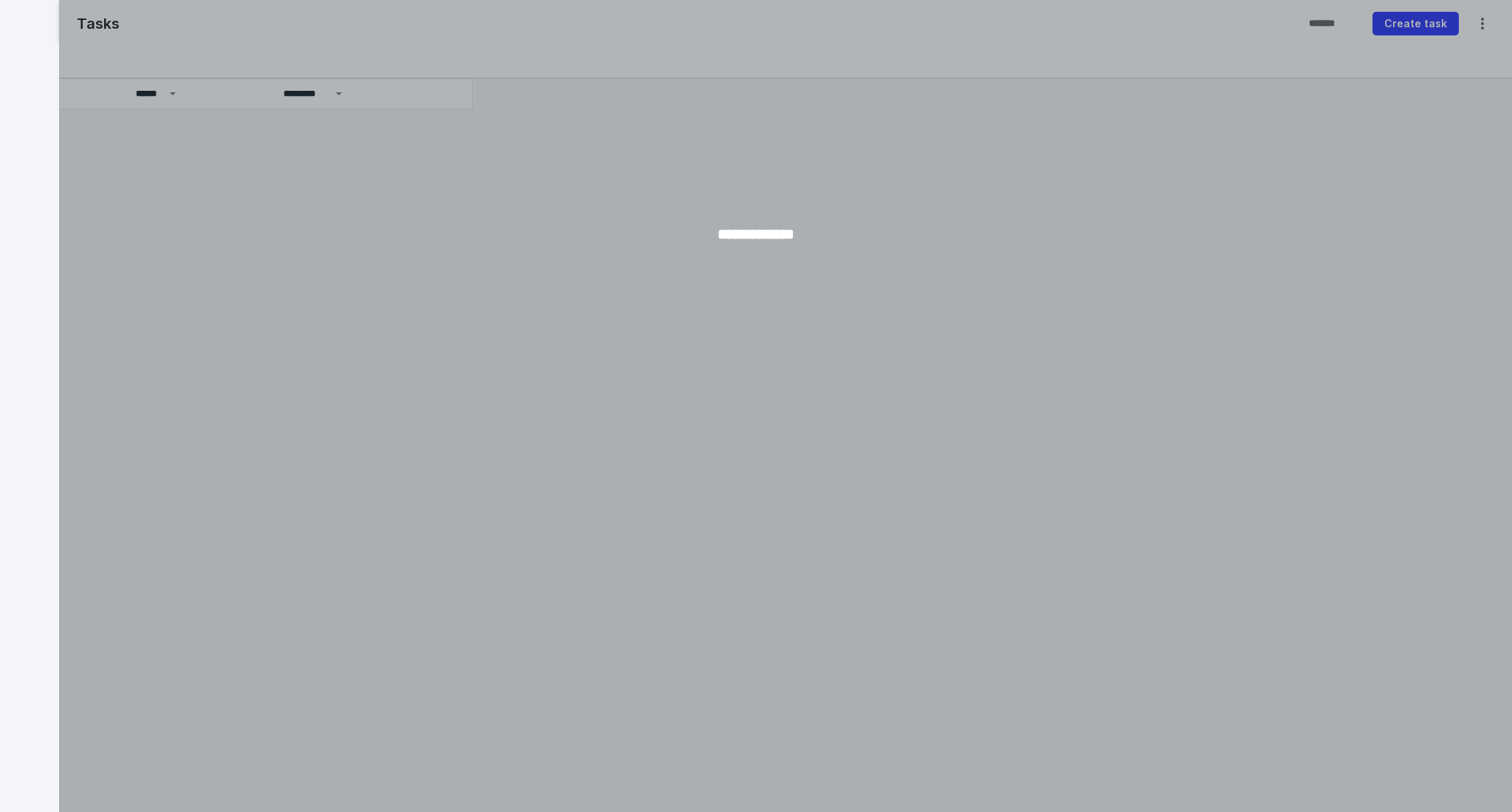 scroll, scrollTop: 0, scrollLeft: 0, axis: both 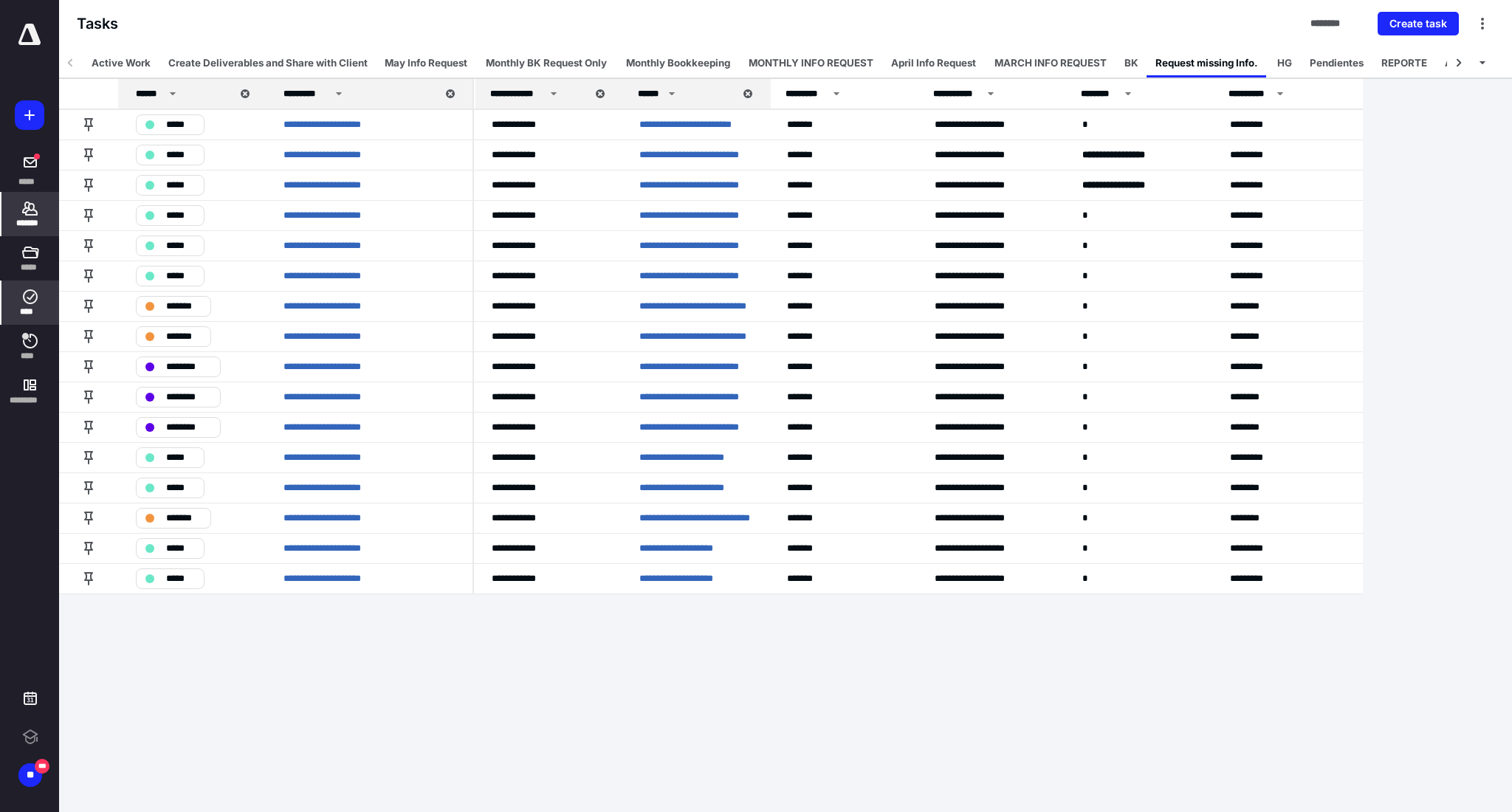 click on "*******" at bounding box center (30, 214) 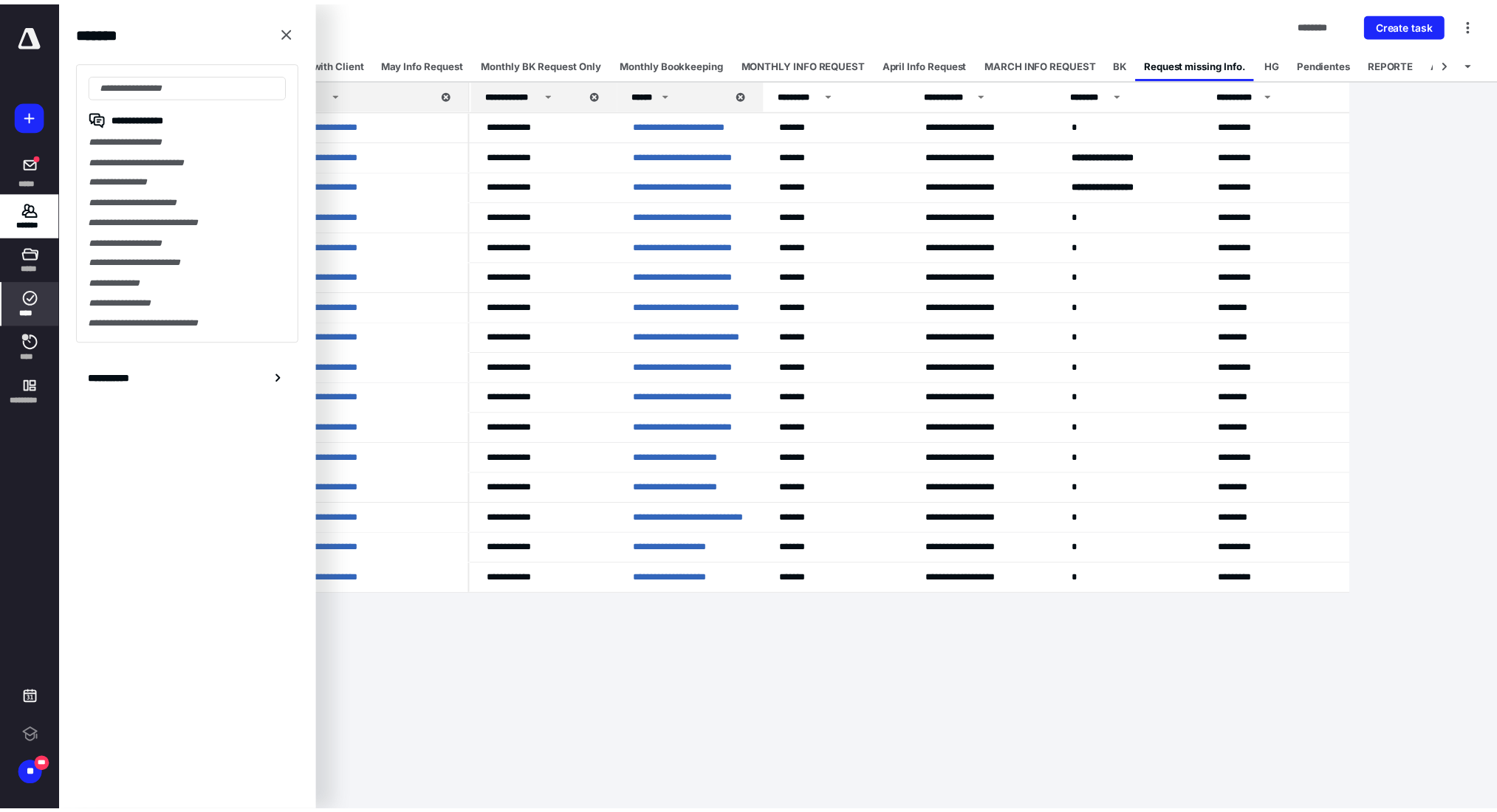 scroll, scrollTop: 0, scrollLeft: 0, axis: both 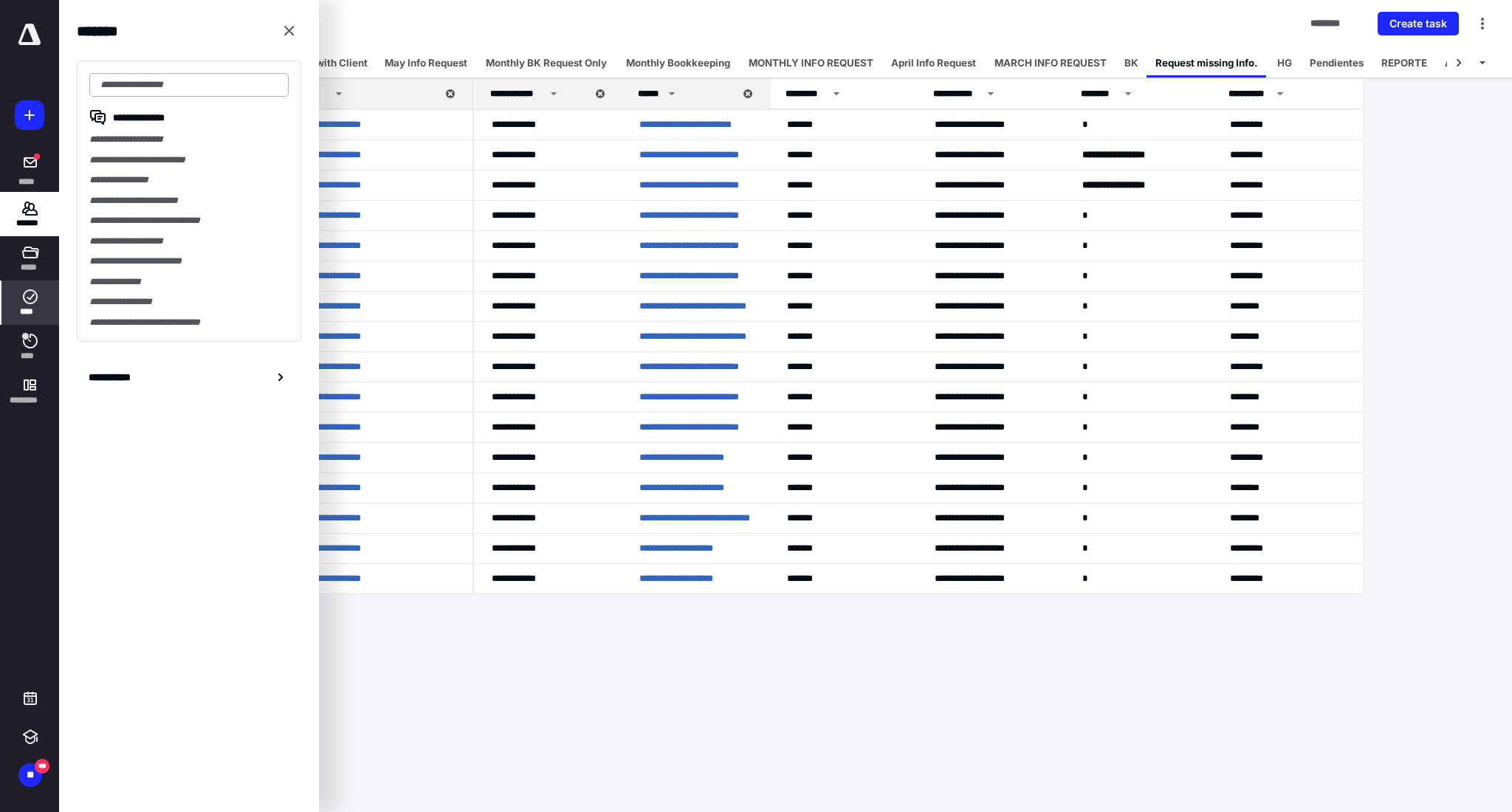 click at bounding box center [189, 85] 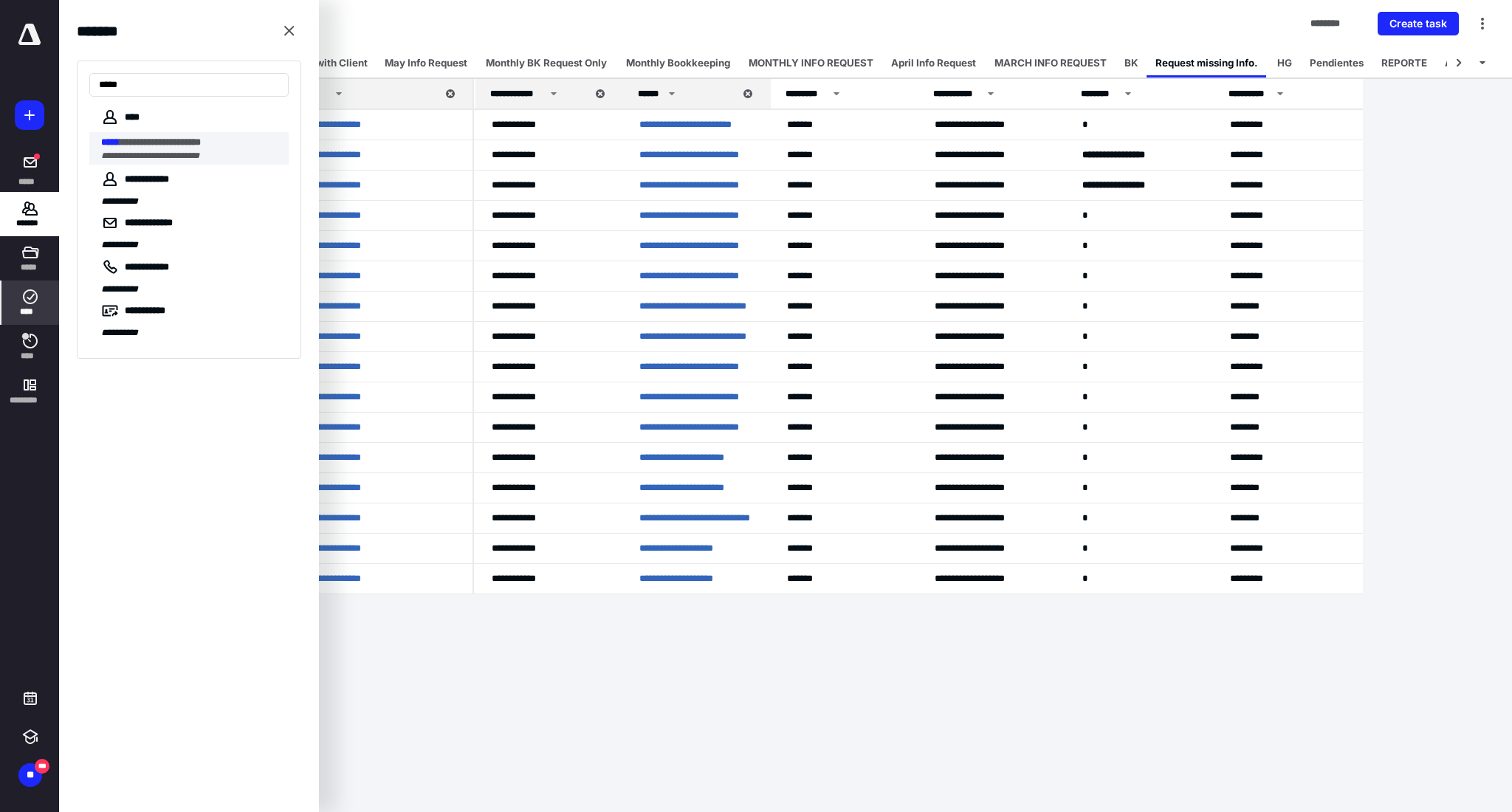 type on "*****" 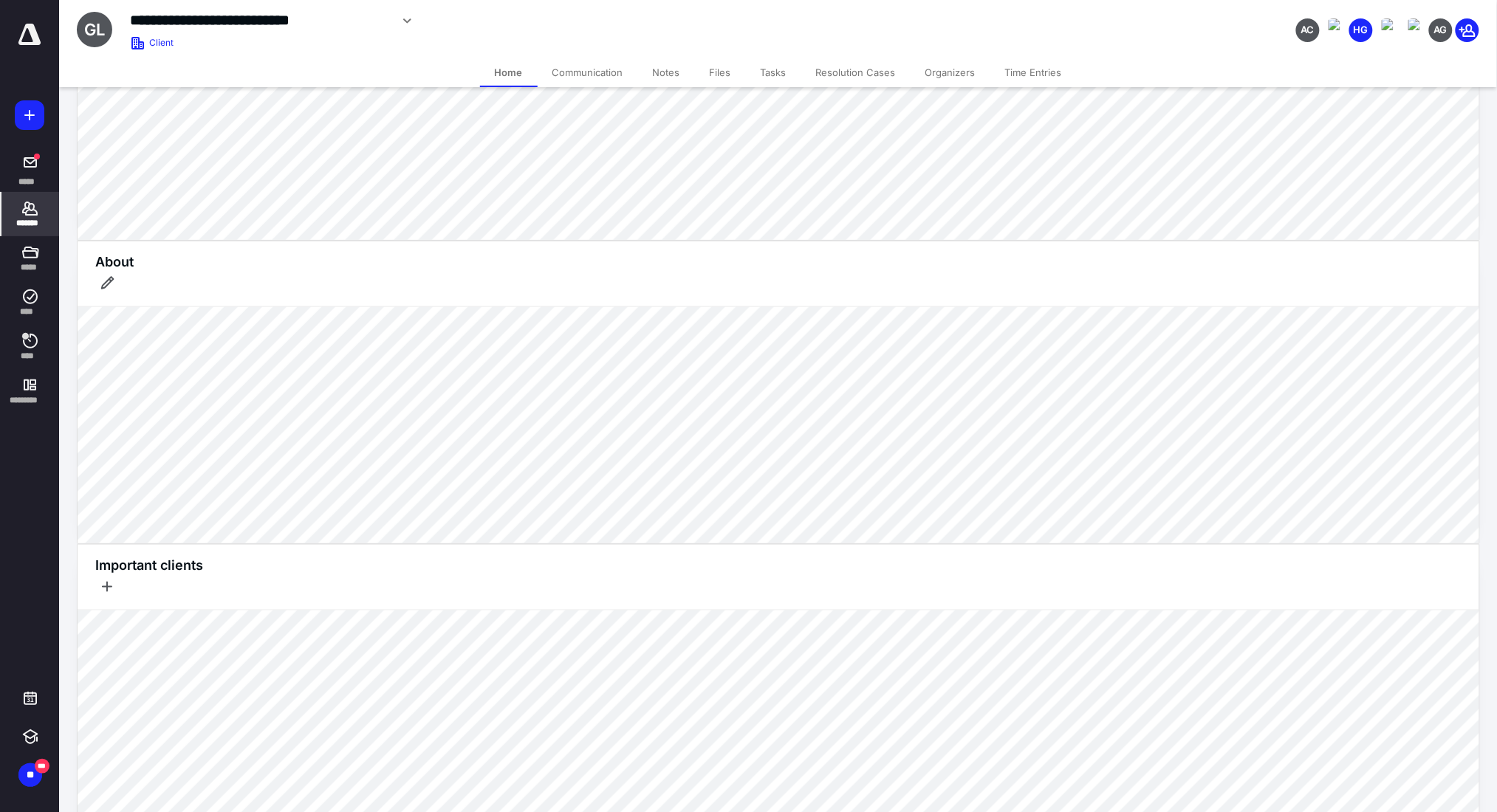 scroll, scrollTop: 295, scrollLeft: 0, axis: vertical 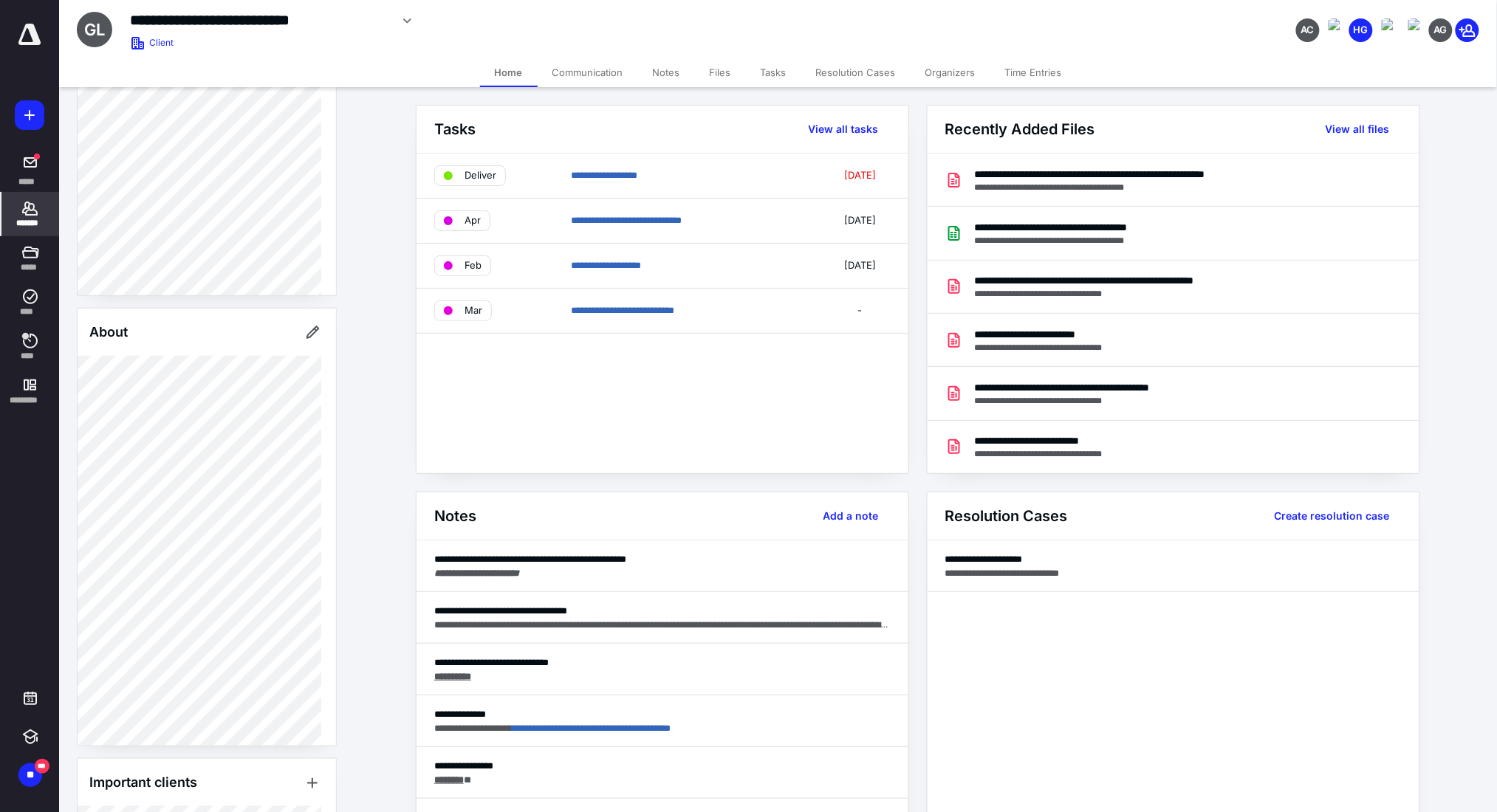 click on "Files" at bounding box center [720, 72] 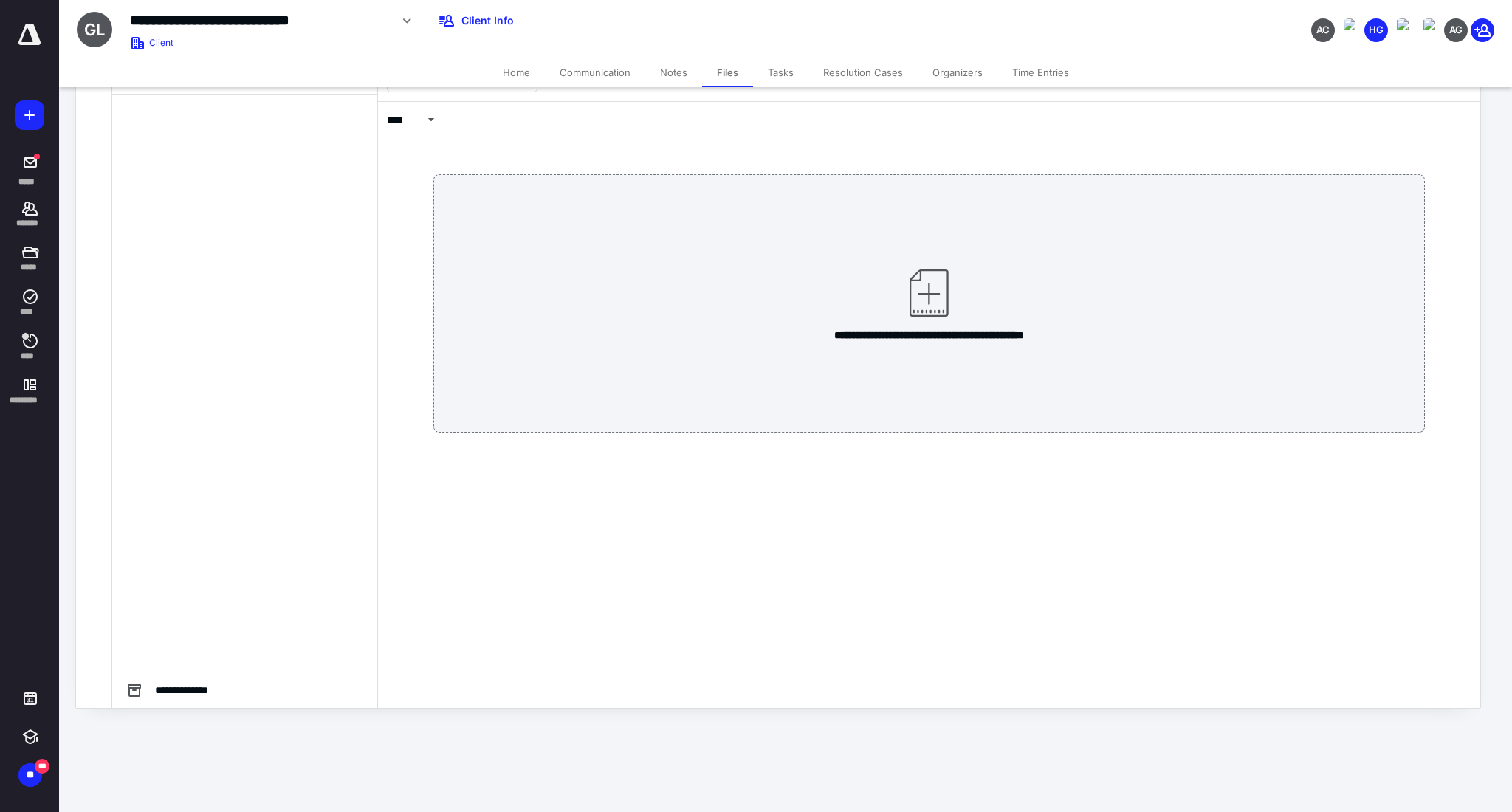 click on "Files" at bounding box center (727, 72) 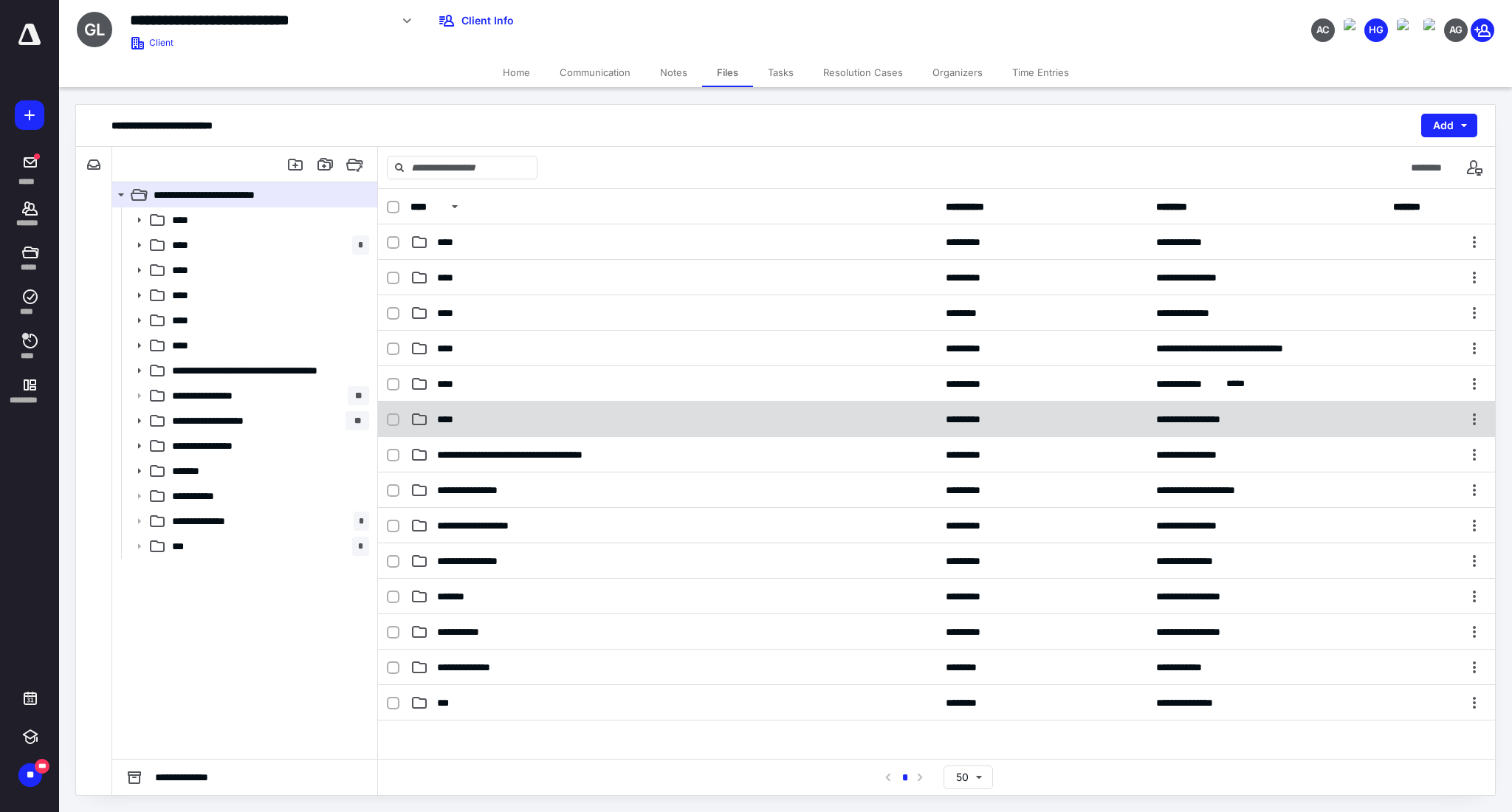 click on "****" at bounding box center (673, 419) 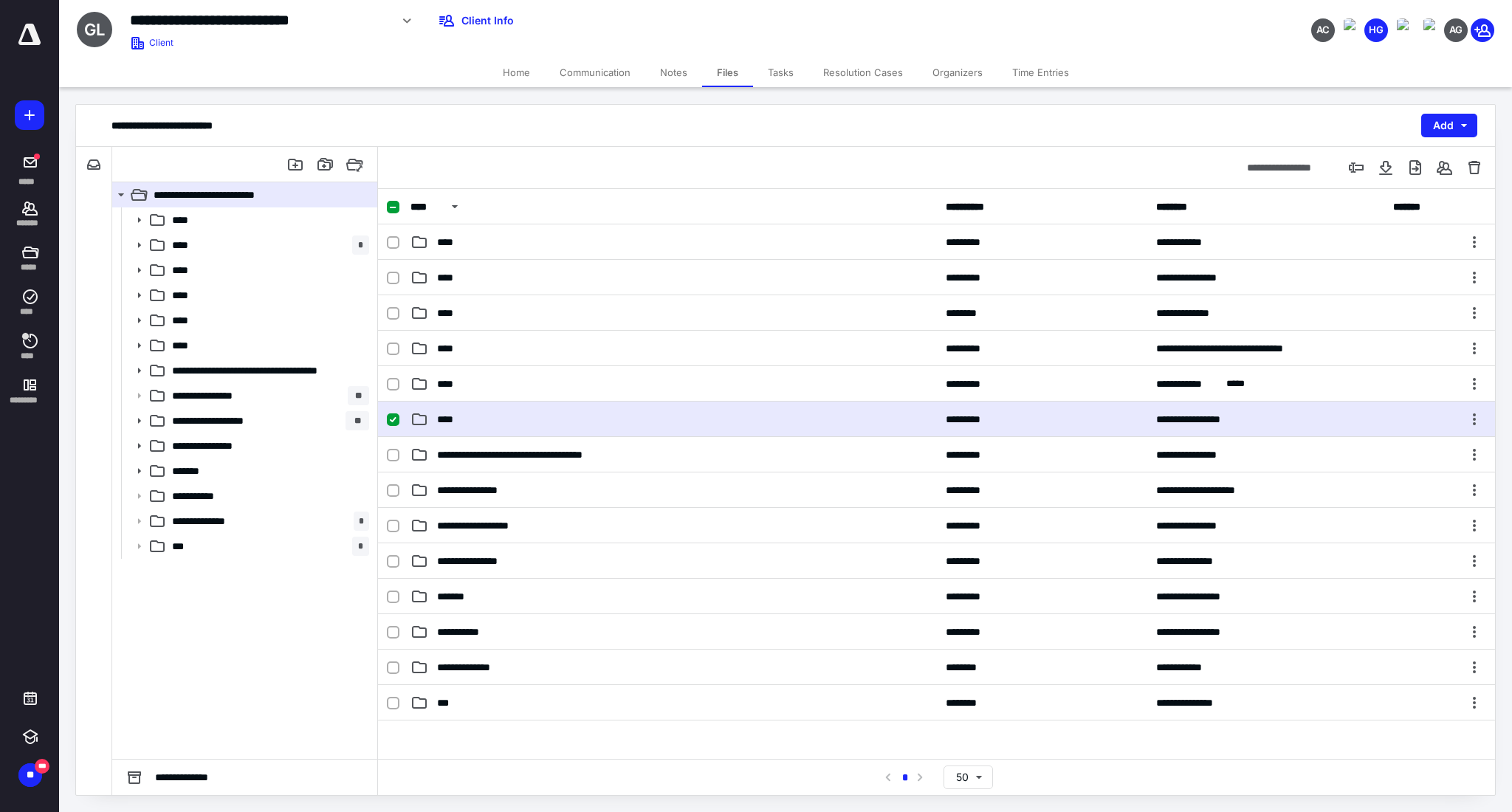 click on "****" at bounding box center [673, 419] 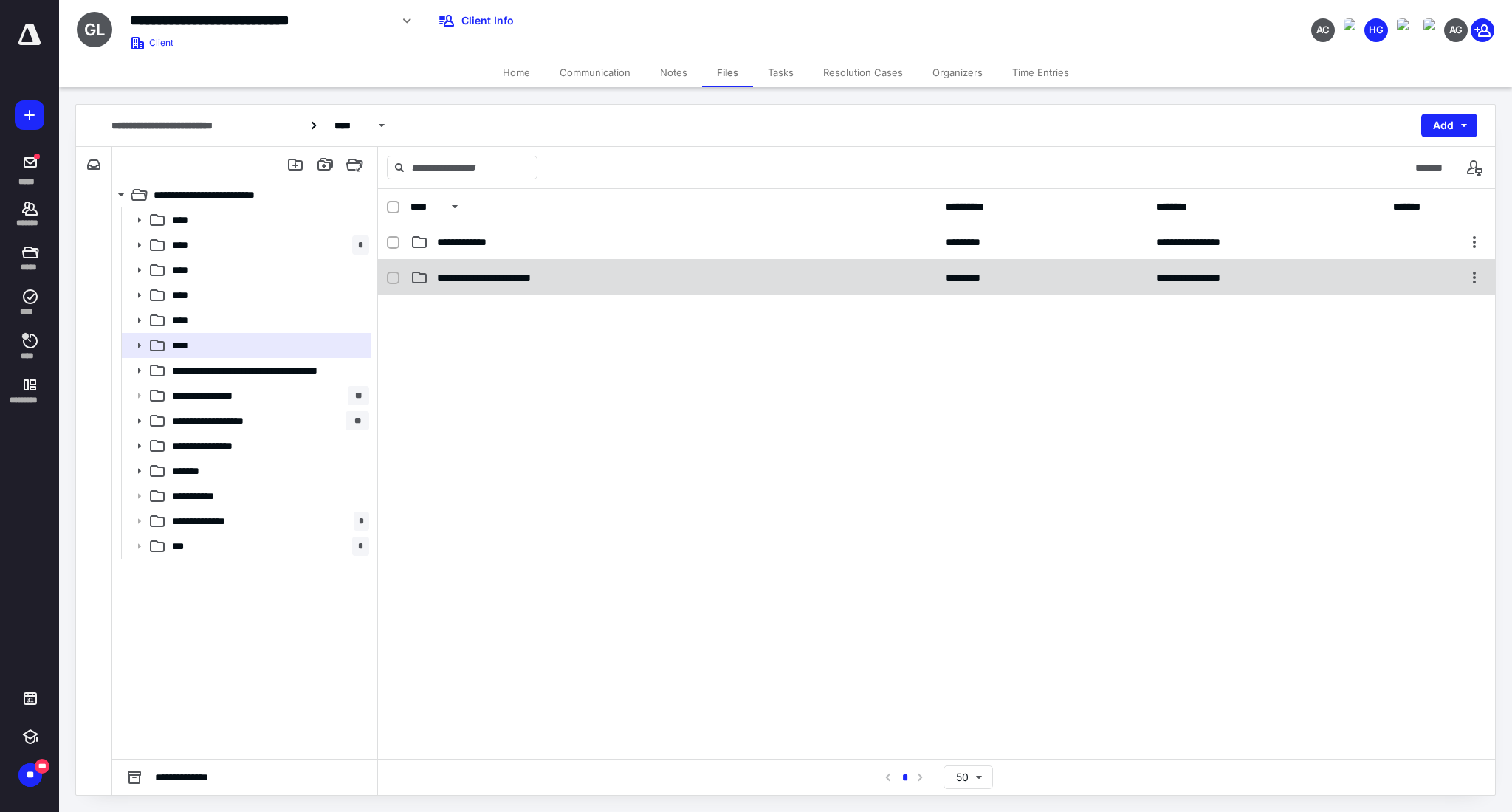 click on "**********" at bounding box center [673, 278] 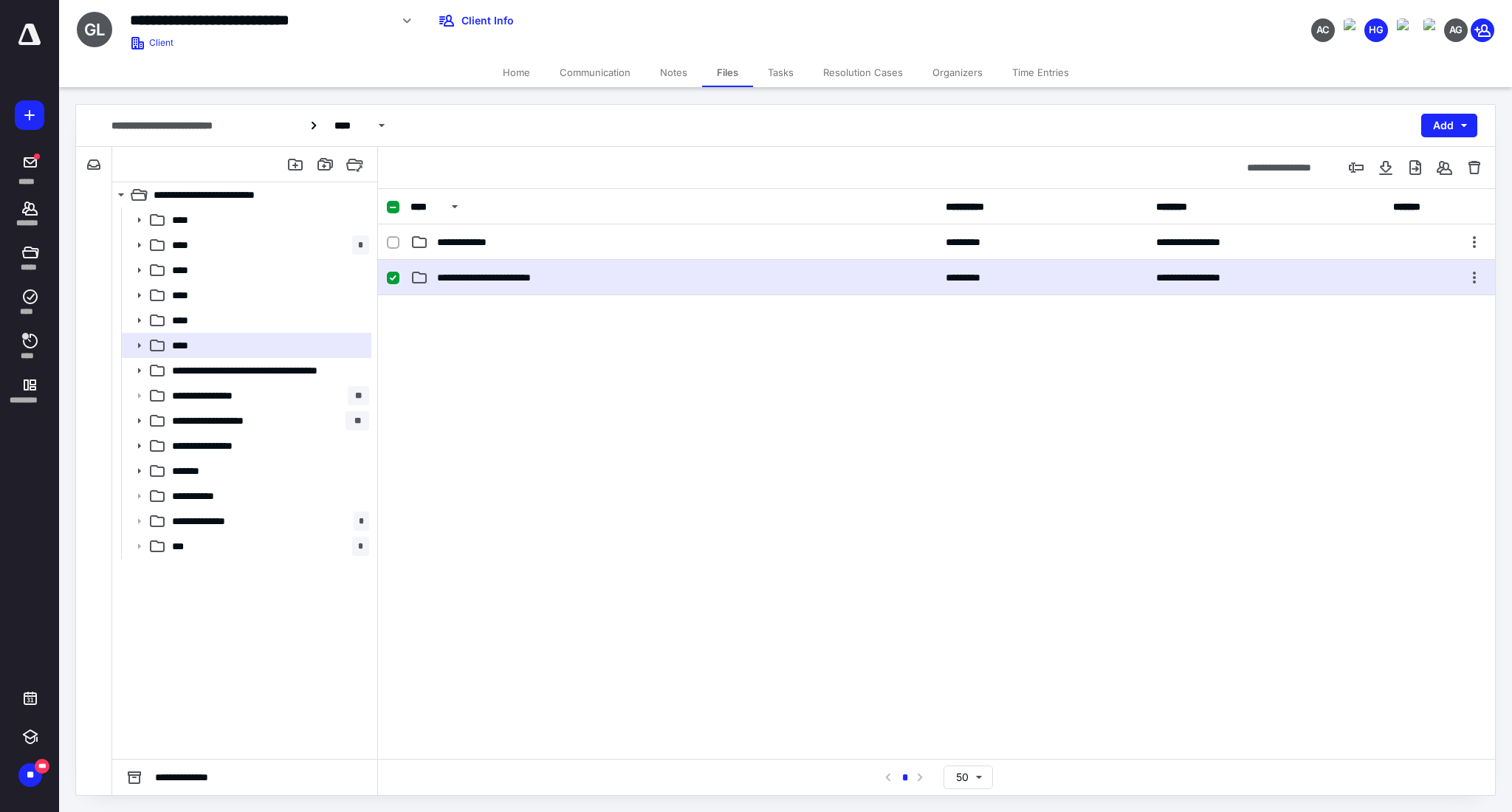 click on "**********" at bounding box center (673, 278) 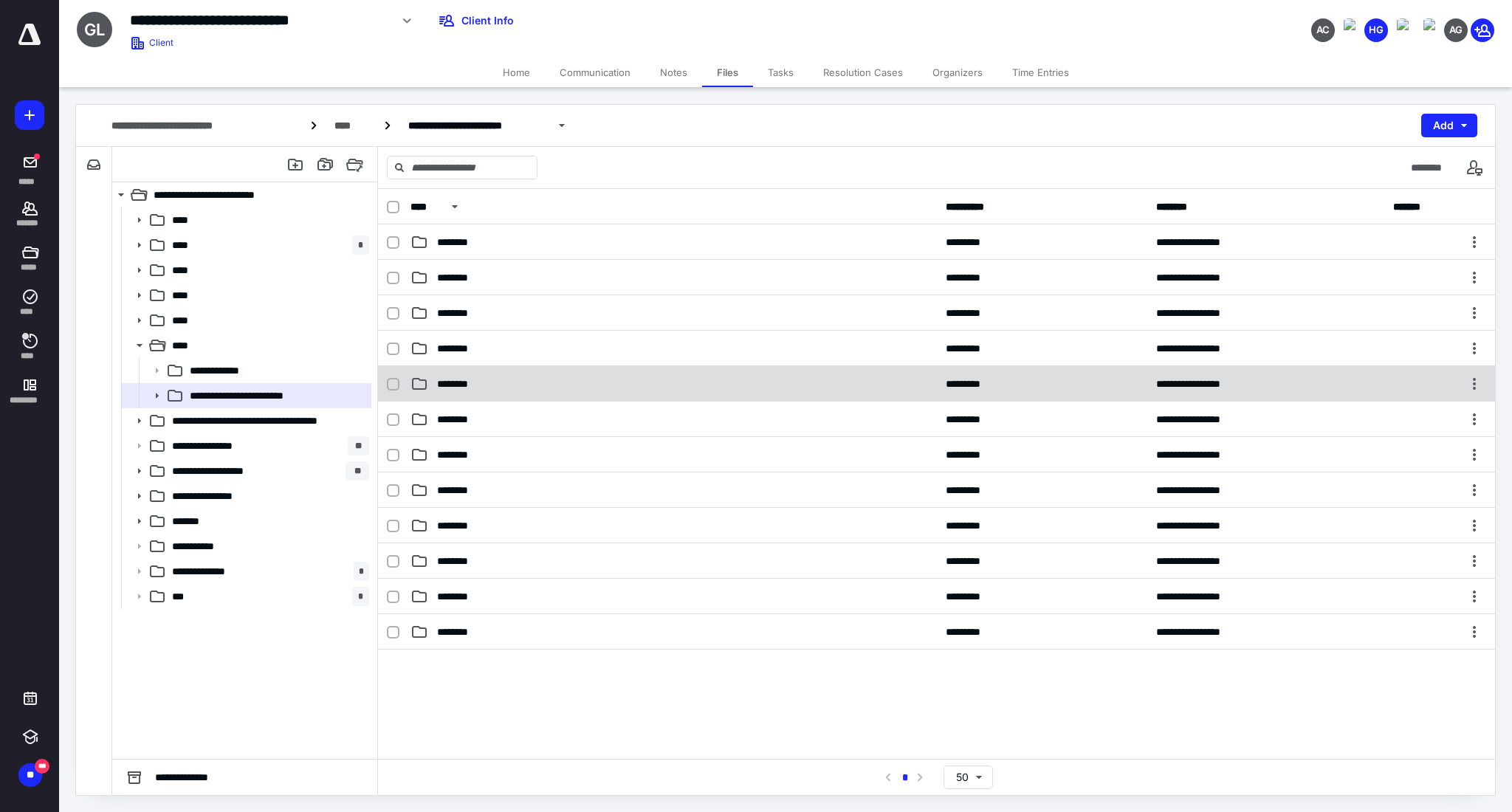 click on "********" at bounding box center (673, 384) 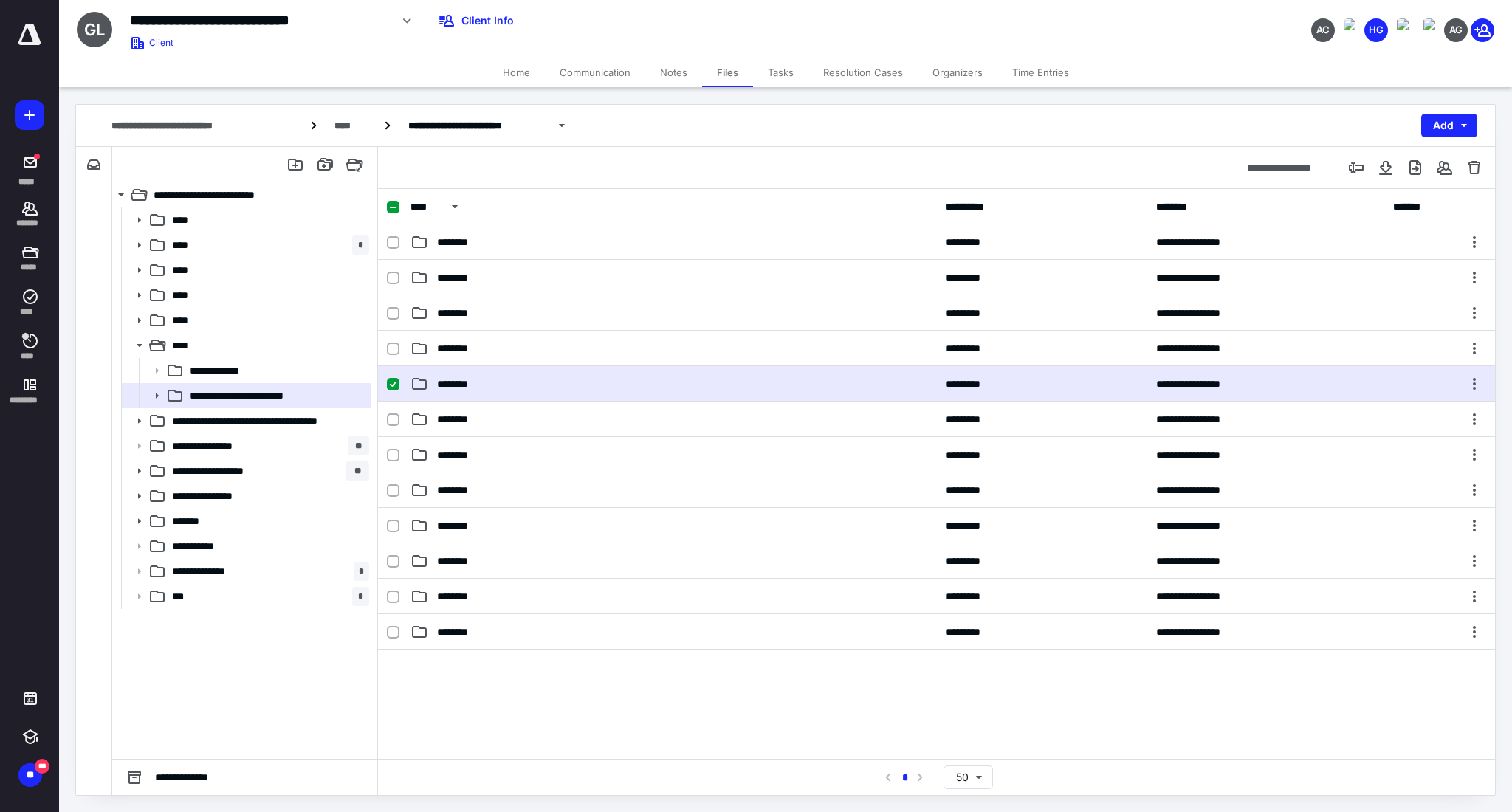 click on "********" at bounding box center (673, 384) 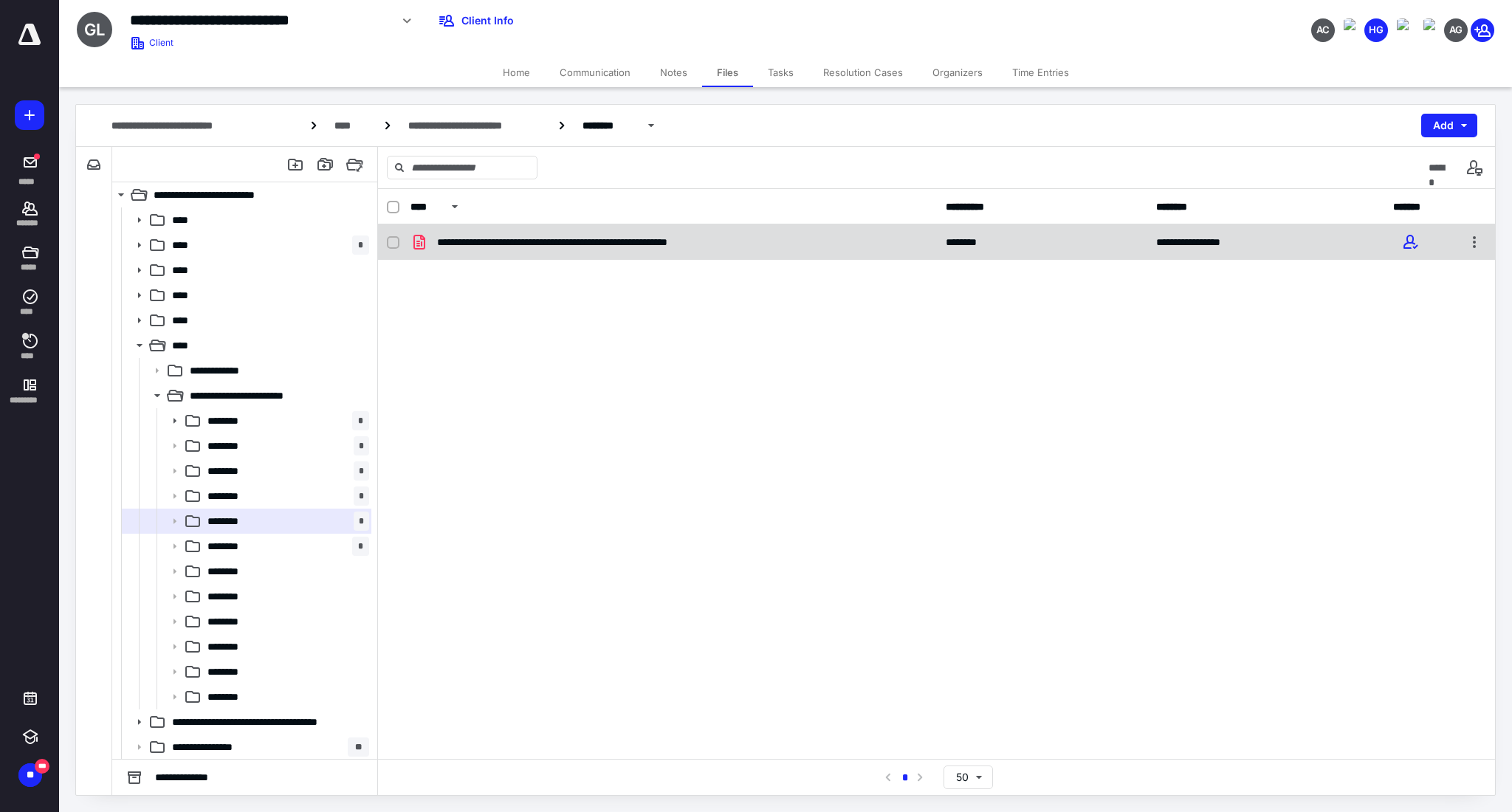 click on "**********" at bounding box center [673, 242] 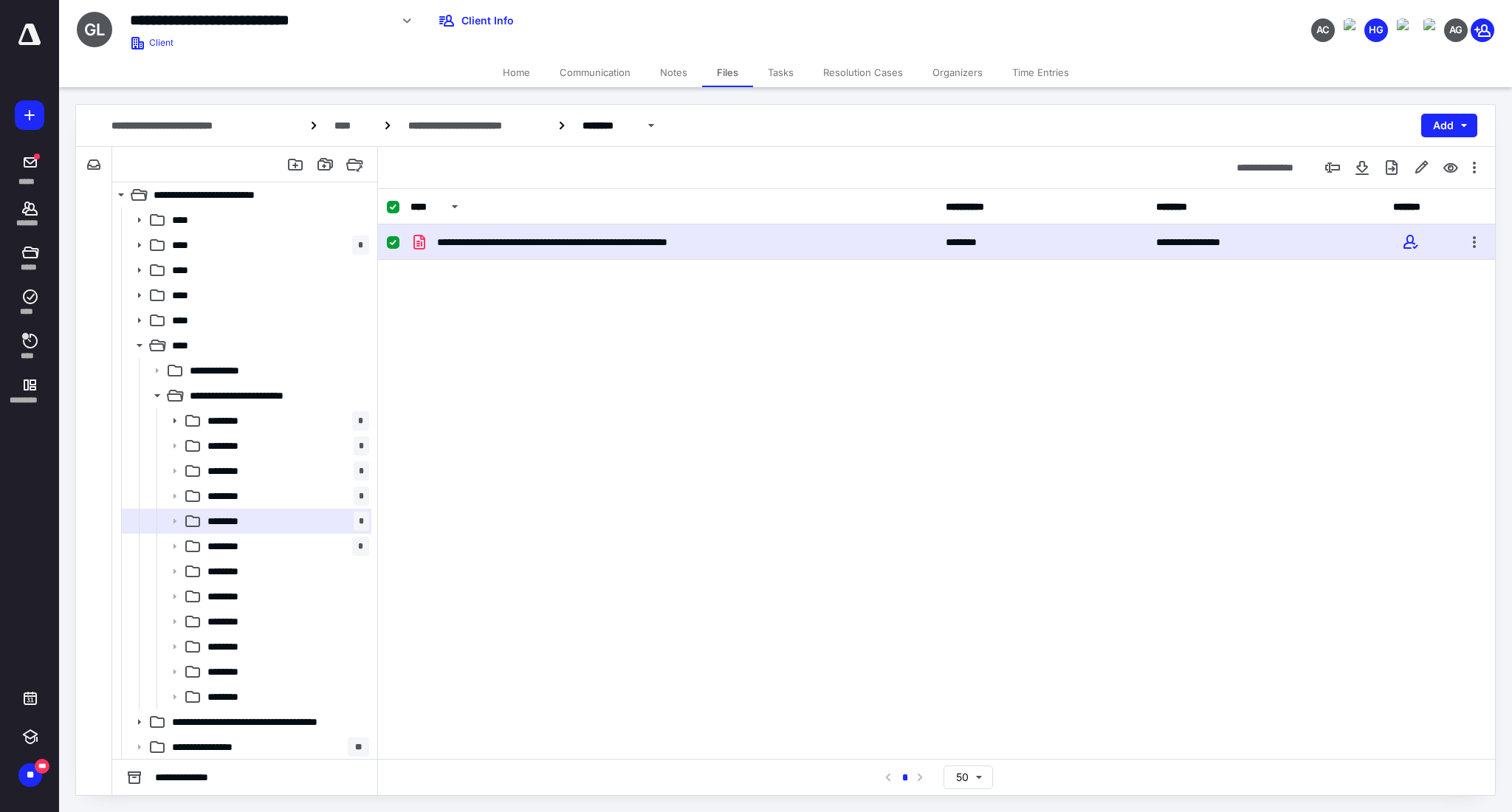 click on "**********" at bounding box center [673, 242] 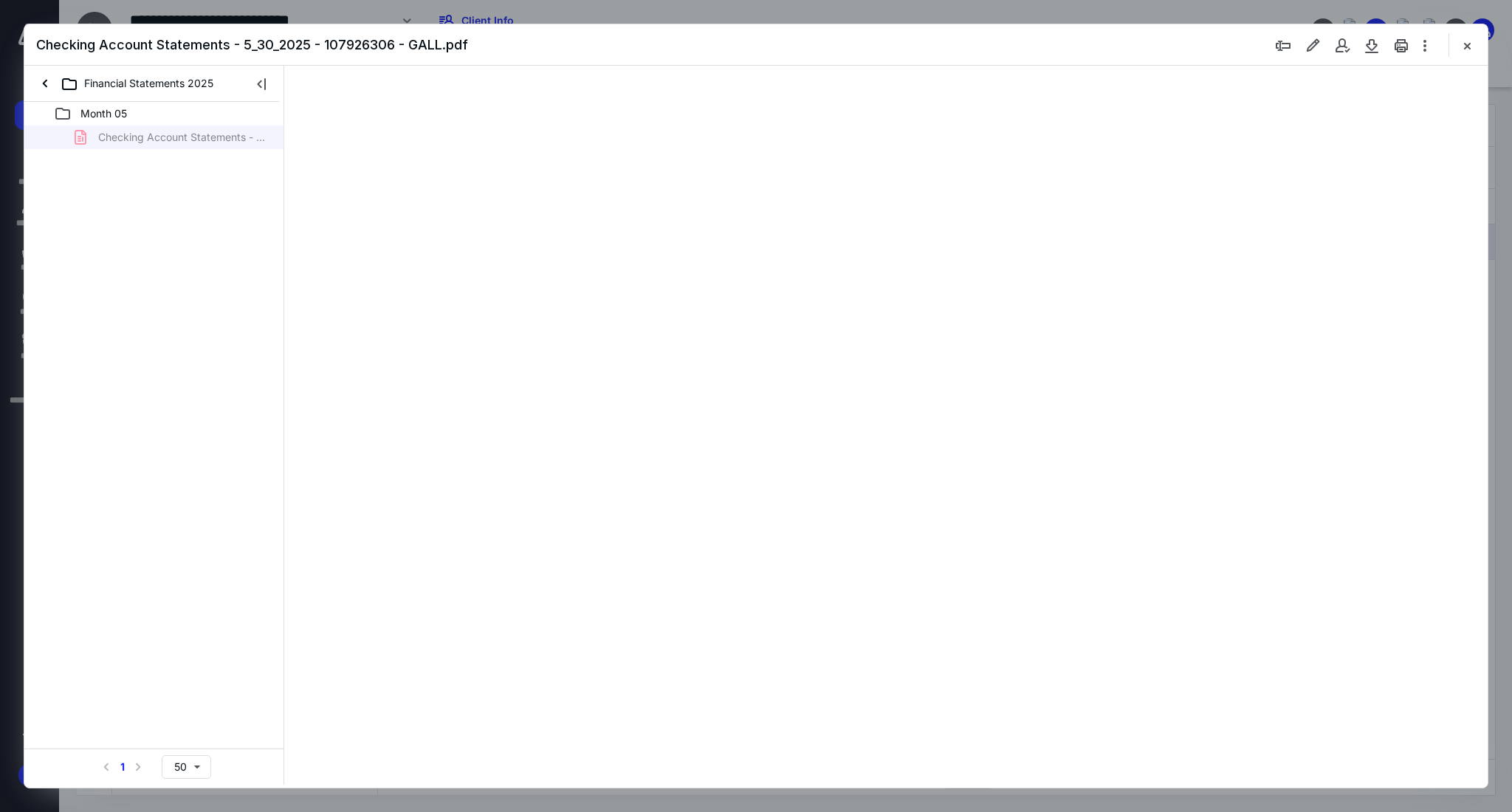 scroll, scrollTop: 0, scrollLeft: 0, axis: both 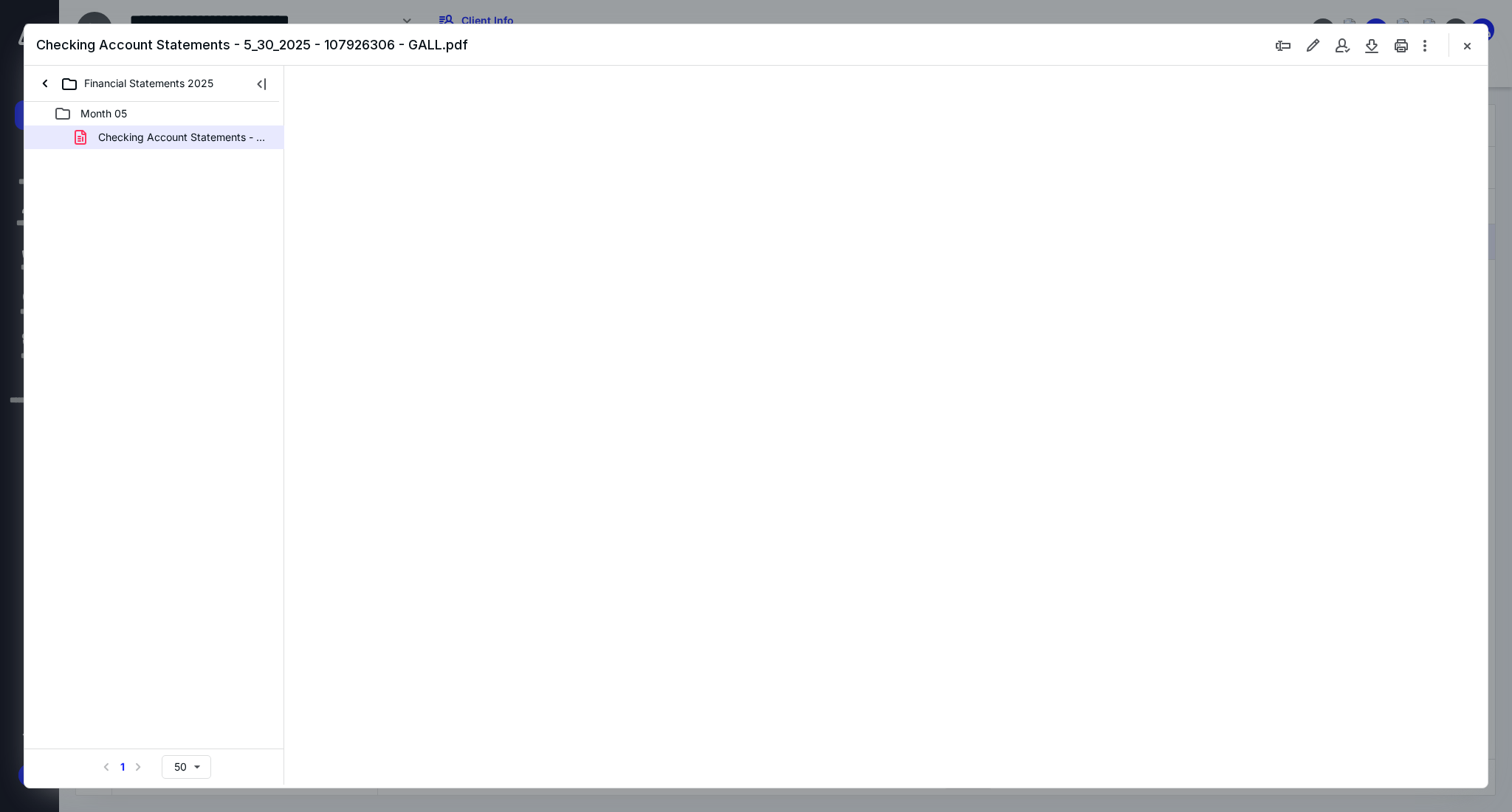 type on "113" 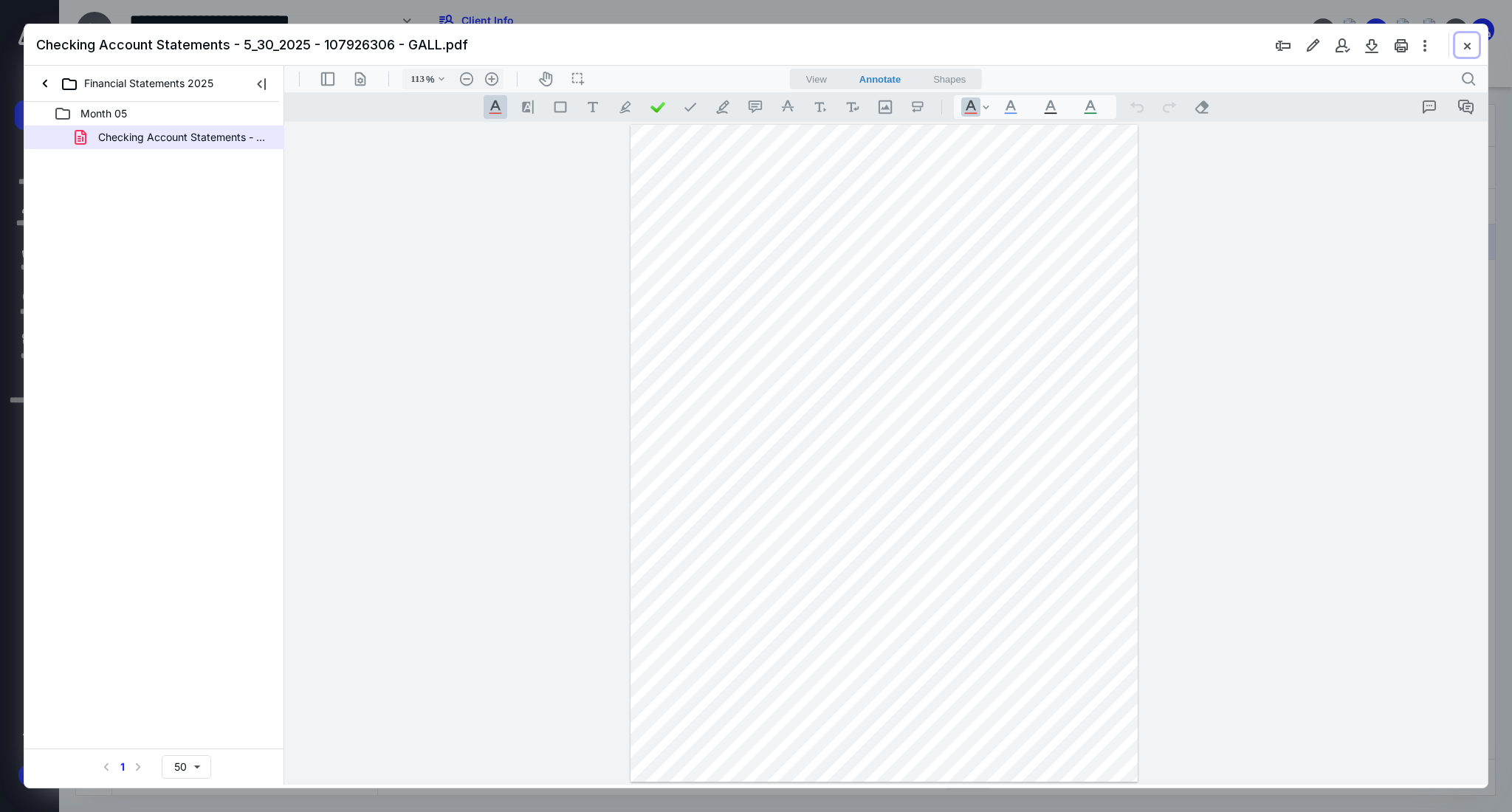 drag, startPoint x: 1468, startPoint y: 42, endPoint x: 1367, endPoint y: 59, distance: 102.4207 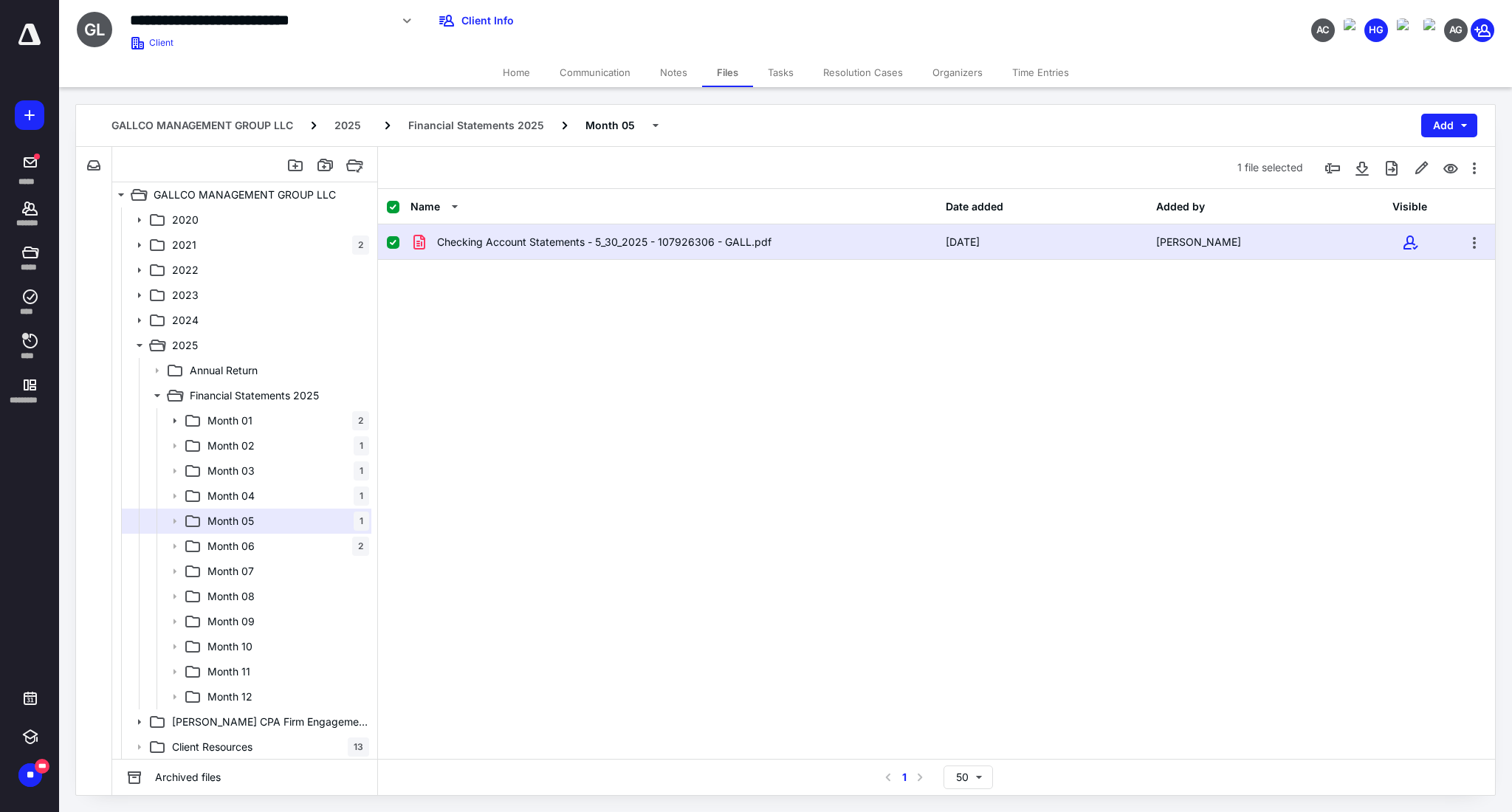 click on "Tasks" at bounding box center [780, 72] 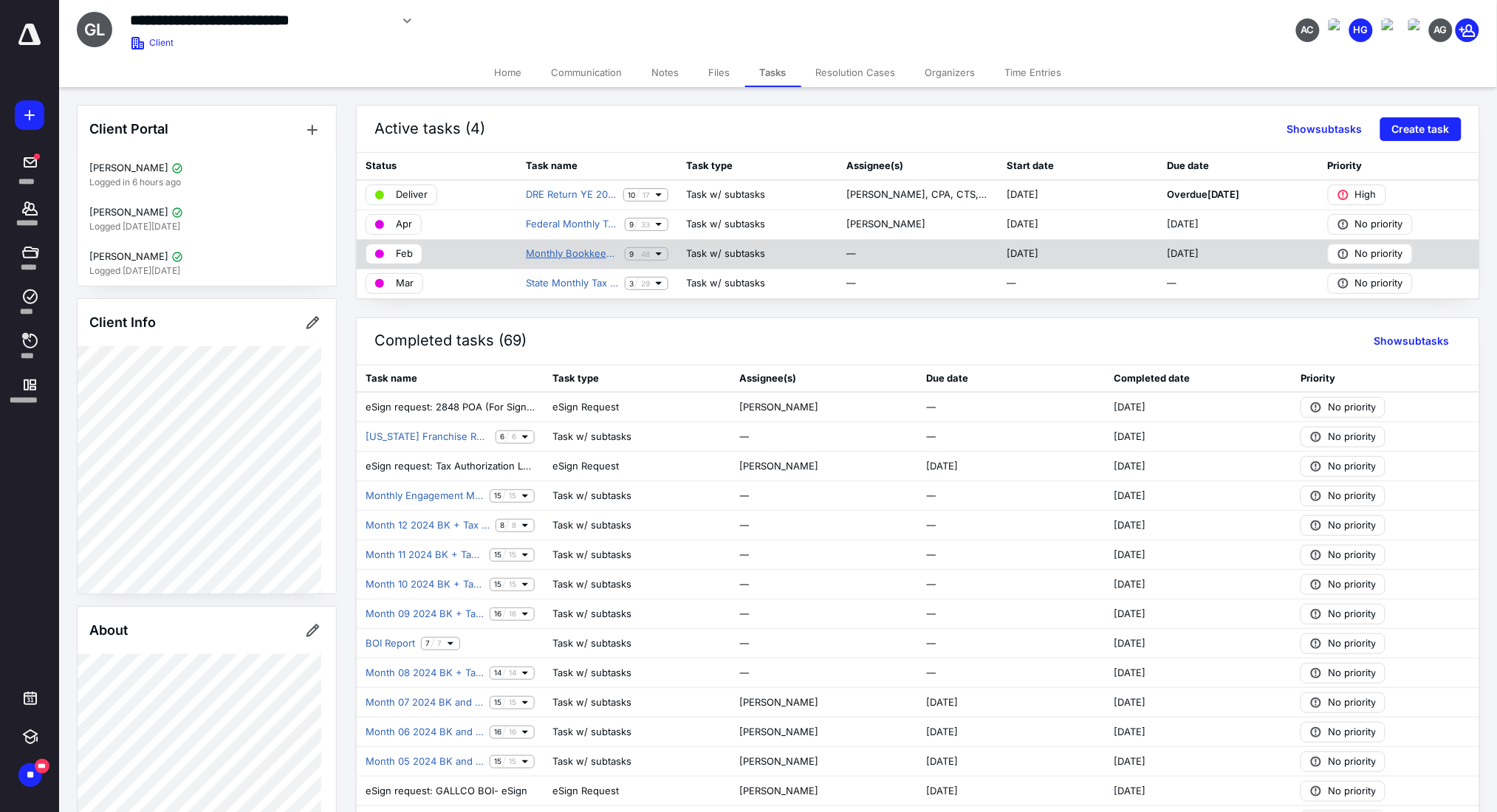click on "Monthly Bookkeeping" at bounding box center (572, 254) 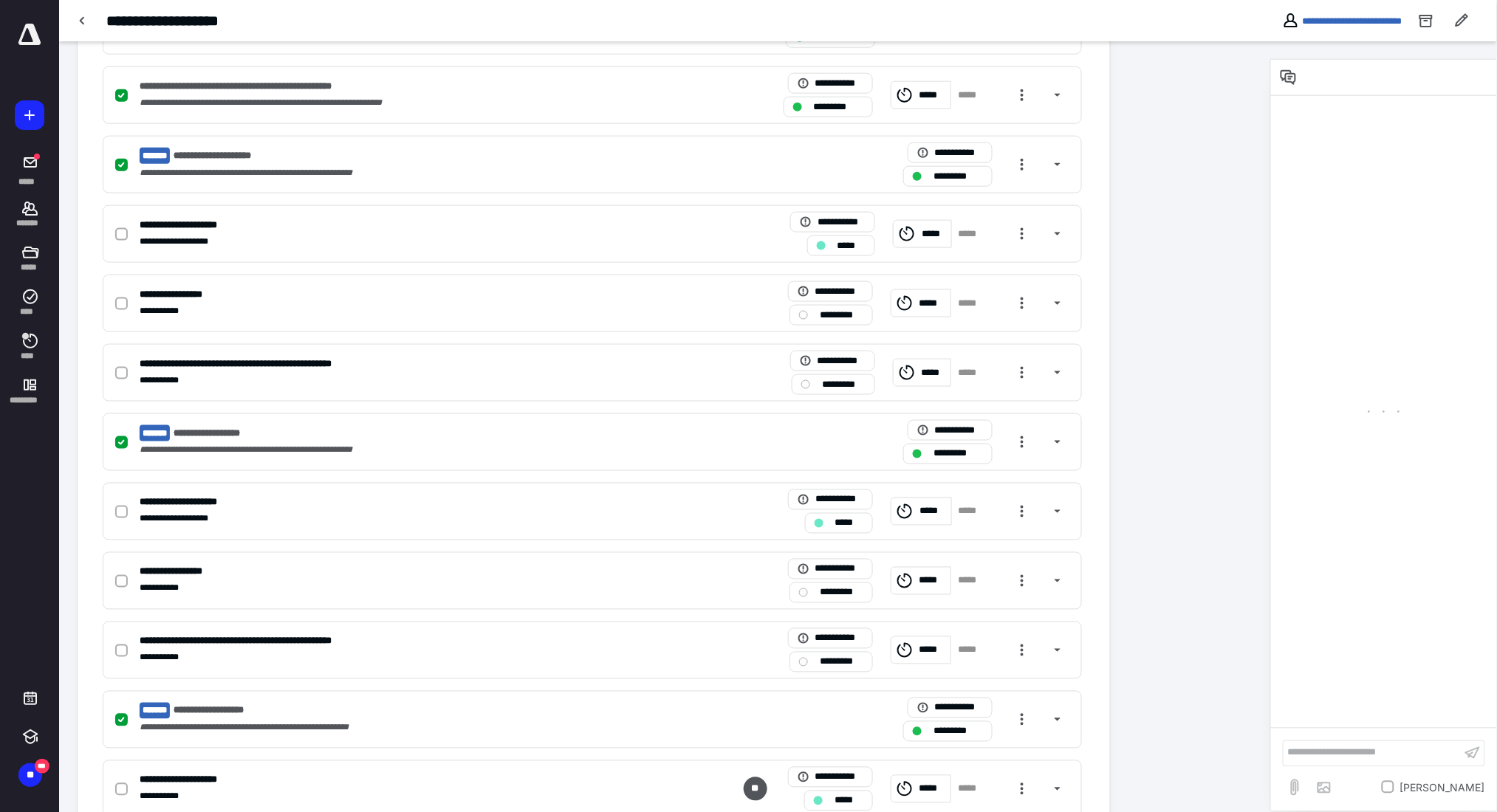scroll, scrollTop: 591, scrollLeft: 0, axis: vertical 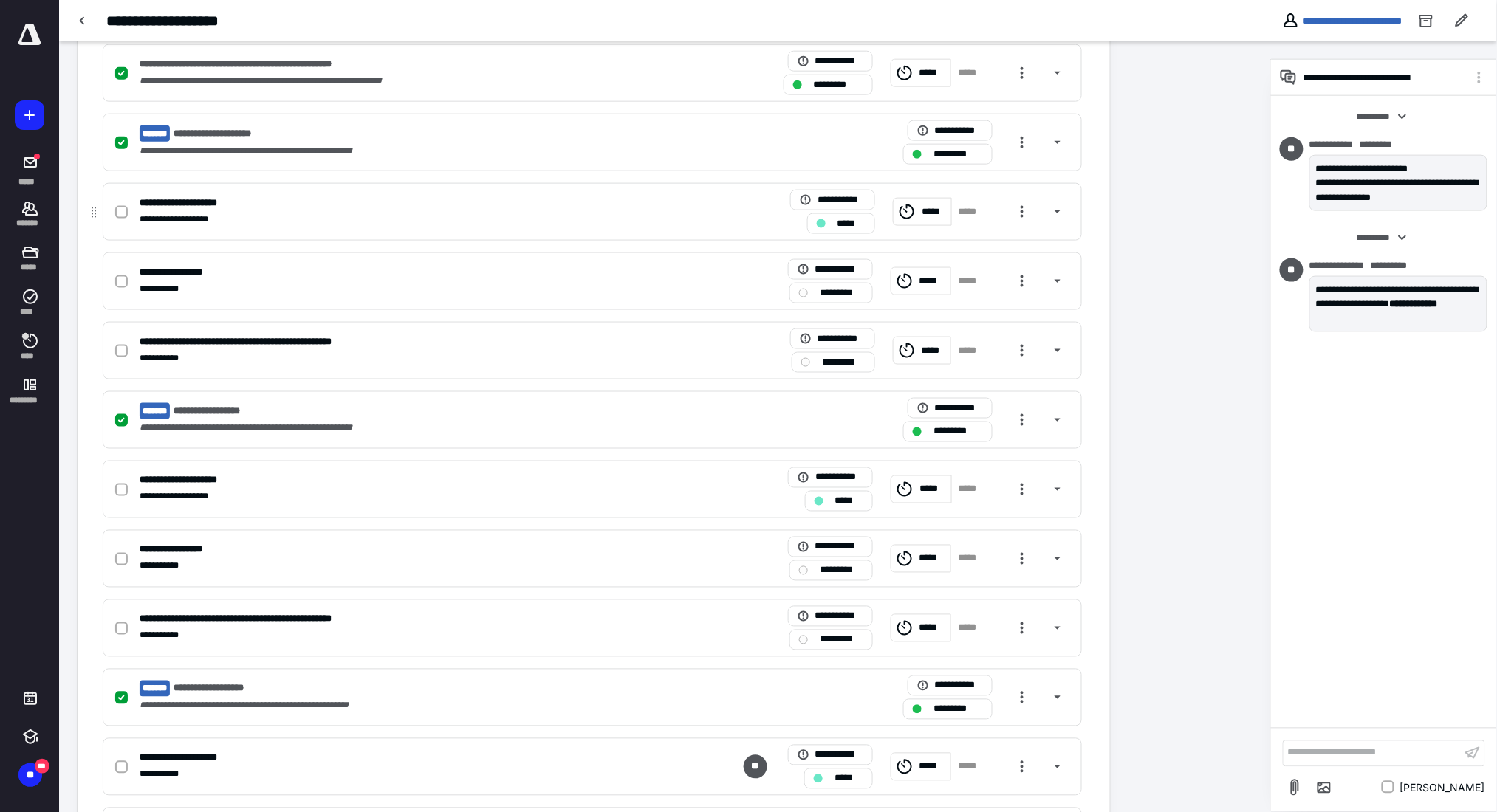click on "**********" at bounding box center (592, 212) 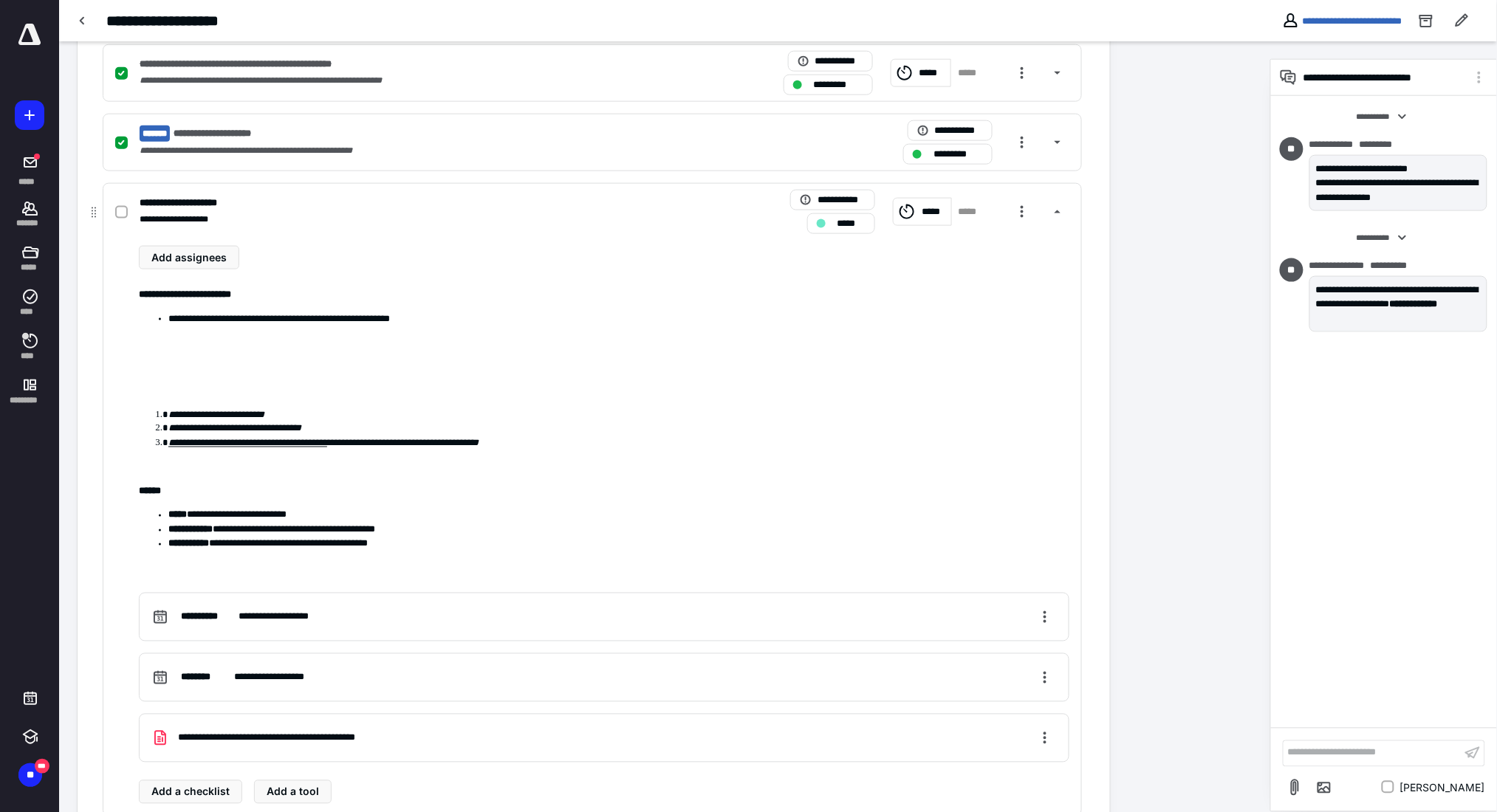 click on "**********" at bounding box center (592, 212) 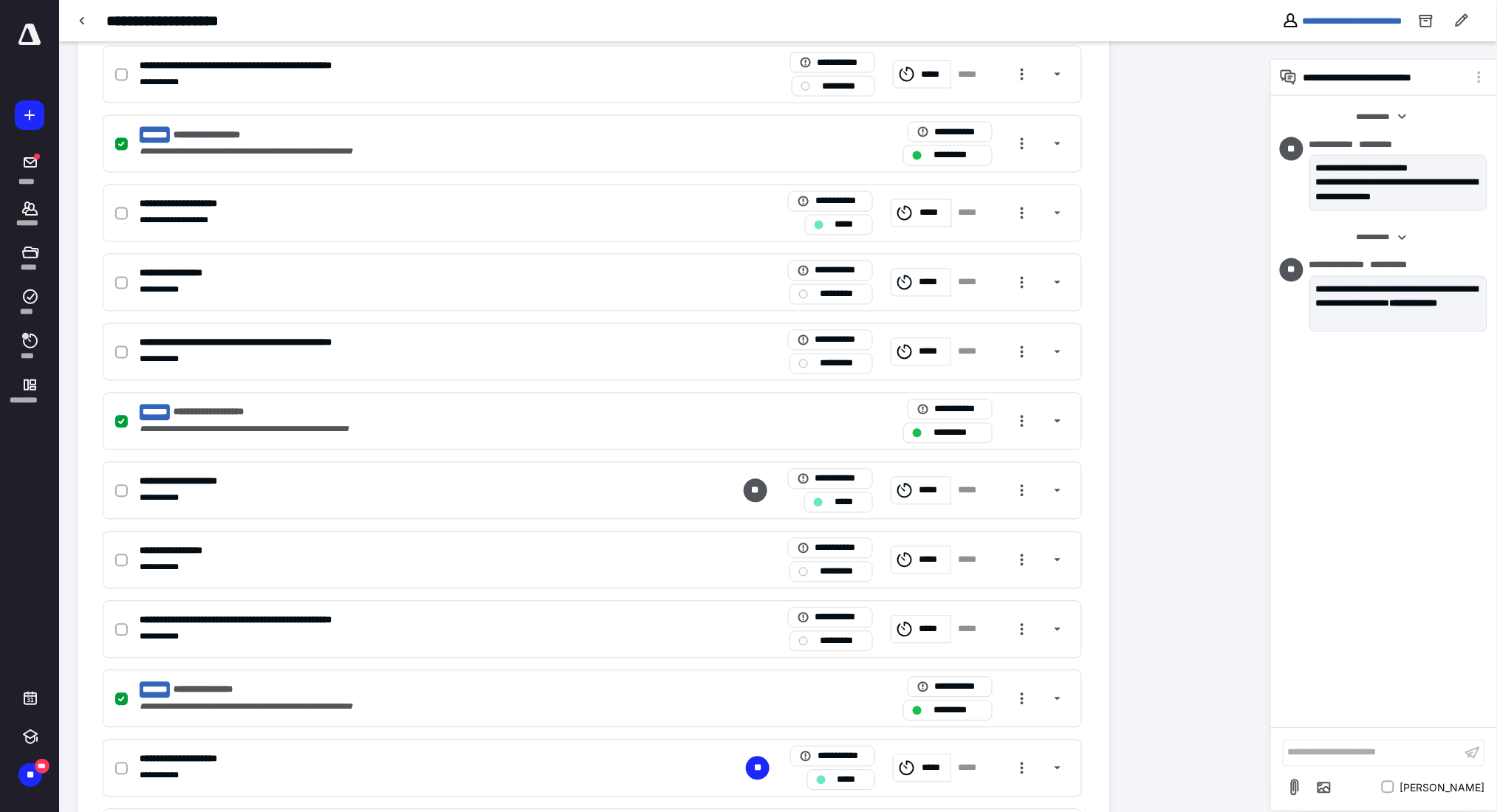 scroll, scrollTop: 886, scrollLeft: 0, axis: vertical 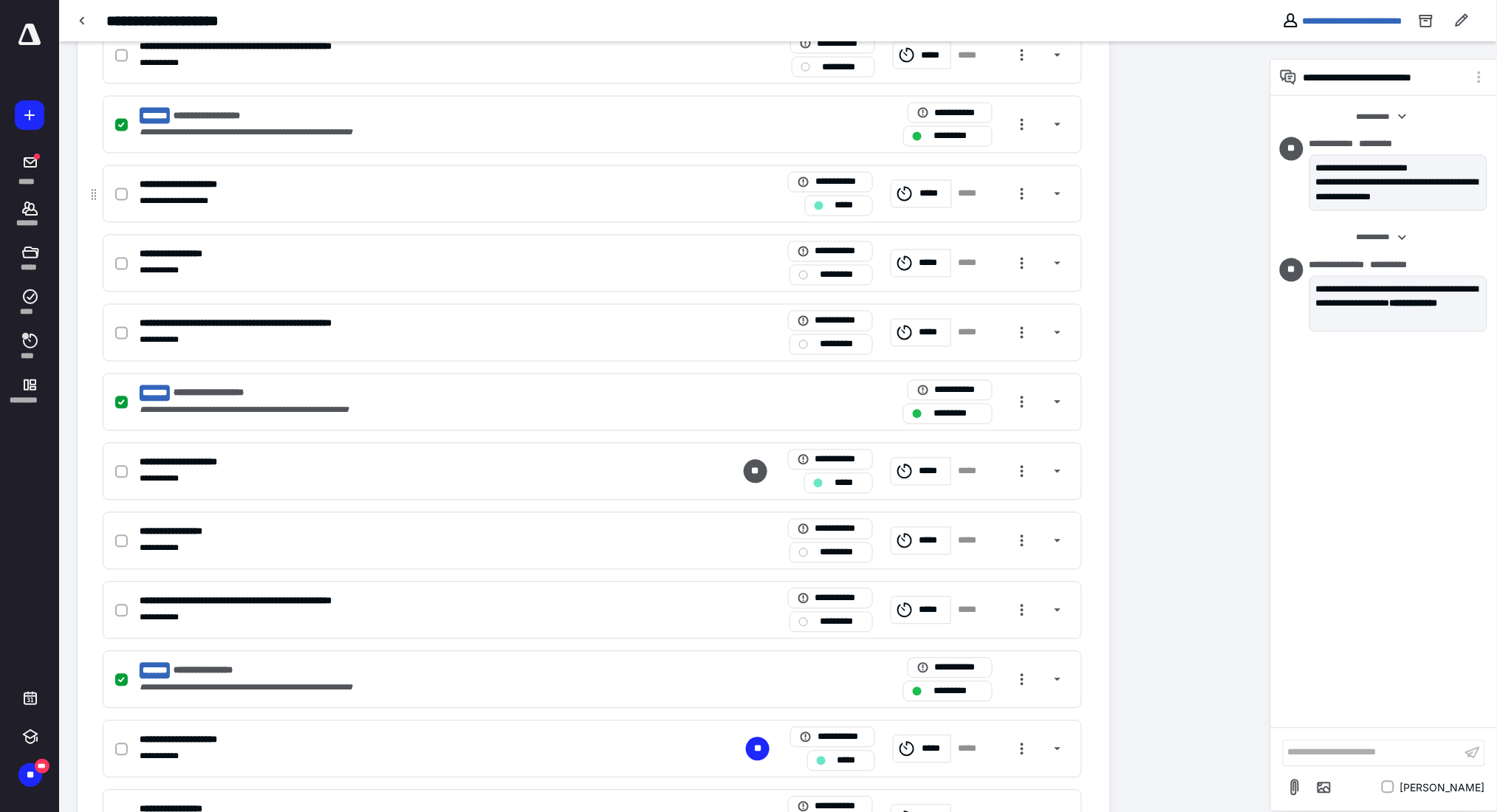 click on "**********" at bounding box center (592, 194) 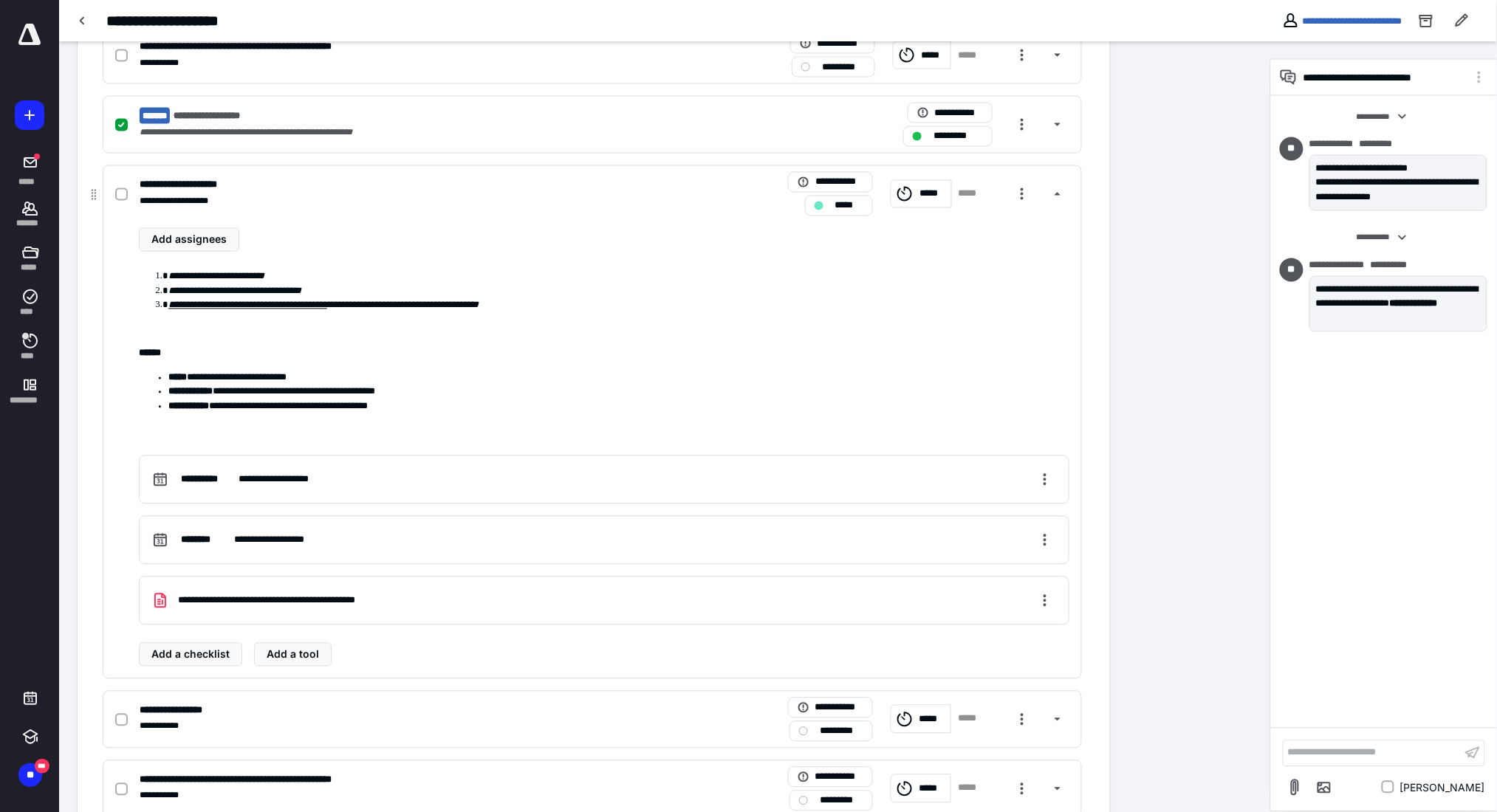 click on "**********" at bounding box center [592, 194] 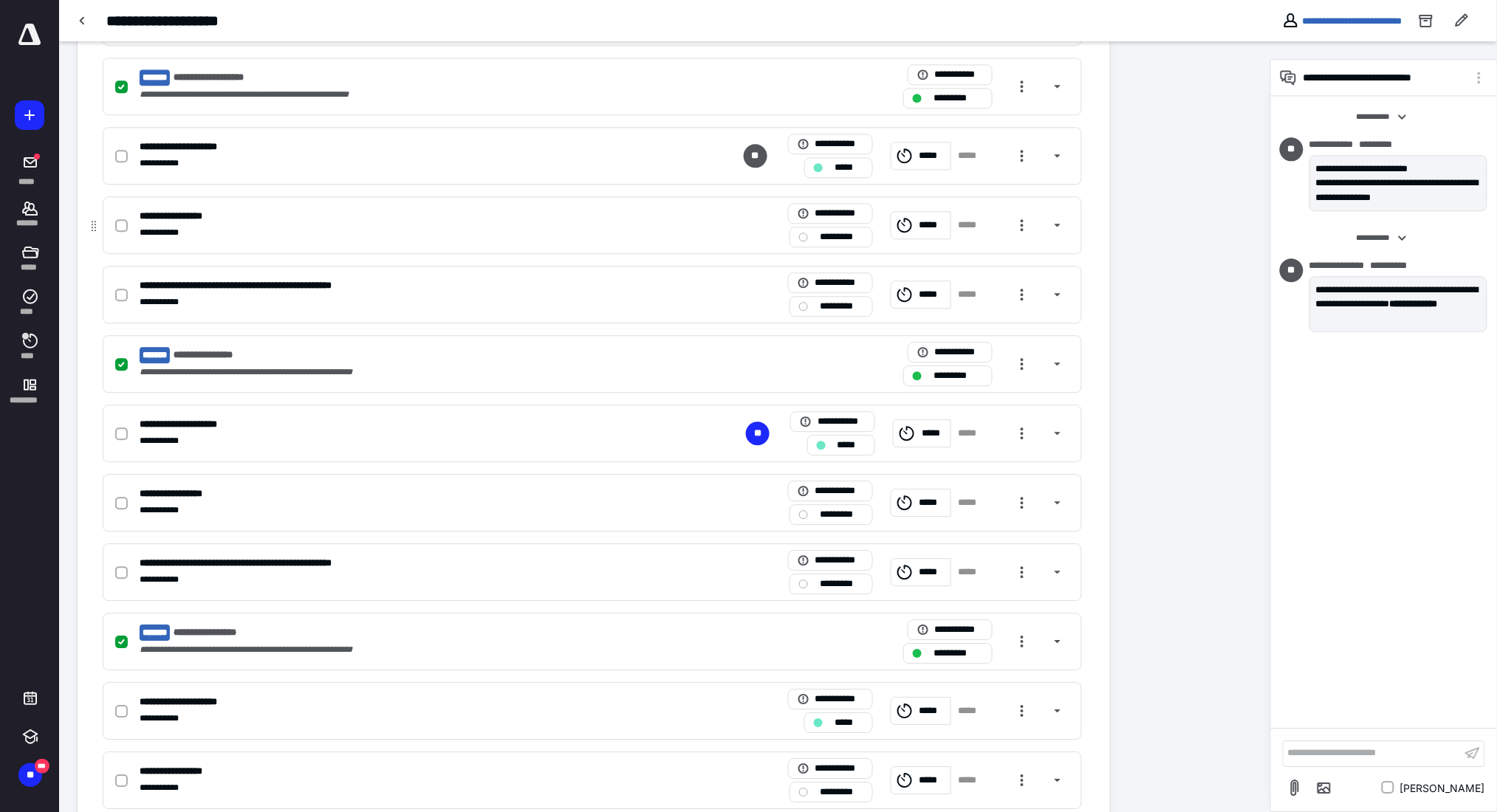 scroll, scrollTop: 1181, scrollLeft: 0, axis: vertical 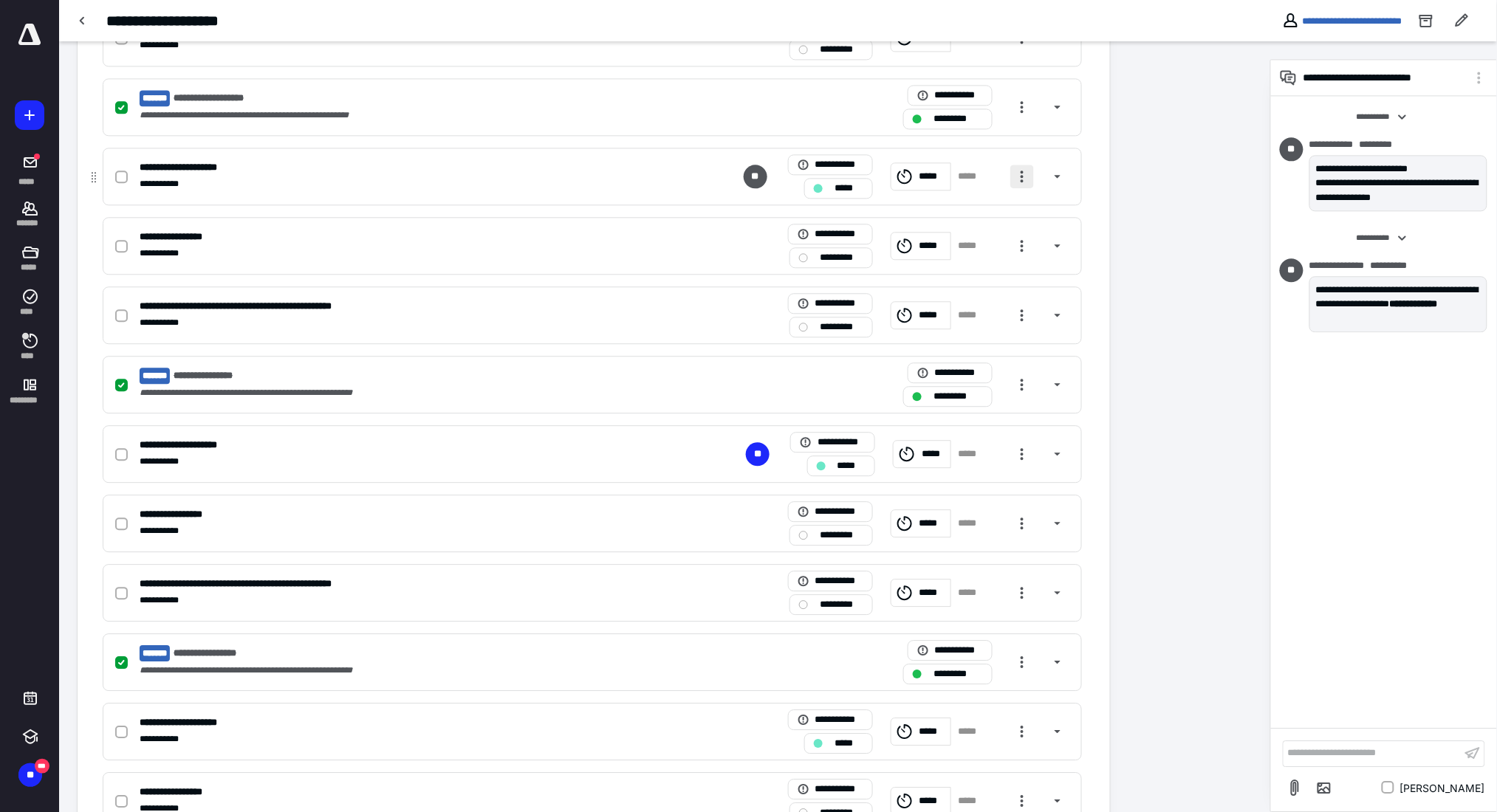 click at bounding box center [1022, 176] 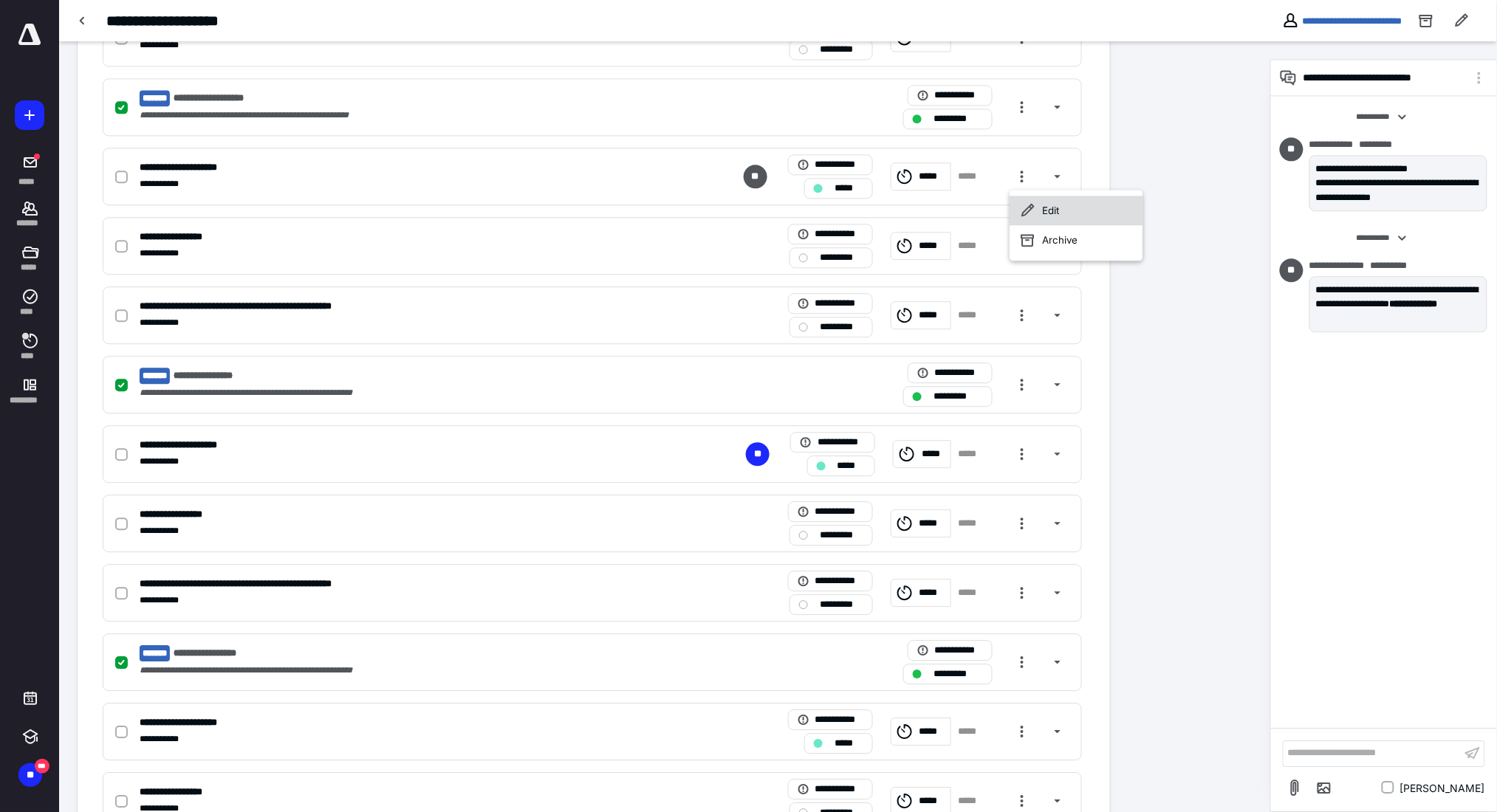 click 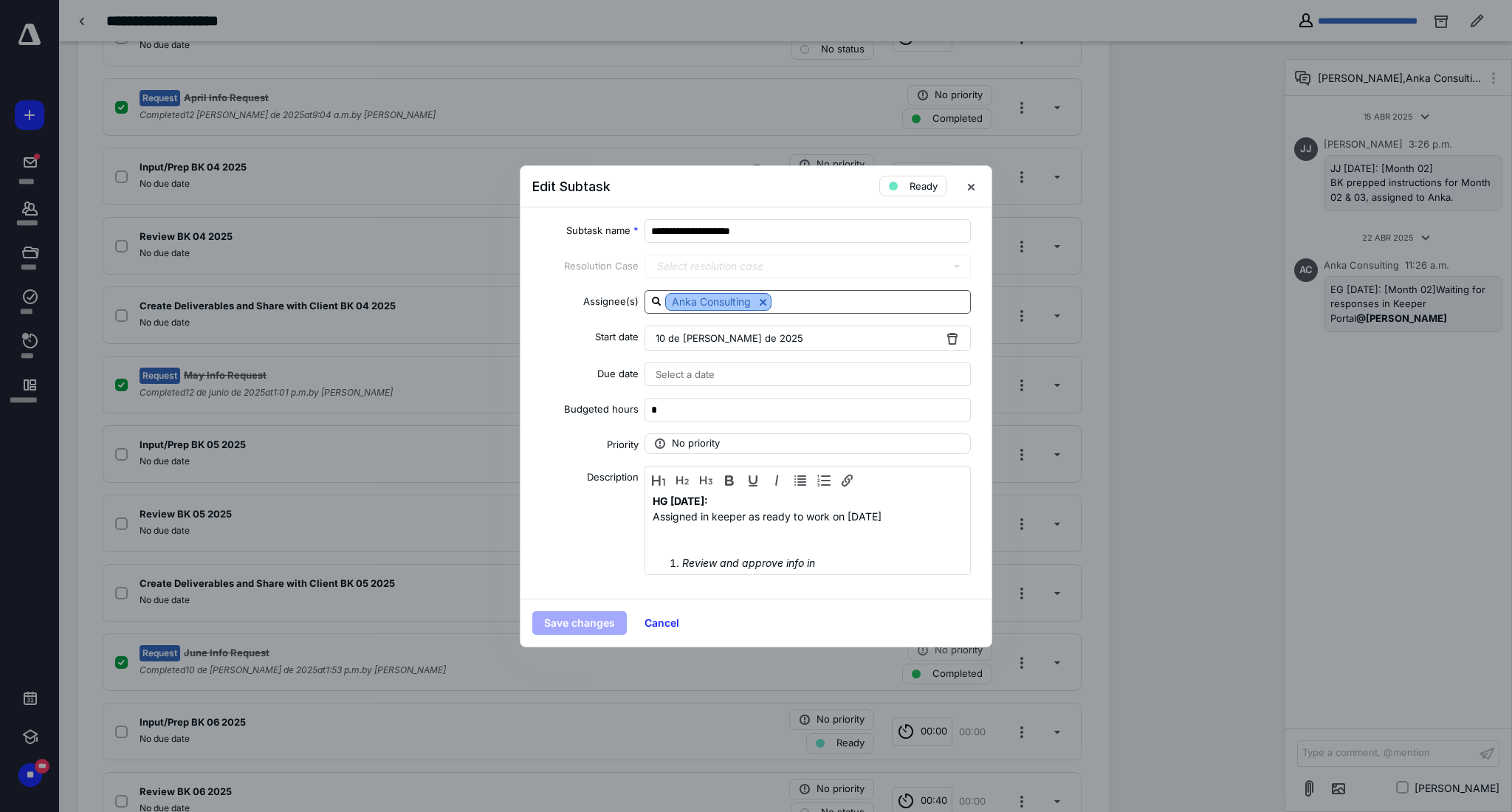 click at bounding box center [763, 302] 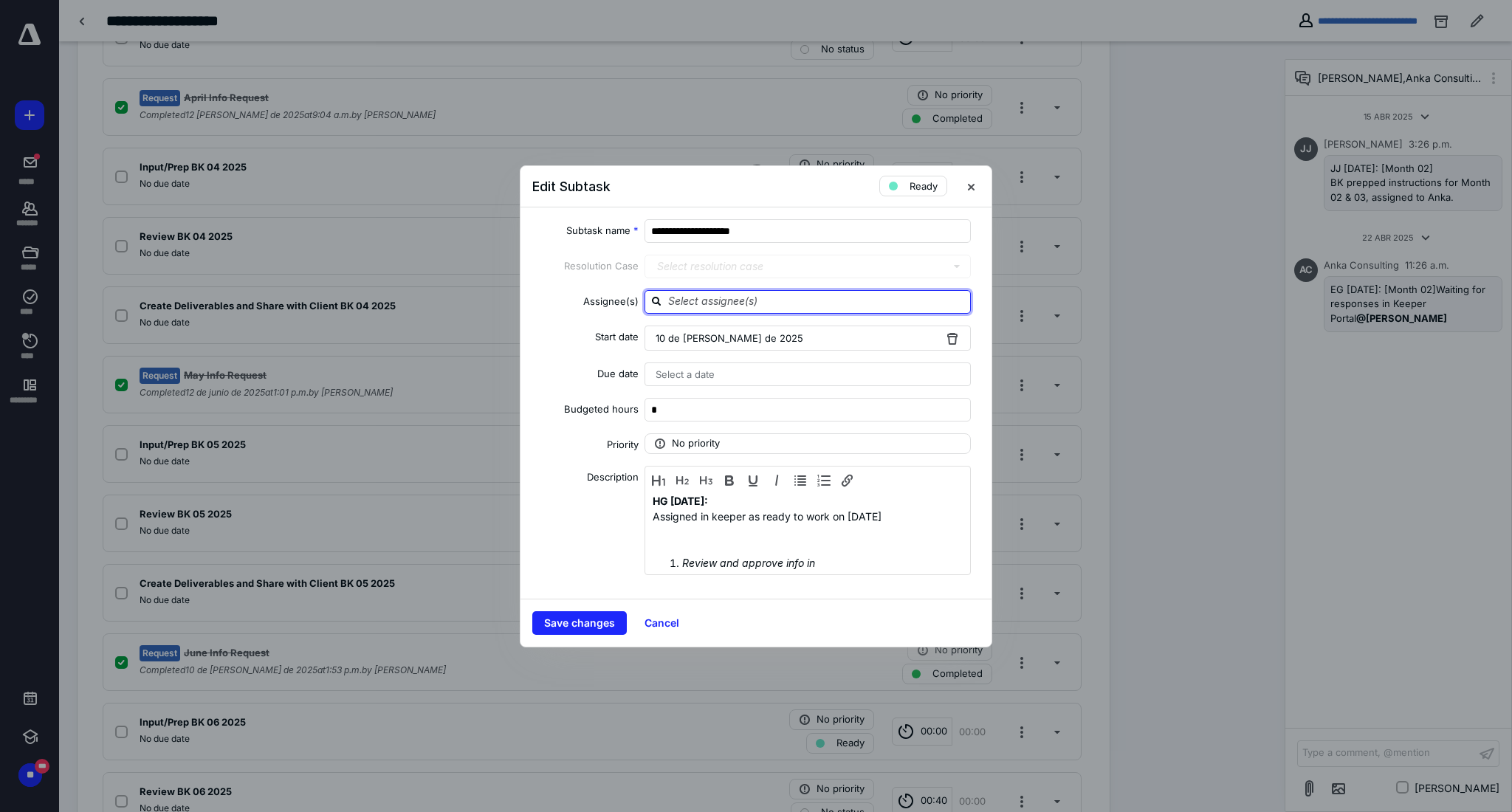 click at bounding box center (817, 301) 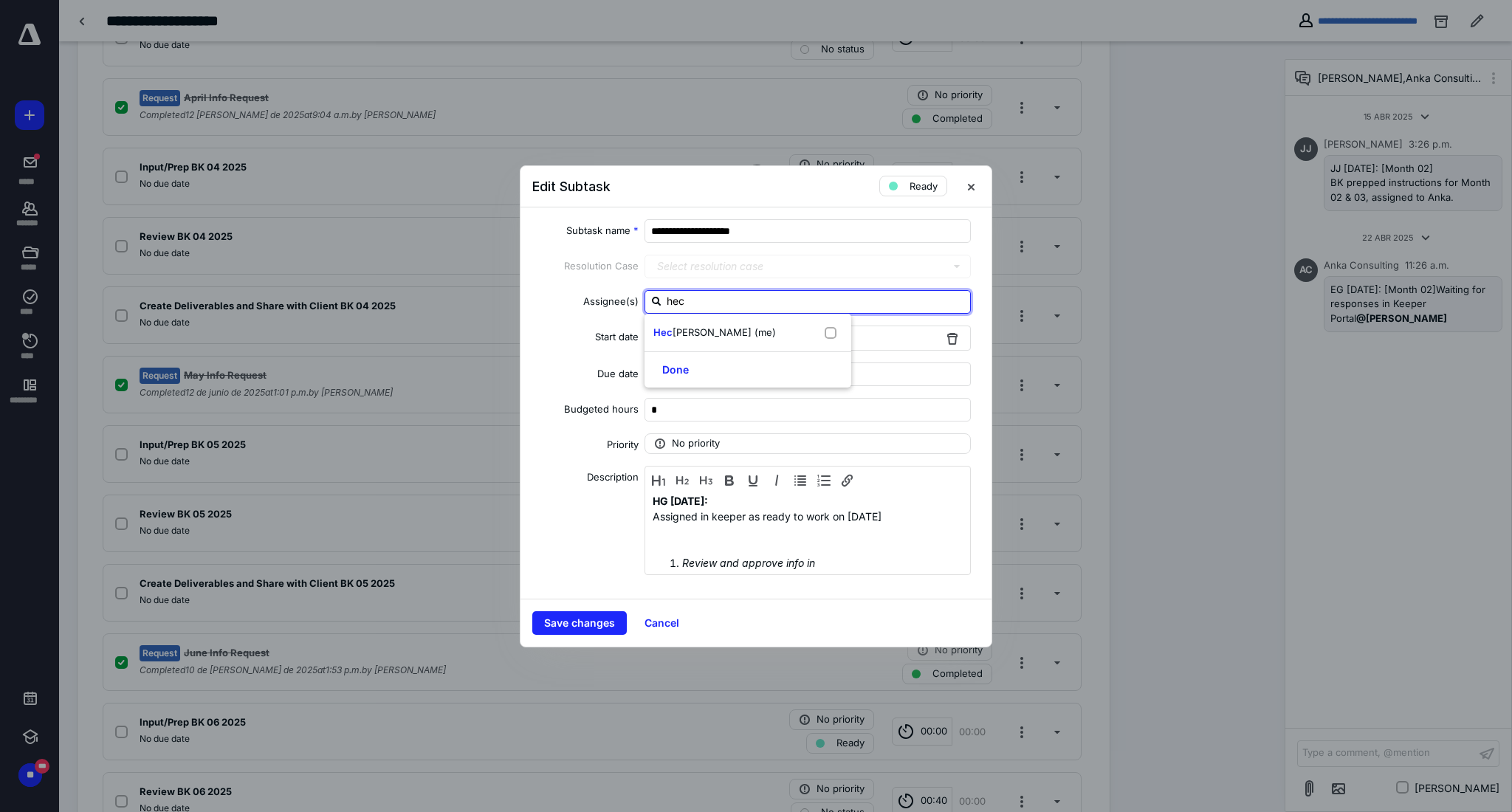 type on "hect" 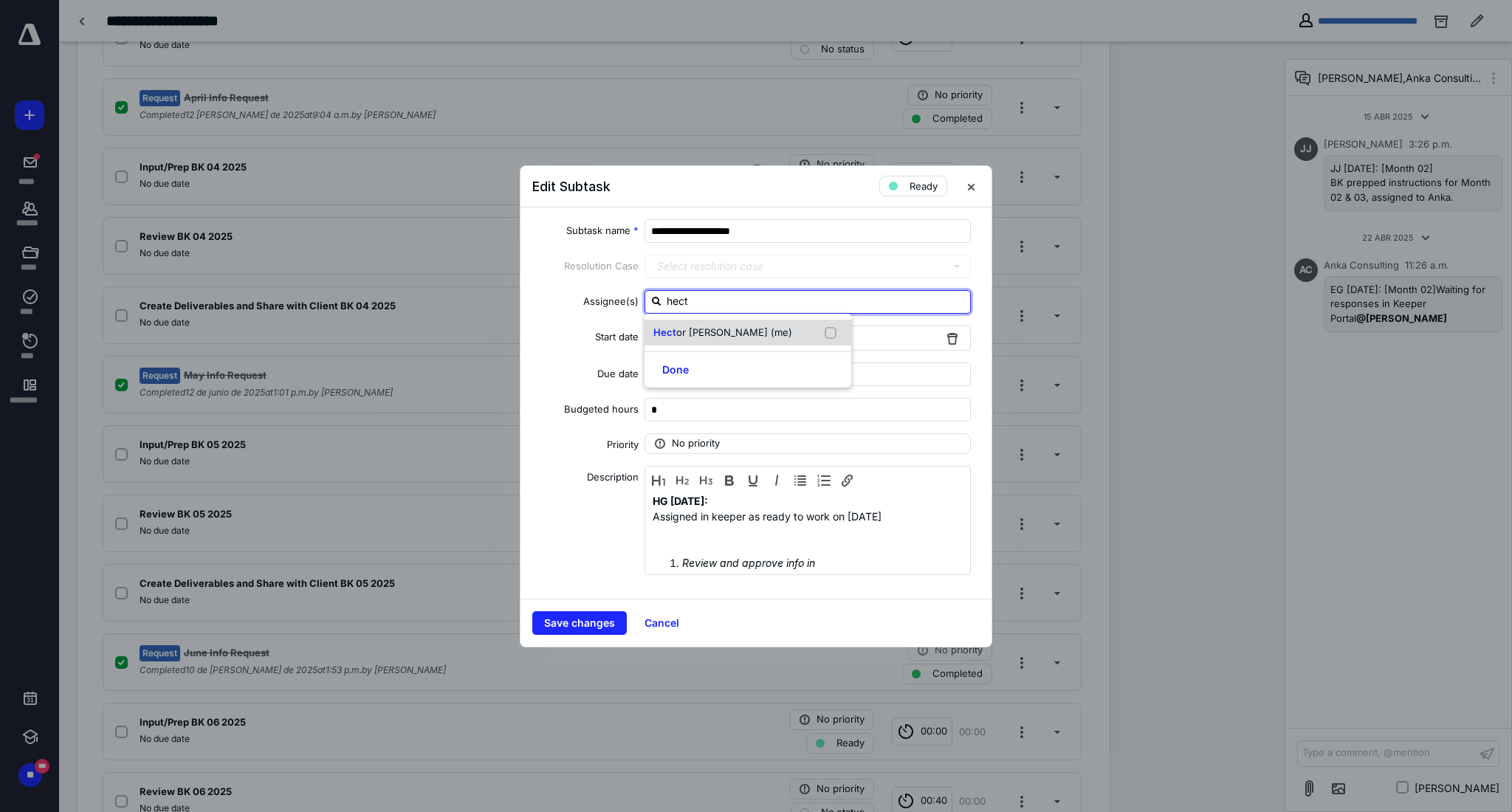 click on "or Gomez (me)" at bounding box center [734, 332] 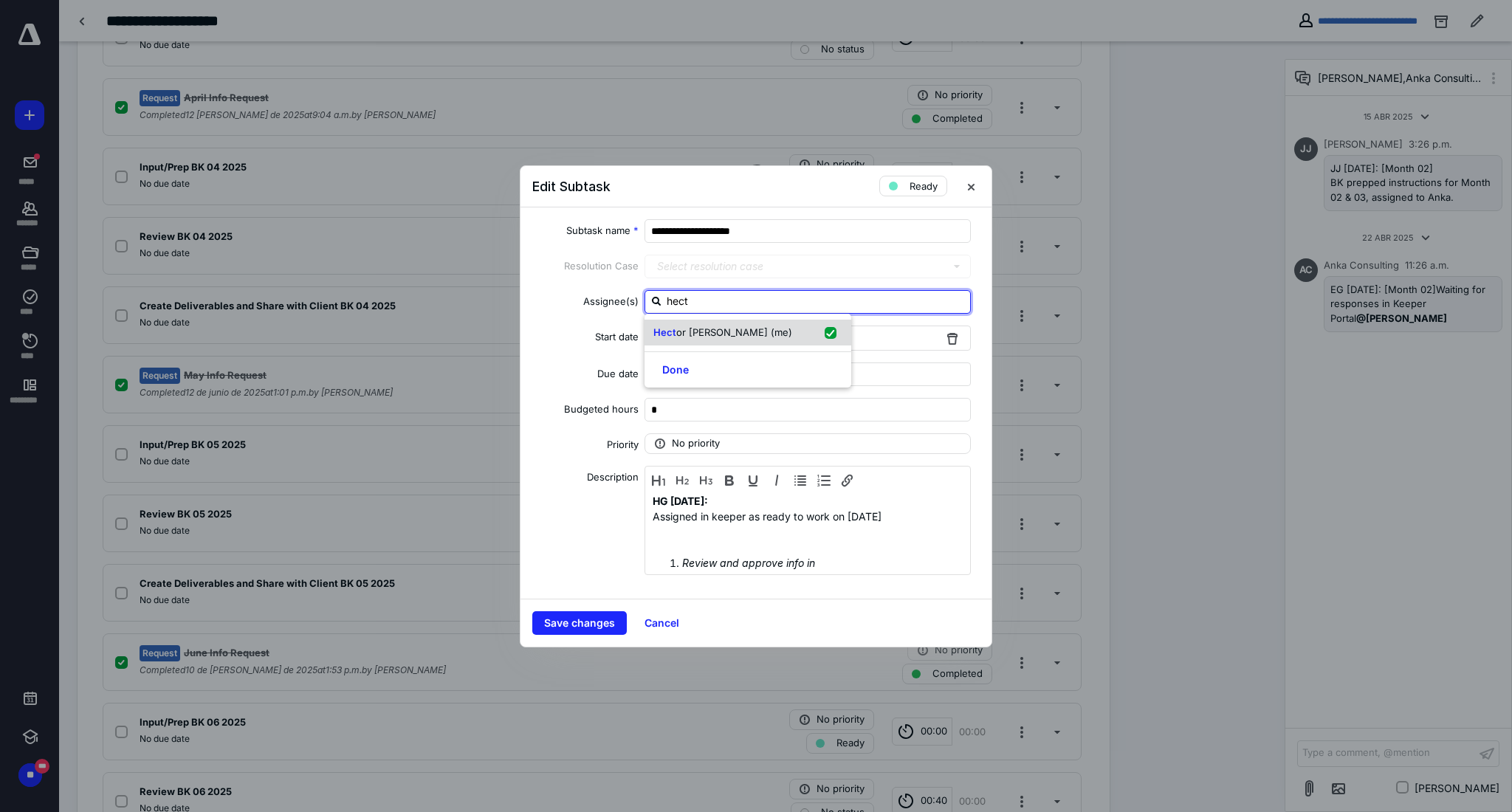 checkbox on "true" 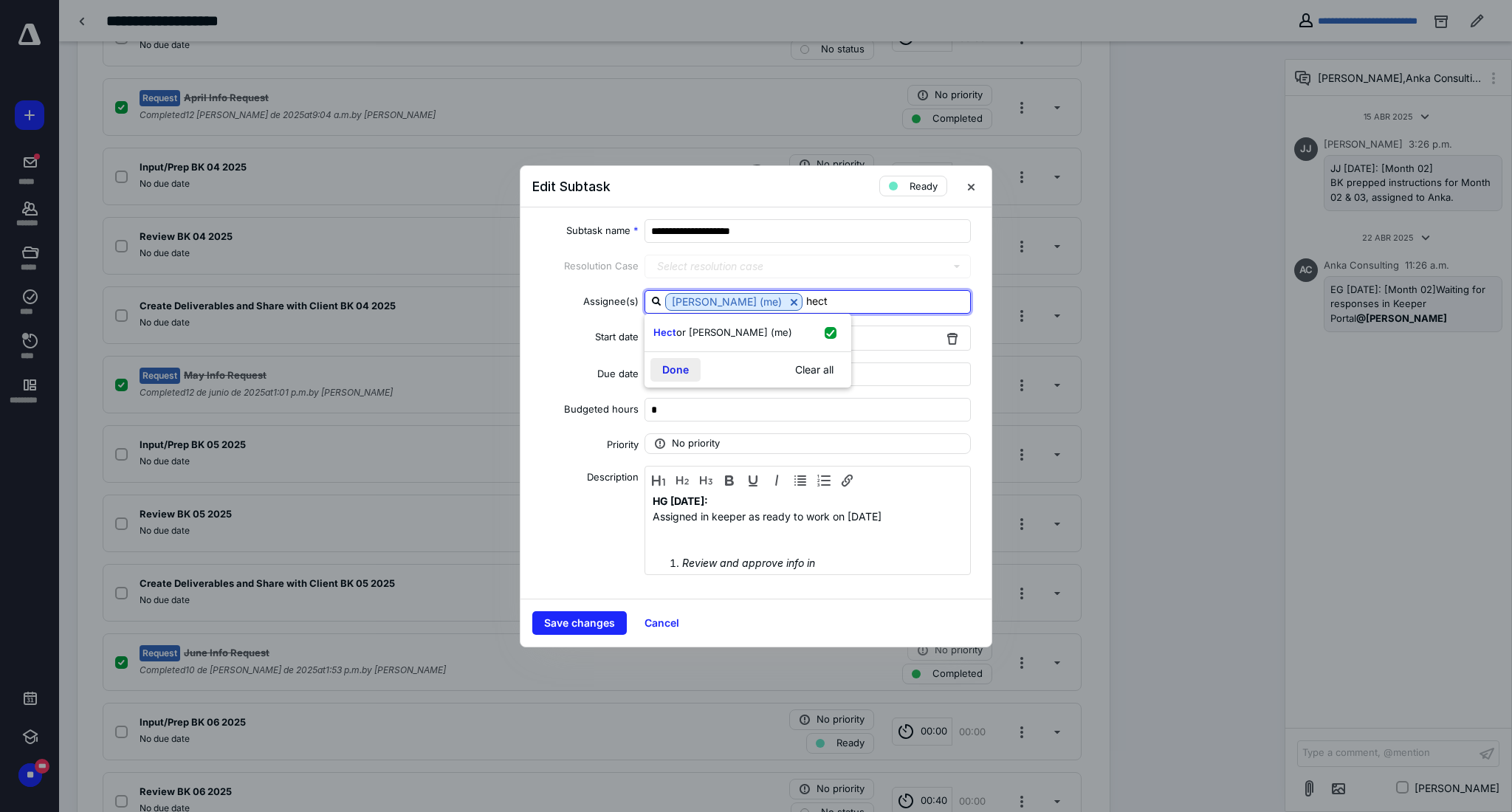 type on "hect" 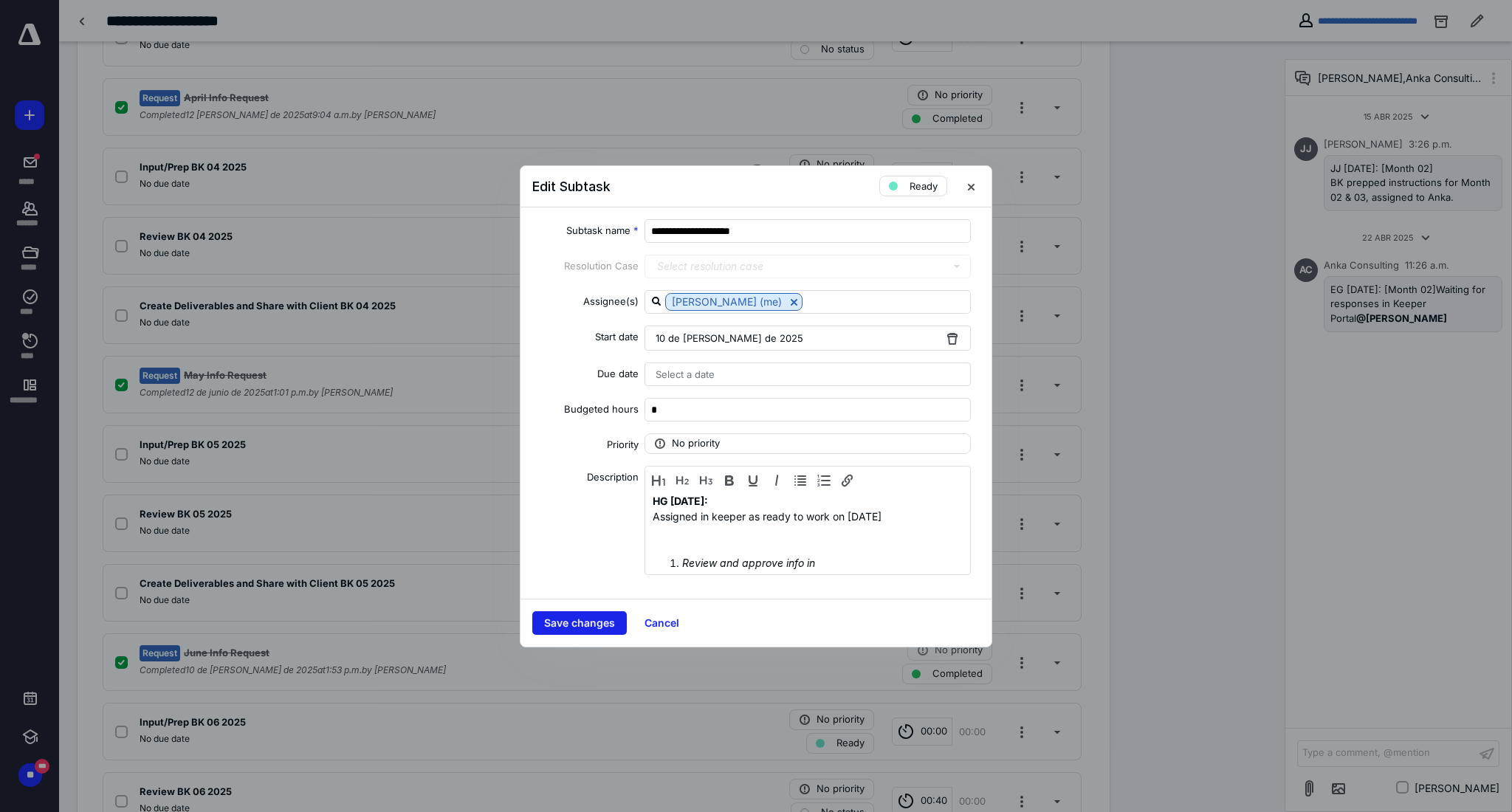 click on "Save changes" at bounding box center (580, 623) 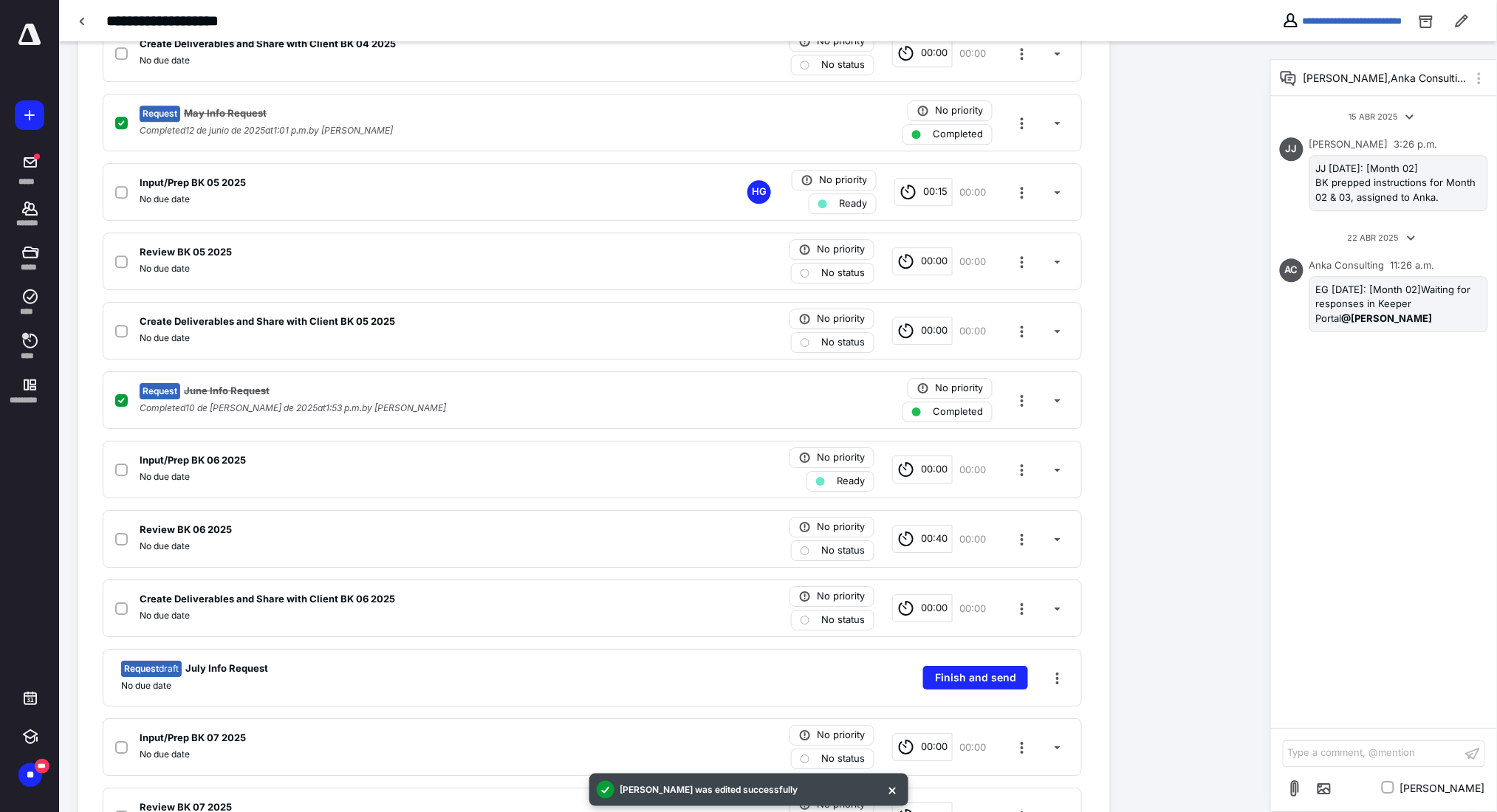 scroll, scrollTop: 1476, scrollLeft: 0, axis: vertical 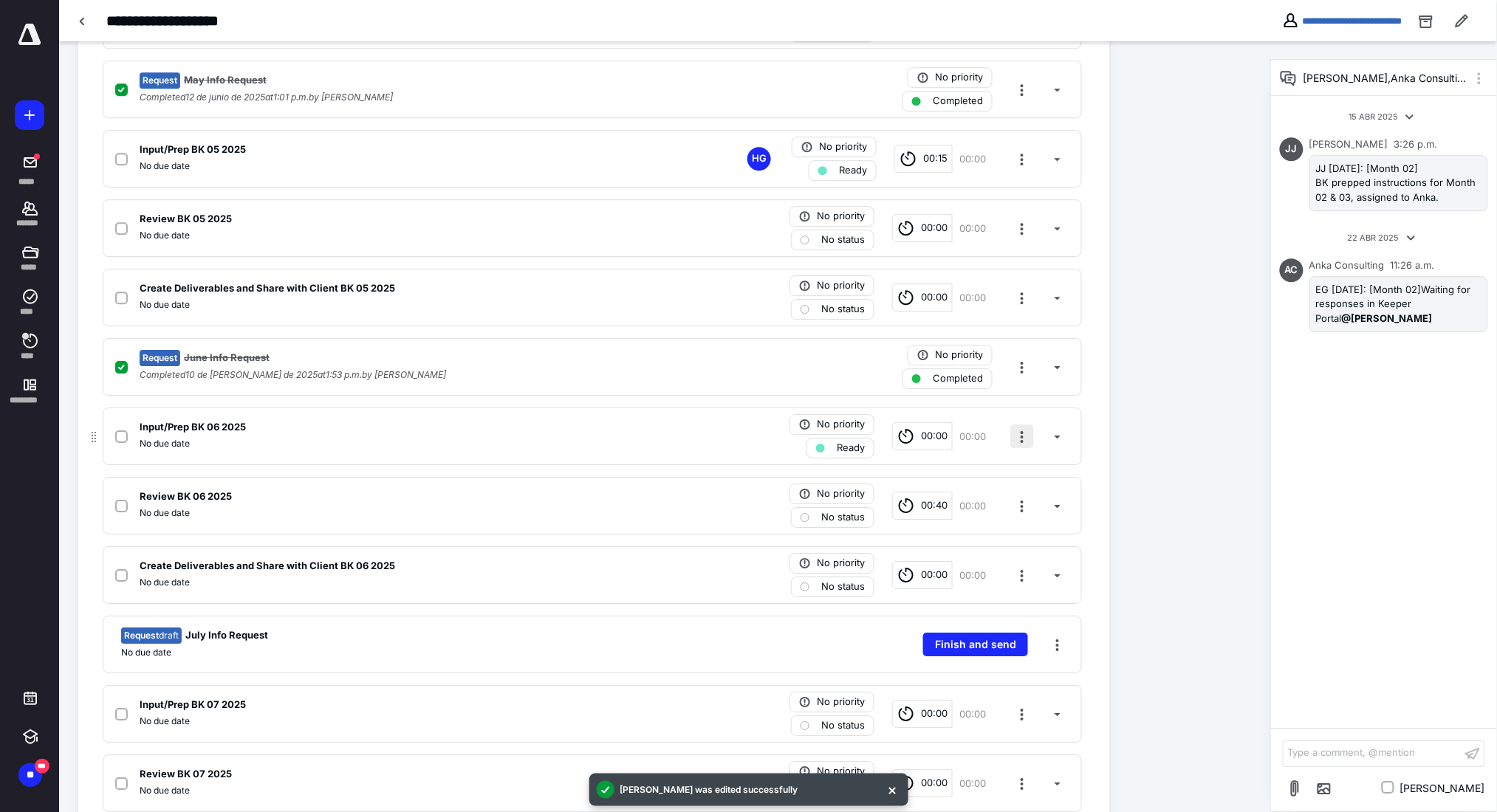 click at bounding box center [1022, 436] 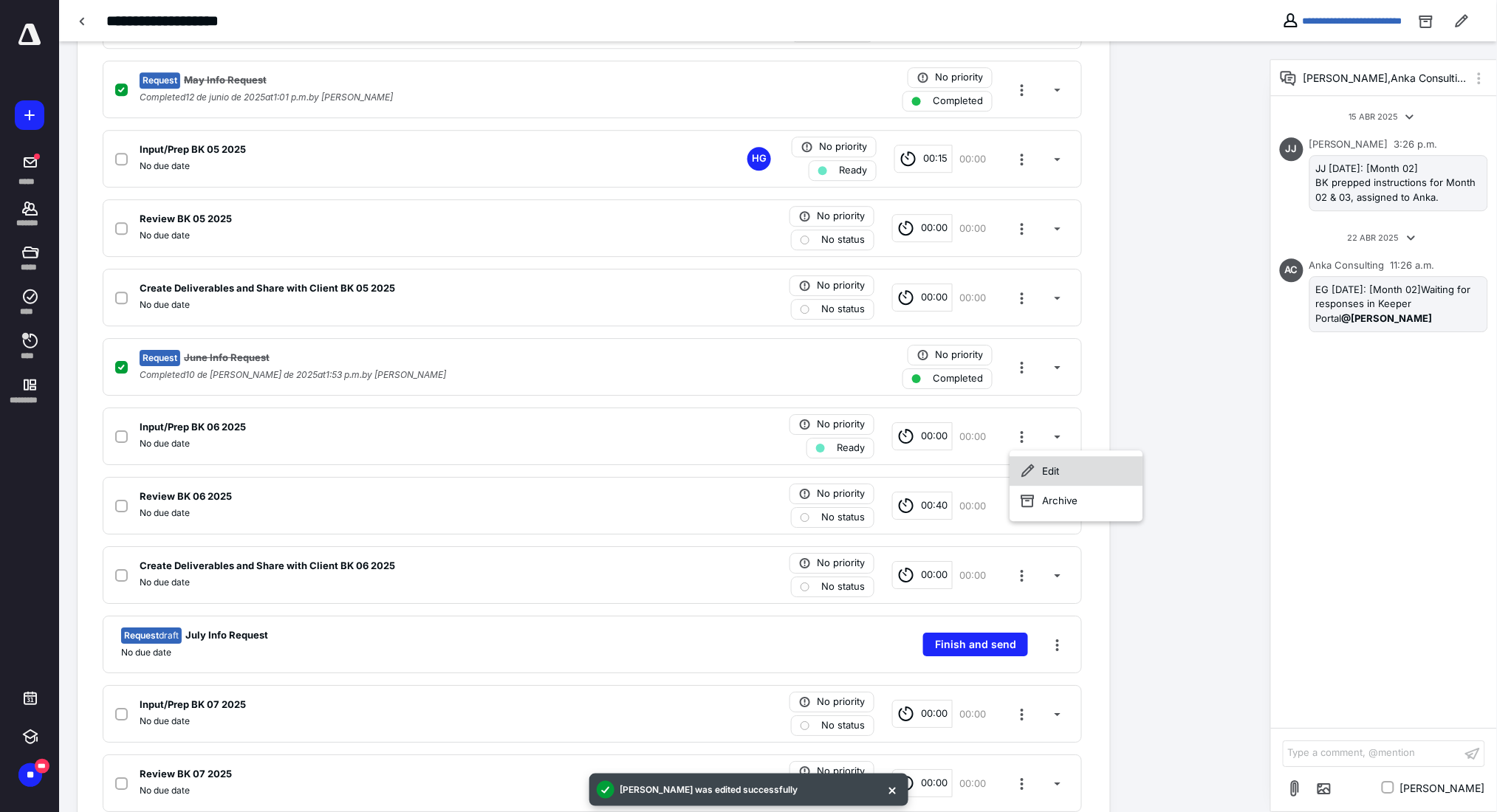 click on "Edit" at bounding box center (1076, 471) 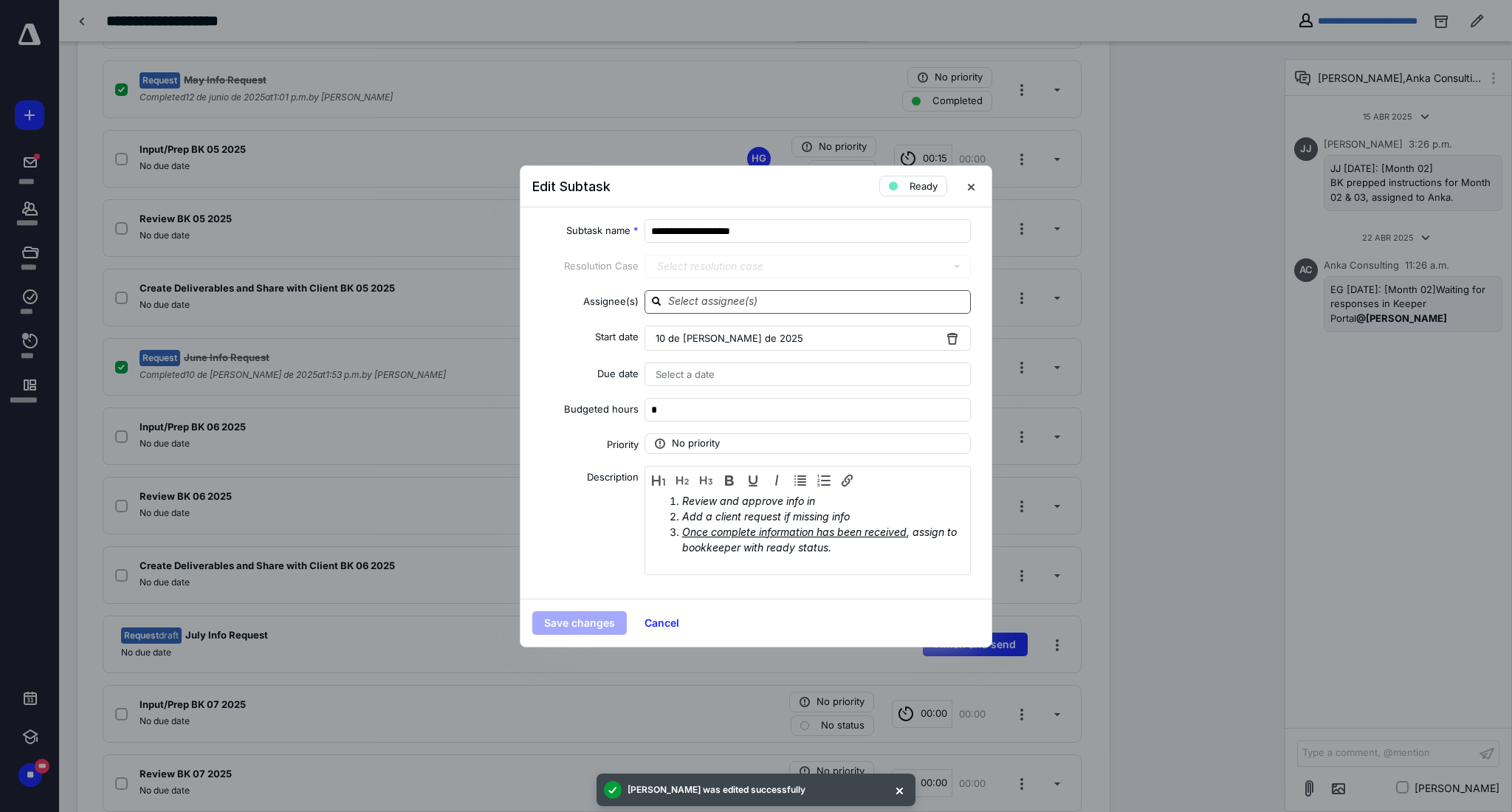 click at bounding box center [817, 301] 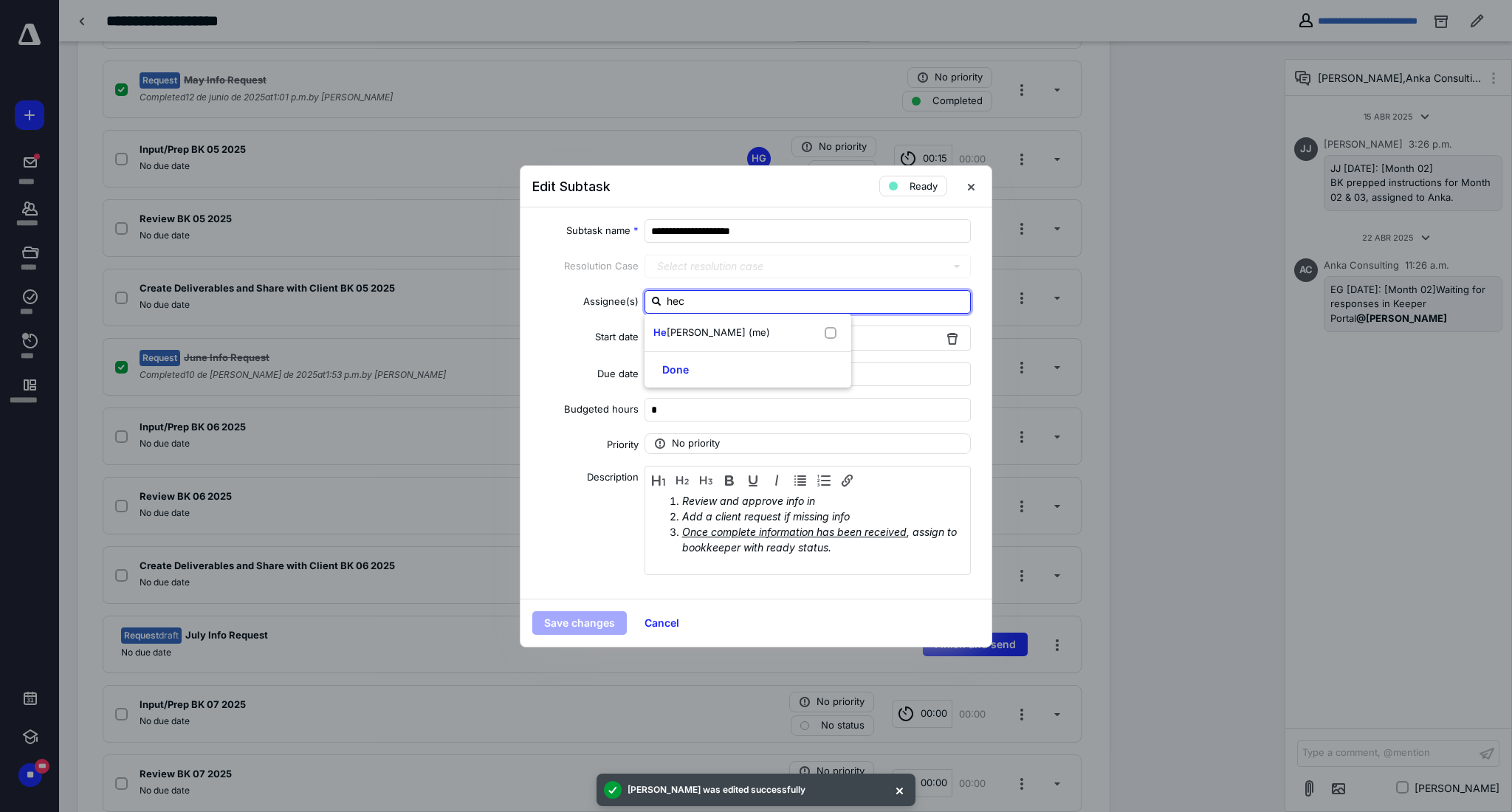 type on "hect" 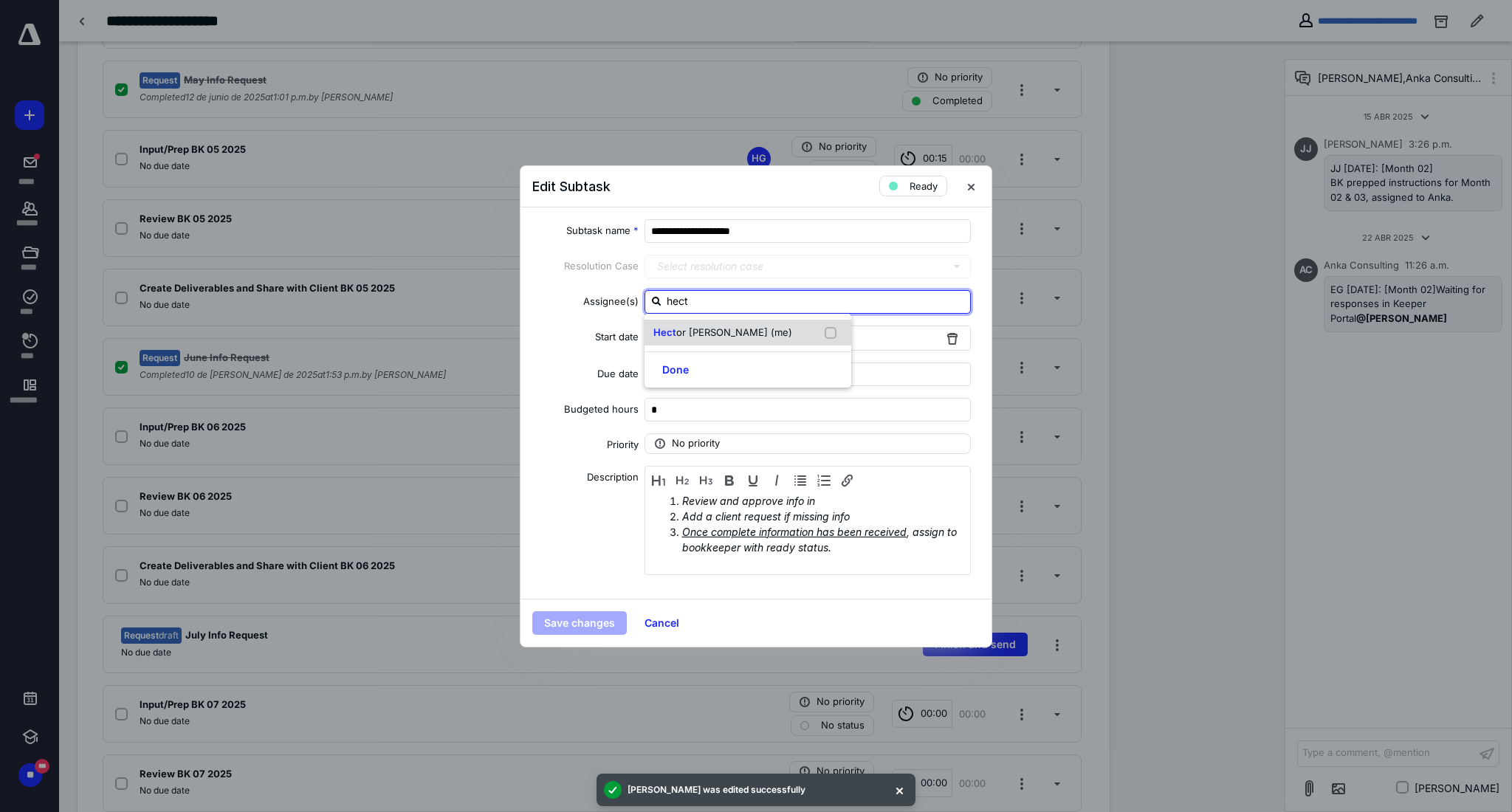 click on "or Gomez (me)" at bounding box center (734, 332) 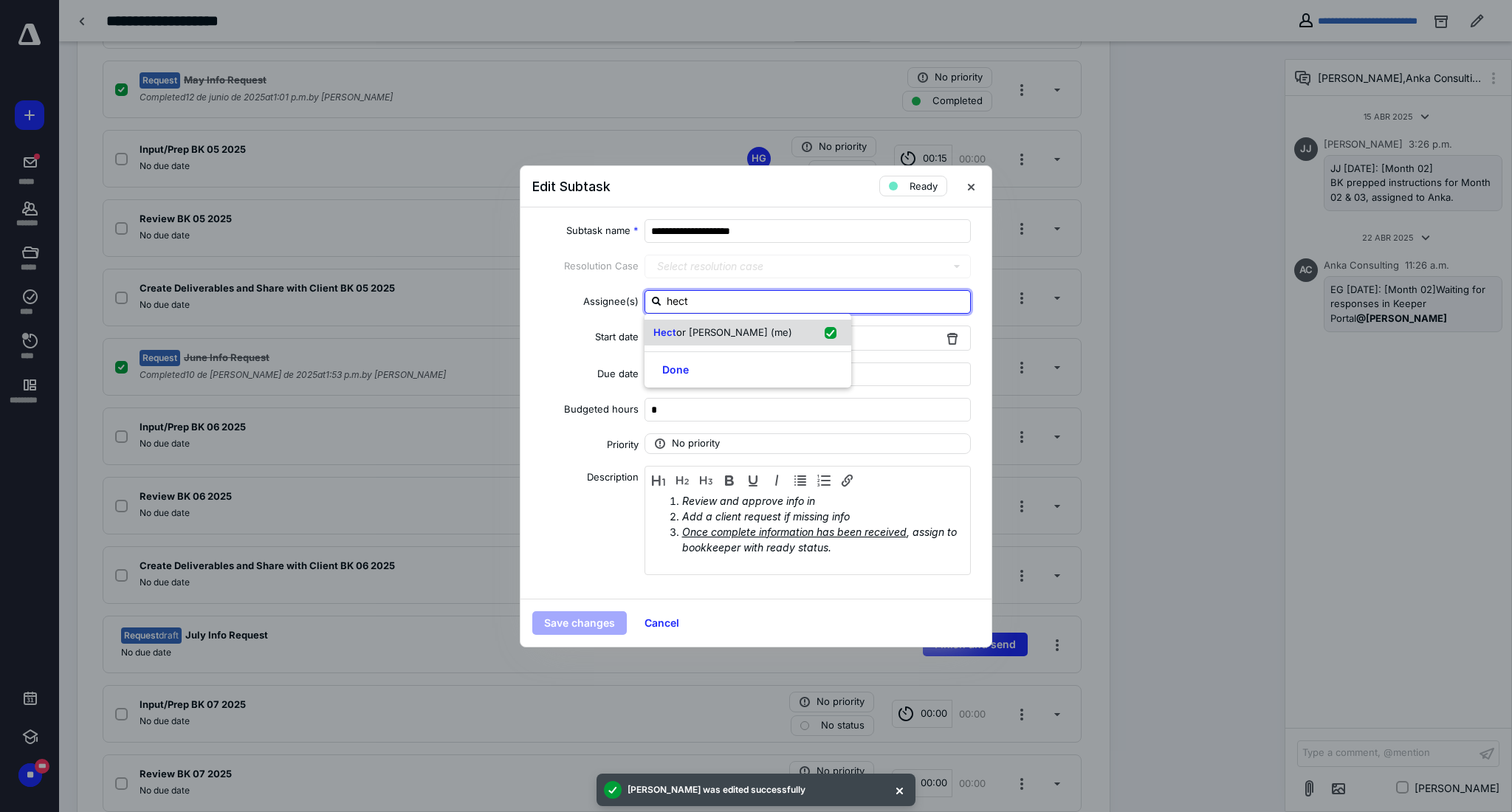 checkbox on "true" 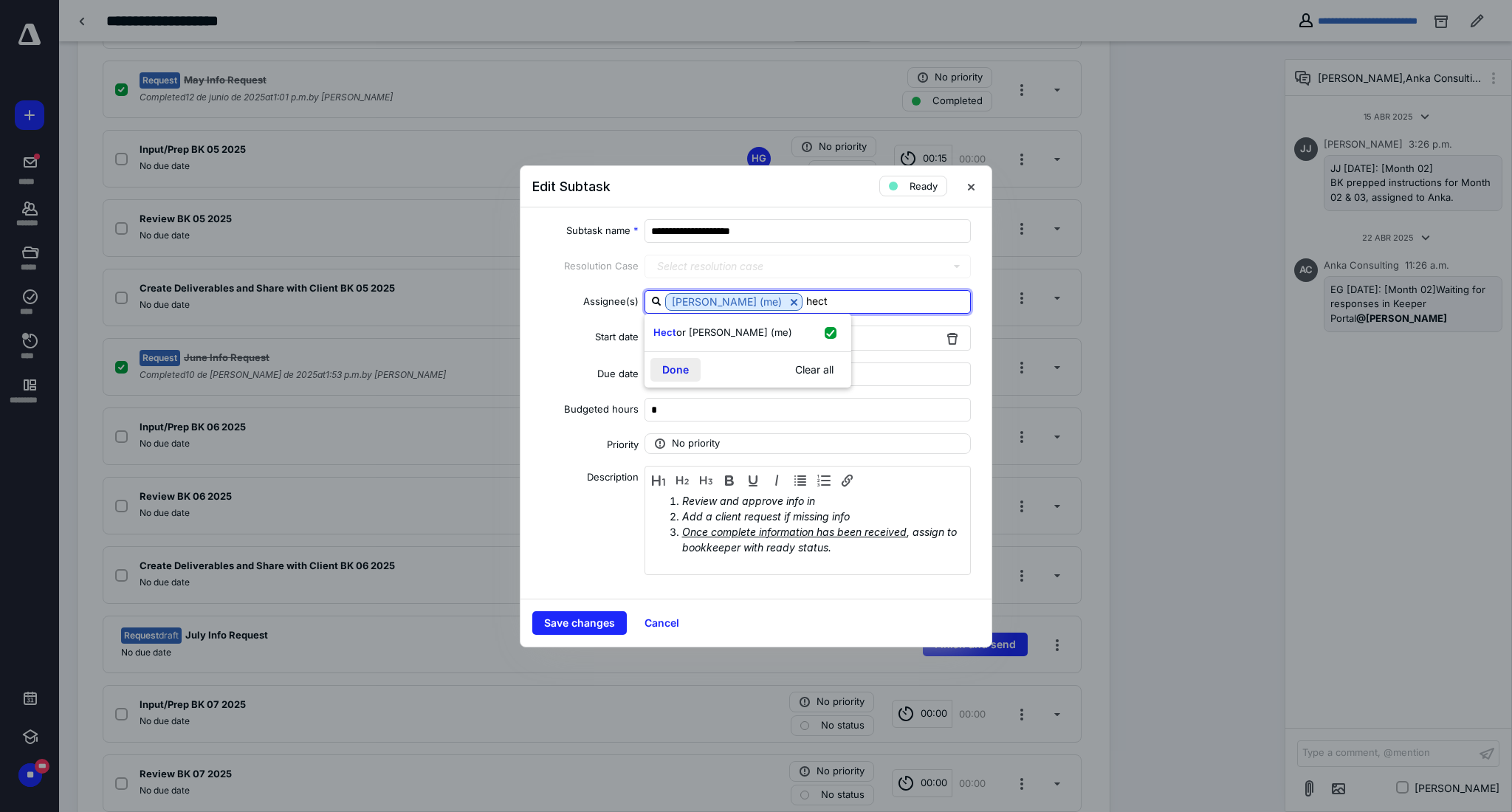 type on "hect" 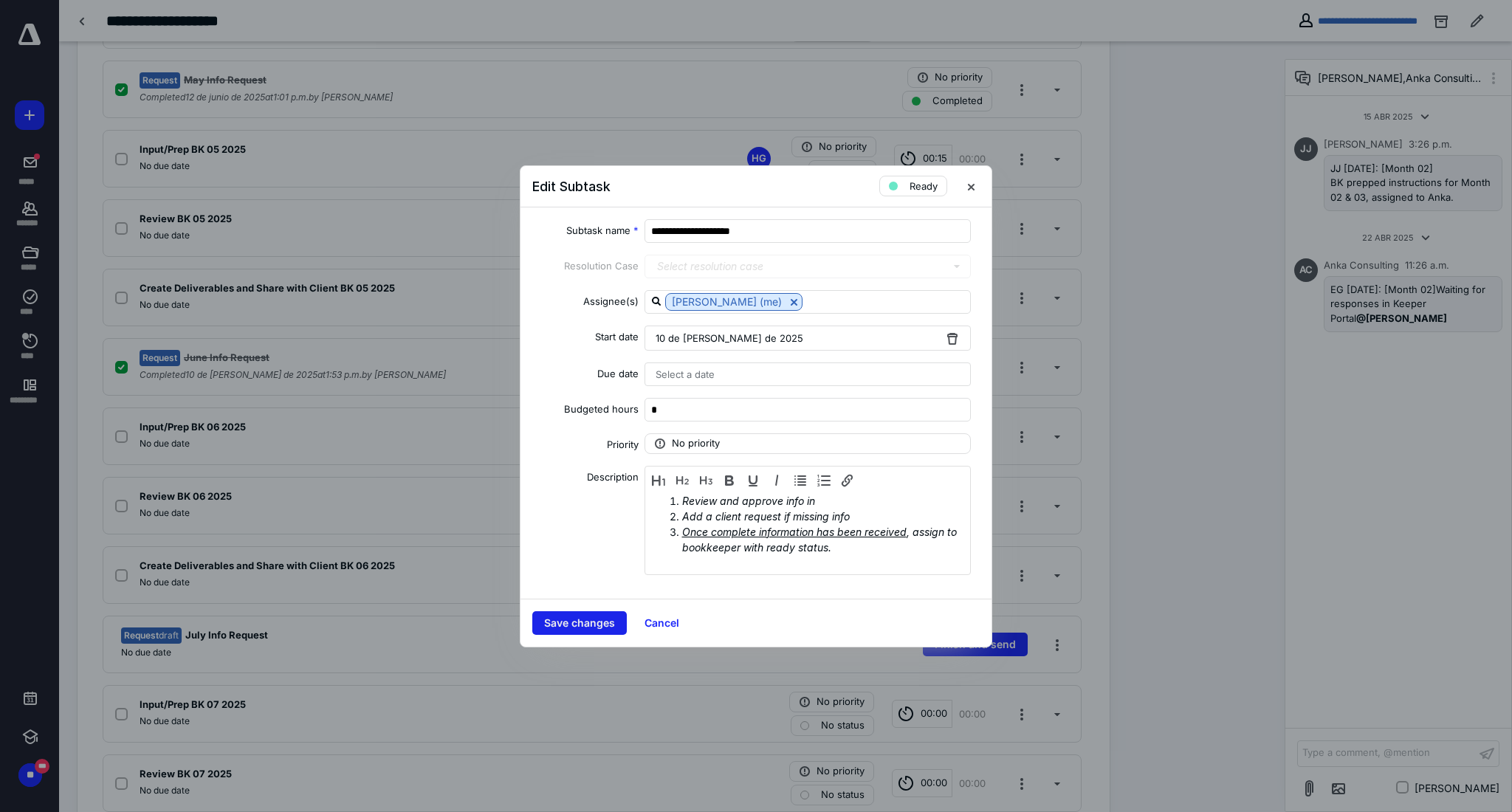 click on "Save changes" at bounding box center (580, 623) 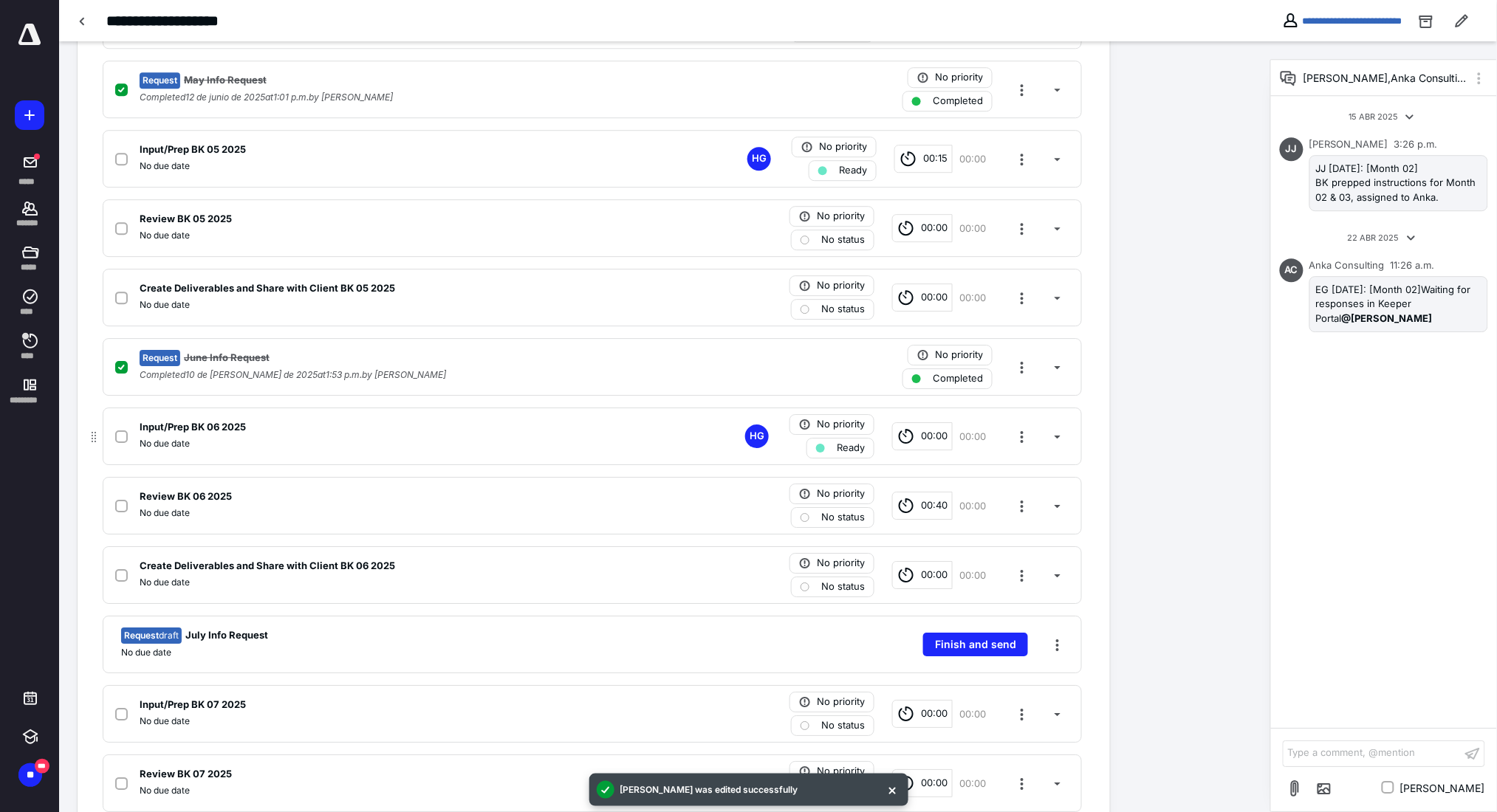 click on "No due date" at bounding box center [398, 444] 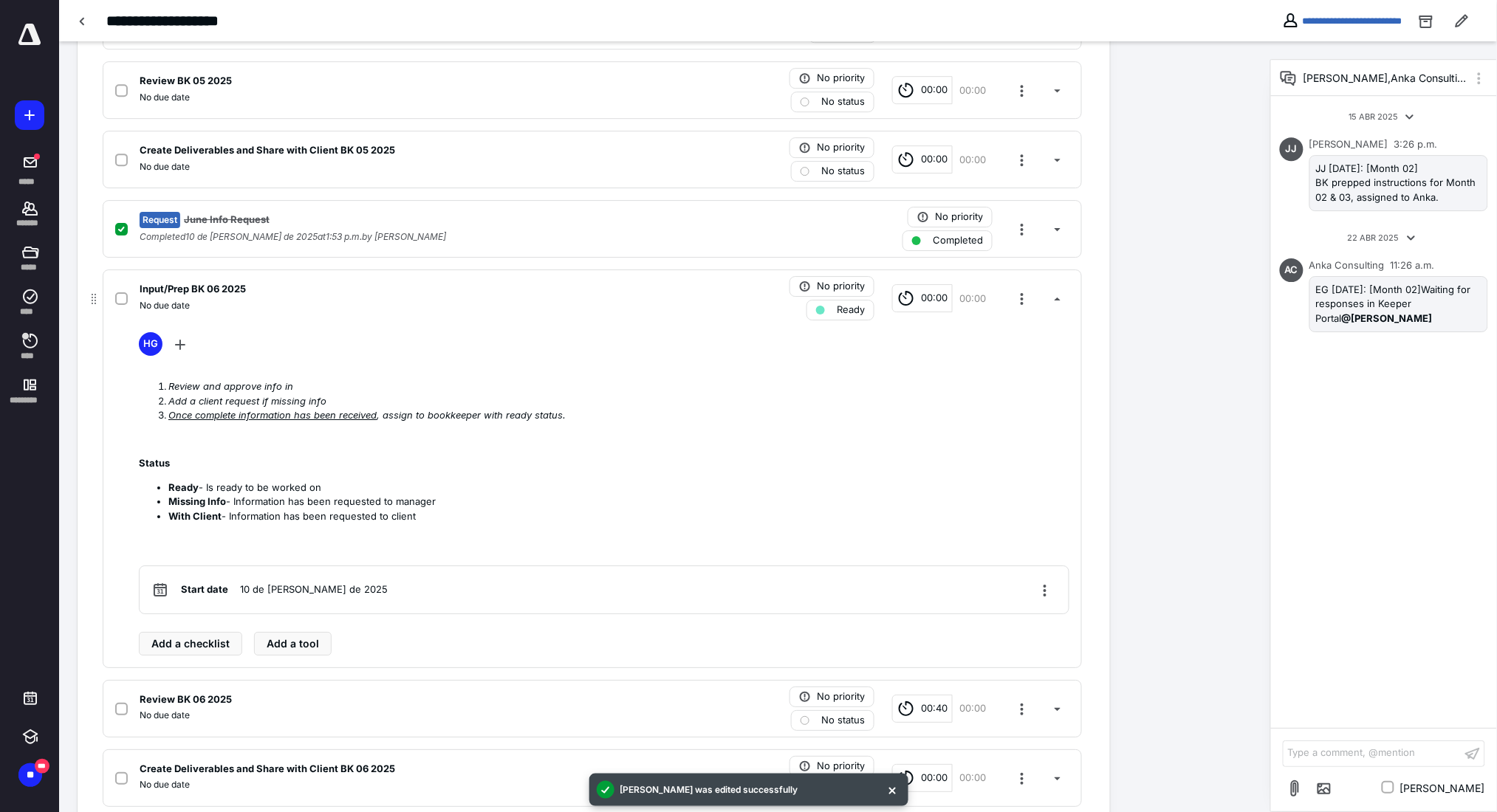 scroll, scrollTop: 1673, scrollLeft: 0, axis: vertical 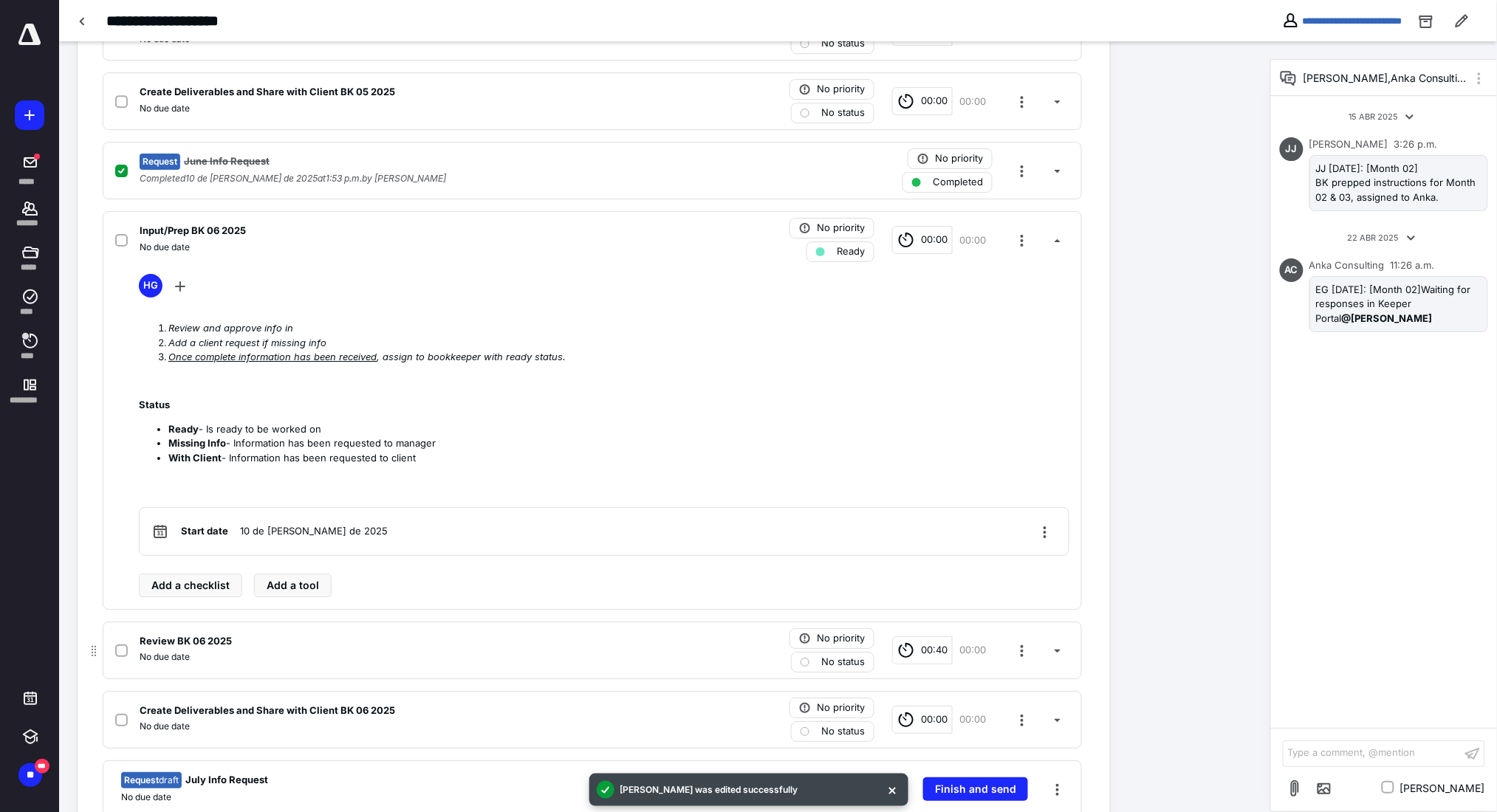 click 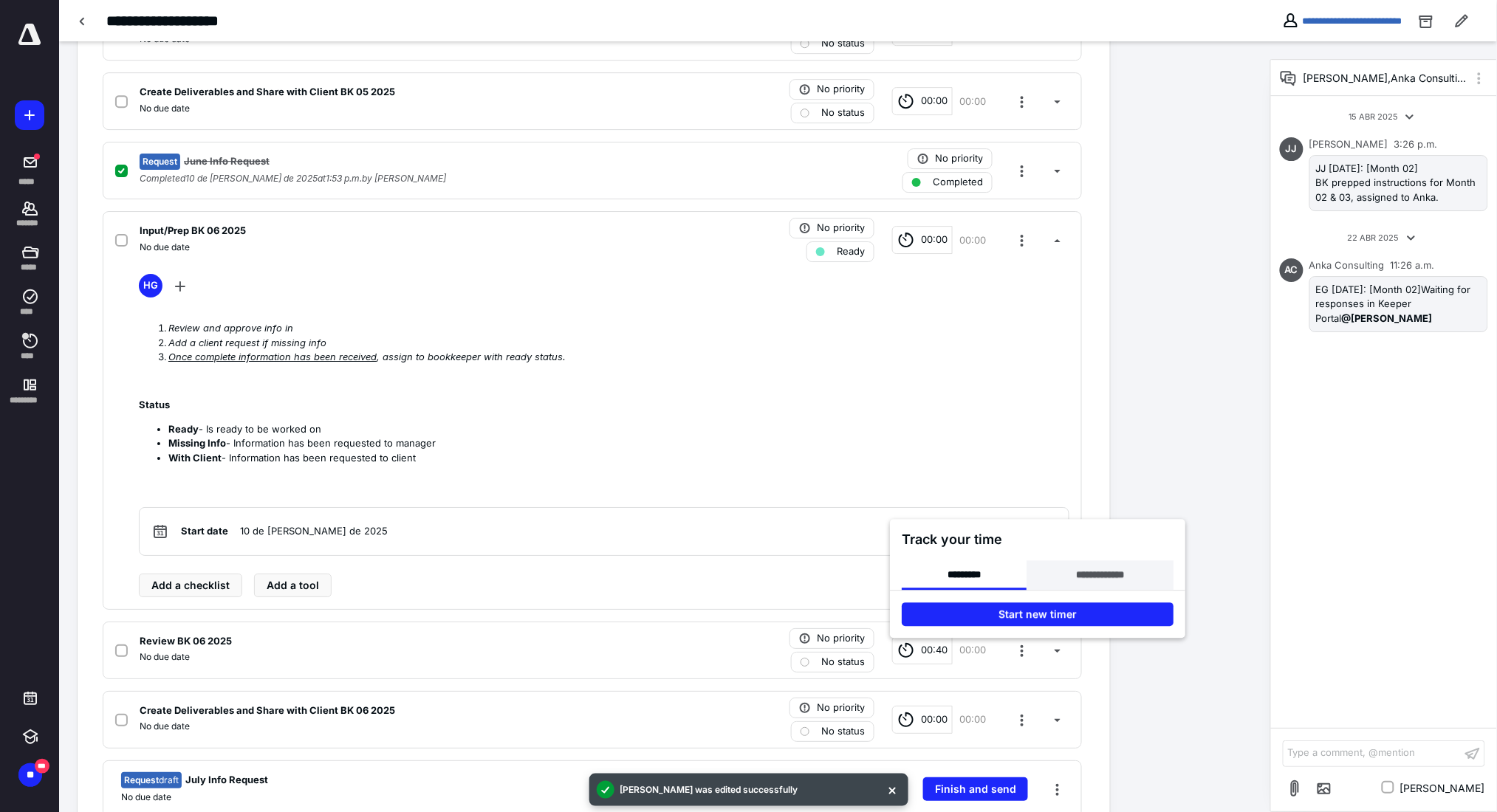click on "**********" at bounding box center (1100, 576) 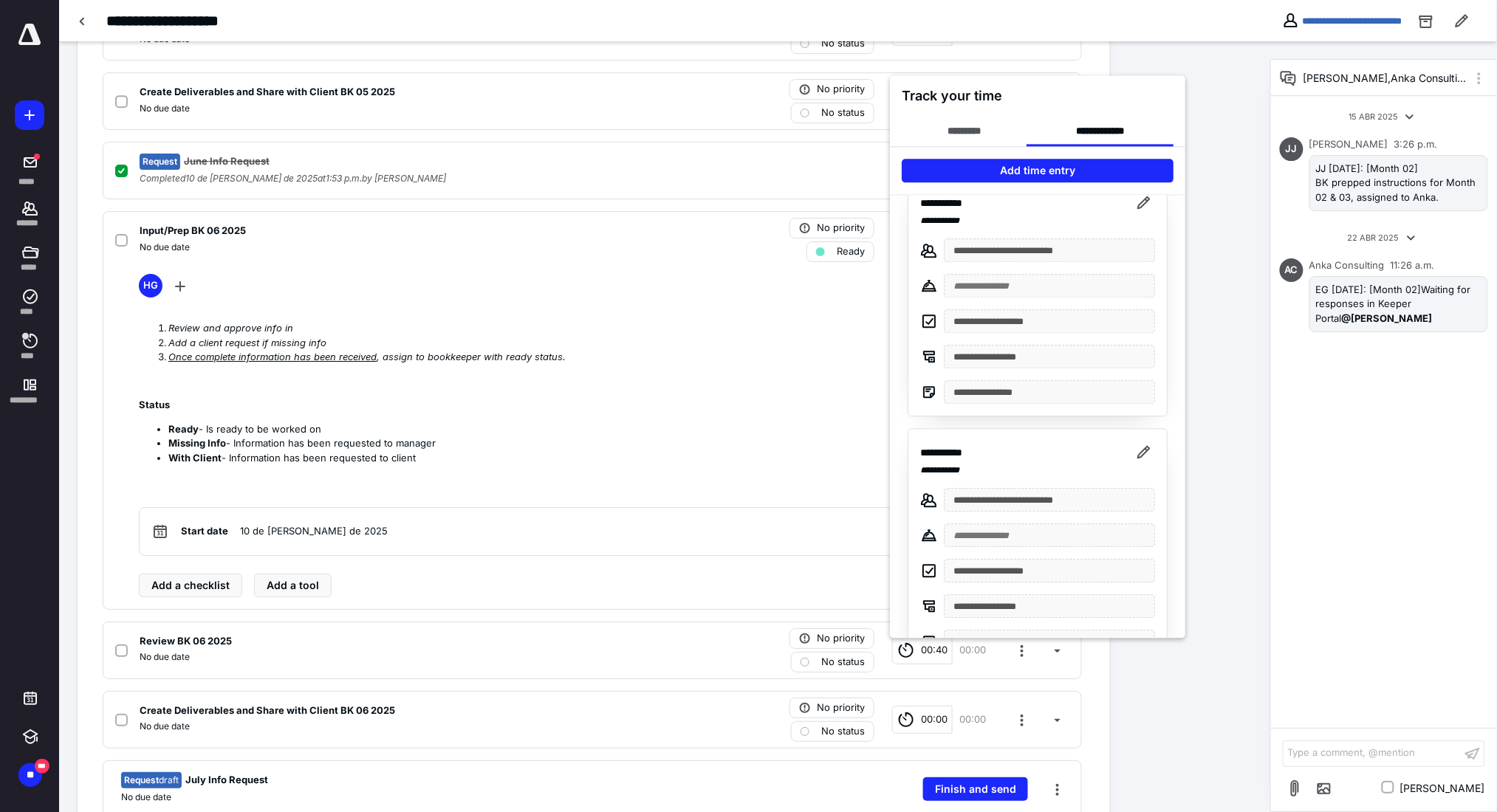 scroll, scrollTop: 0, scrollLeft: 0, axis: both 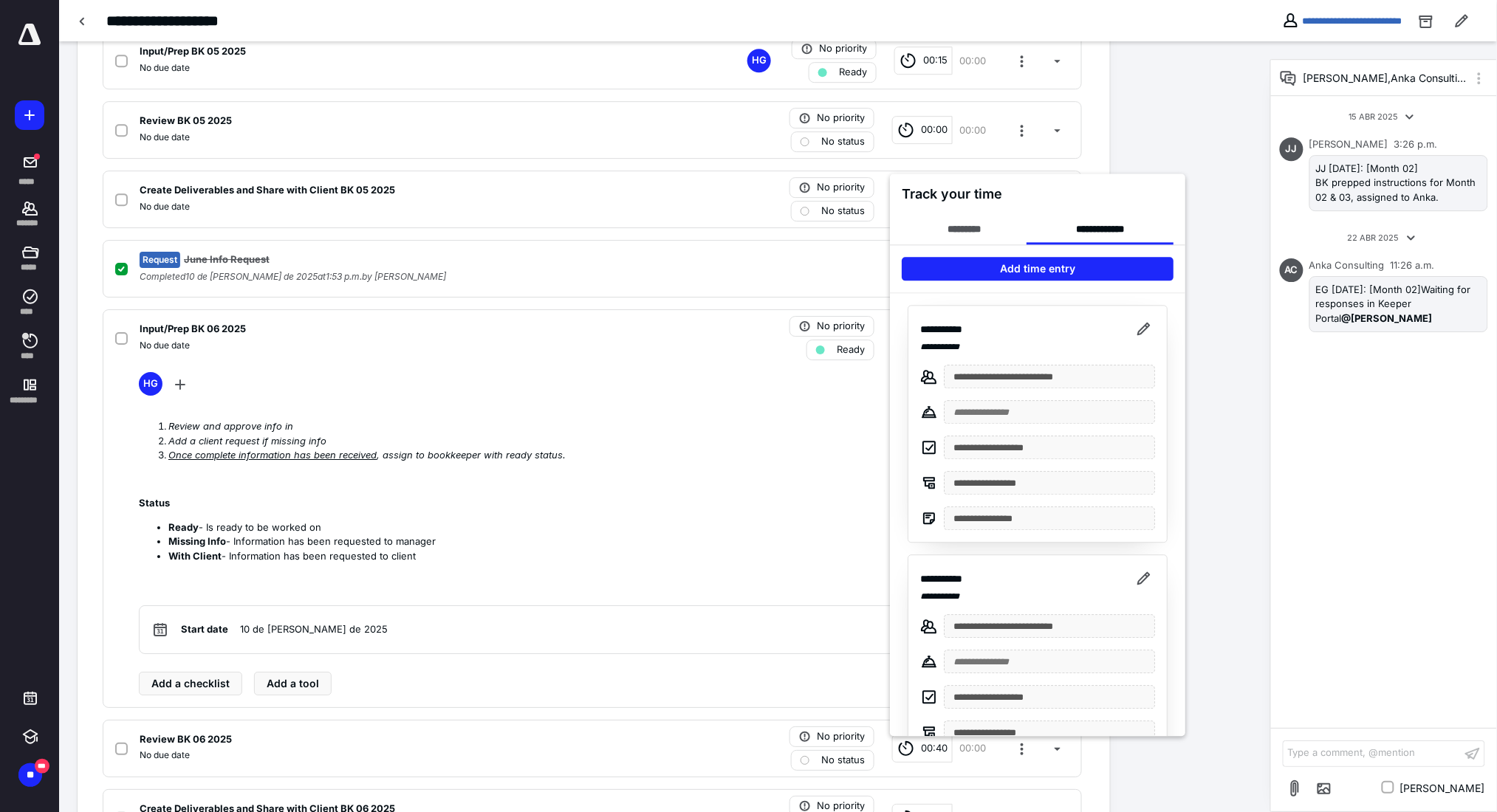 click at bounding box center [748, 406] 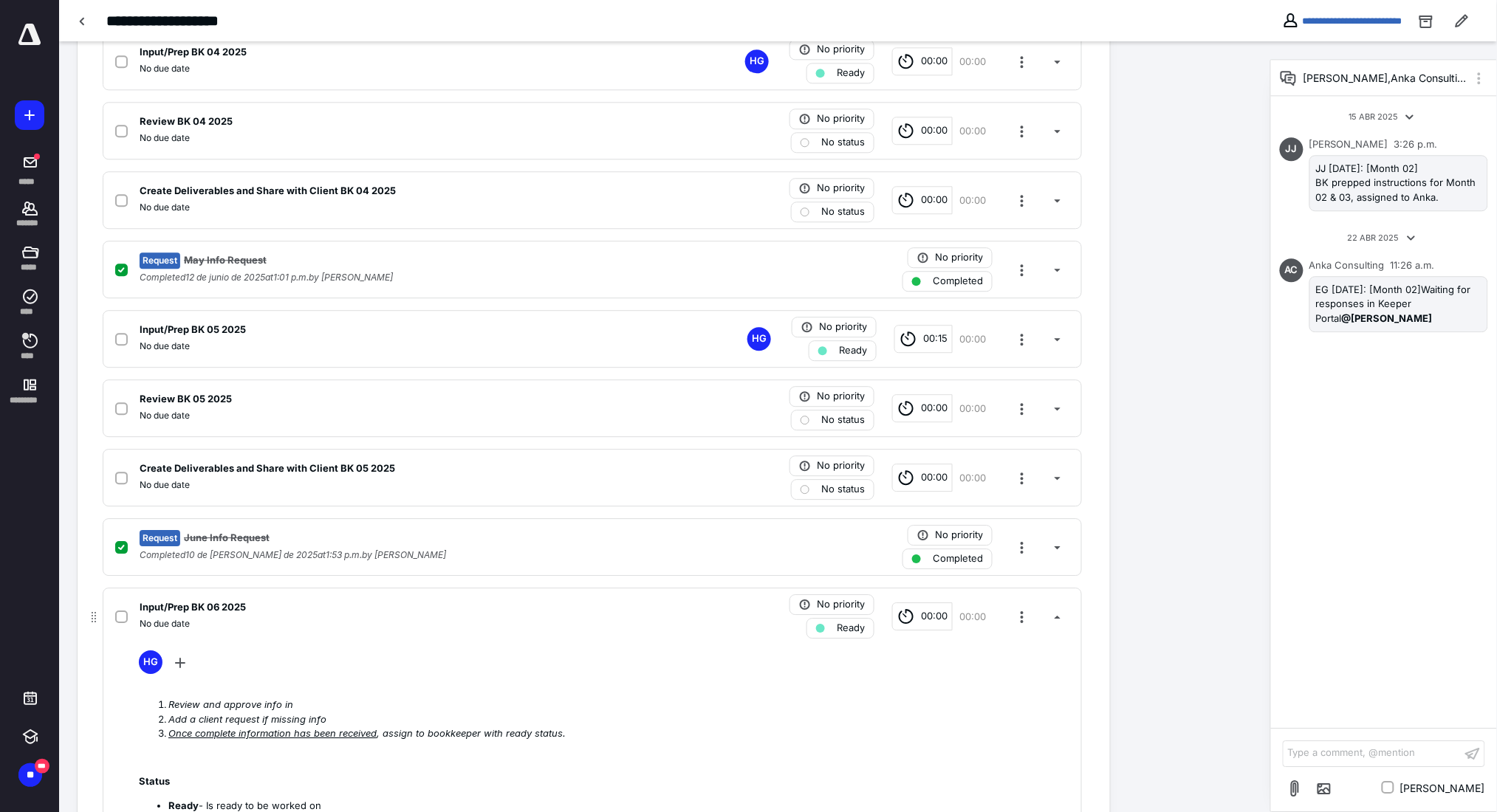 scroll, scrollTop: 1279, scrollLeft: 0, axis: vertical 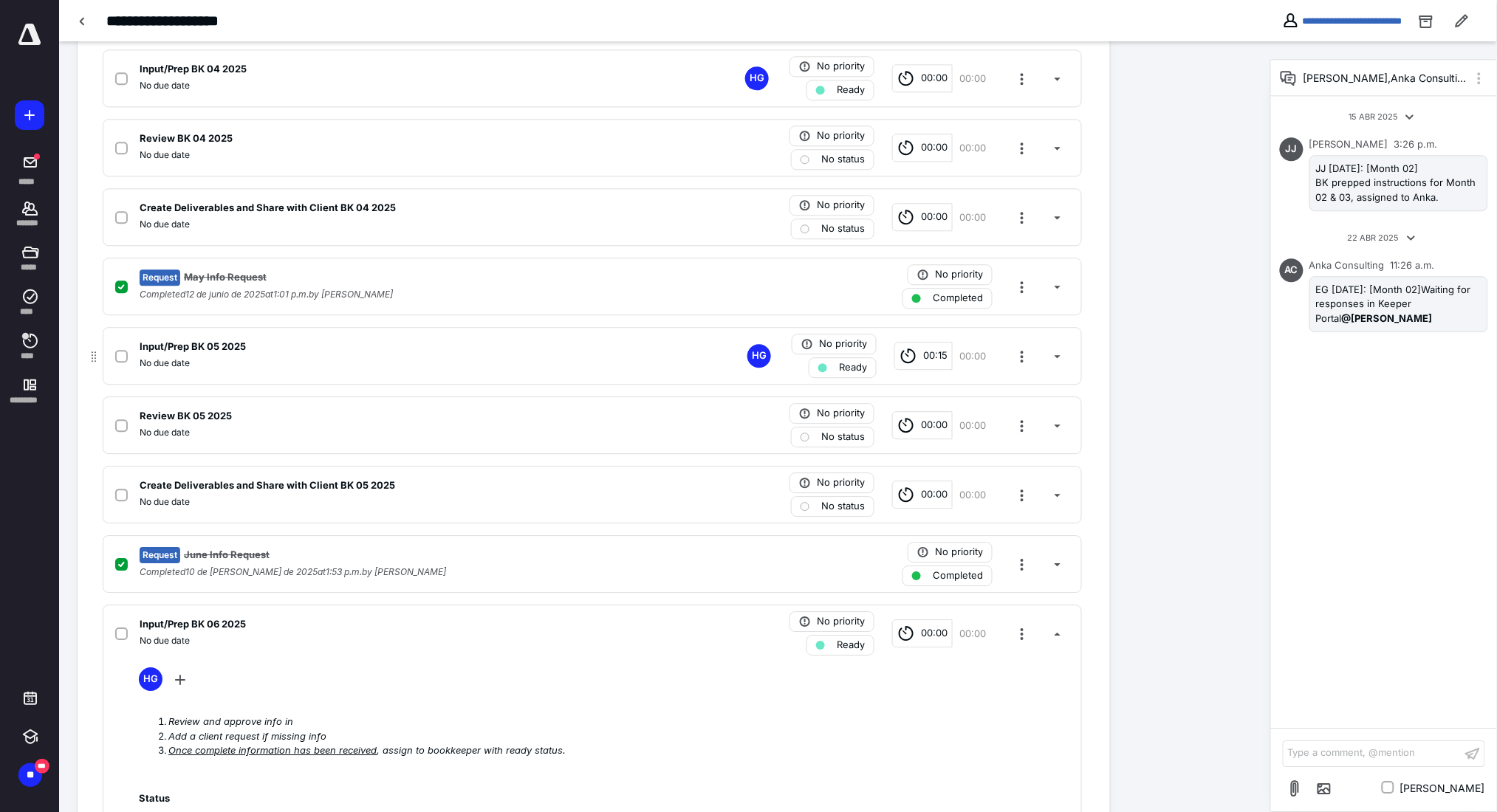 click on "Input/Prep BK 05 2025 No due date HG No priority Ready 00:15 00:00" at bounding box center [592, 356] 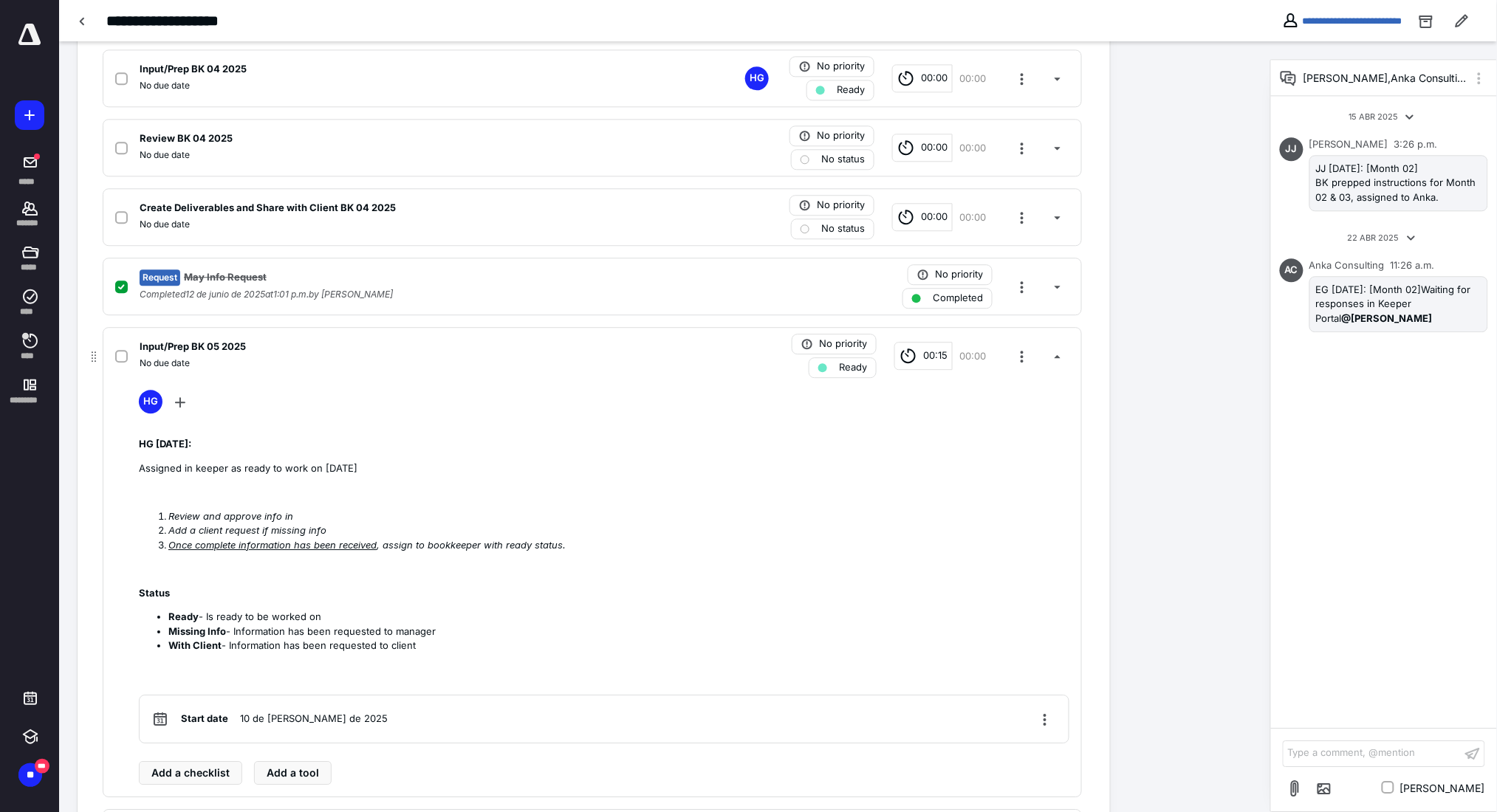 click on "Input/Prep BK 05 2025 No due date No priority Ready 00:15 00:00" at bounding box center (592, 356) 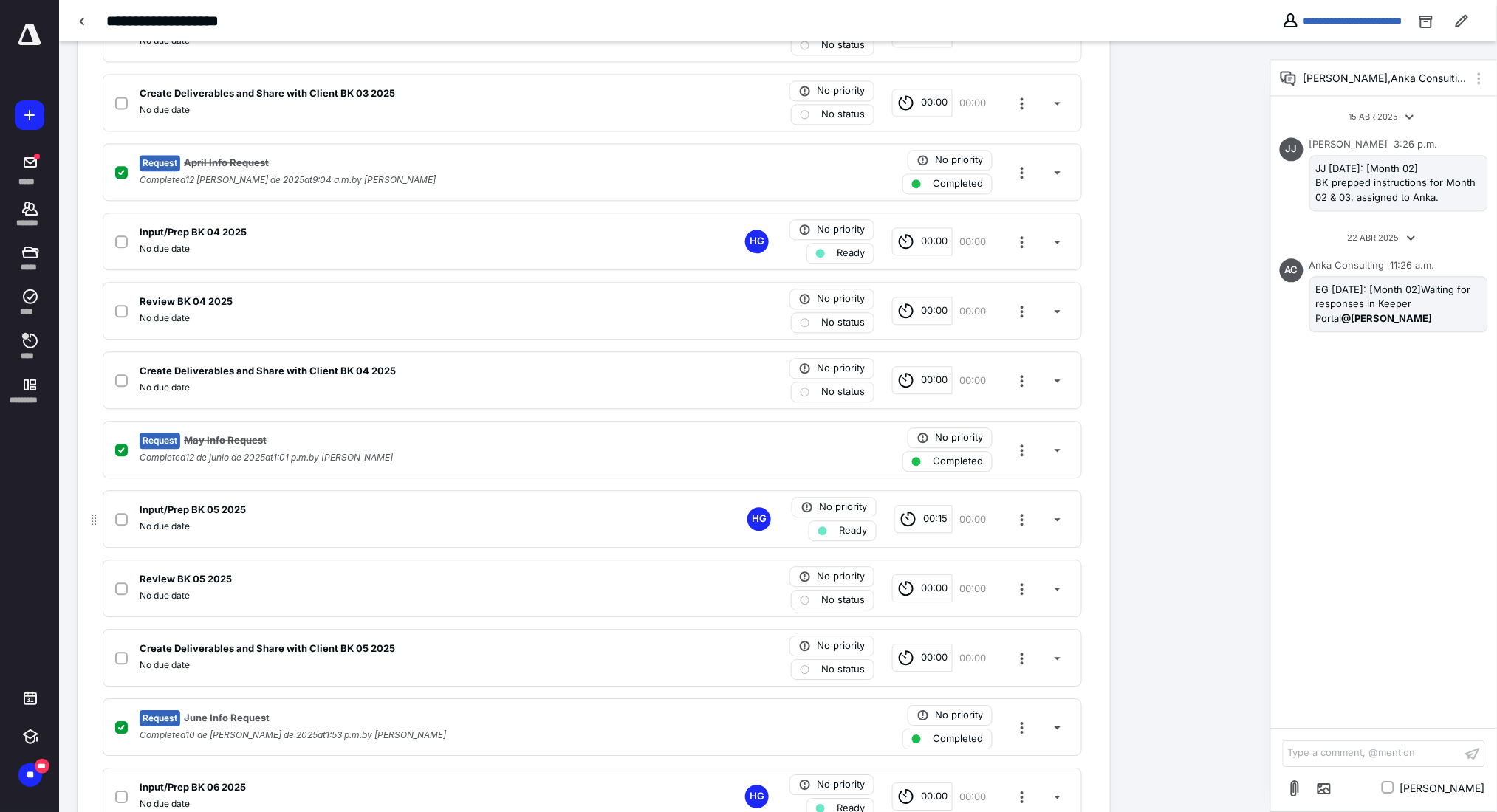 scroll, scrollTop: 1082, scrollLeft: 0, axis: vertical 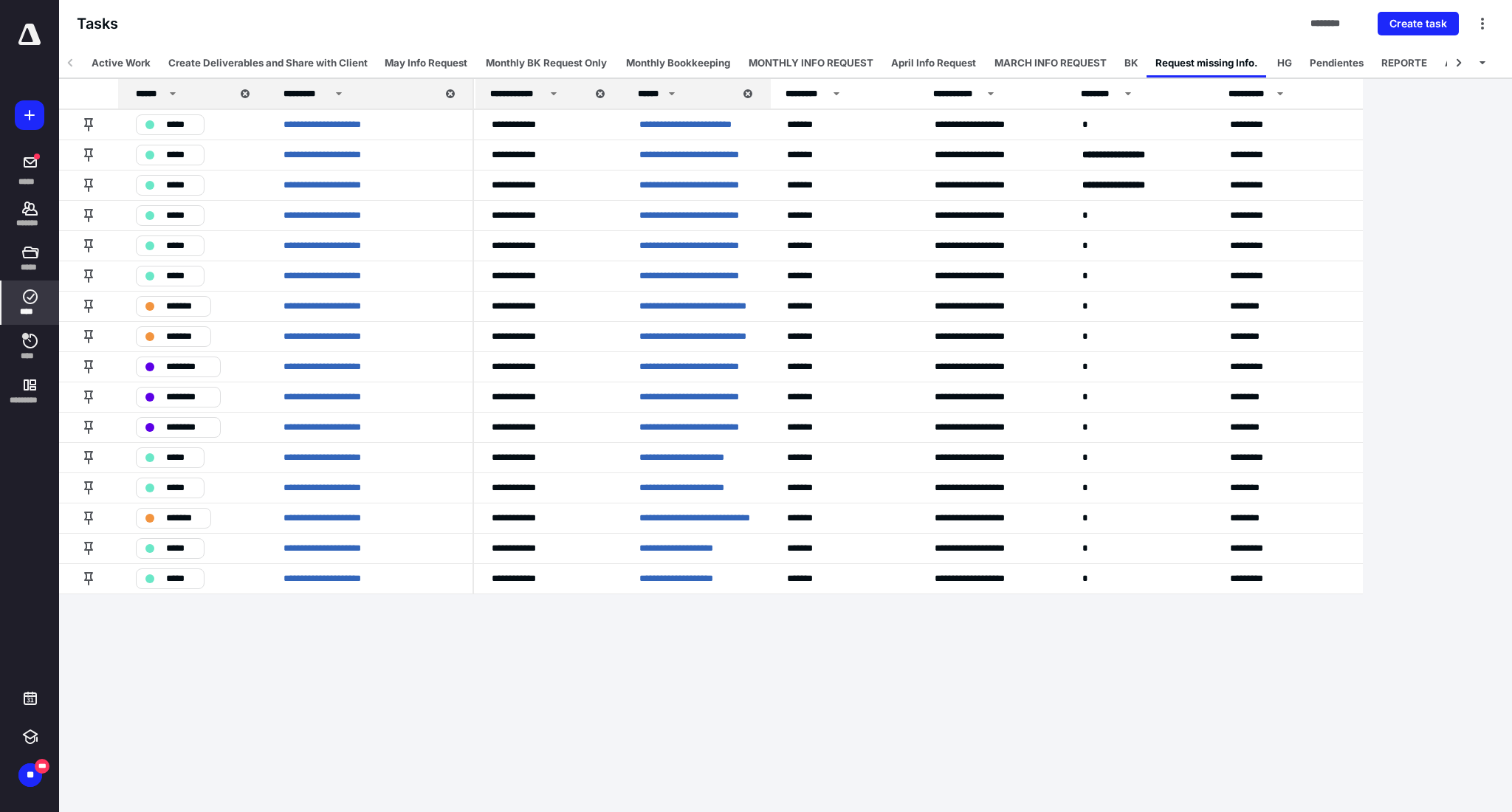 click on "**********" at bounding box center [538, 94] 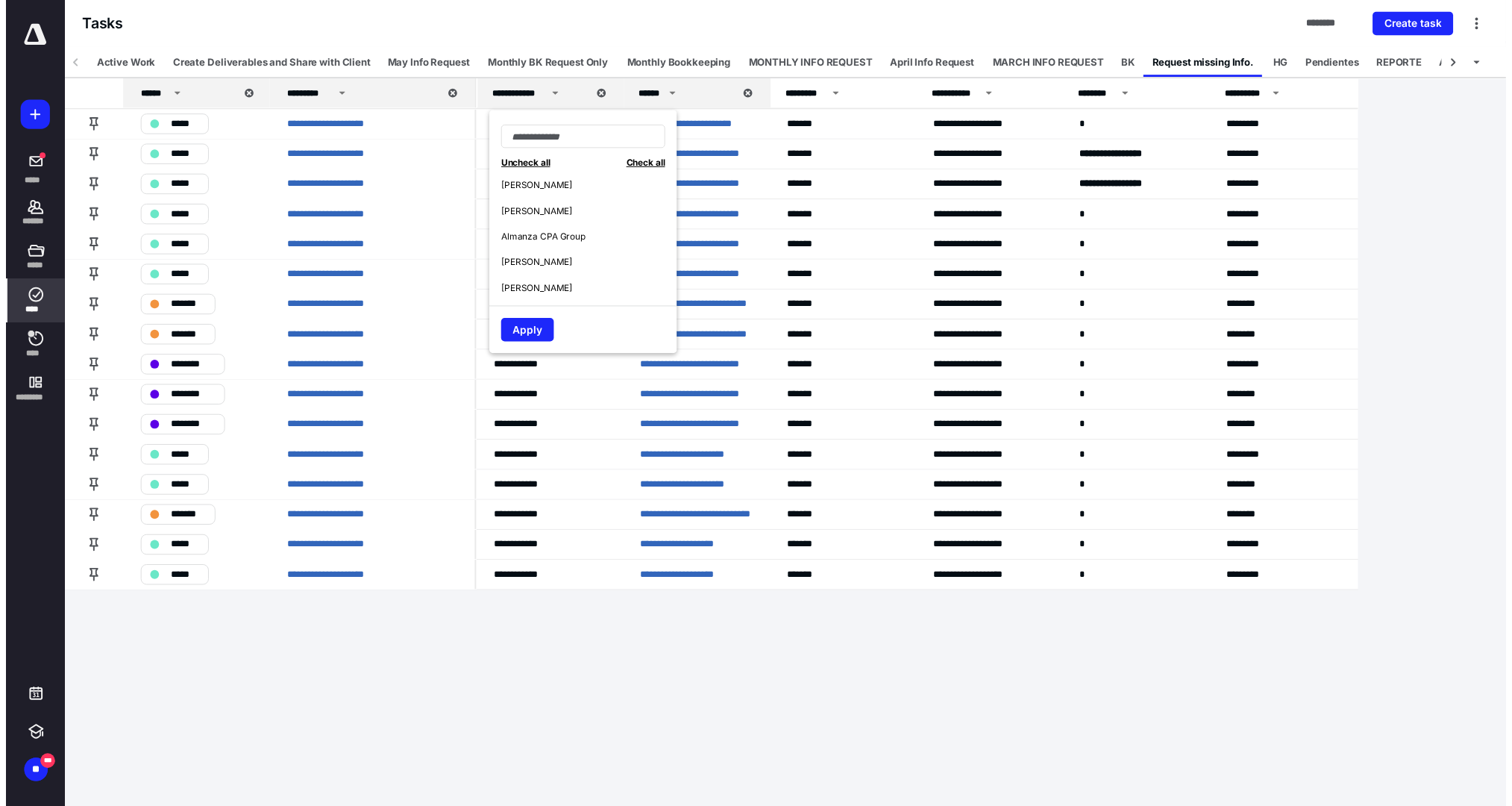 scroll, scrollTop: 0, scrollLeft: 0, axis: both 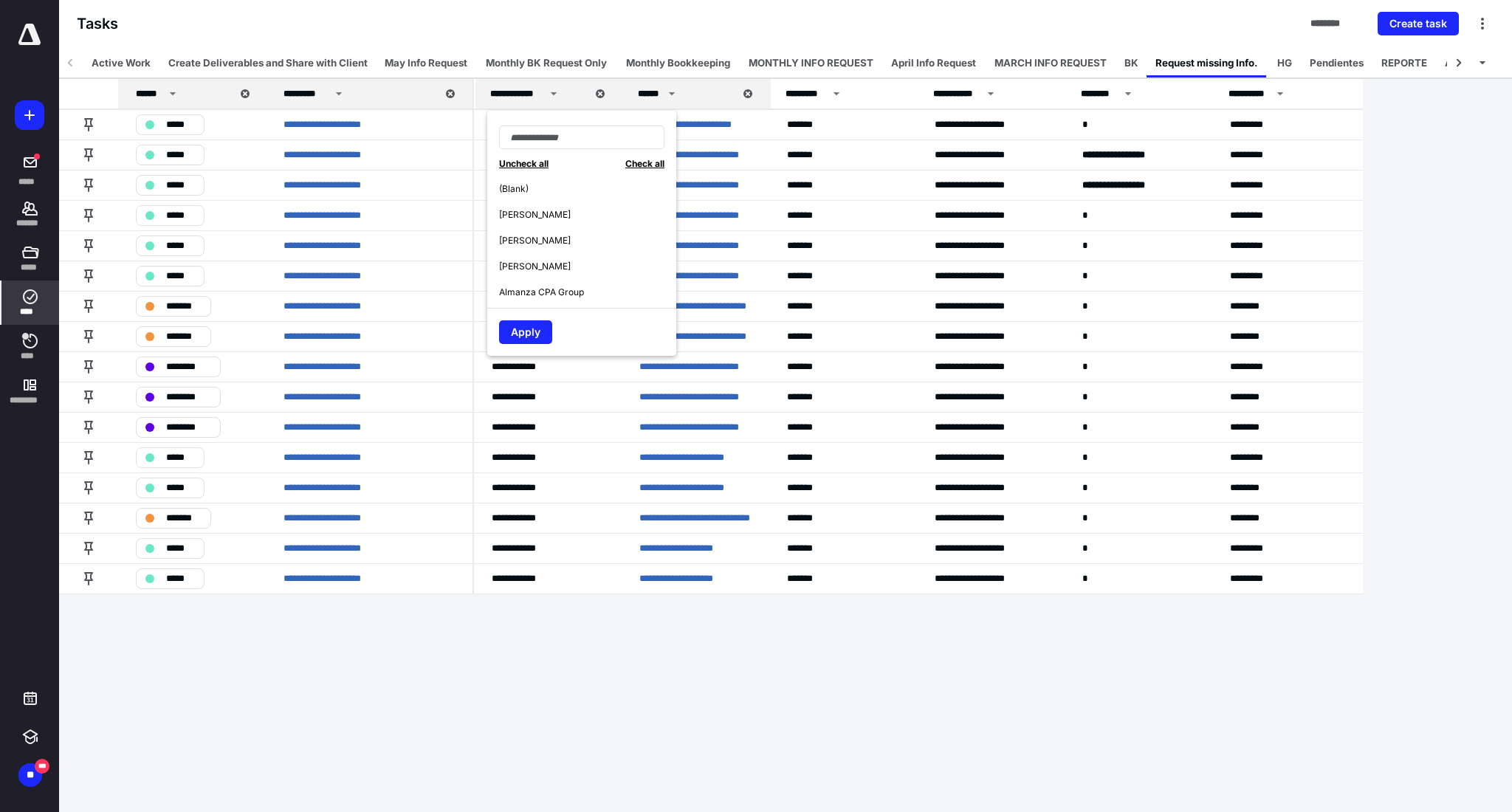 click on "Tasks ******** Create task" at bounding box center (786, 24) 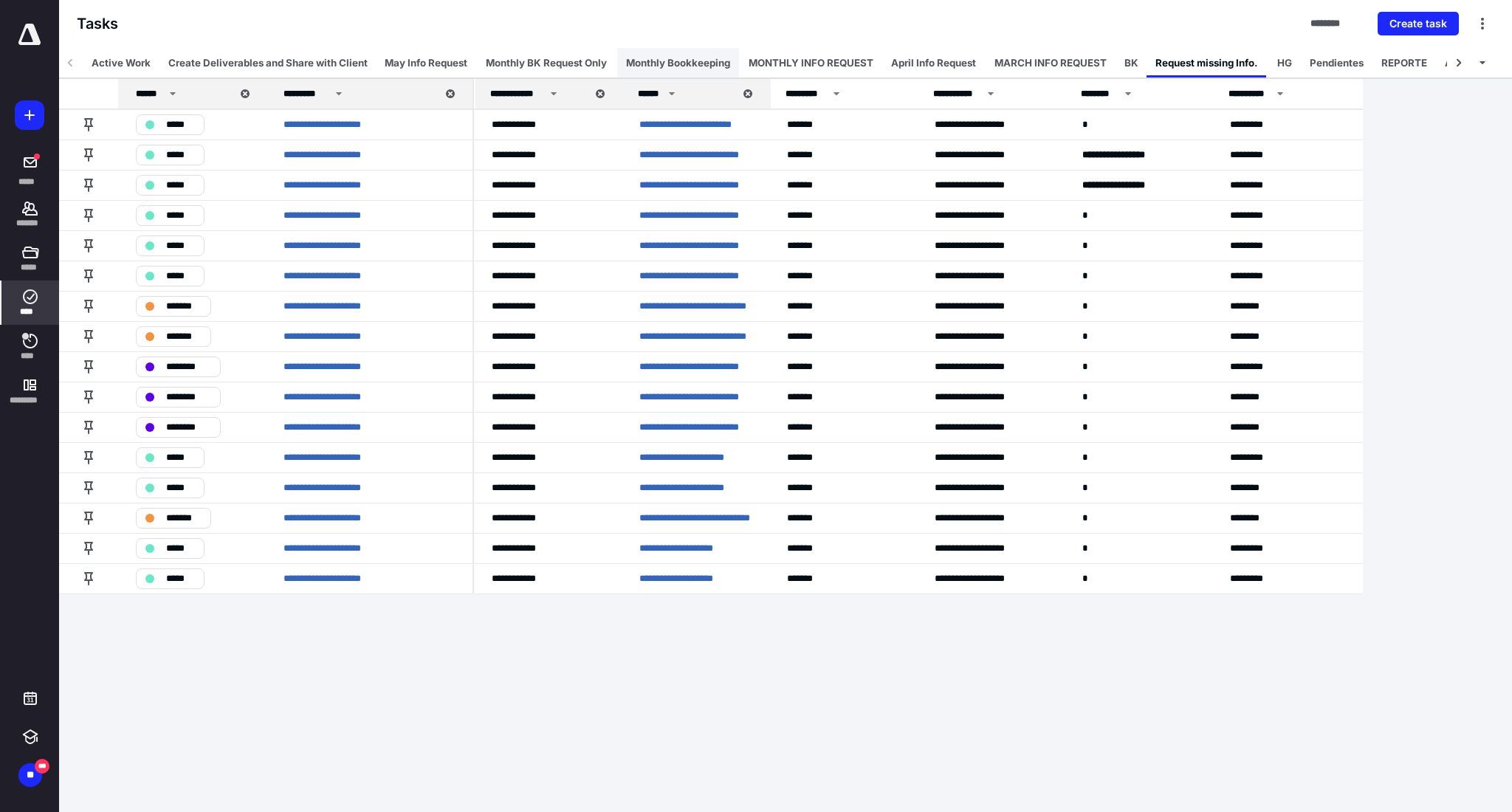 click on "Monthly Bookkeeping" at bounding box center [678, 63] 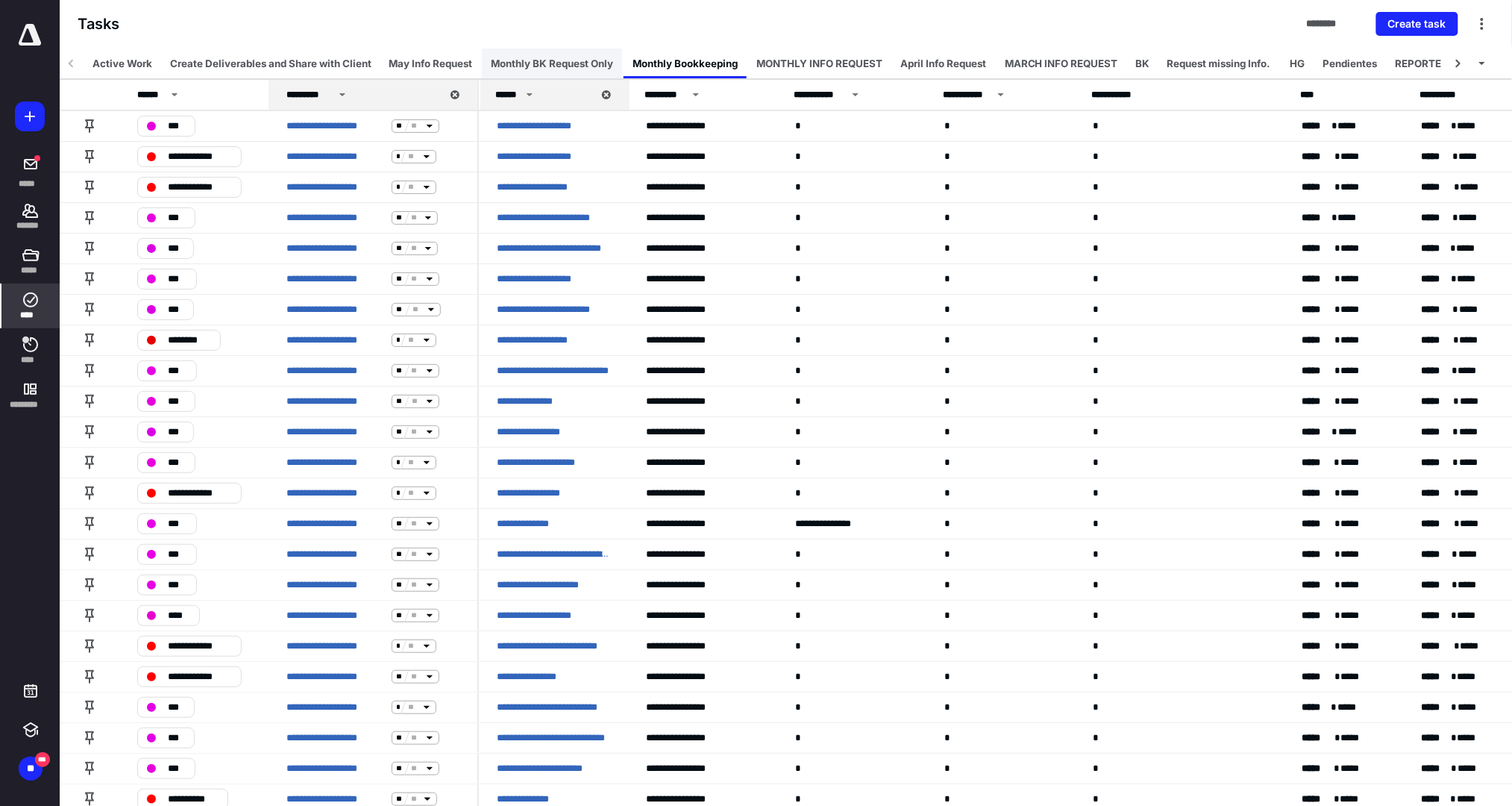 click on "Monthly BK Request Only" at bounding box center [552, 63] 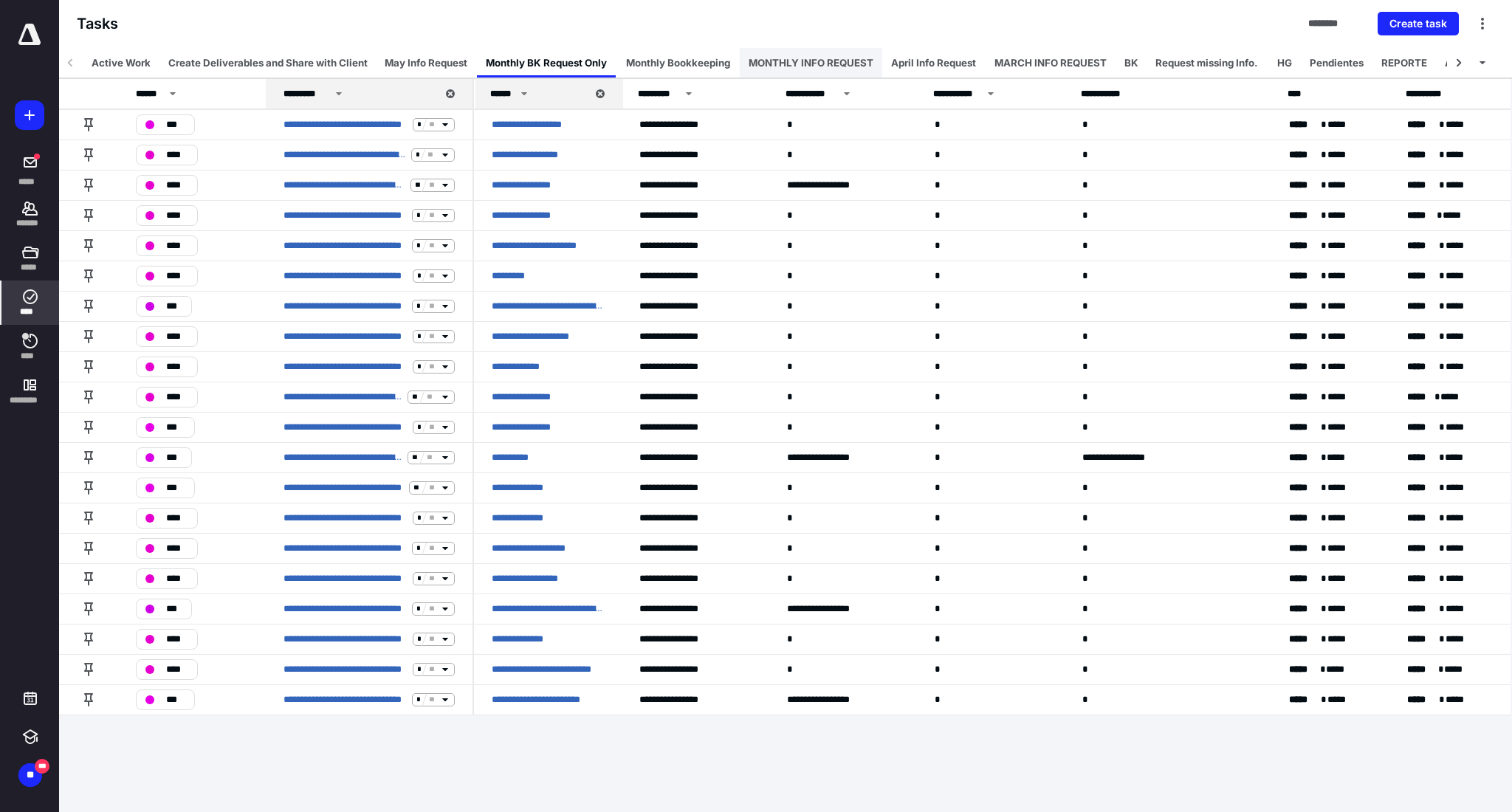 click on "MONTHLY INFO REQUEST" at bounding box center [811, 63] 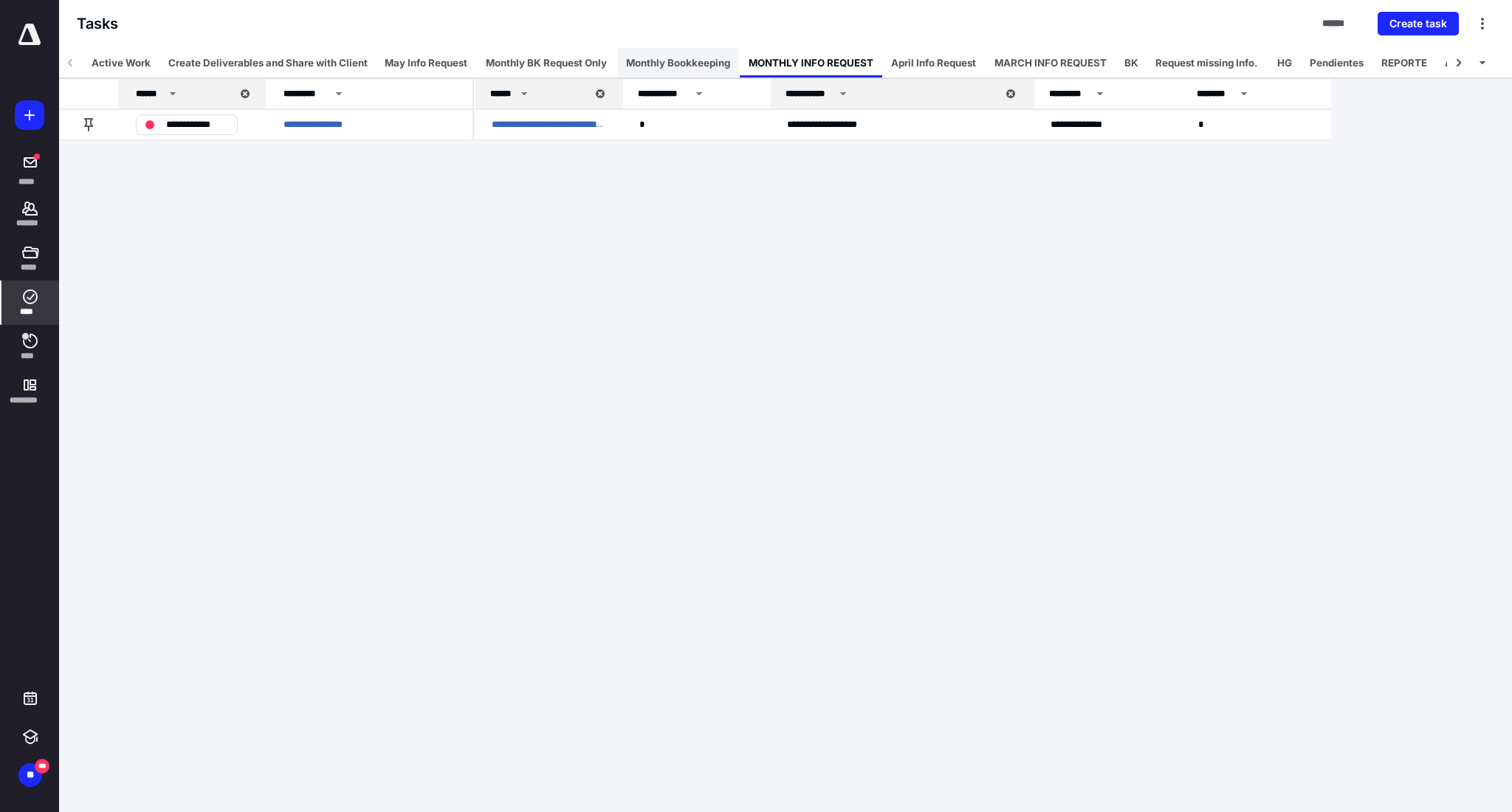 click on "Monthly Bookkeeping" at bounding box center (678, 63) 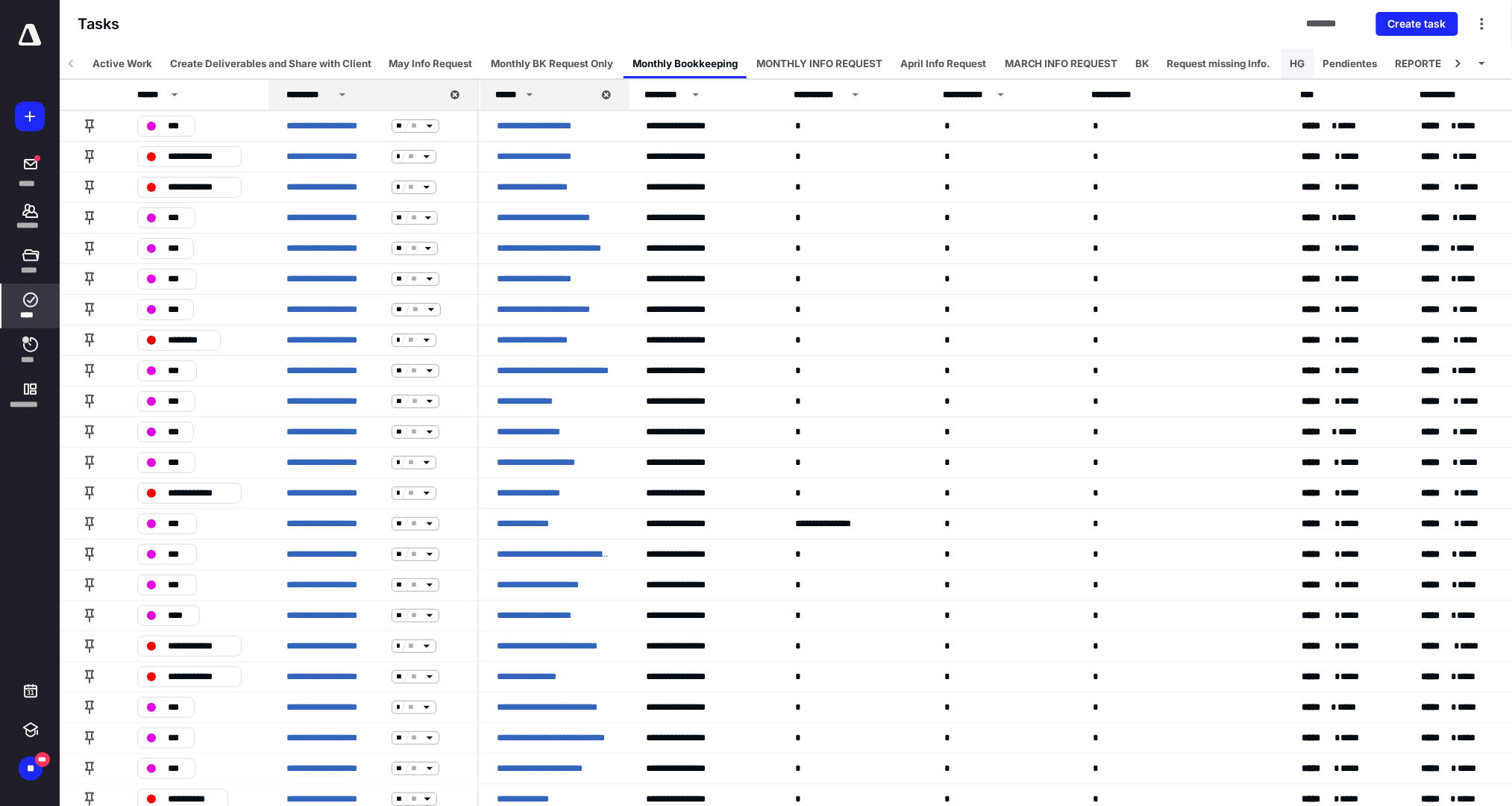 click on "HG" at bounding box center (1298, 63) 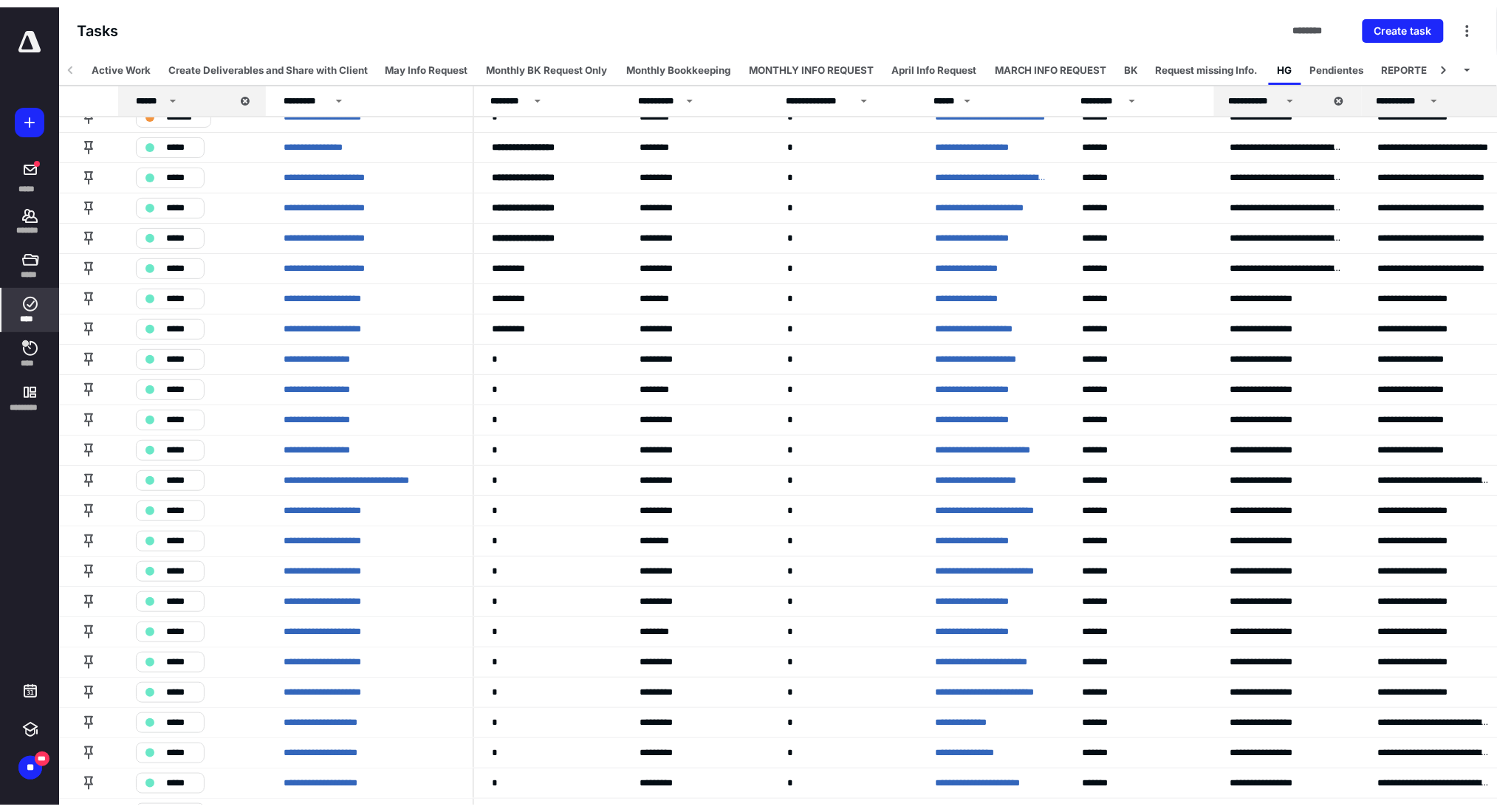 scroll, scrollTop: 0, scrollLeft: 0, axis: both 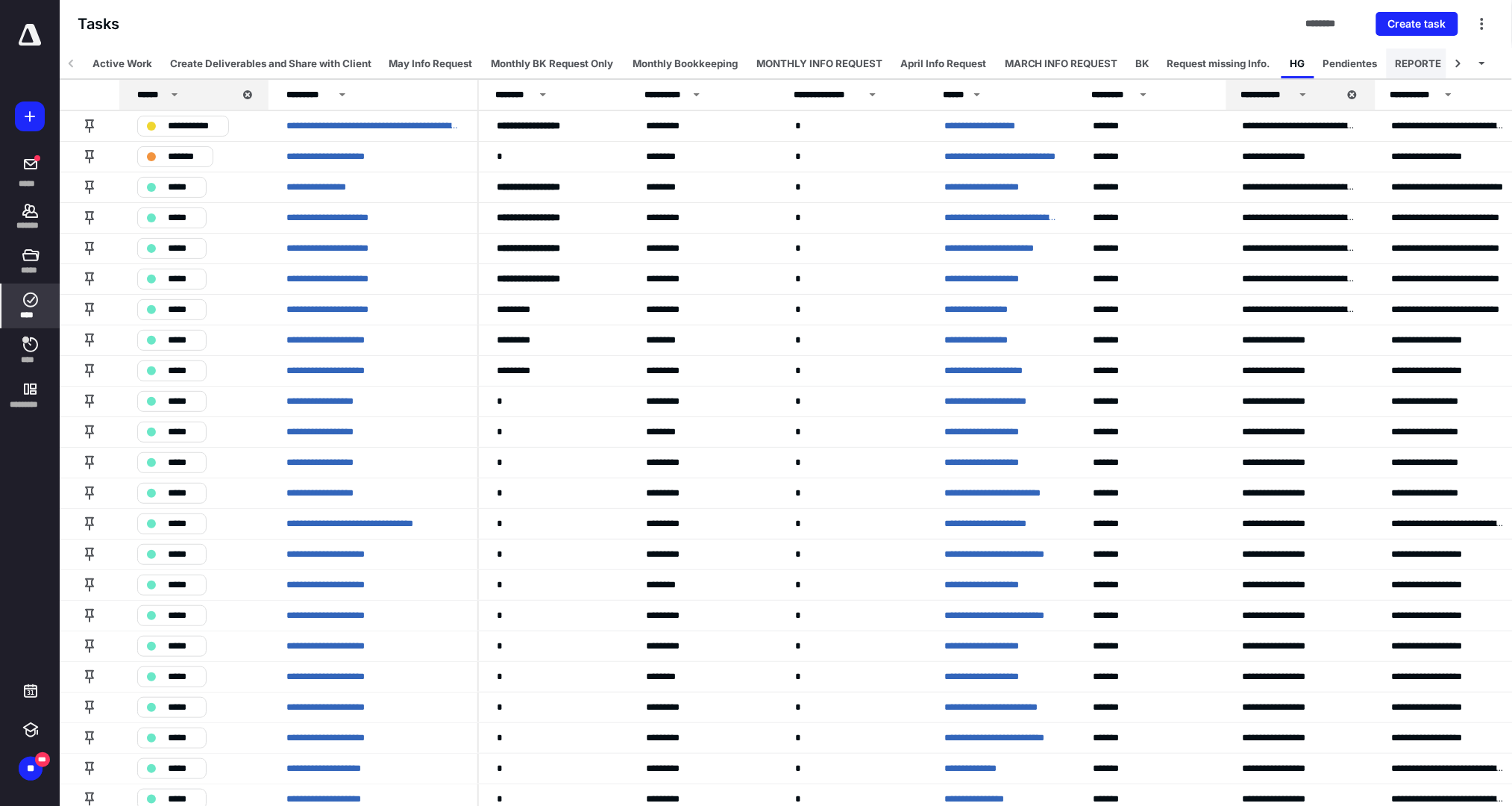 click on "REPORTE" at bounding box center (1419, 63) 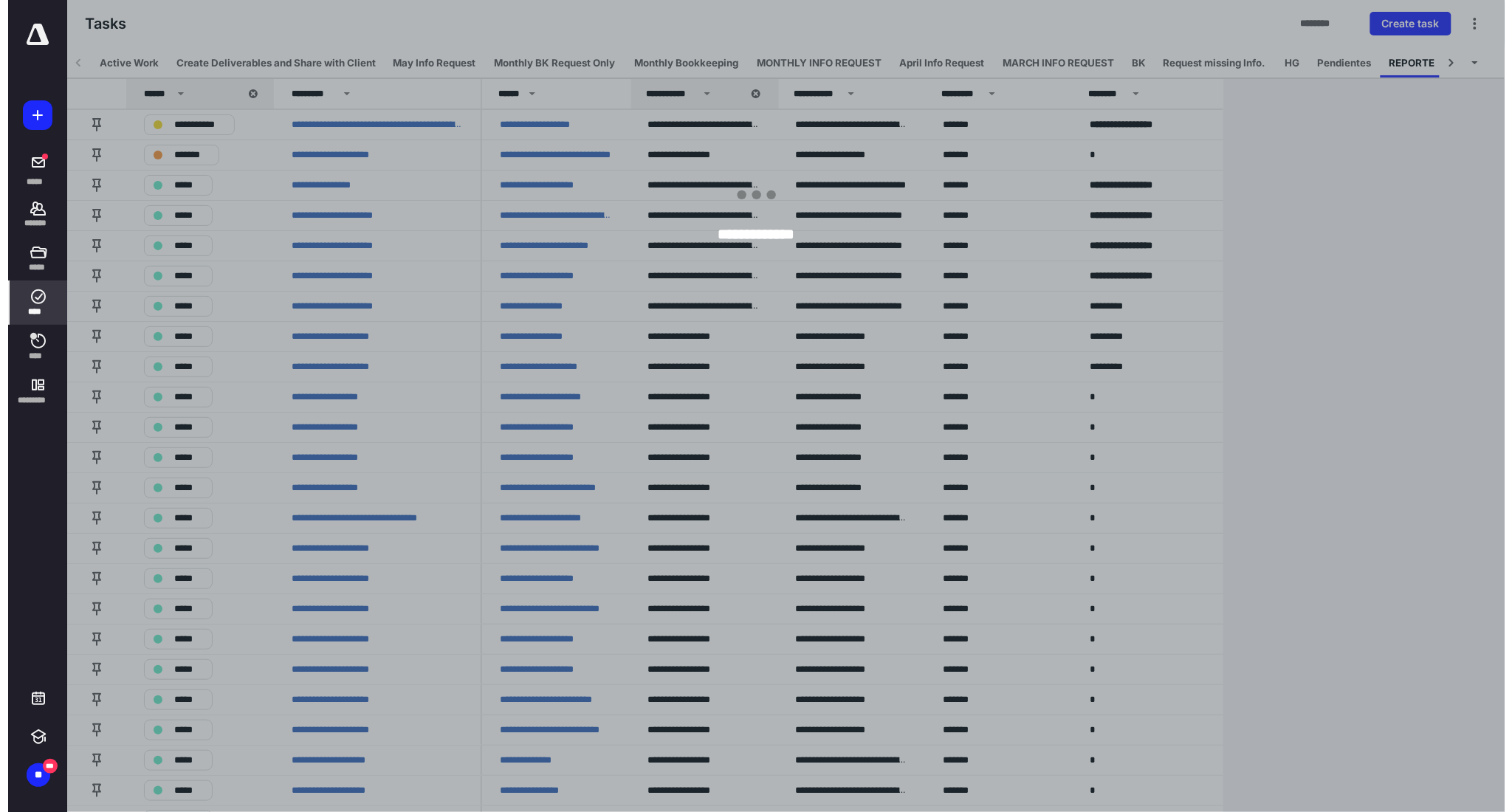 scroll, scrollTop: 0, scrollLeft: 4, axis: horizontal 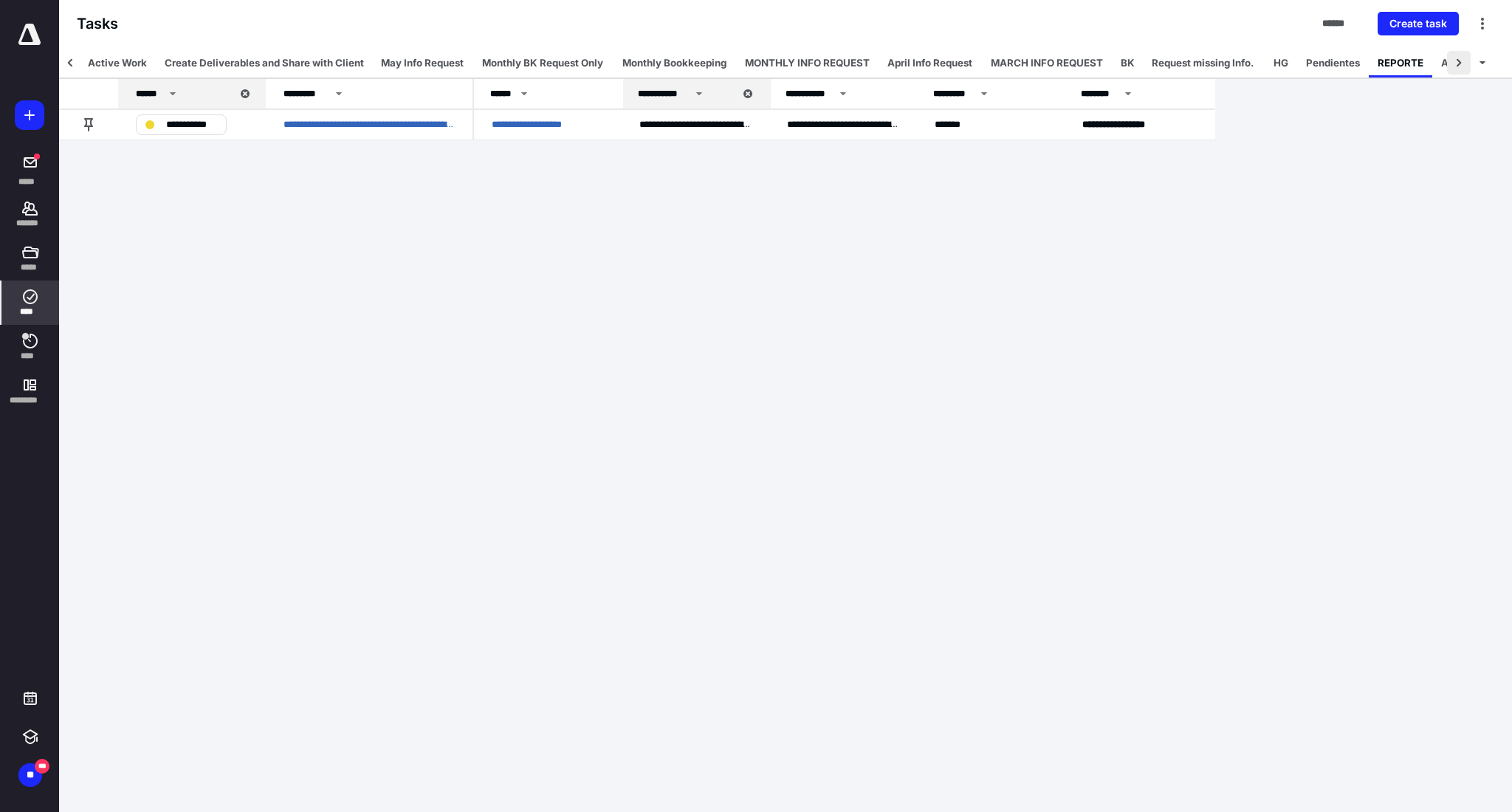 click at bounding box center [1459, 63] 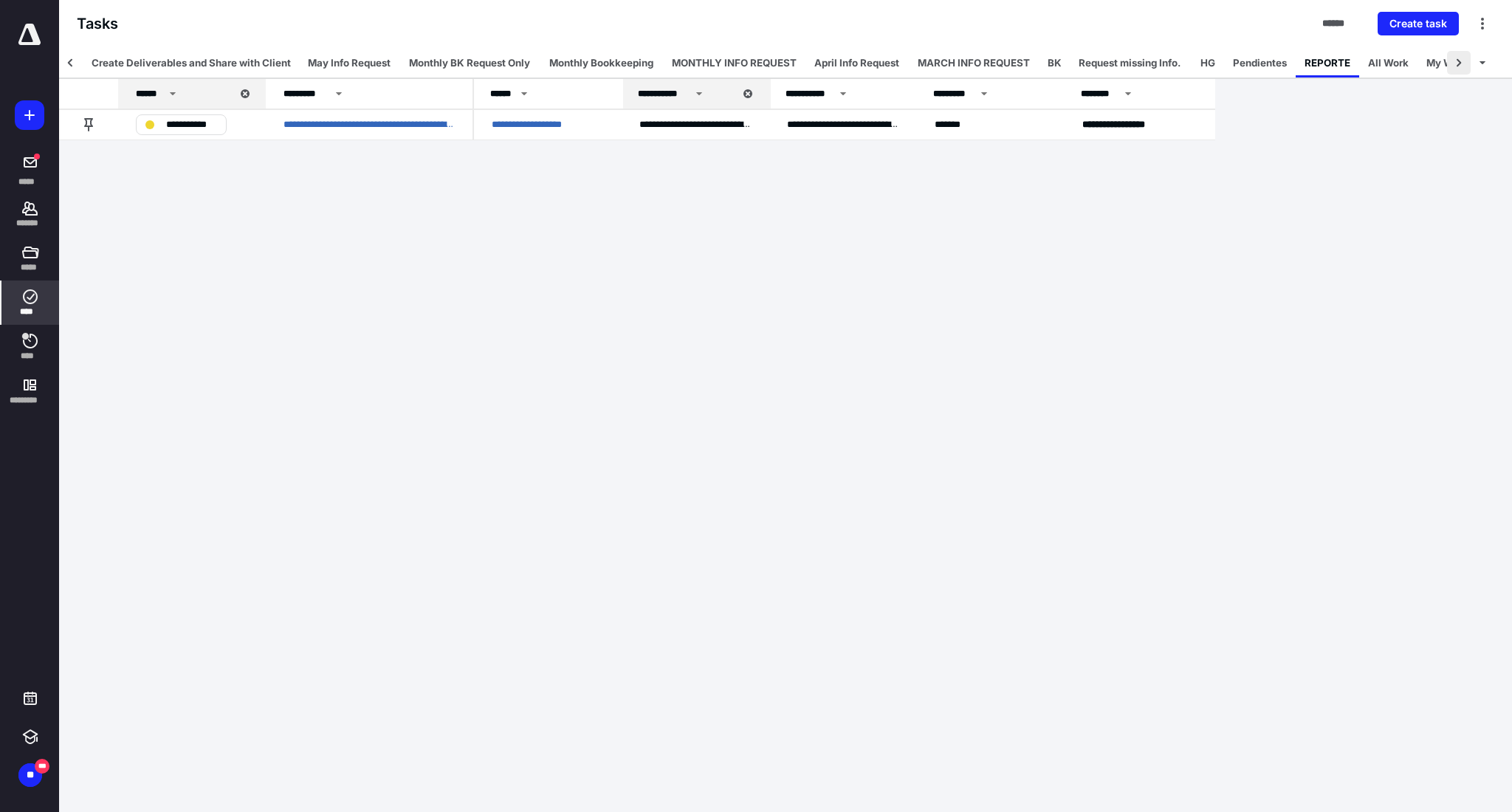 click at bounding box center [1459, 63] 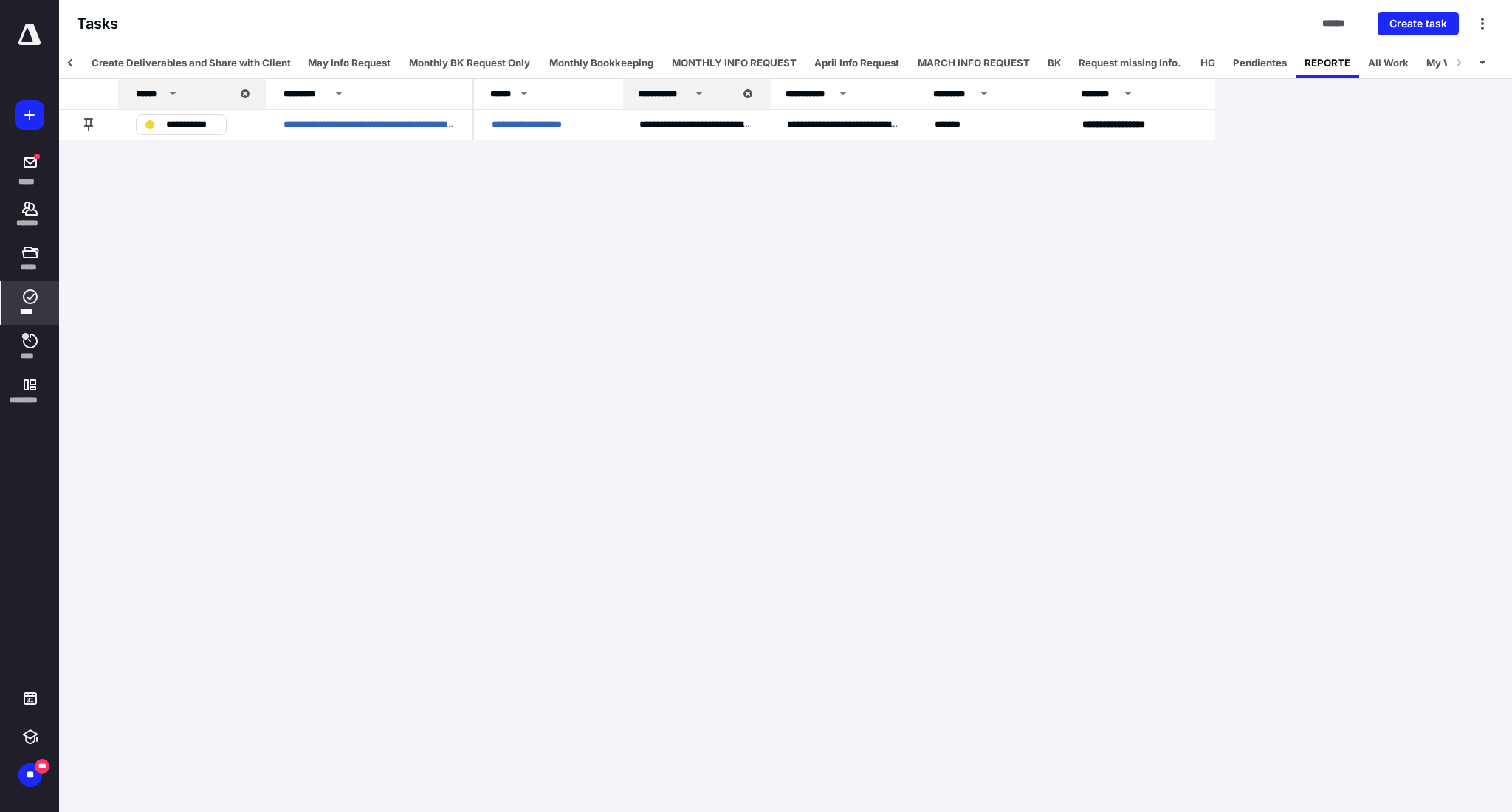 scroll, scrollTop: 0, scrollLeft: 108, axis: horizontal 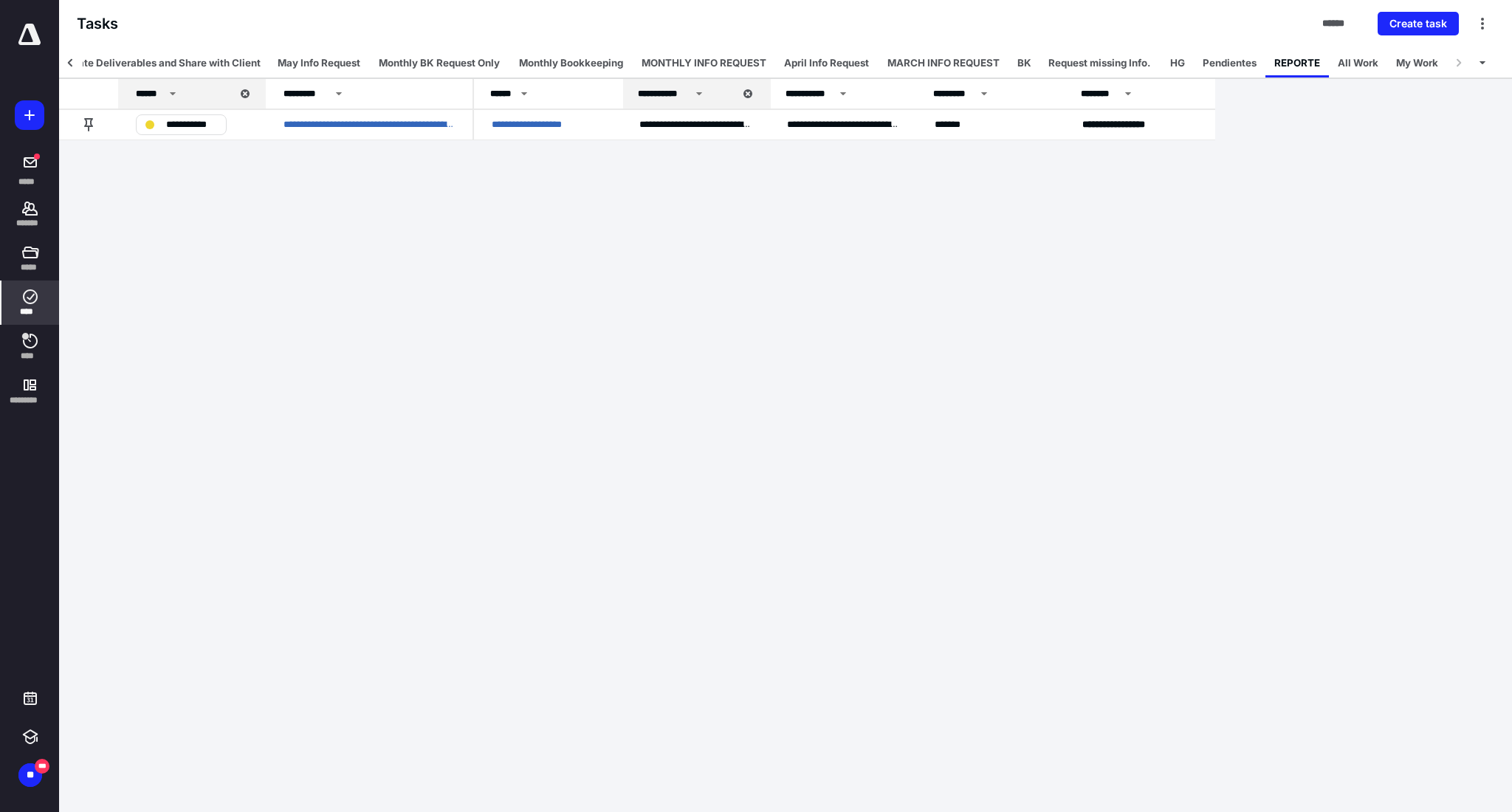 click 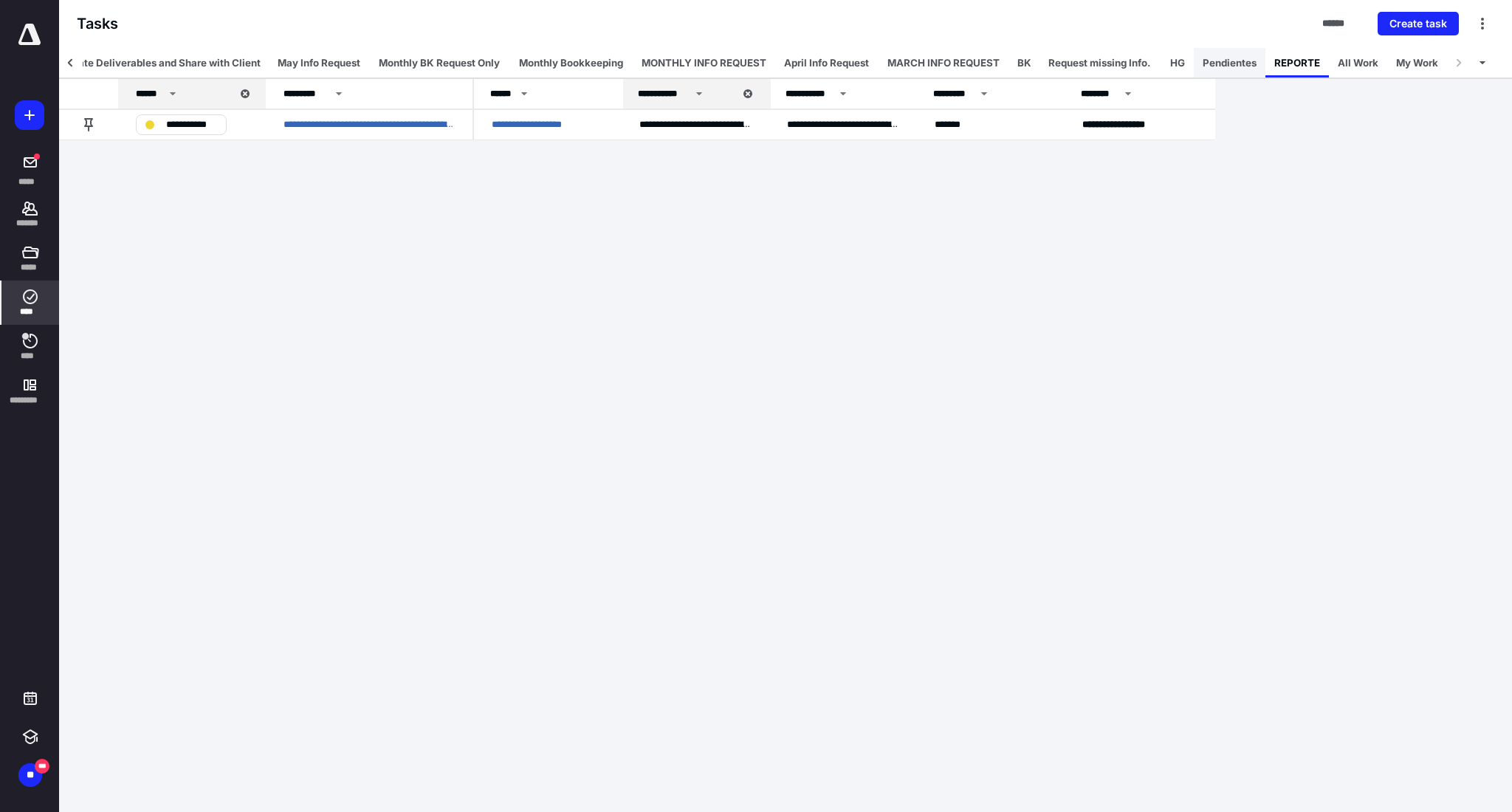 click on "Pendientes" at bounding box center [1229, 63] 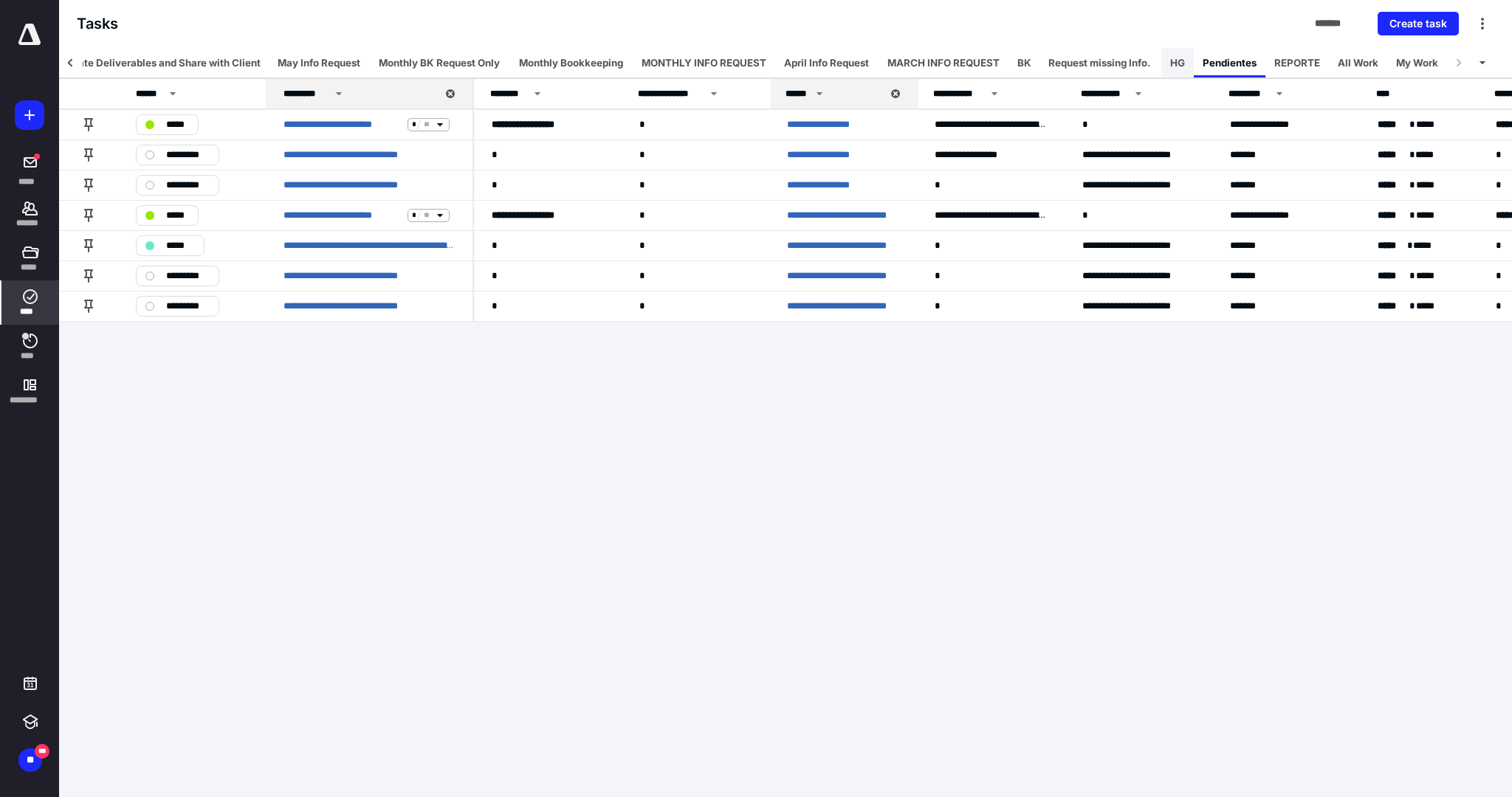 click on "HG" at bounding box center (1178, 63) 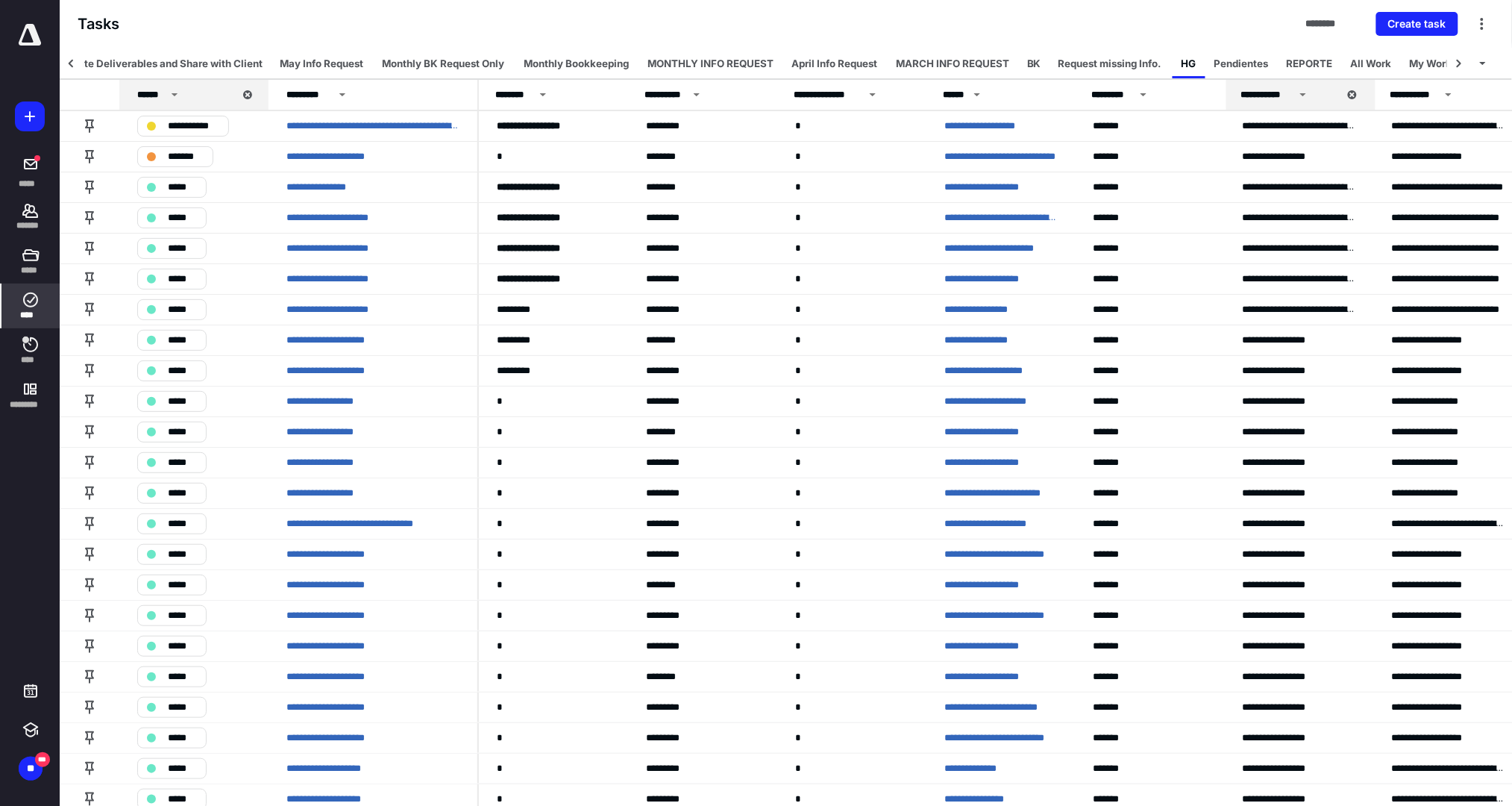 click on "Request missing Info." at bounding box center [1110, 63] 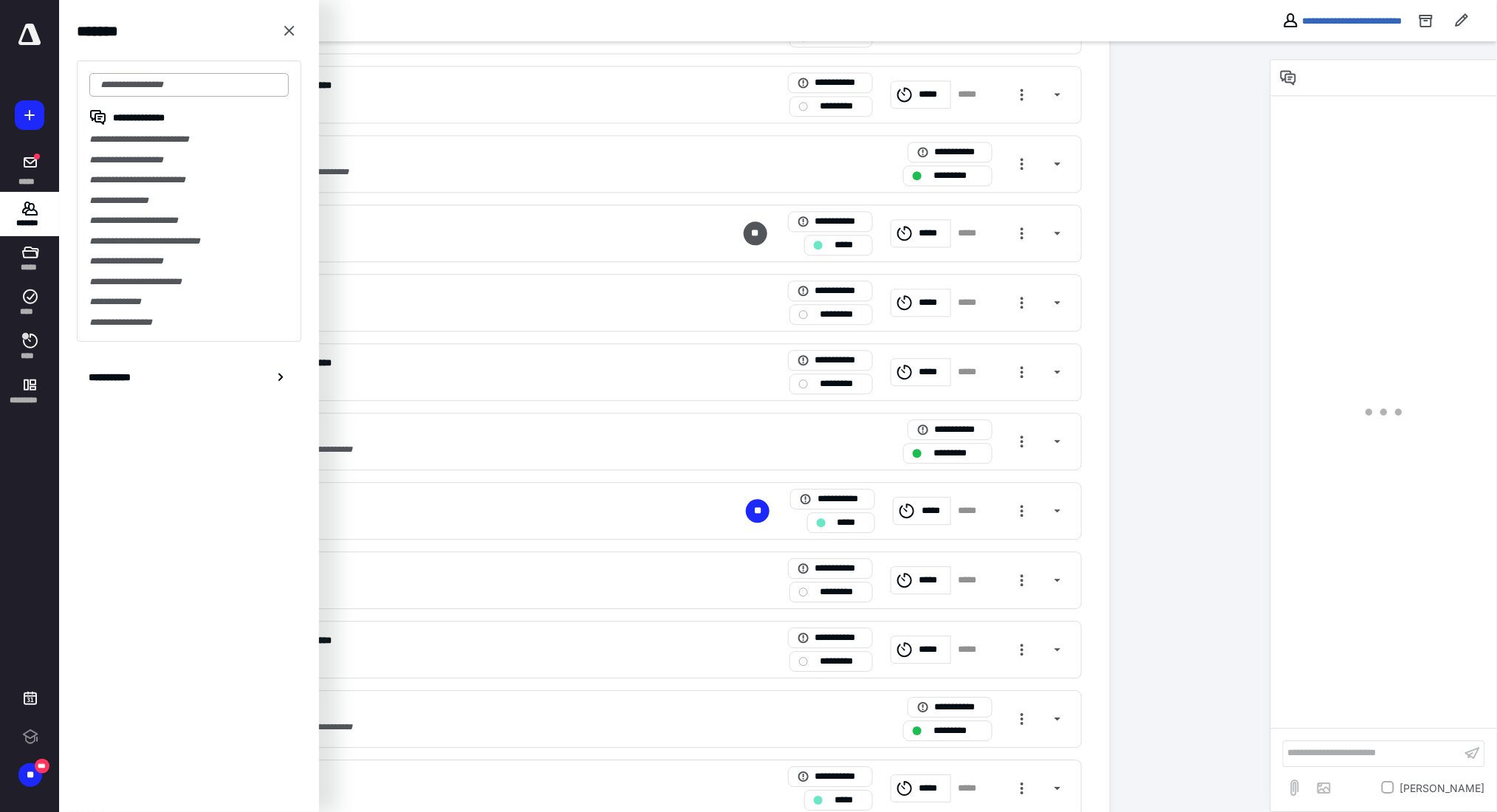 scroll, scrollTop: 0, scrollLeft: 0, axis: both 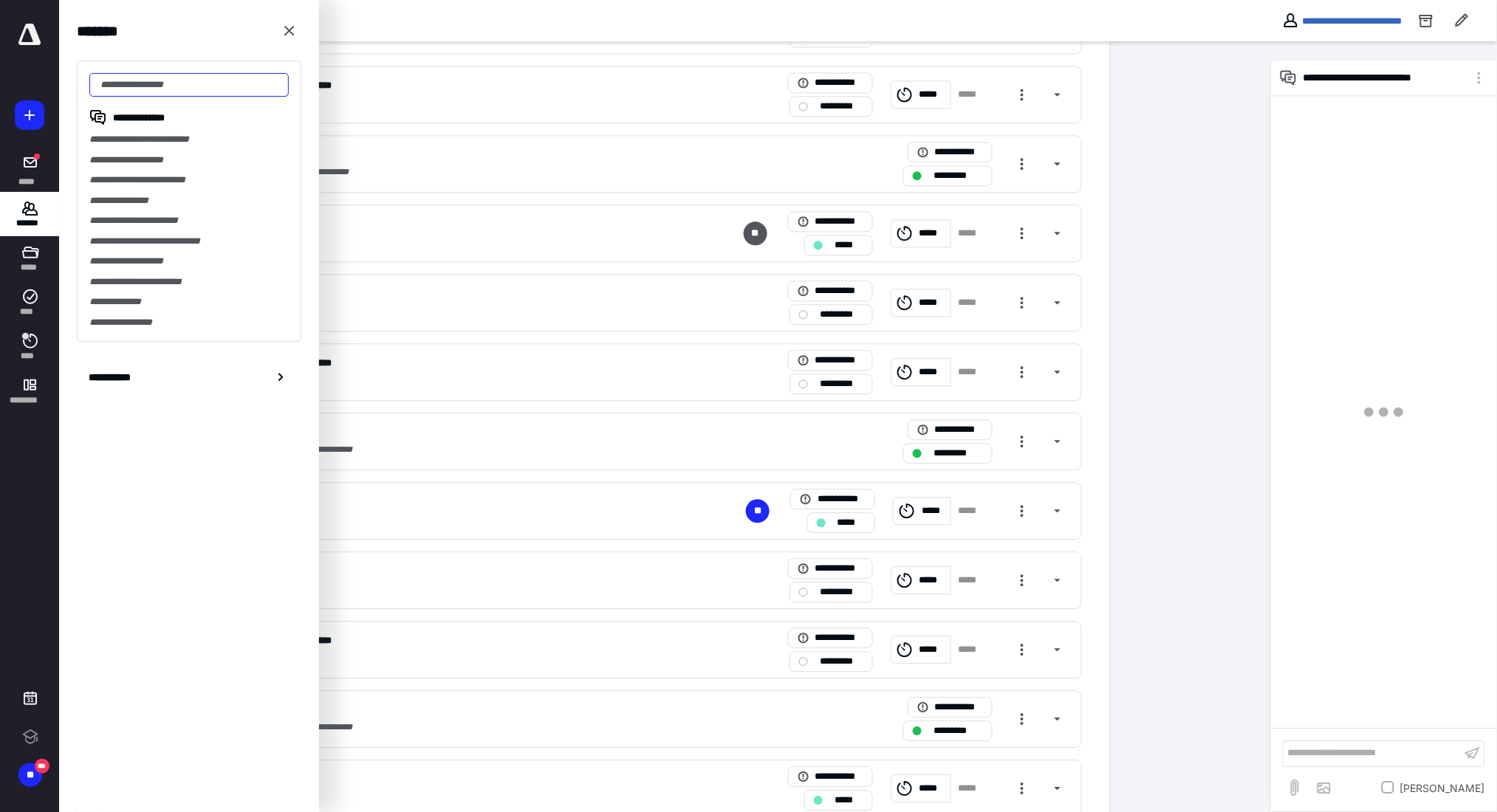 drag, startPoint x: 226, startPoint y: 81, endPoint x: 147, endPoint y: 97, distance: 80.60397 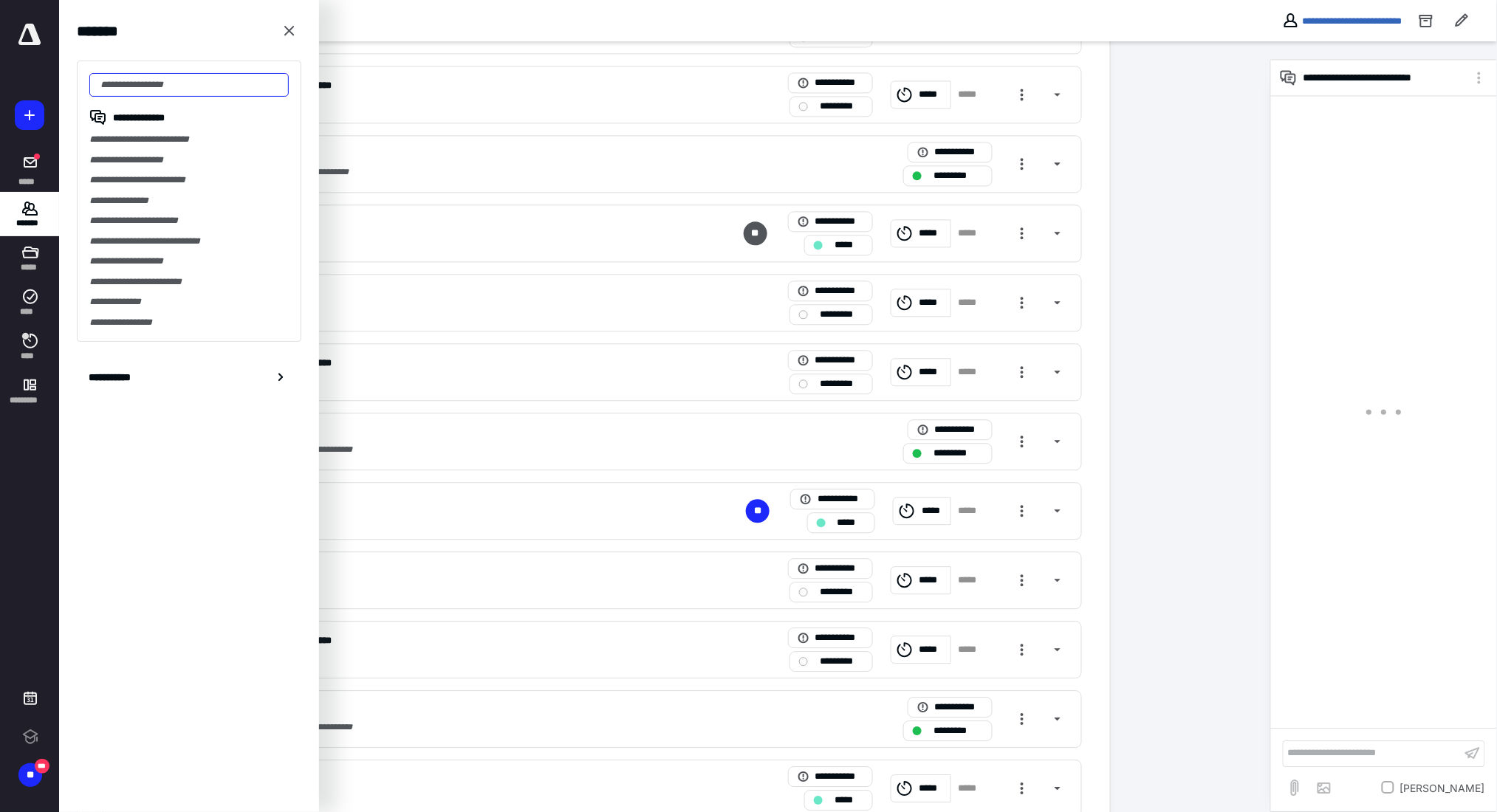 click at bounding box center (189, 85) 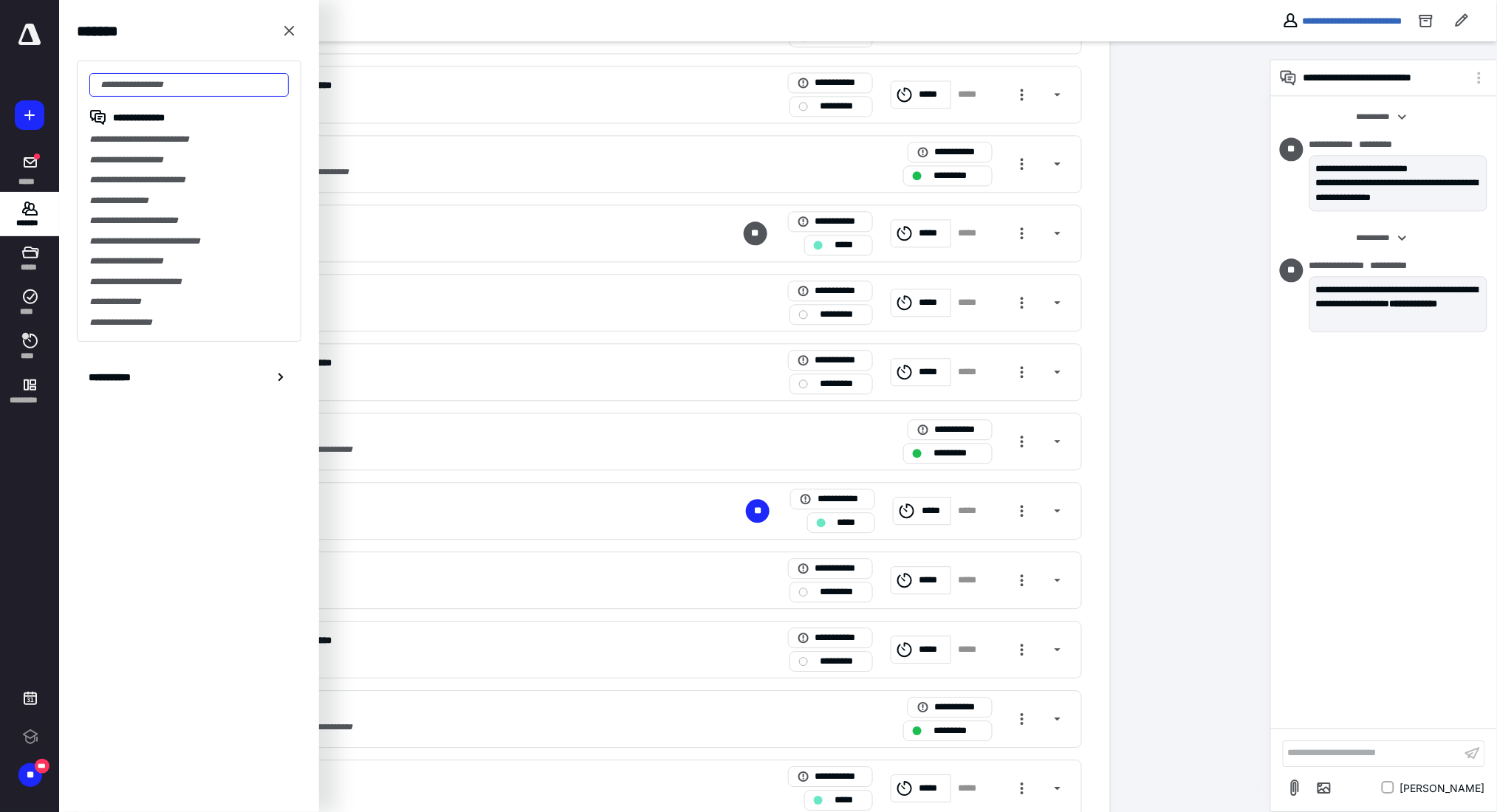 scroll, scrollTop: 0, scrollLeft: 0, axis: both 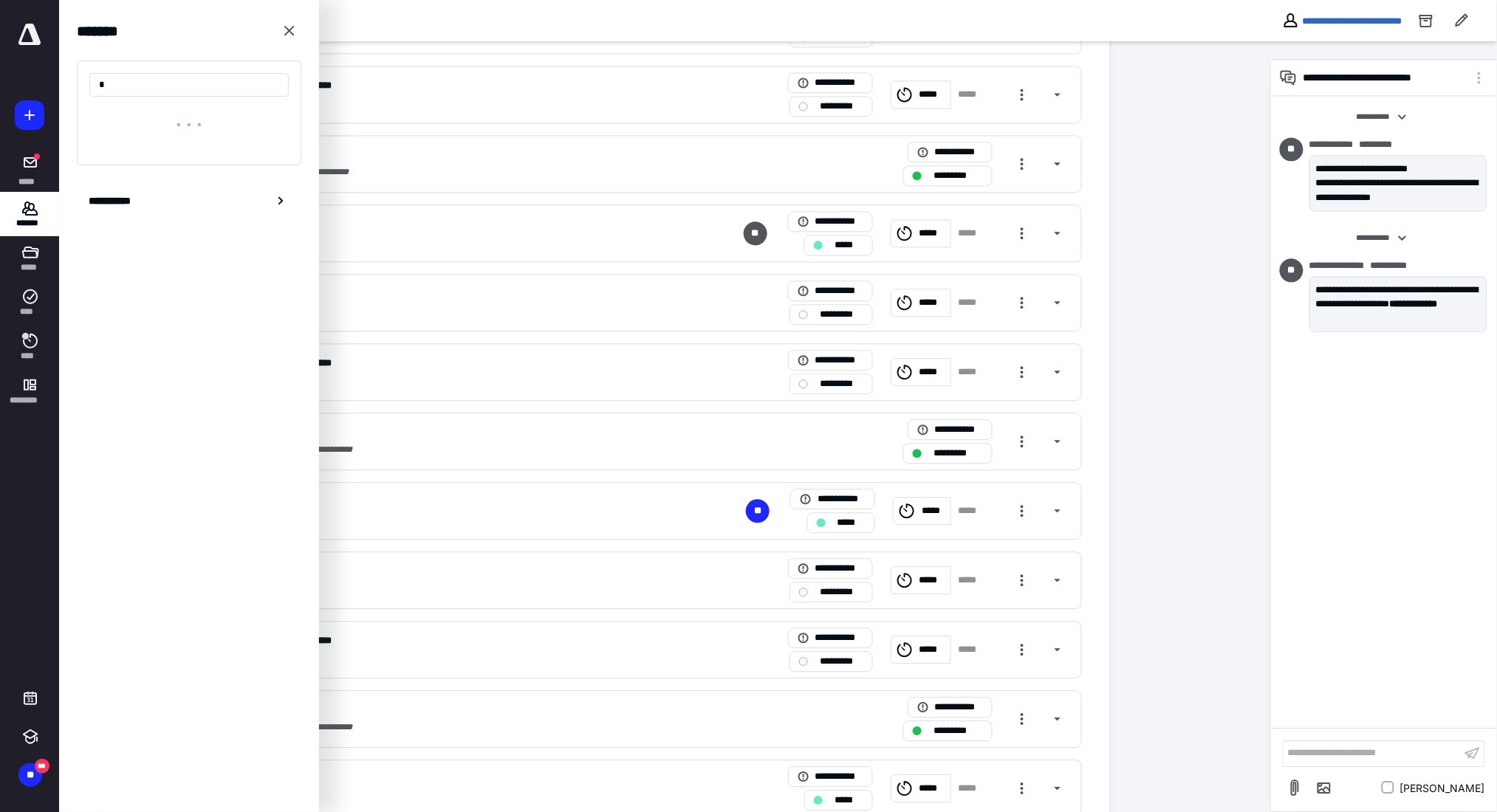 click at bounding box center (189, 125) 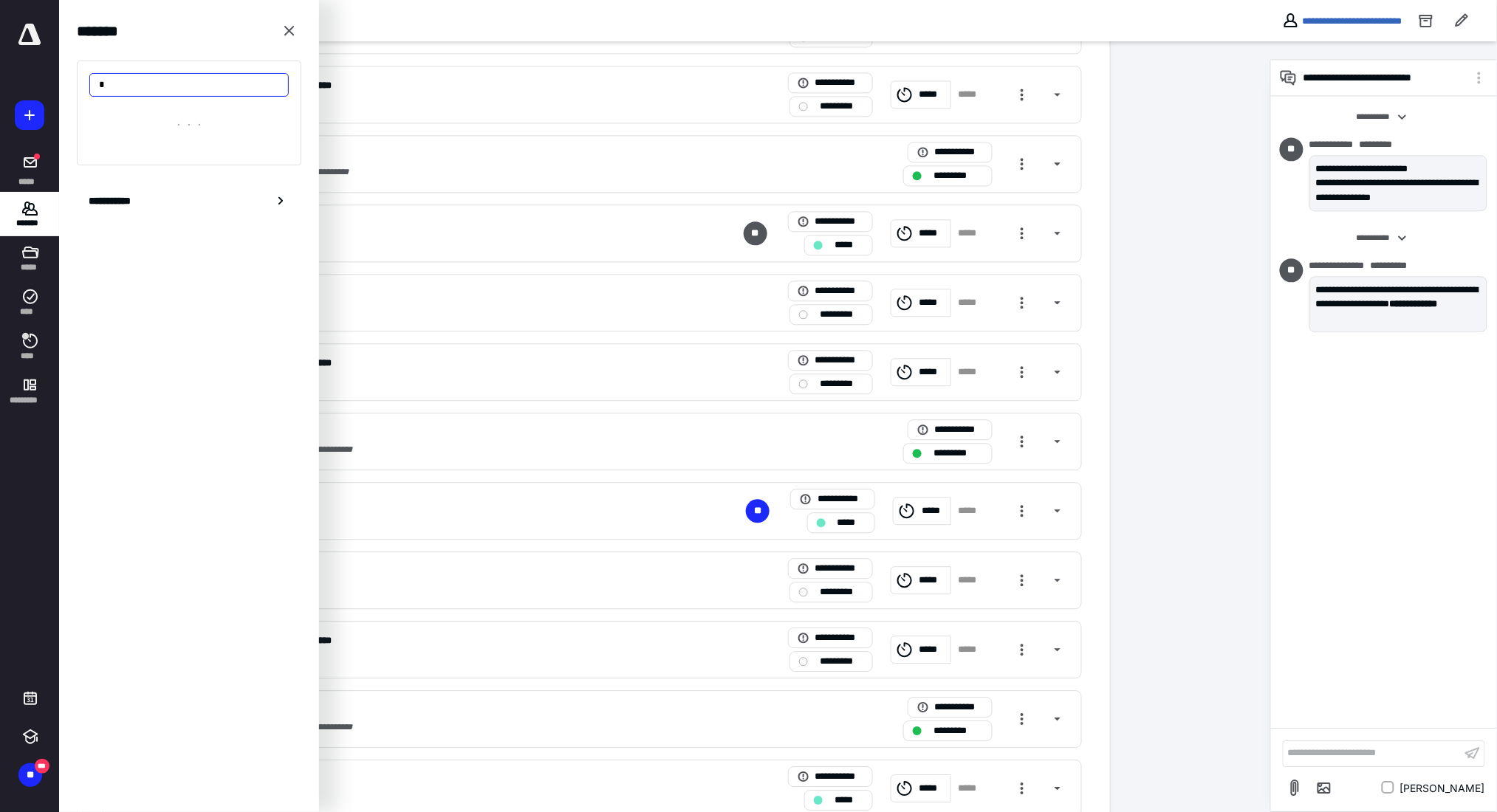 click on "*" at bounding box center [189, 85] 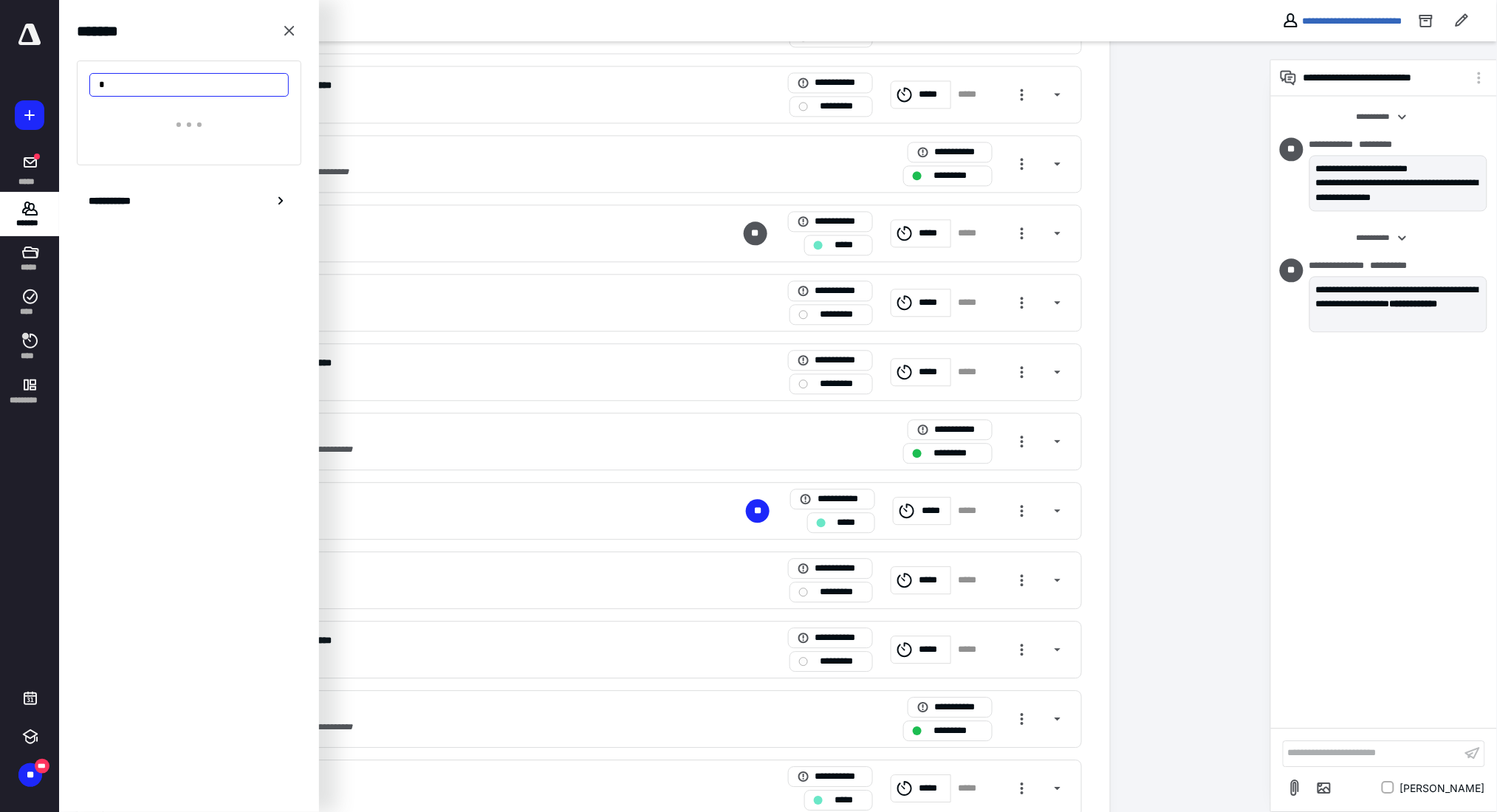 click on "*" at bounding box center (189, 85) 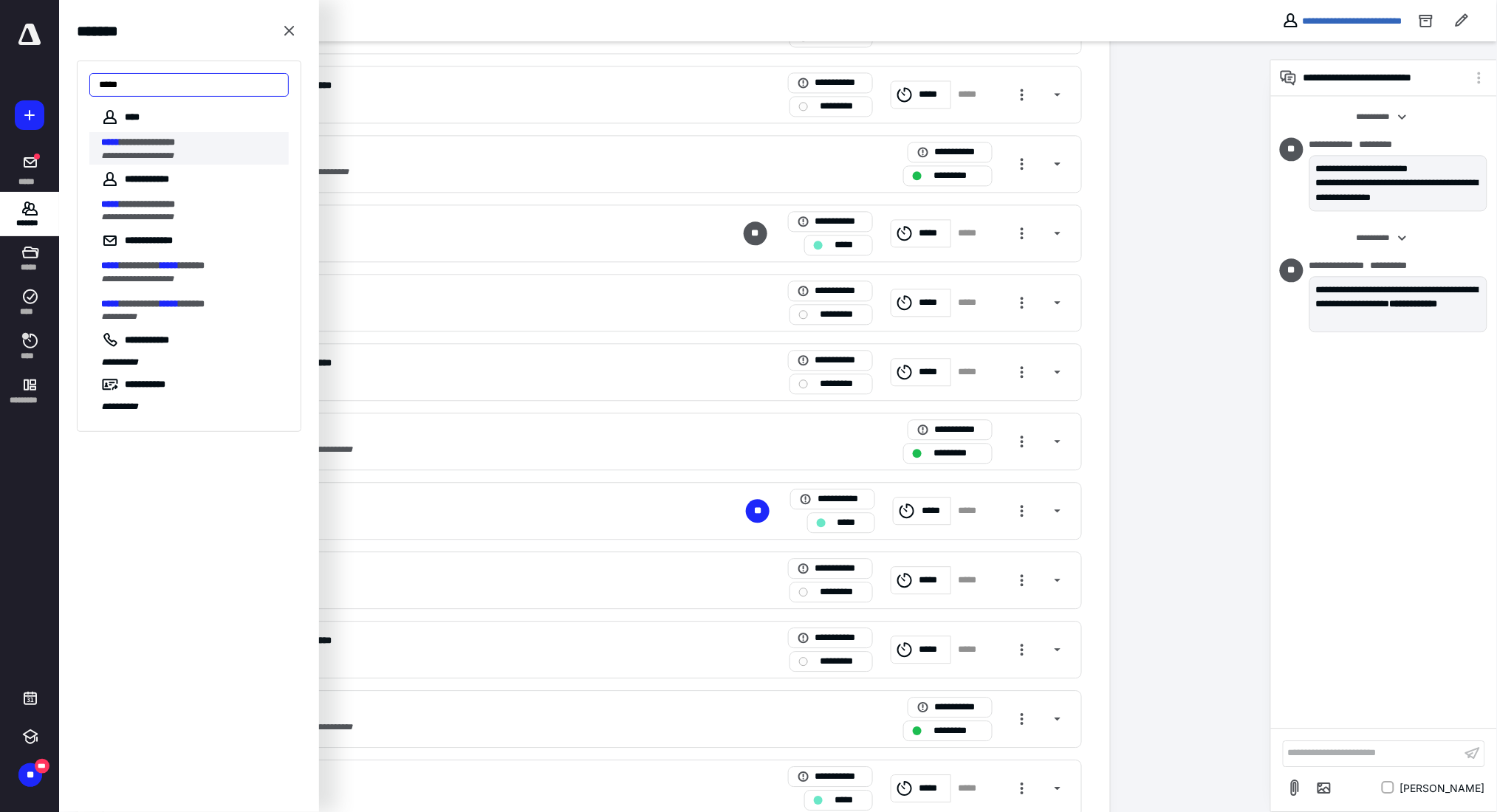type on "*****" 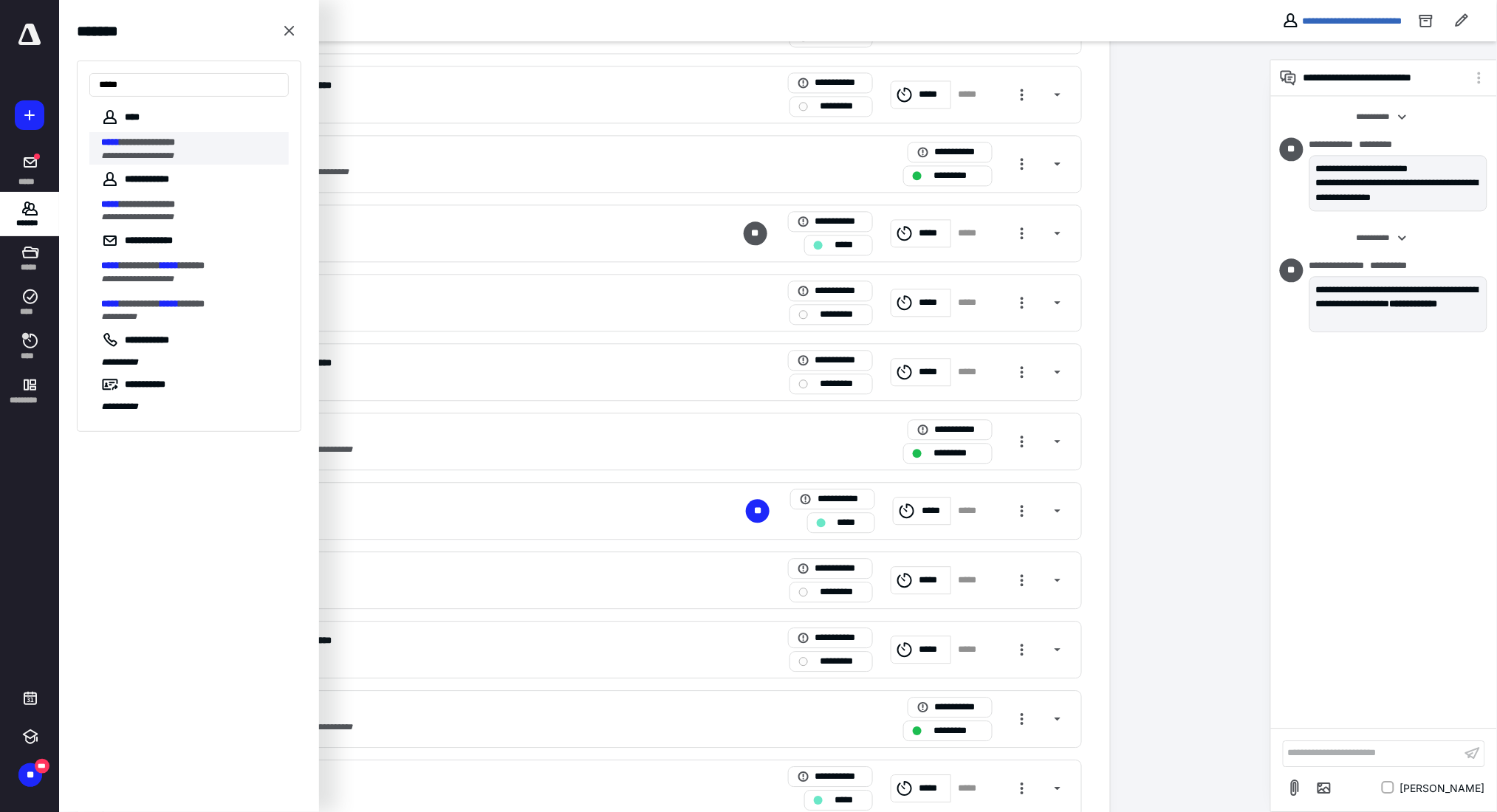 click on "**********" at bounding box center [147, 142] 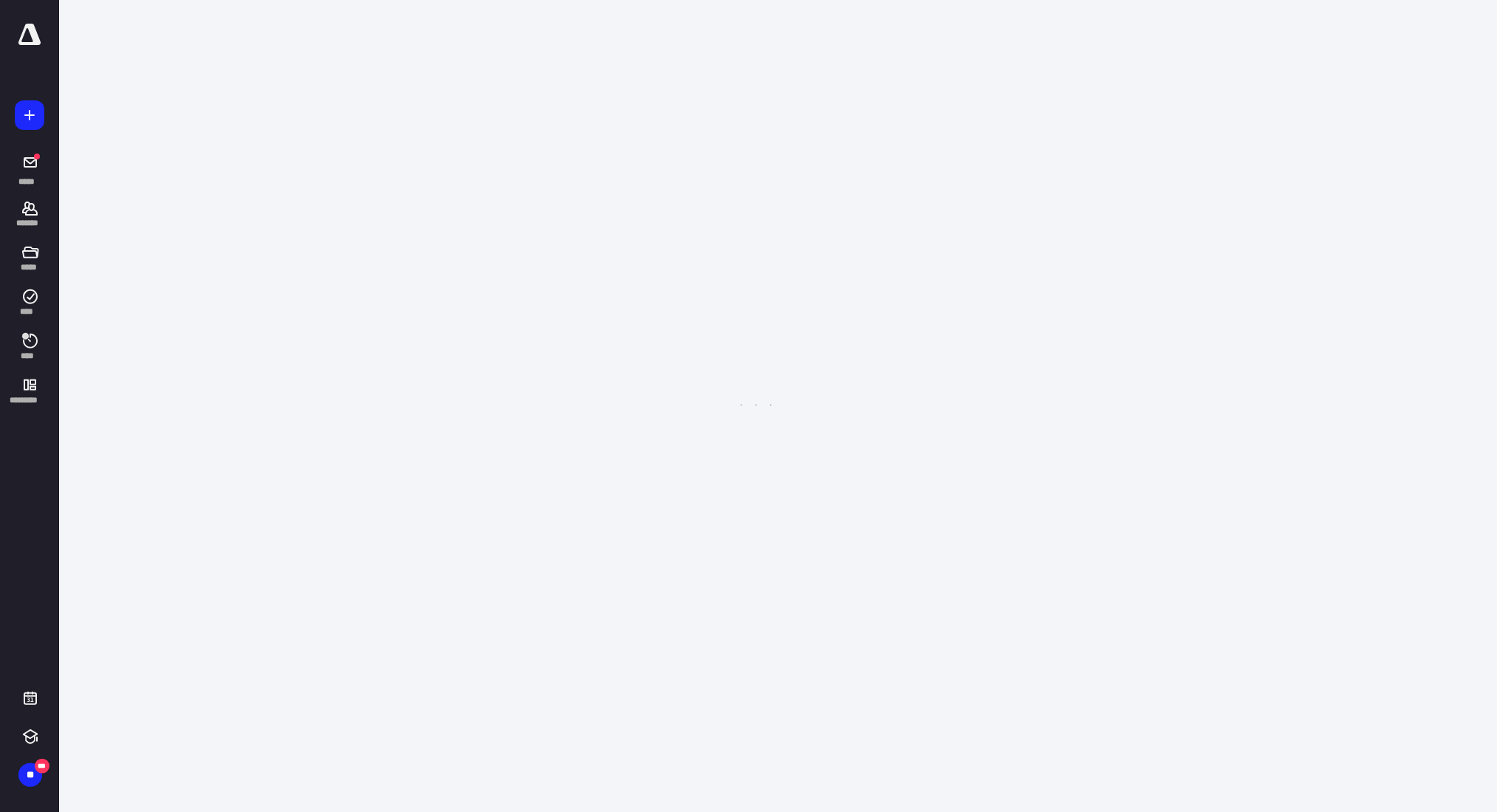 scroll, scrollTop: 0, scrollLeft: 0, axis: both 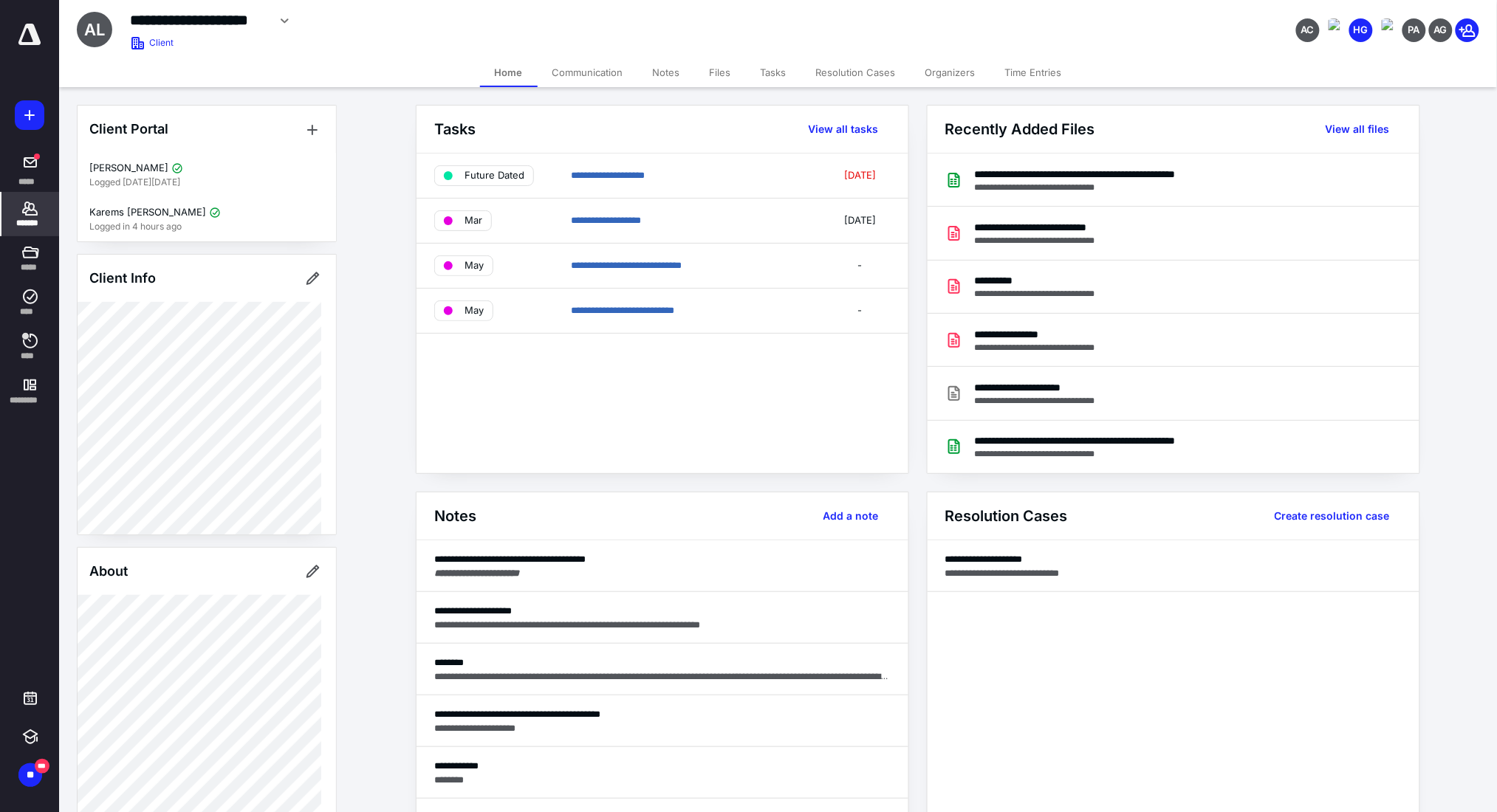 click on "Files" at bounding box center [720, 72] 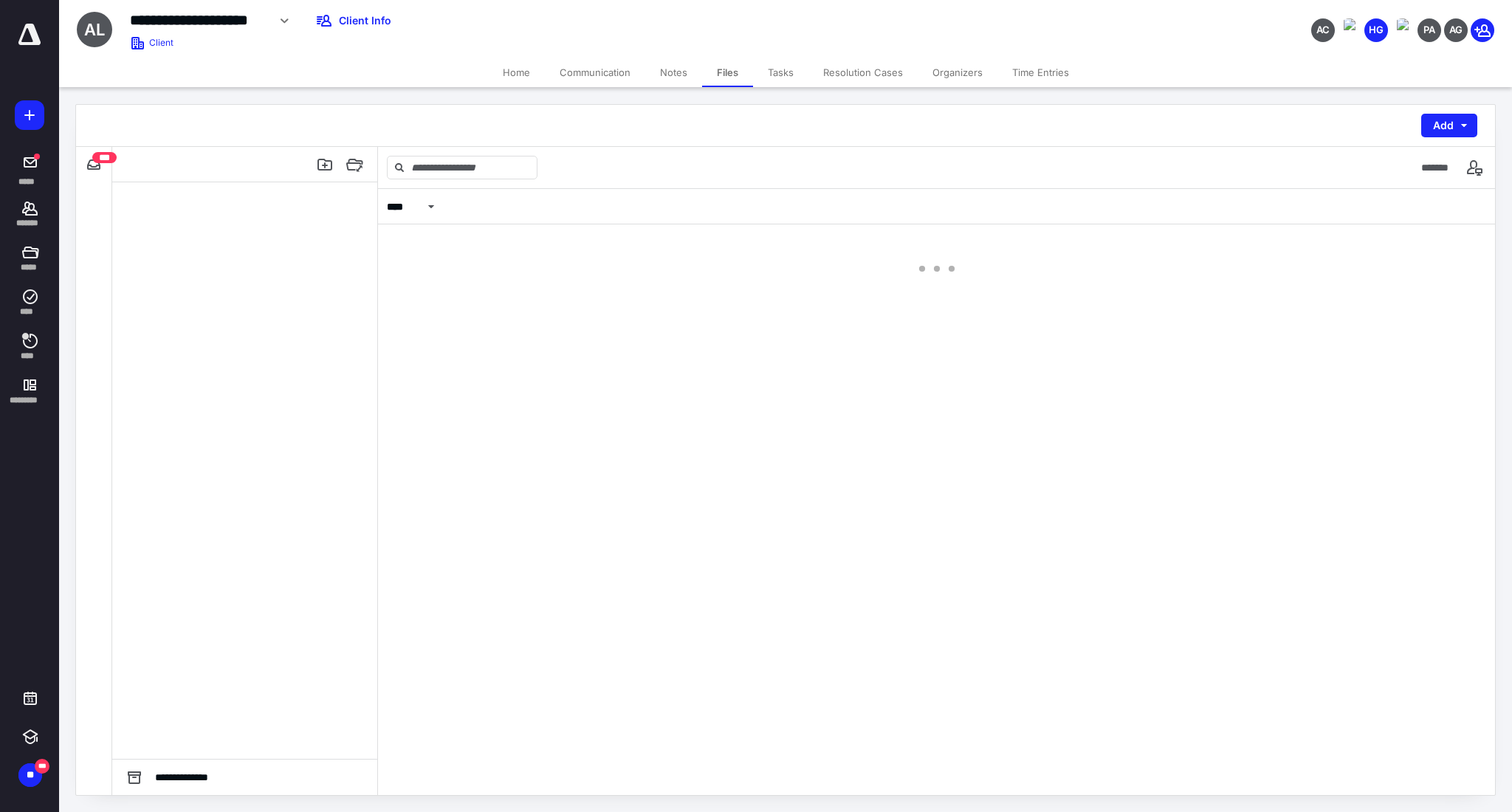 click on "Tasks" at bounding box center [780, 72] 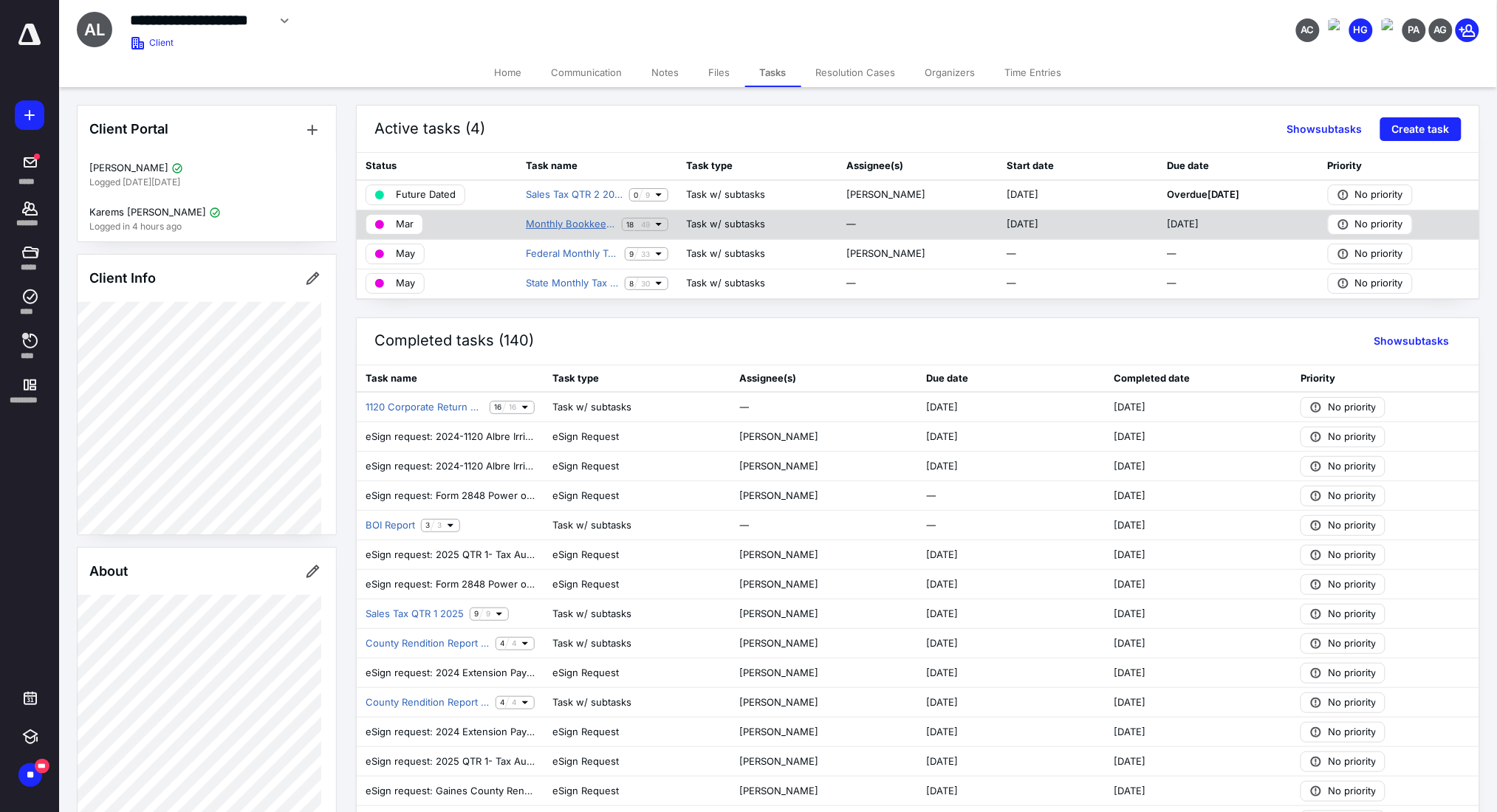click on "Monthly Bookkeeping" at bounding box center [571, 224] 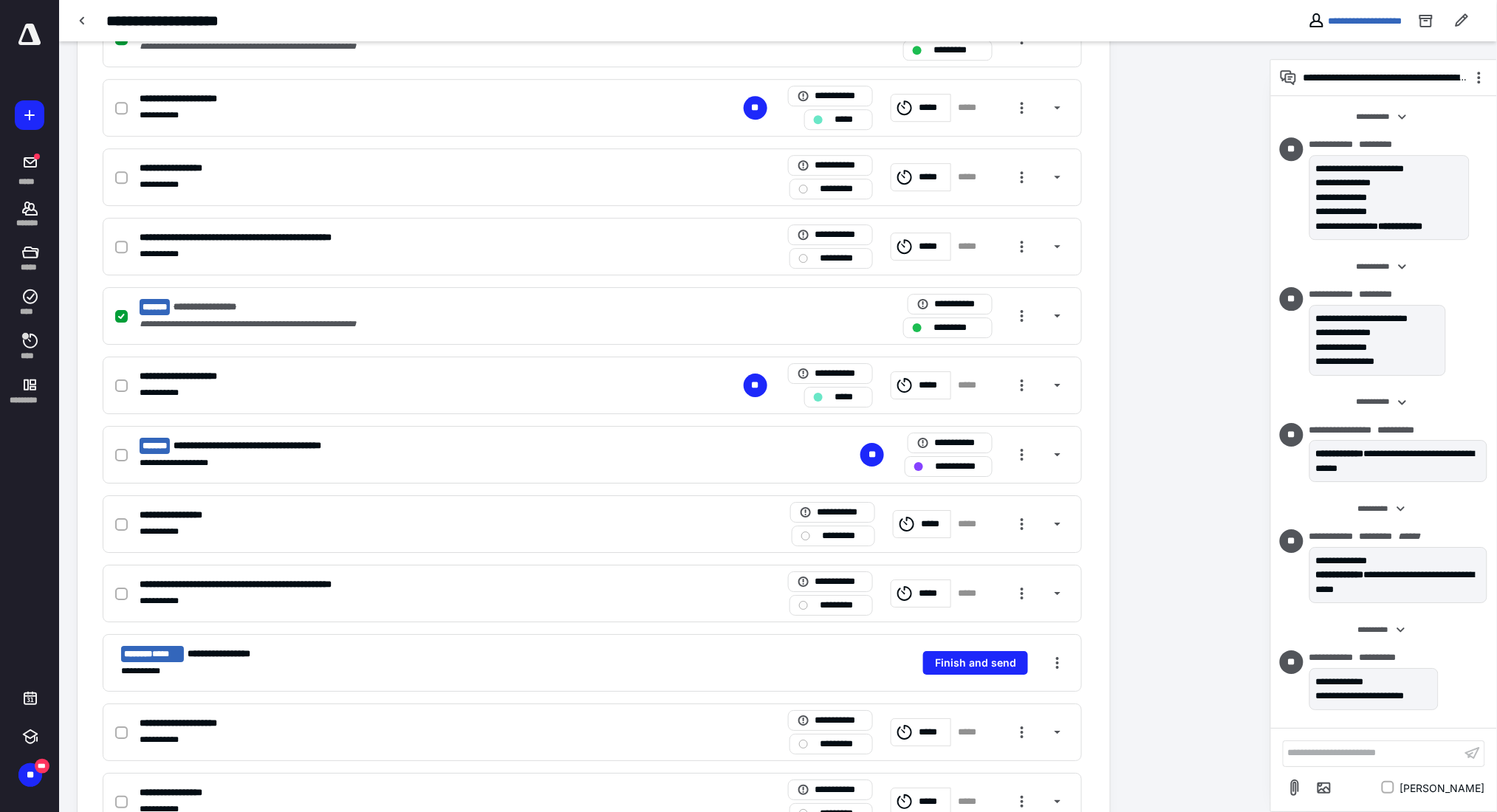 scroll, scrollTop: 1575, scrollLeft: 0, axis: vertical 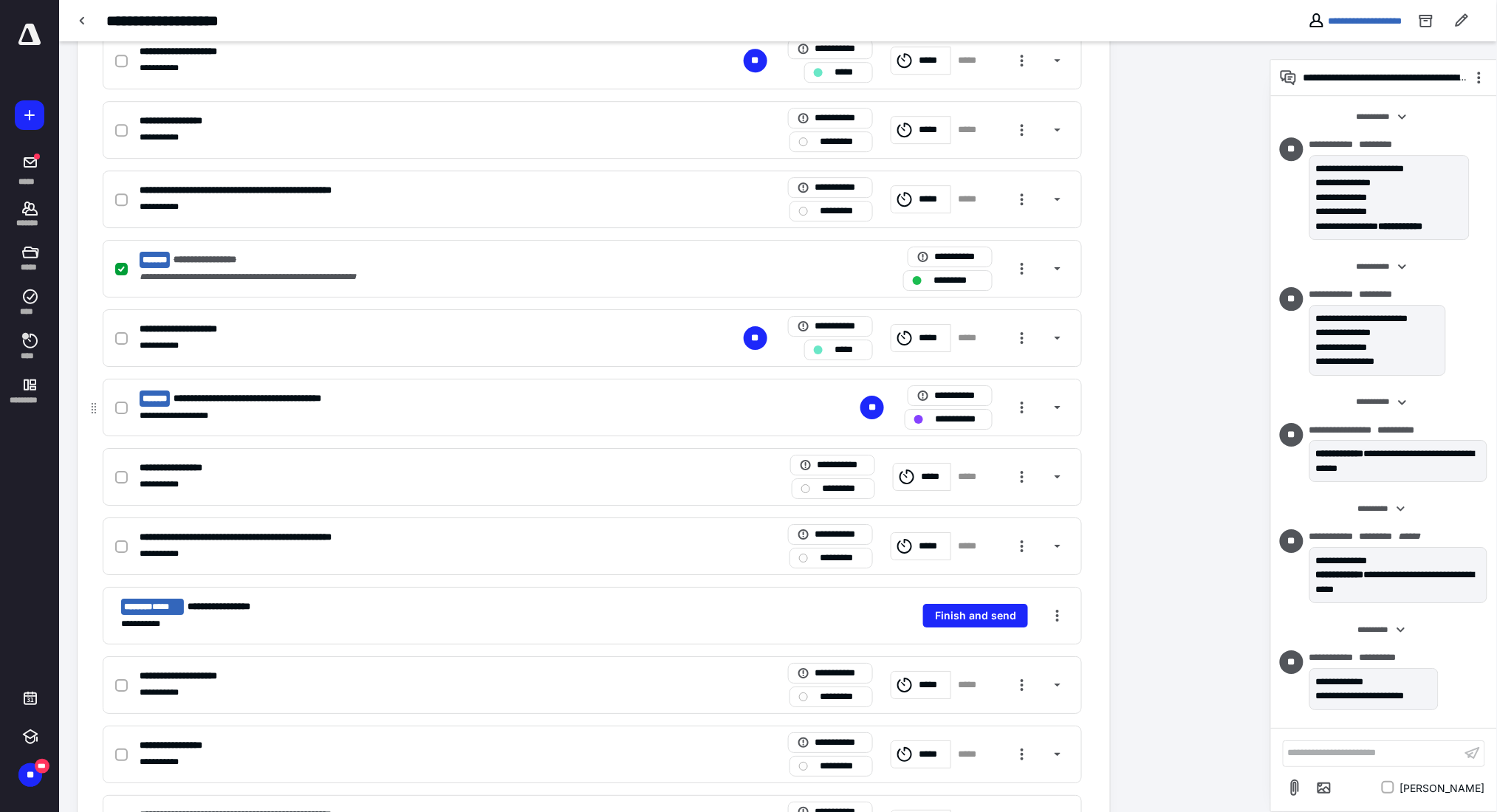 click on "**********" at bounding box center (592, 407) 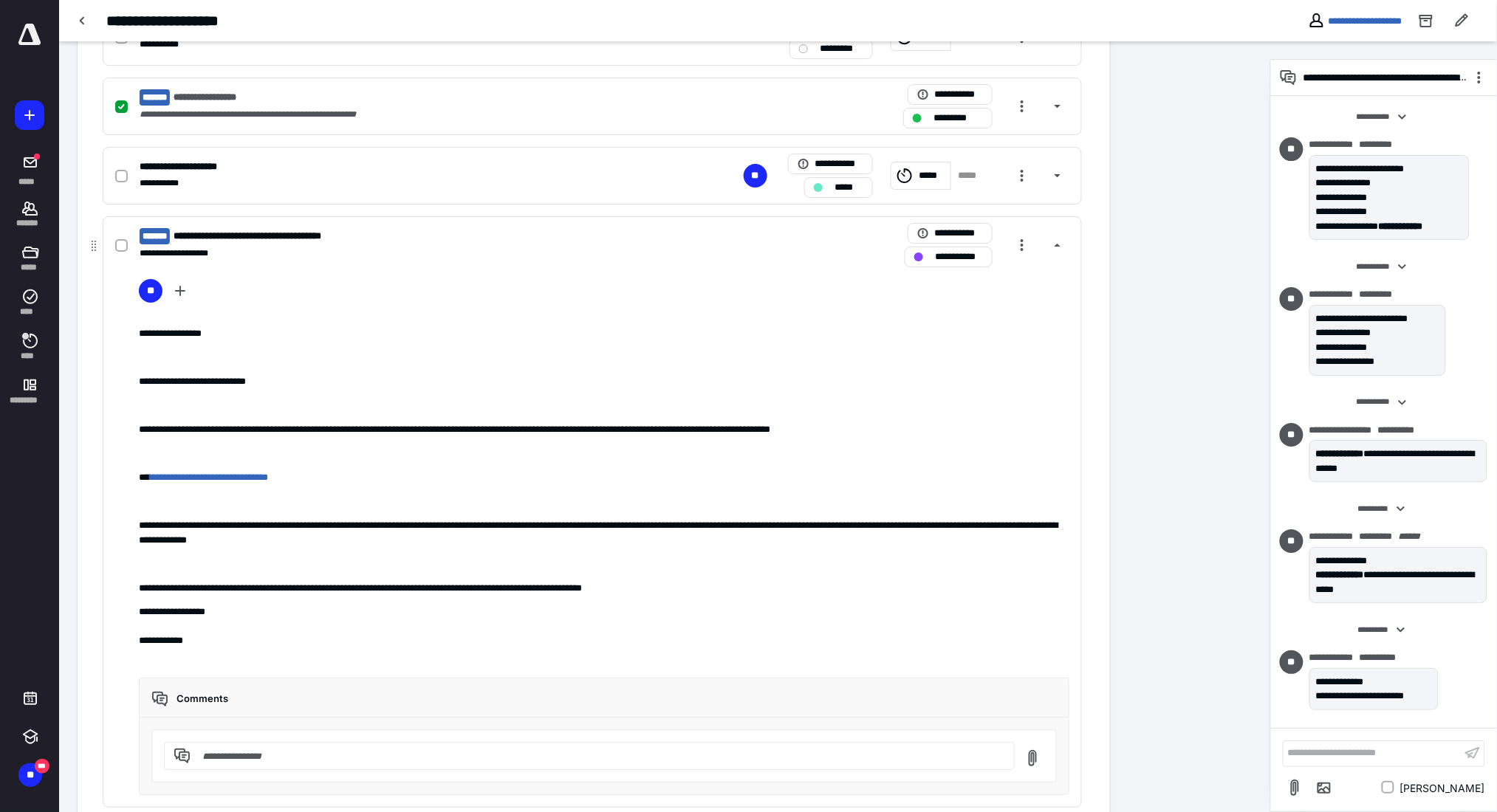scroll, scrollTop: 1772, scrollLeft: 0, axis: vertical 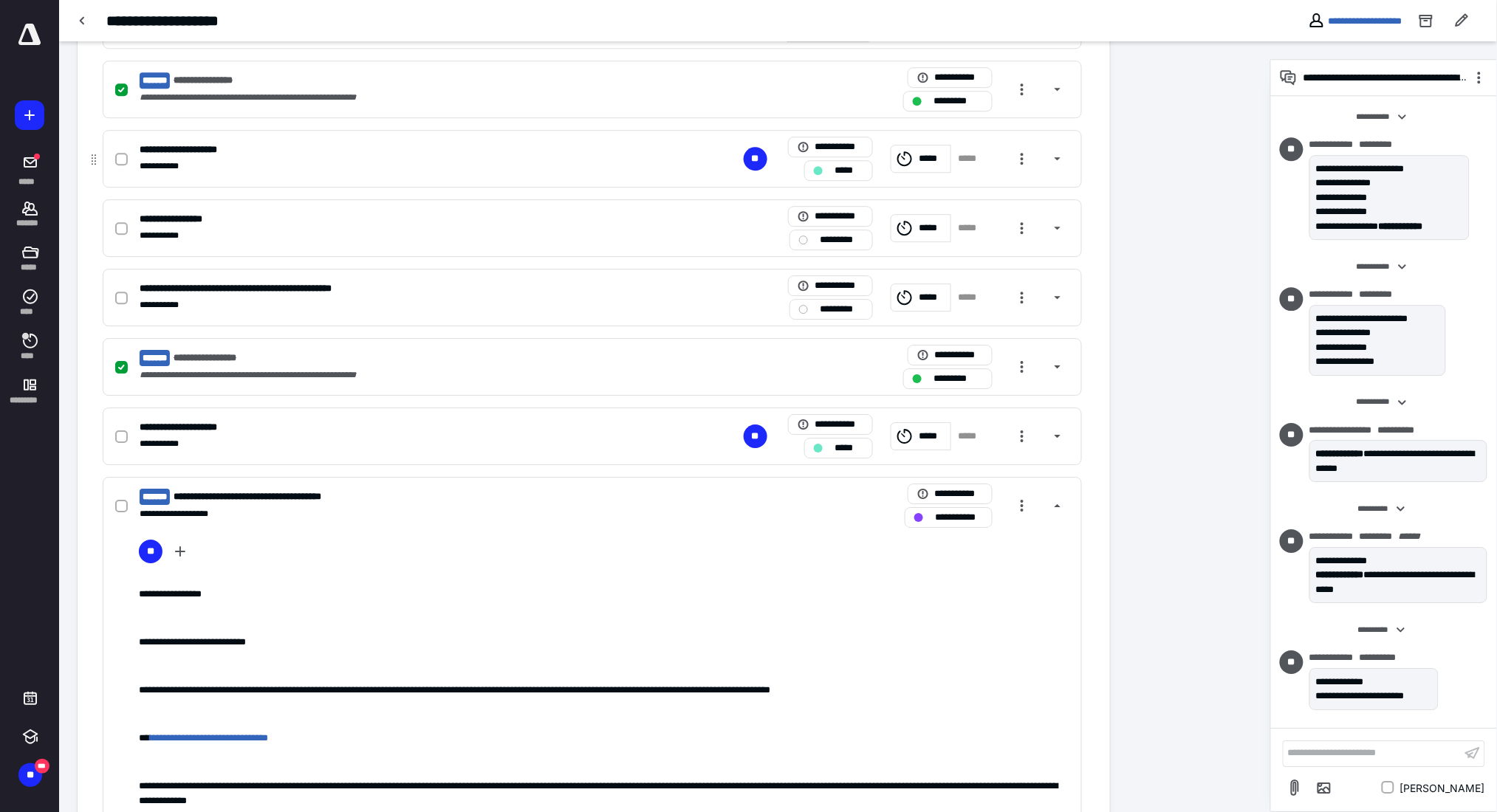 click on "**********" at bounding box center (398, 166) 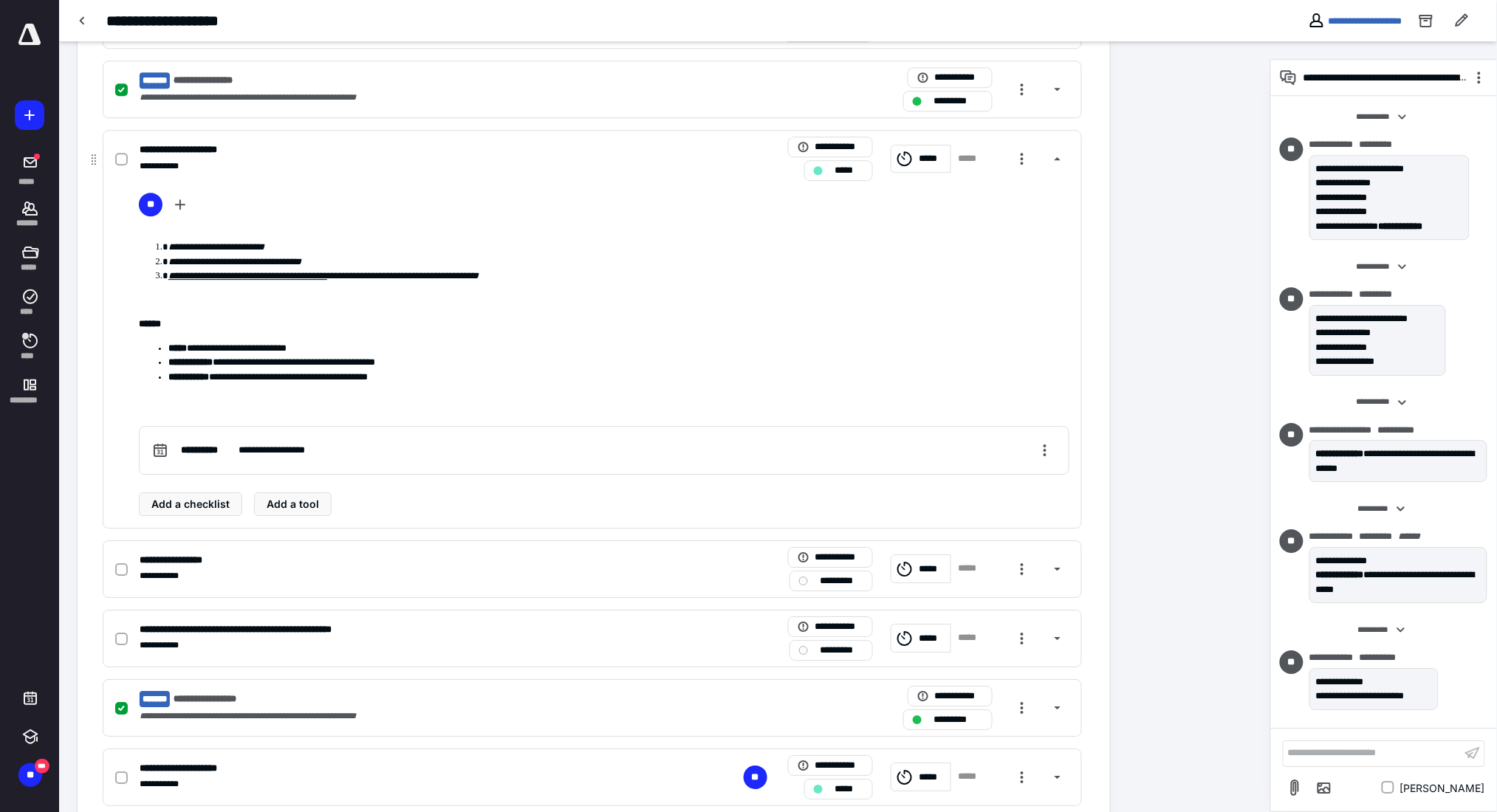 click on "**********" at bounding box center (398, 166) 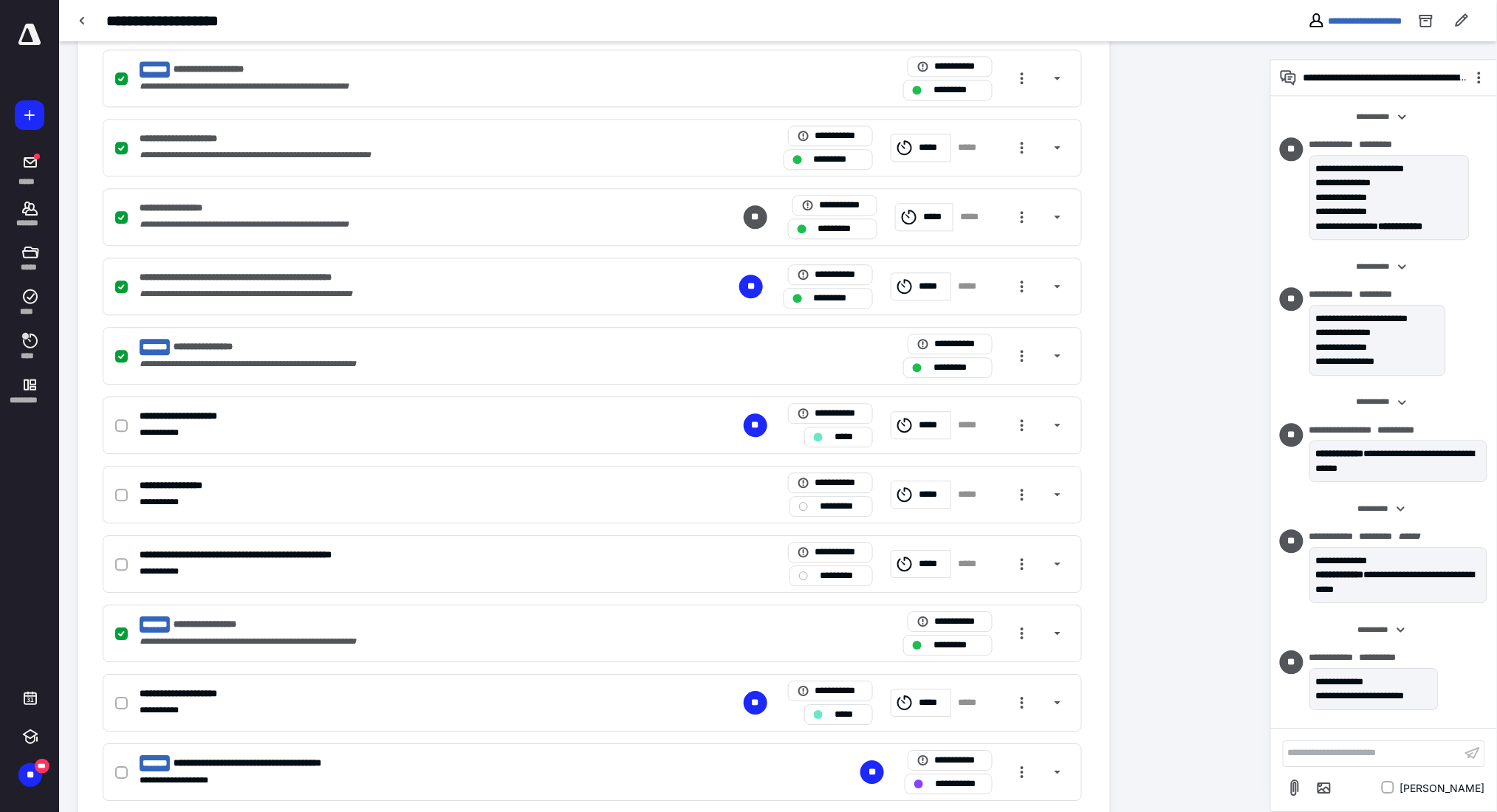 scroll, scrollTop: 1181, scrollLeft: 0, axis: vertical 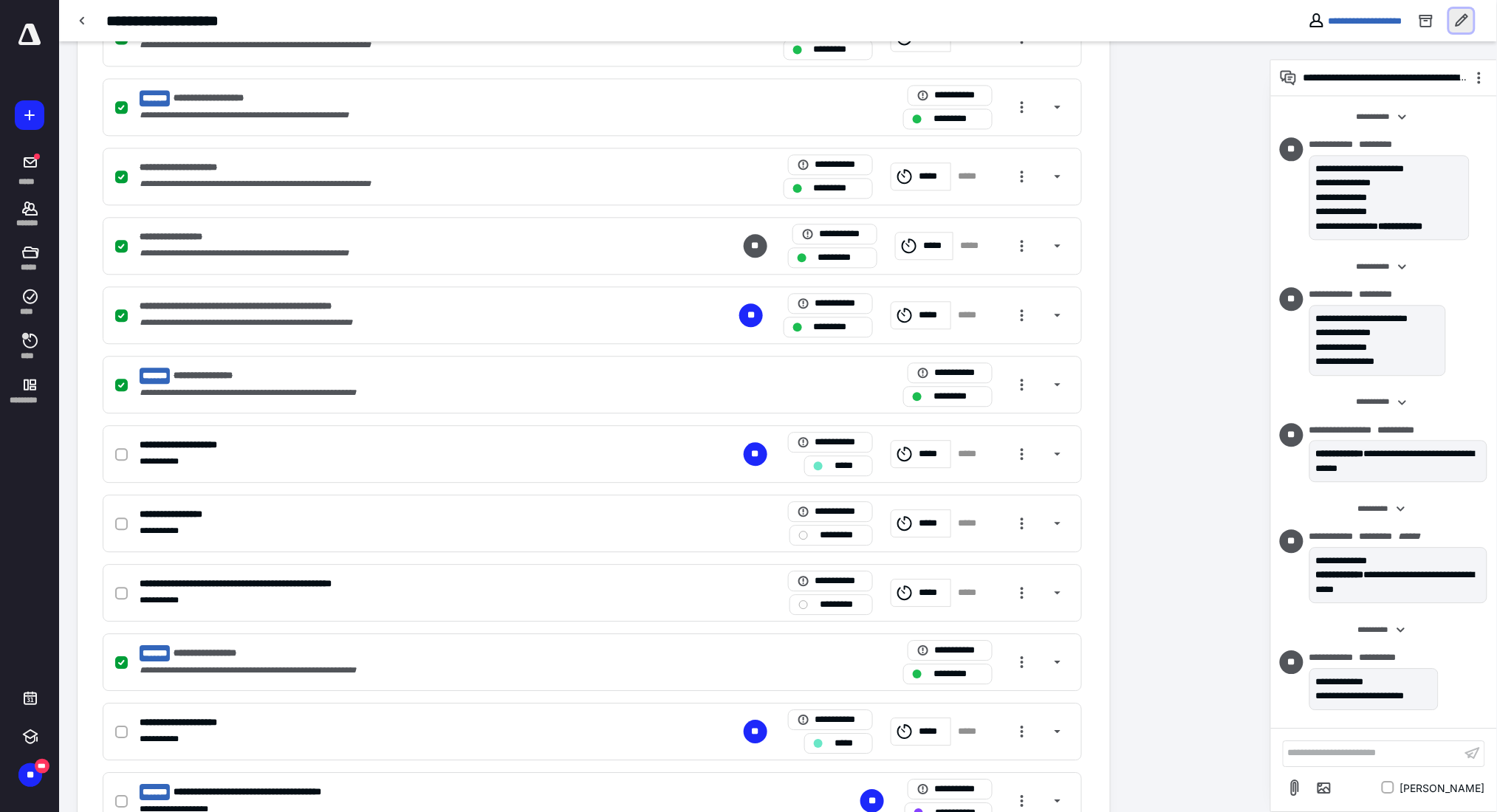 click at bounding box center (1462, 21) 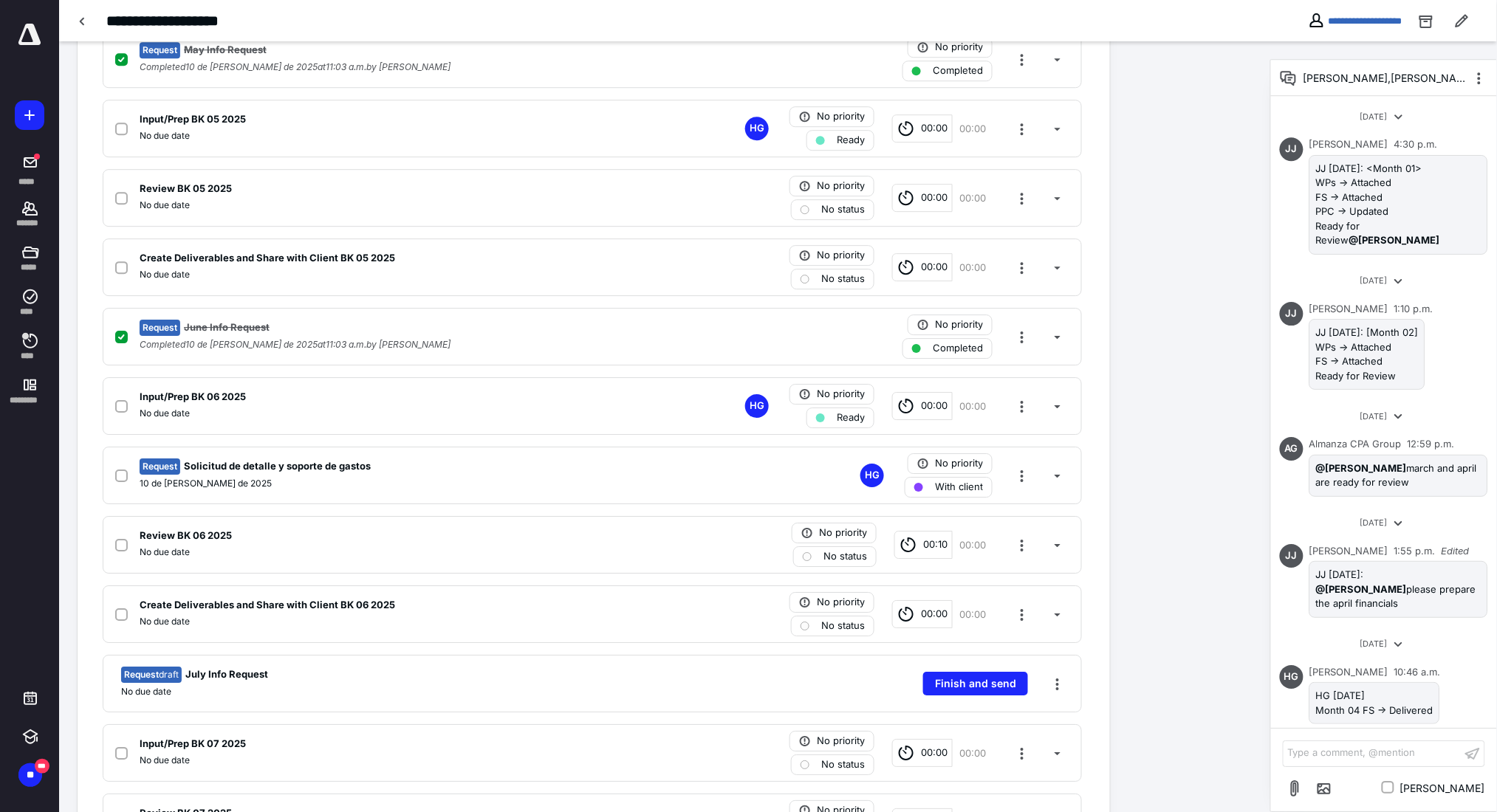 scroll, scrollTop: 1476, scrollLeft: 0, axis: vertical 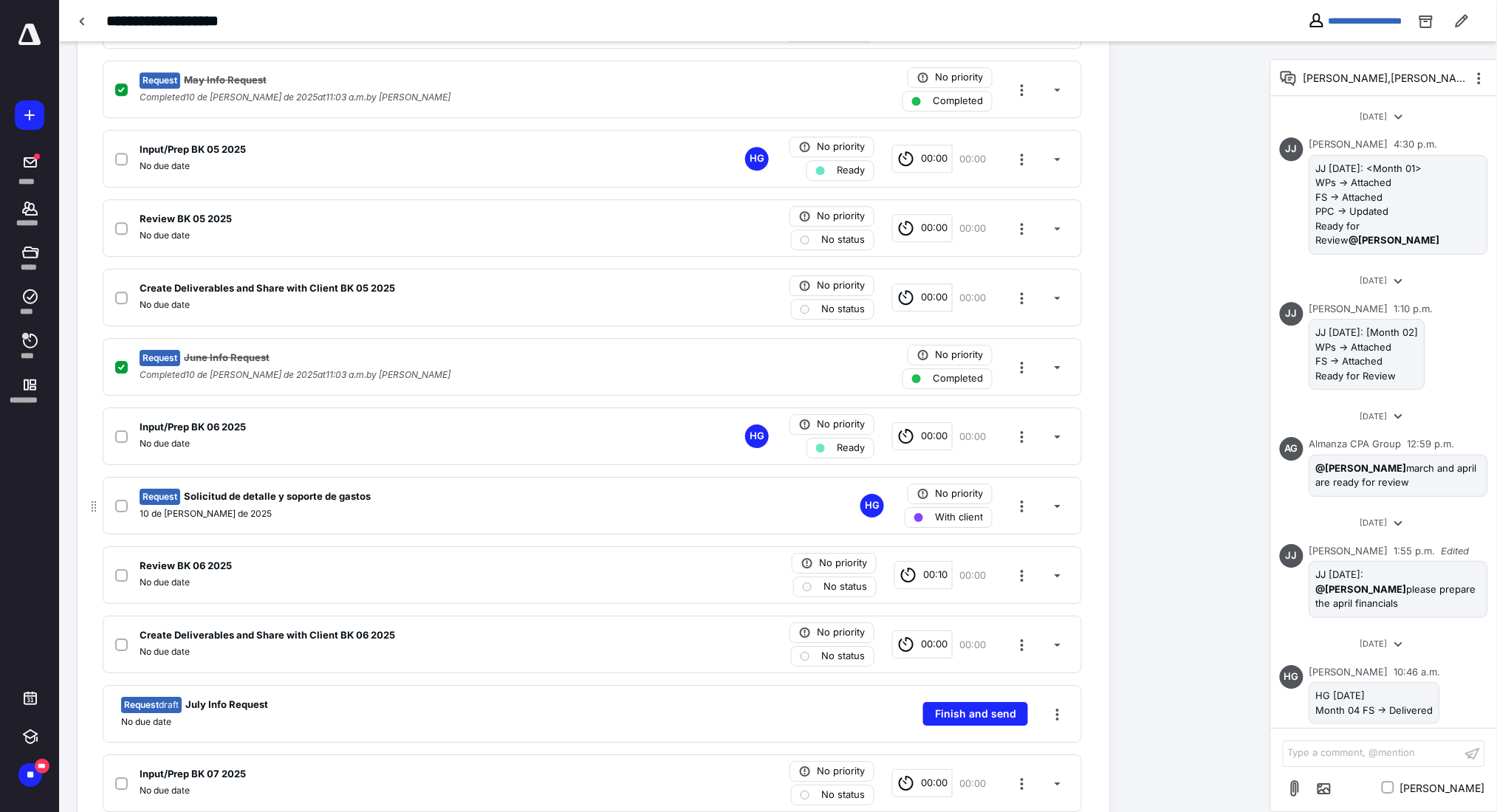 click on "Request  Solicitud de detalle y soporte de gastos" at bounding box center [398, 497] 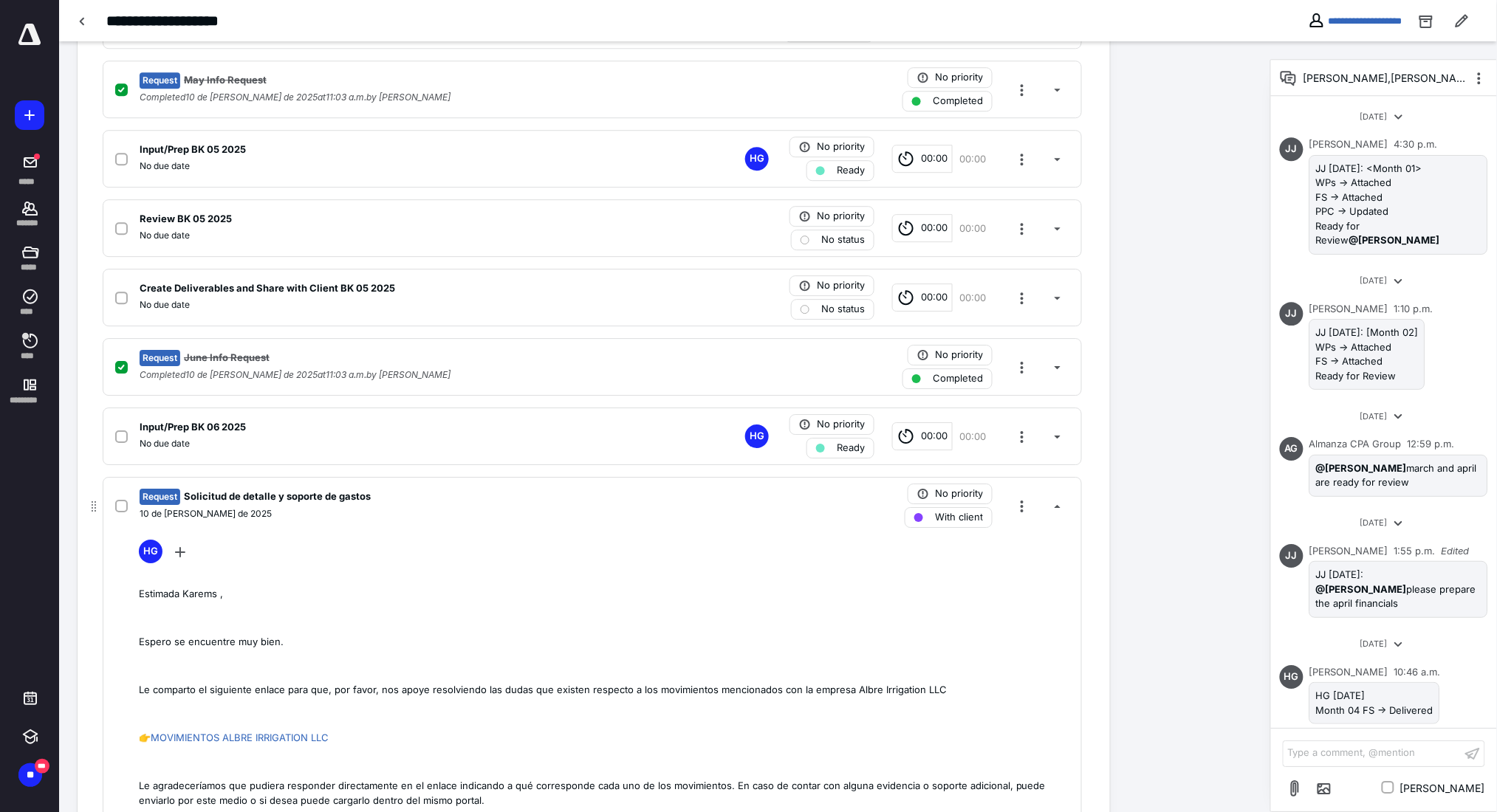 click on "10 de julio de 2025" at bounding box center (398, 514) 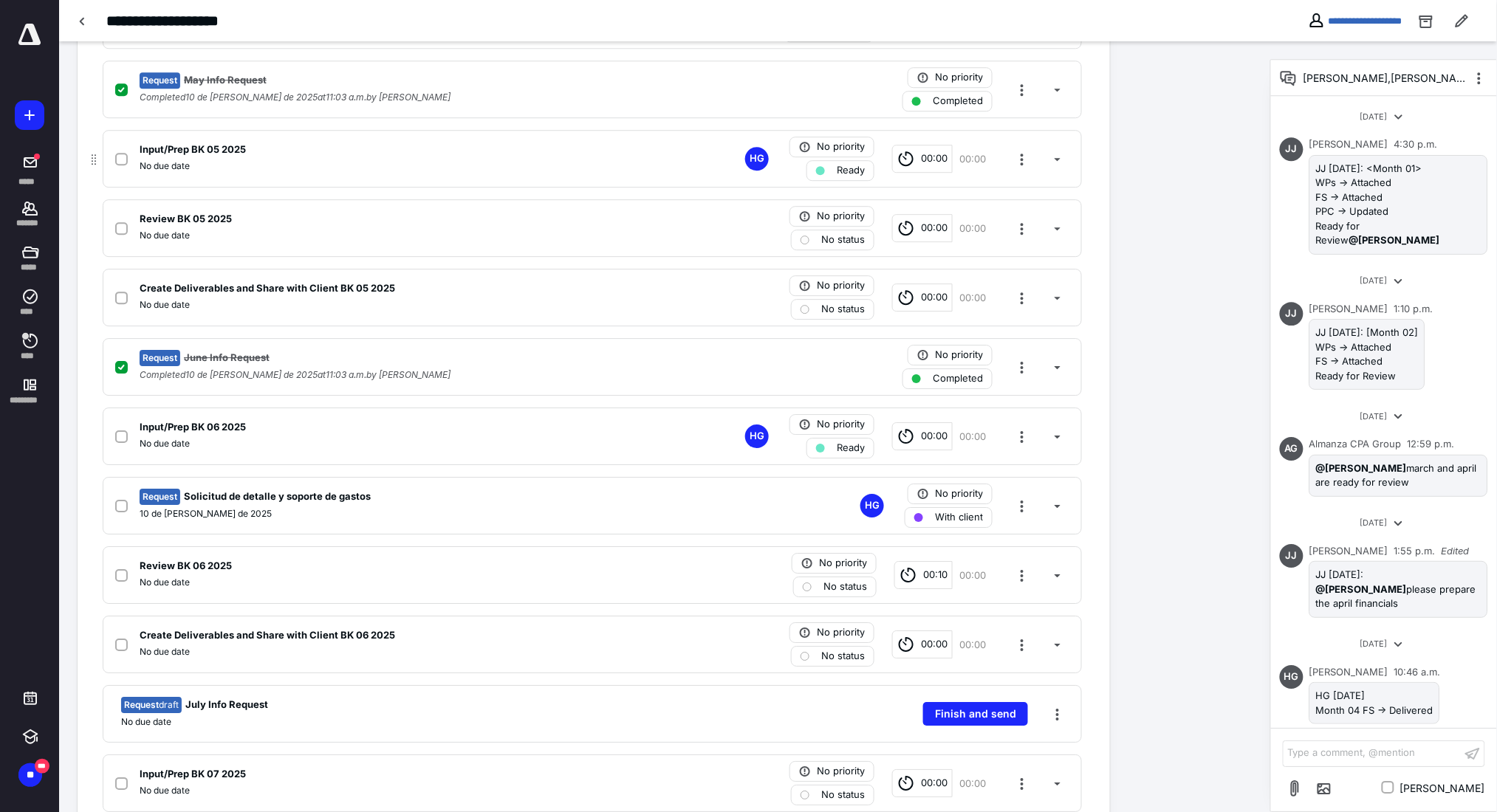 click on "No due date" at bounding box center [398, 166] 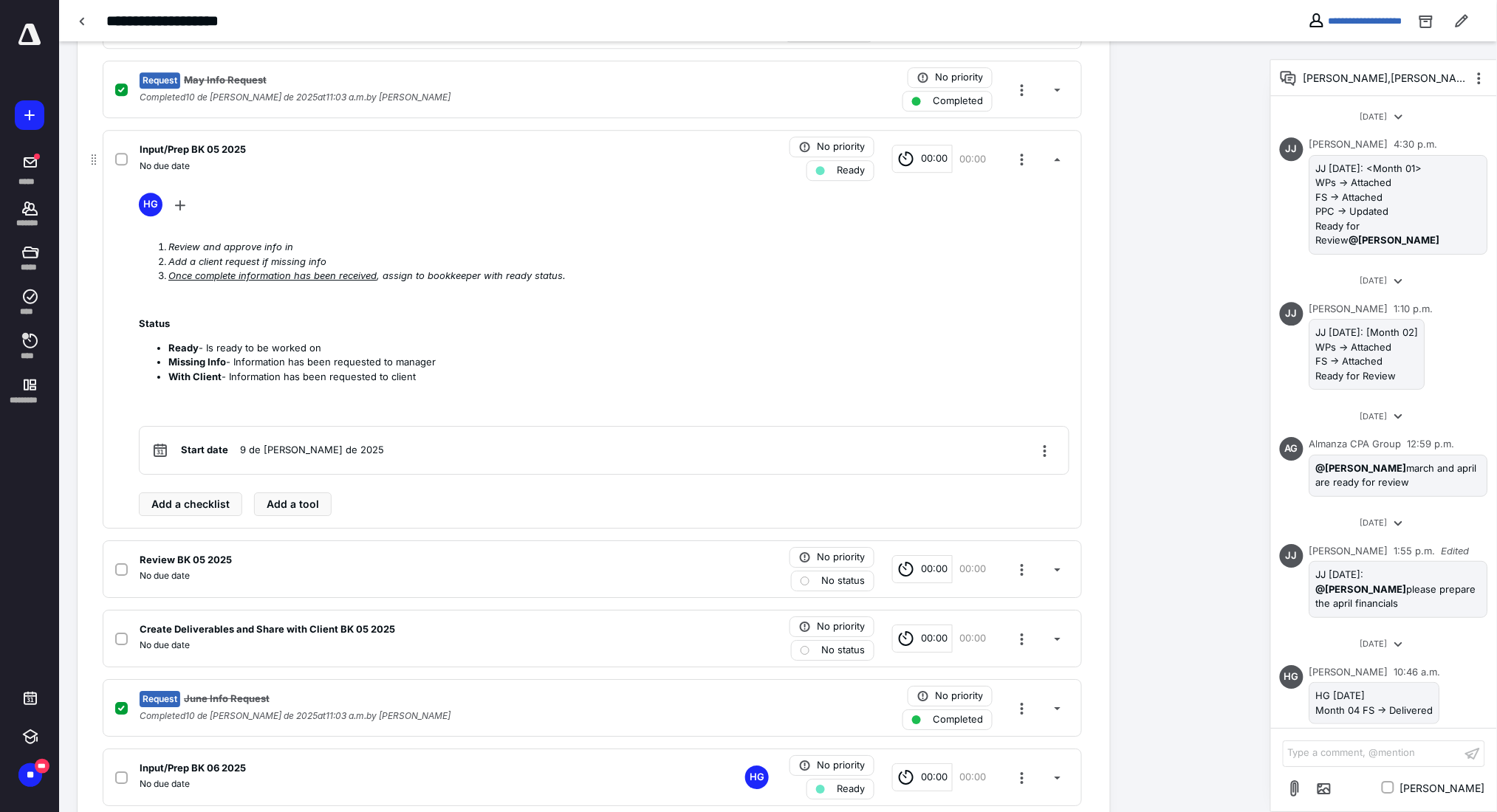 click on "No due date" at bounding box center [398, 166] 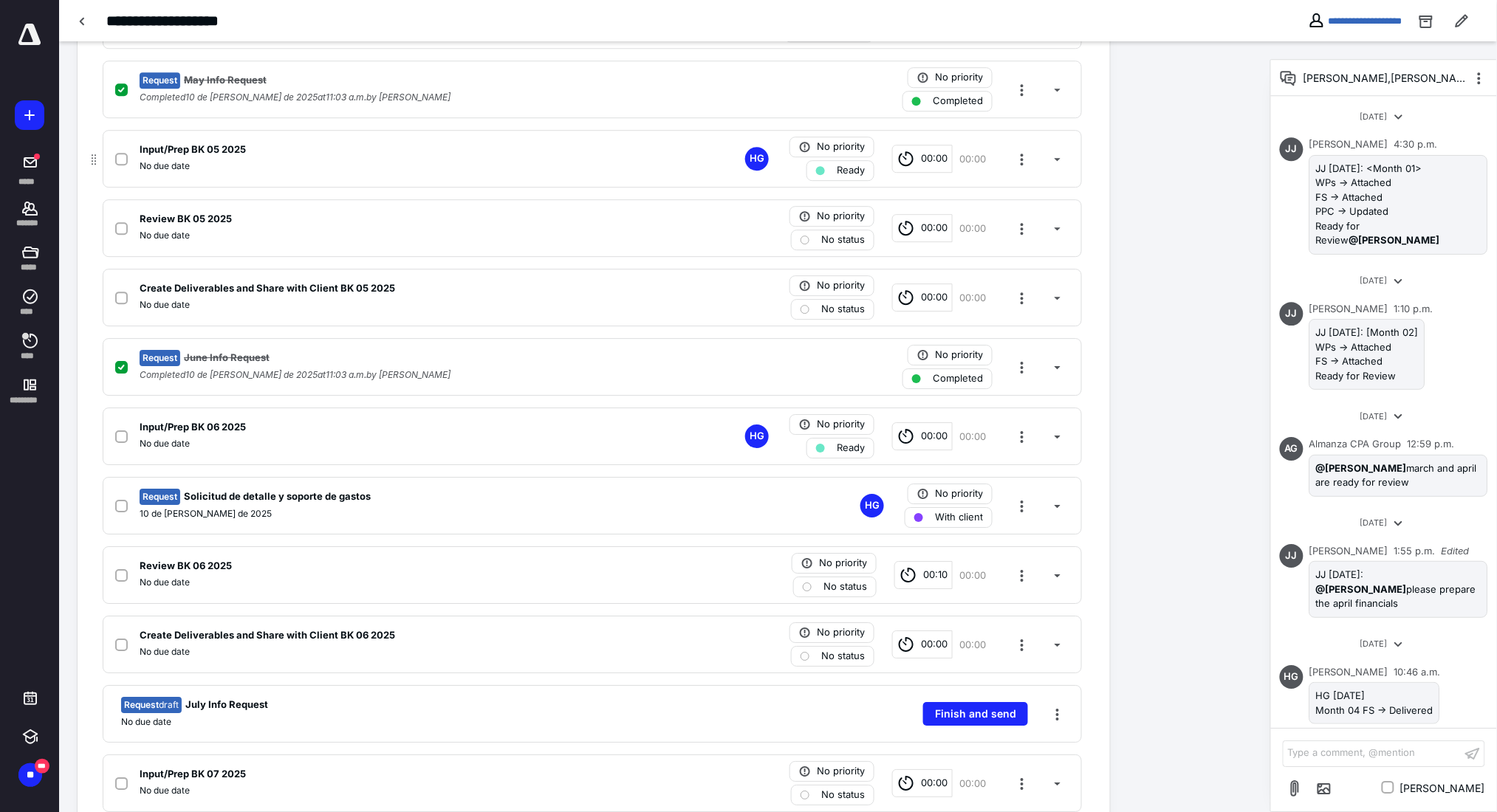 click on "Ready" at bounding box center (840, 171) 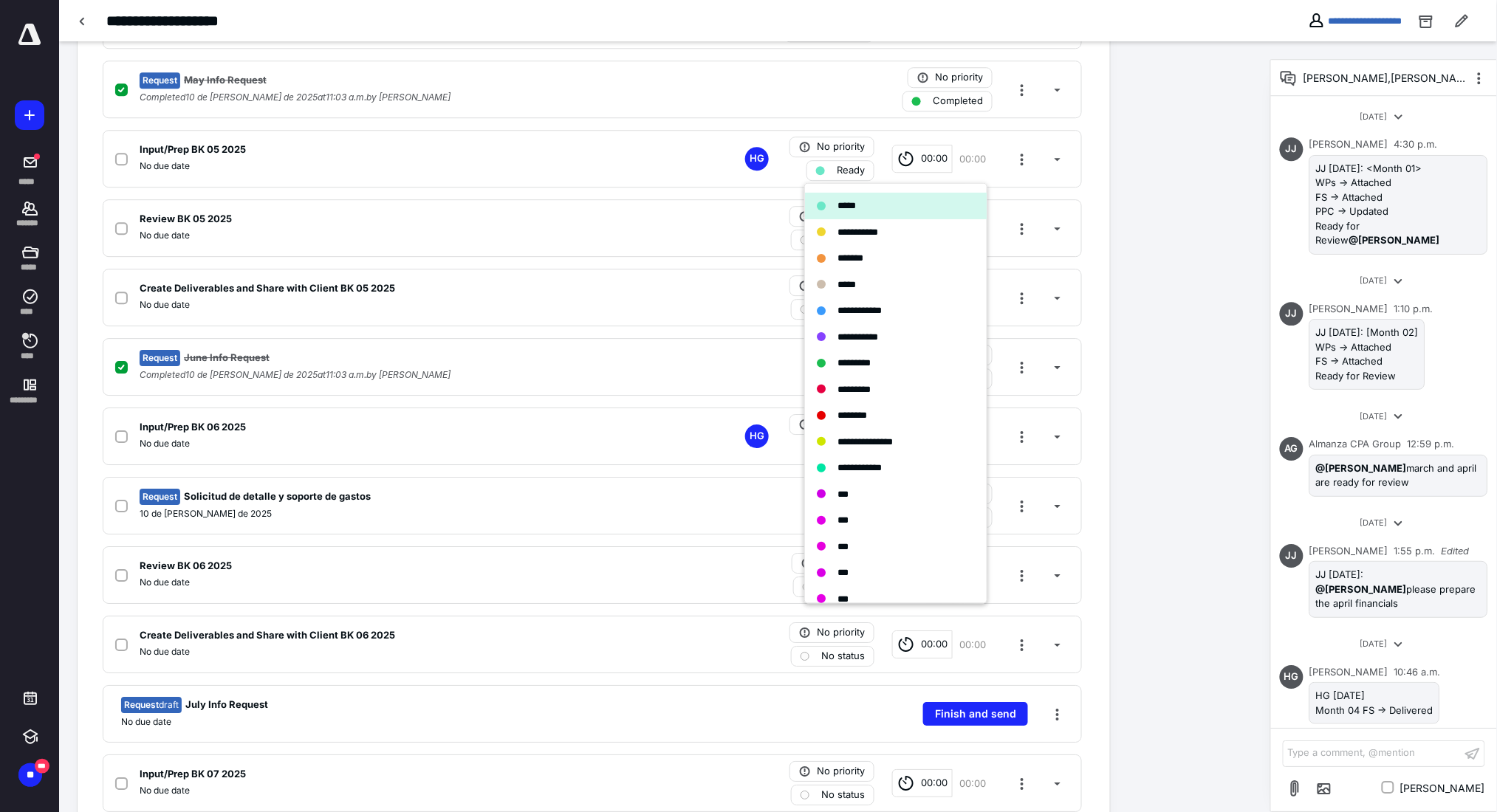 scroll, scrollTop: 0, scrollLeft: 0, axis: both 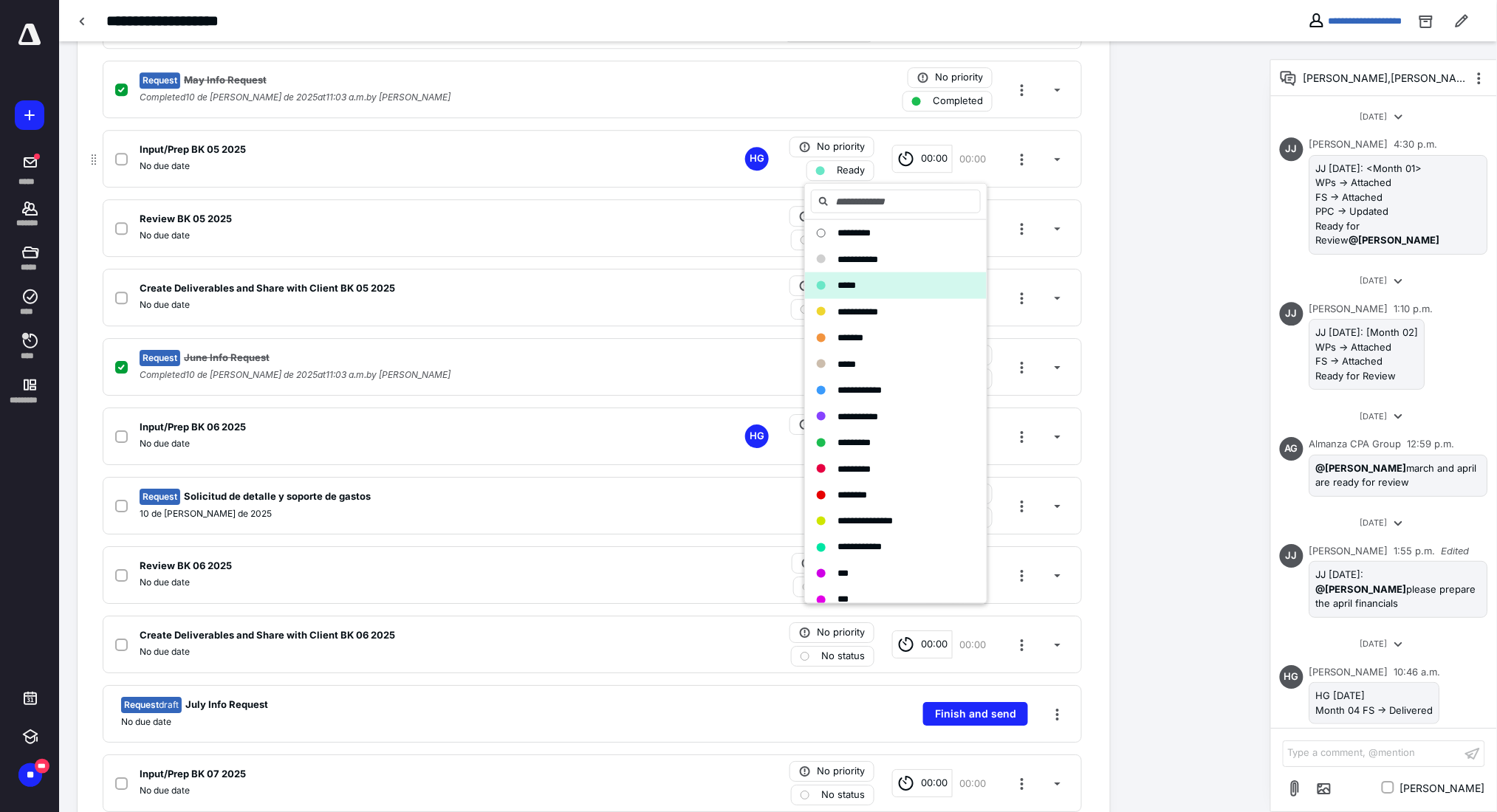 click on "Input/Prep BK 05 2025" at bounding box center [398, 150] 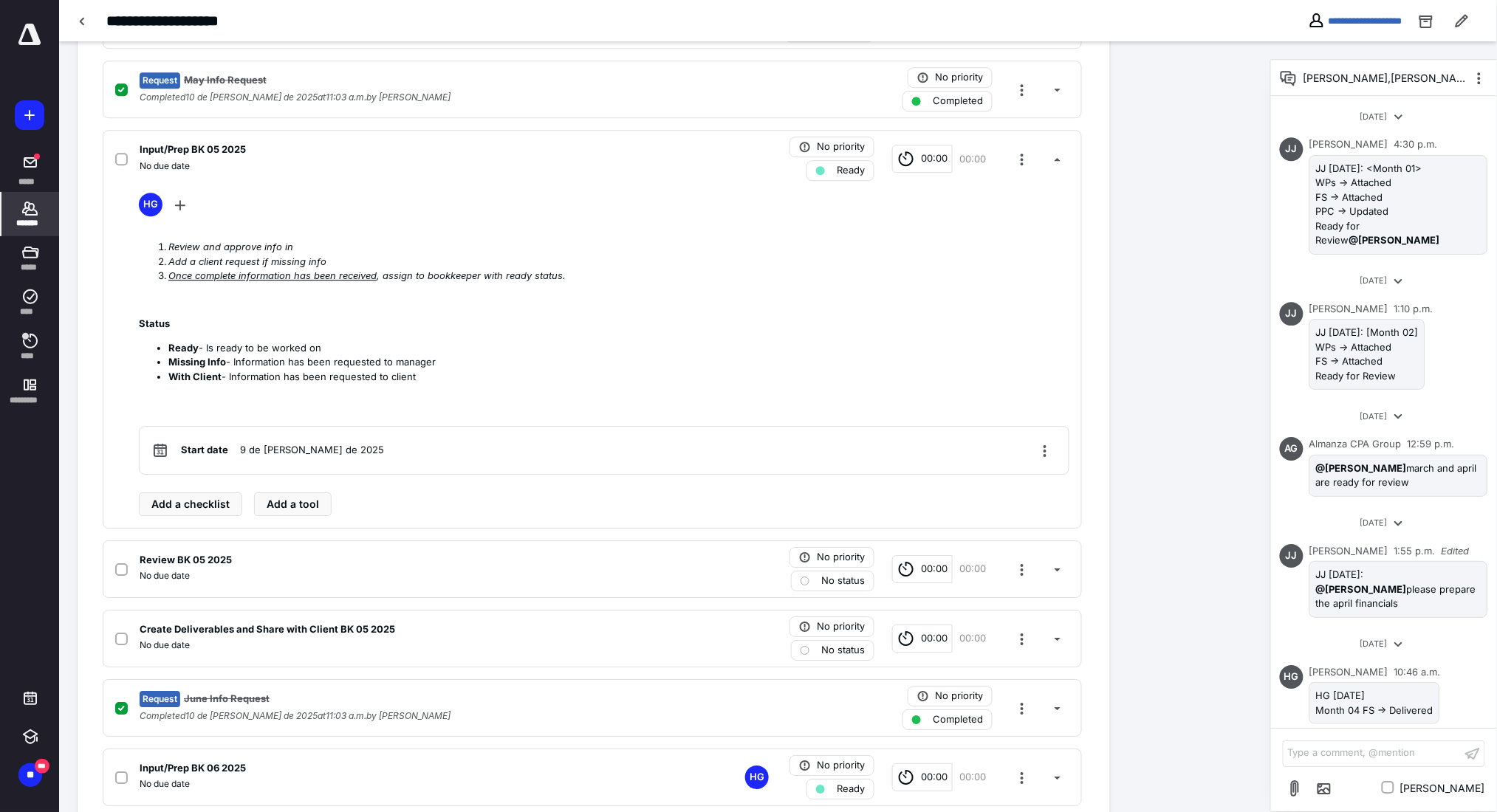click 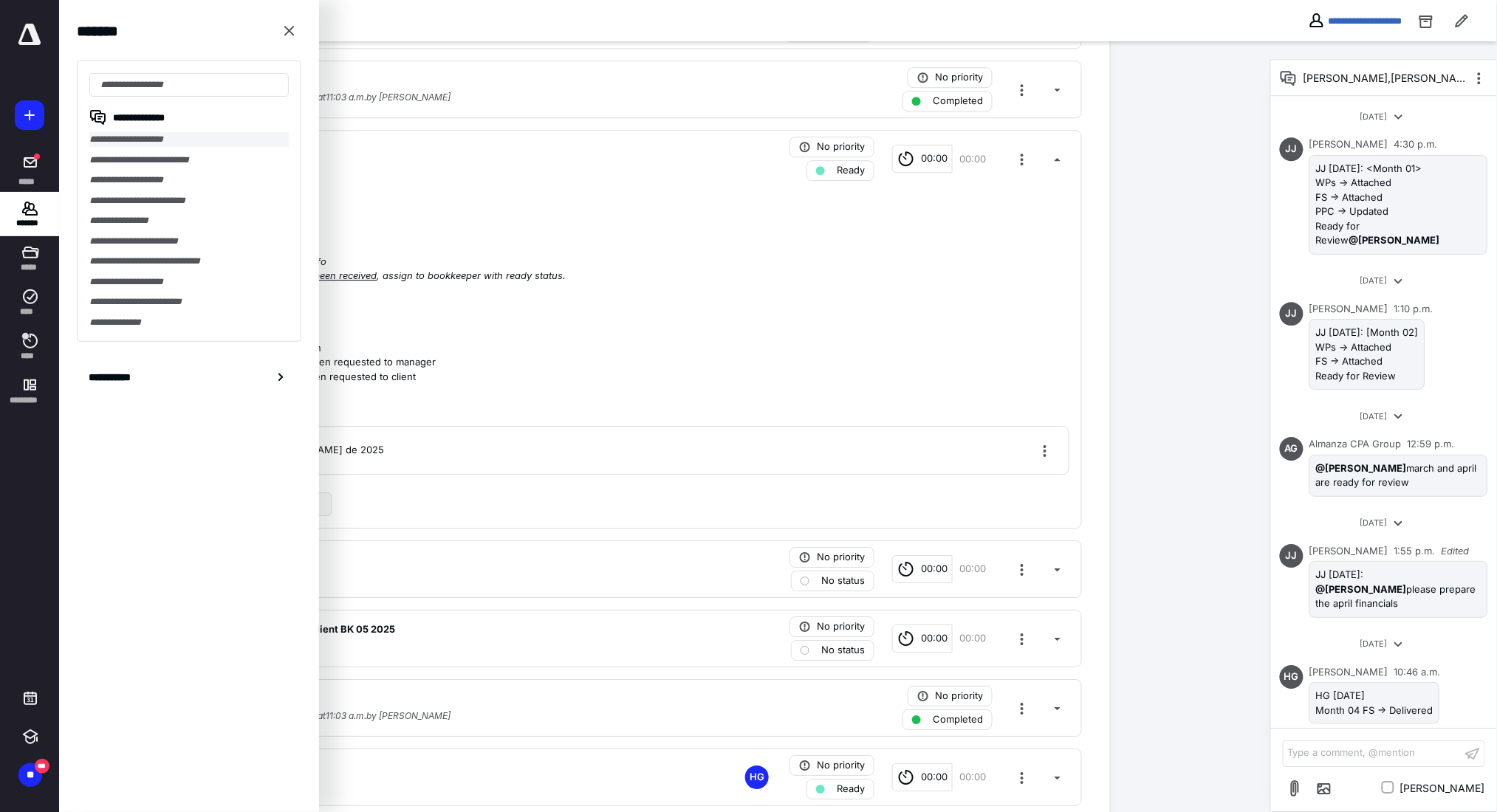 click on "**********" at bounding box center (189, 140) 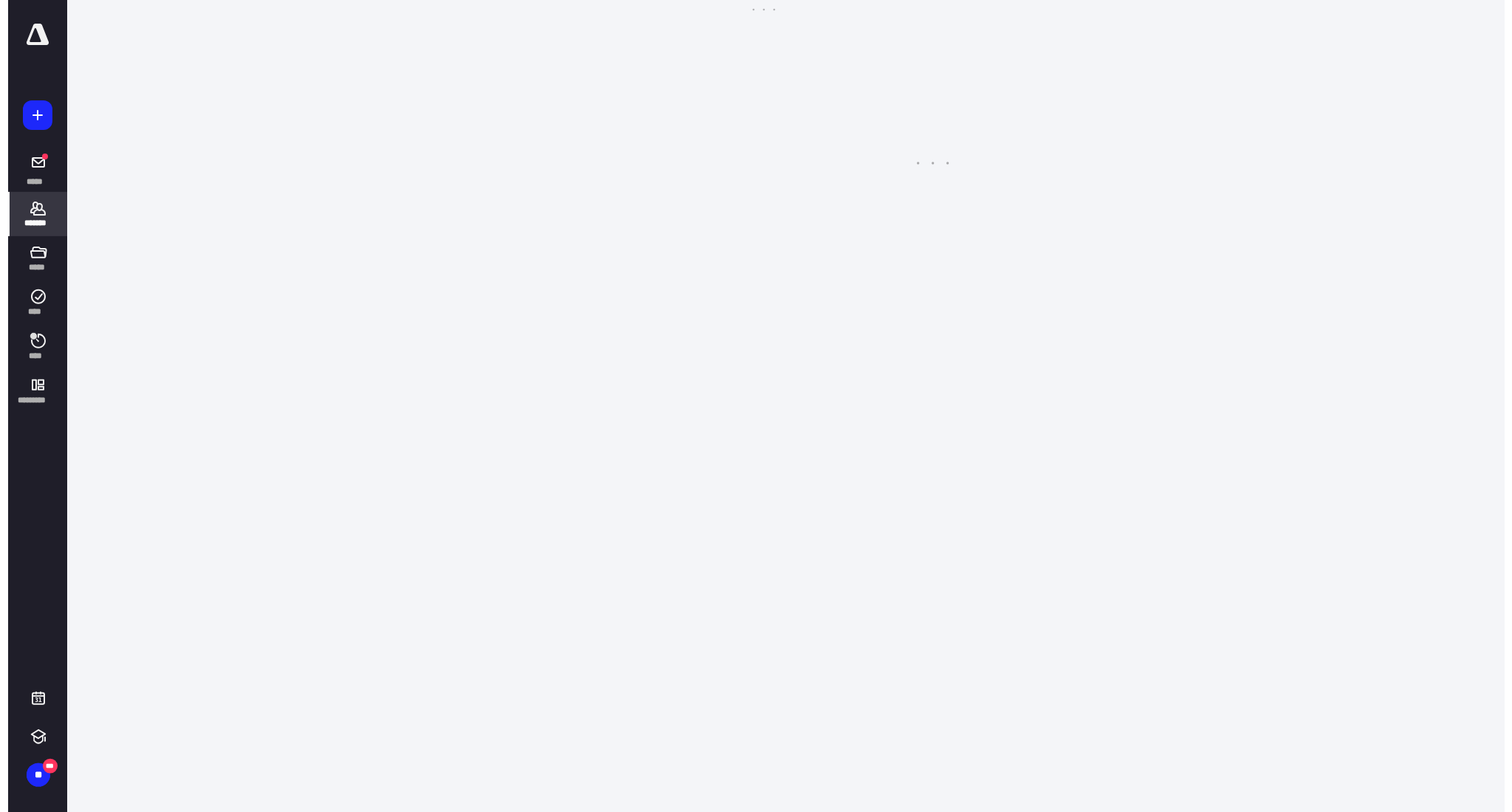 scroll, scrollTop: 0, scrollLeft: 0, axis: both 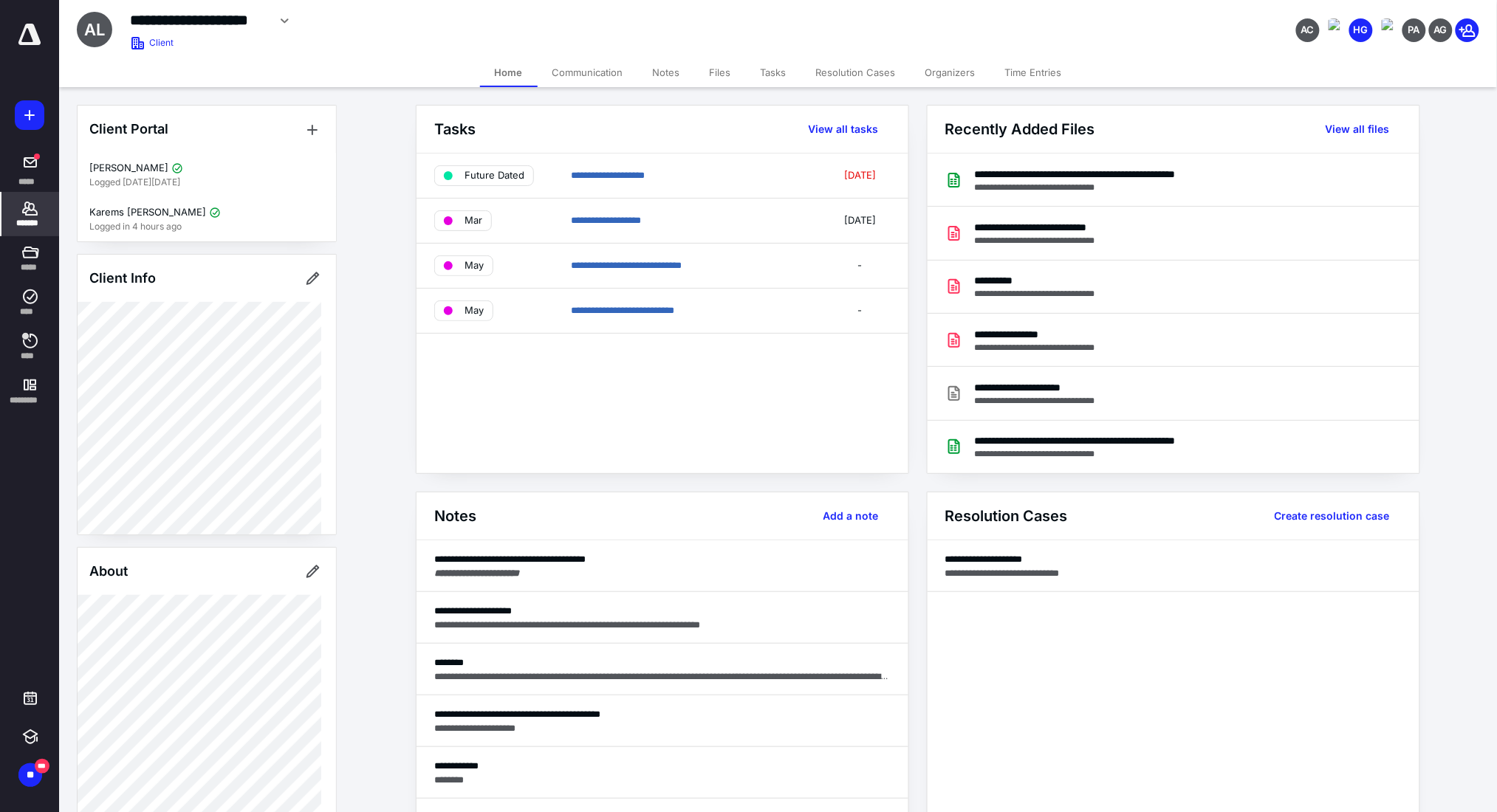 click on "Files" at bounding box center (720, 72) 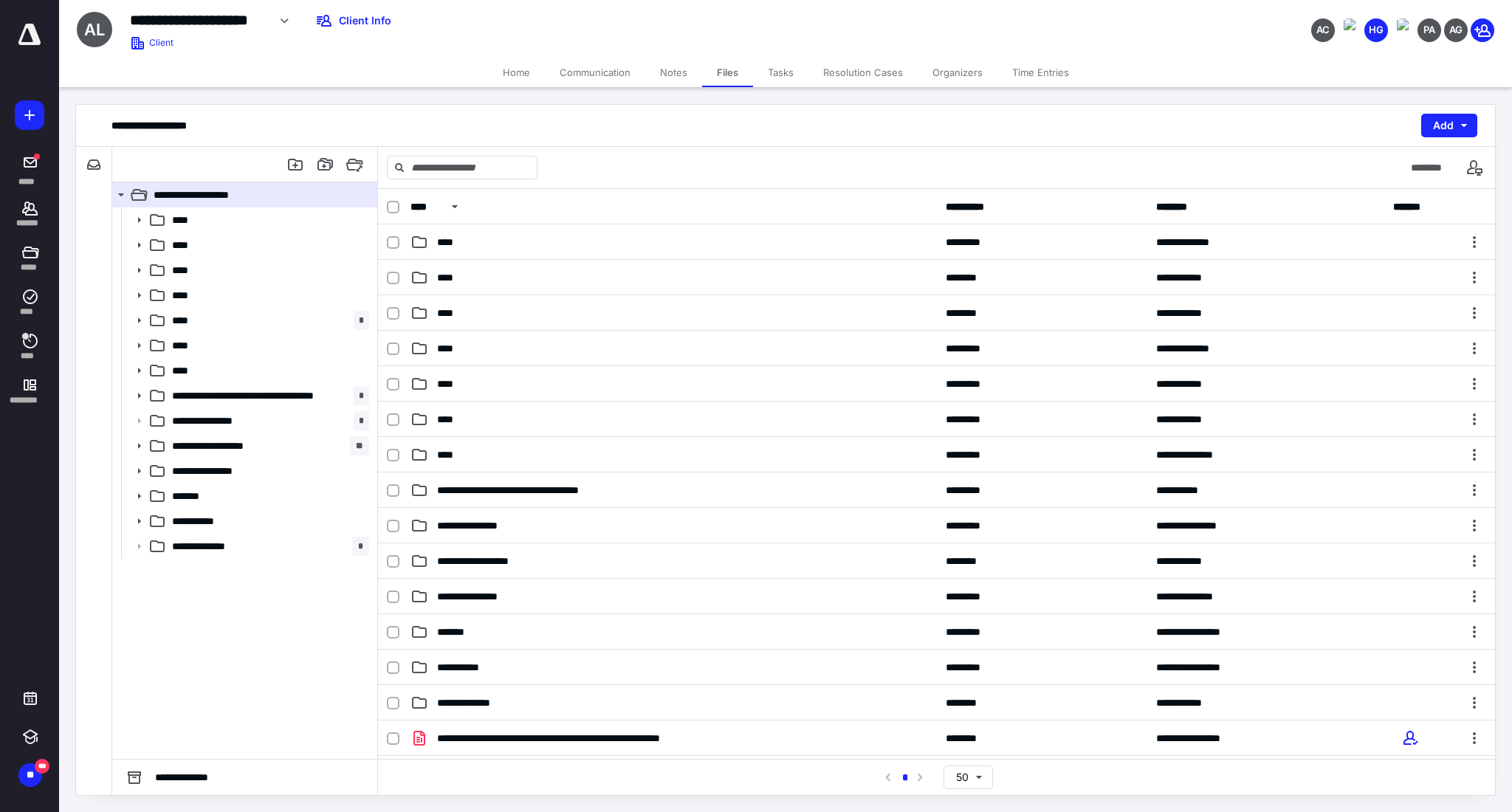 click on "Tasks" at bounding box center [780, 72] 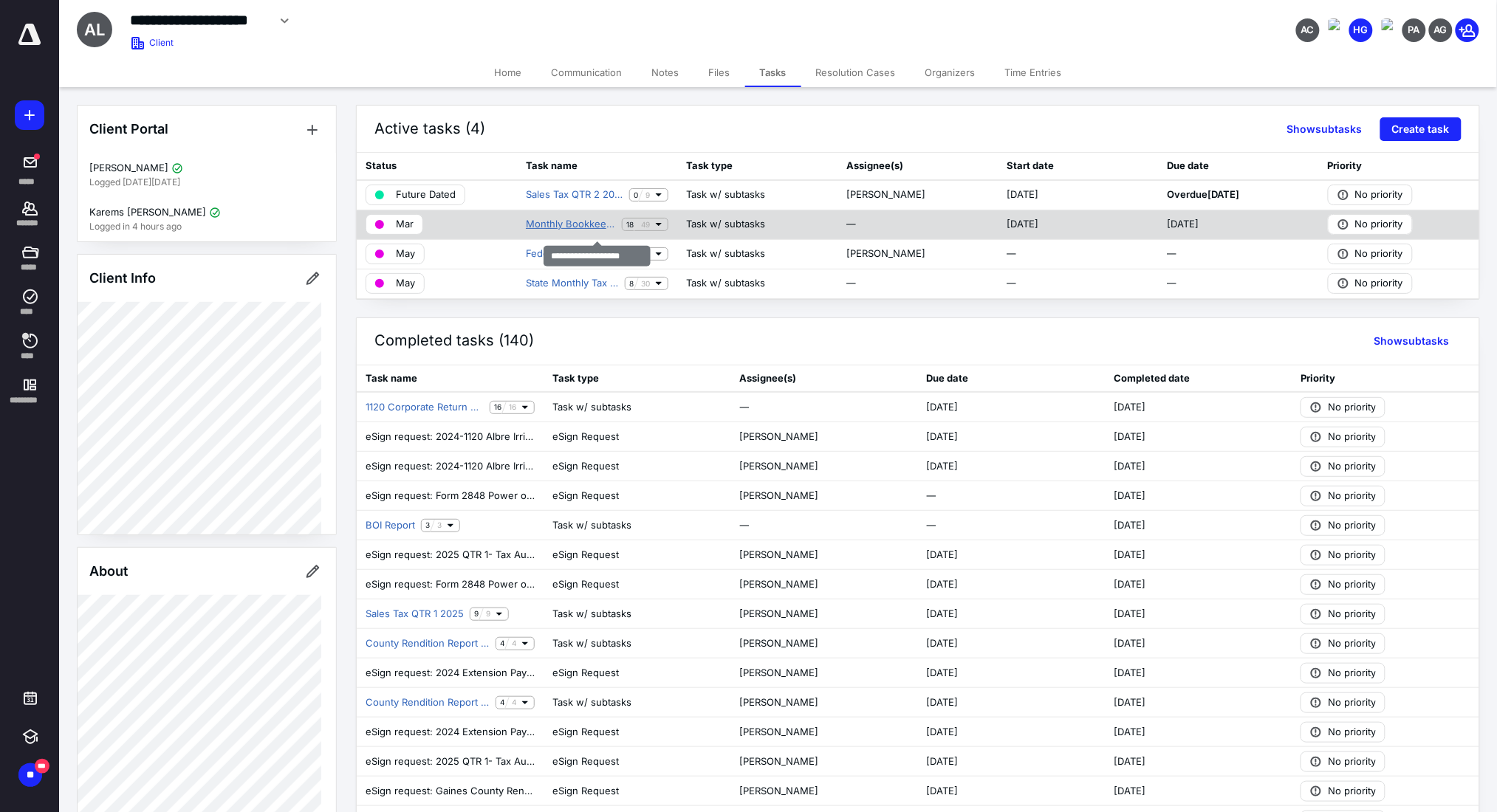 click on "Monthly Bookkeeping" at bounding box center [571, 224] 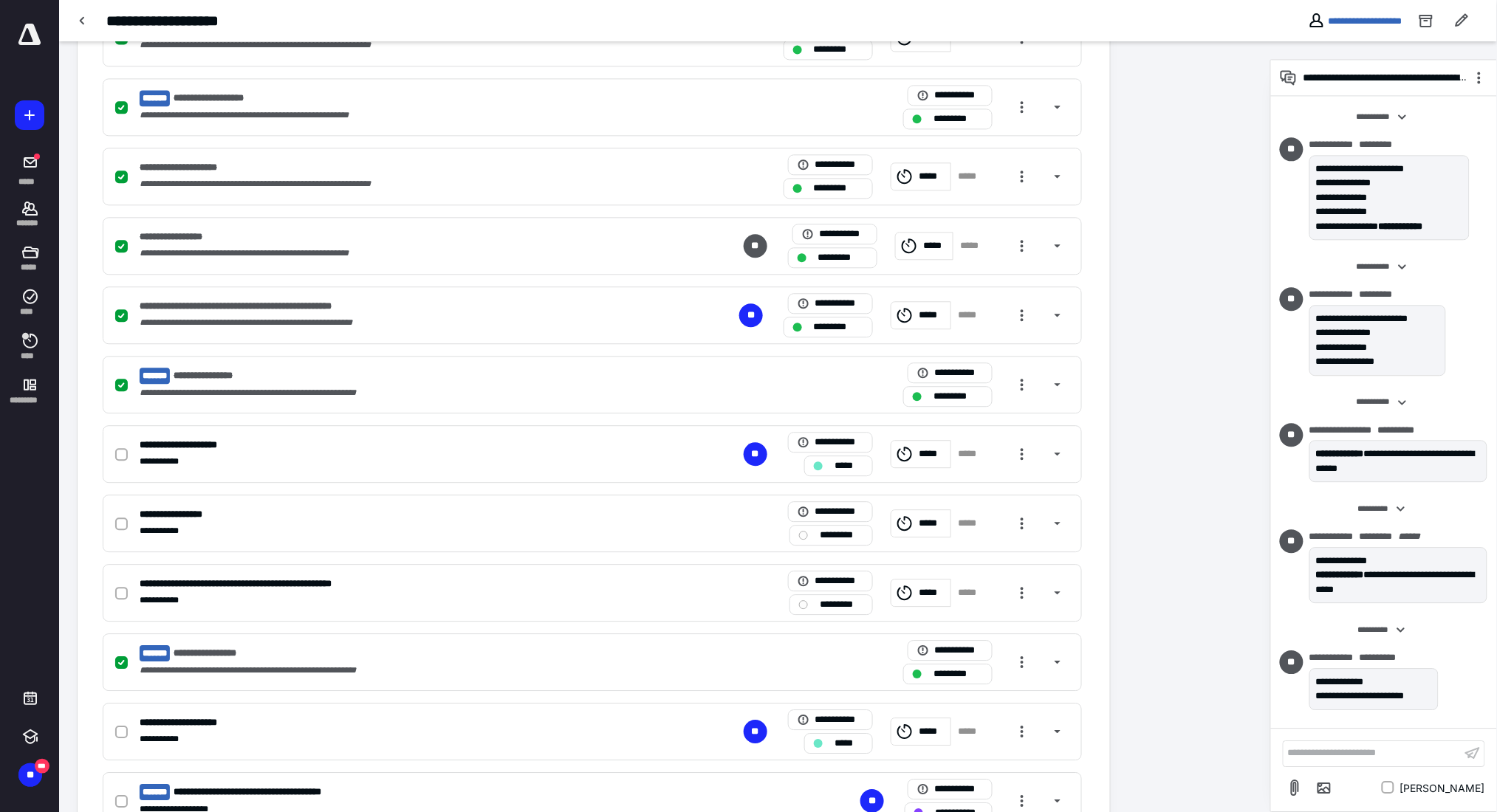 scroll, scrollTop: 1377, scrollLeft: 0, axis: vertical 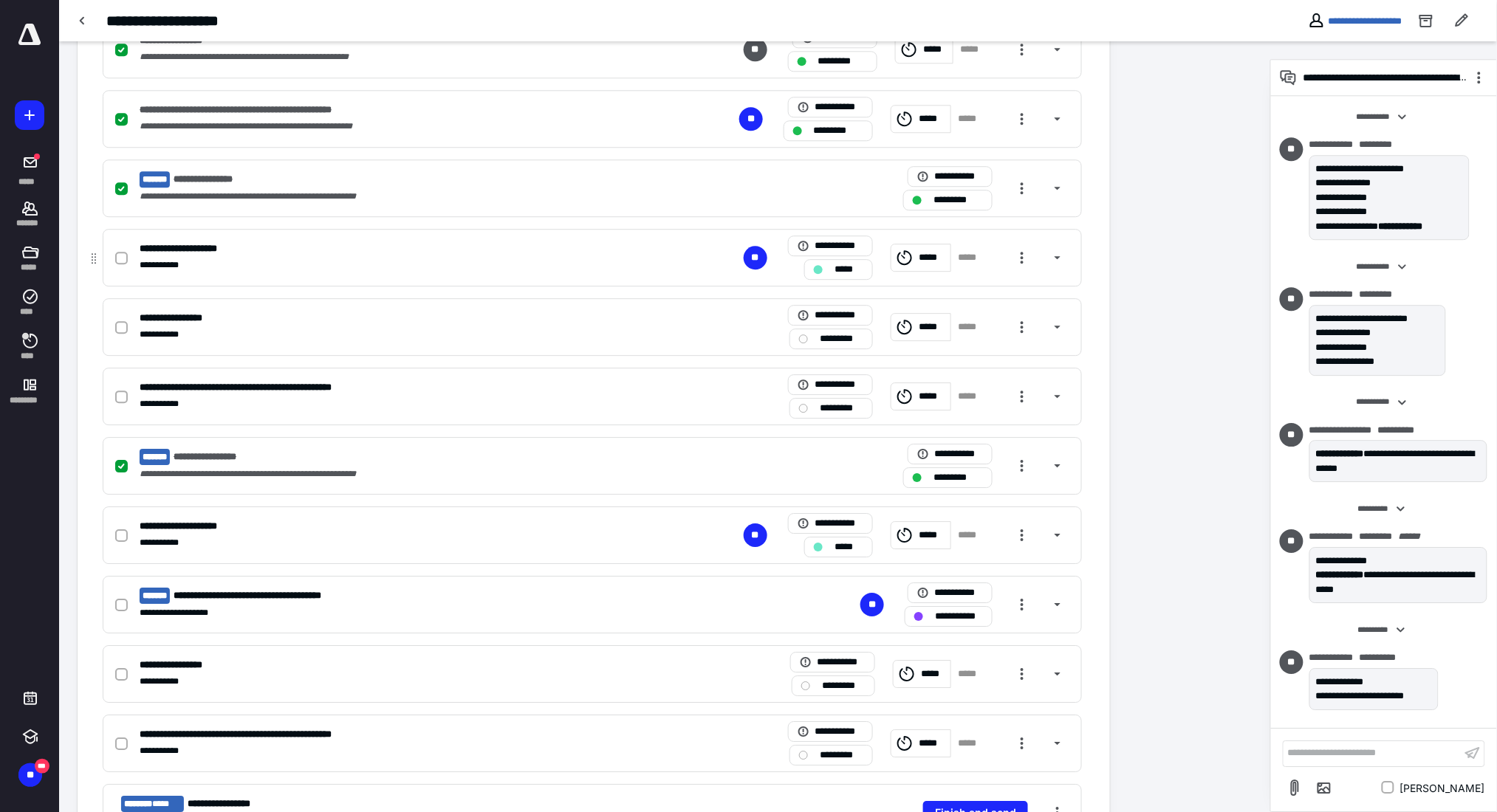 click on "**********" at bounding box center [592, 258] 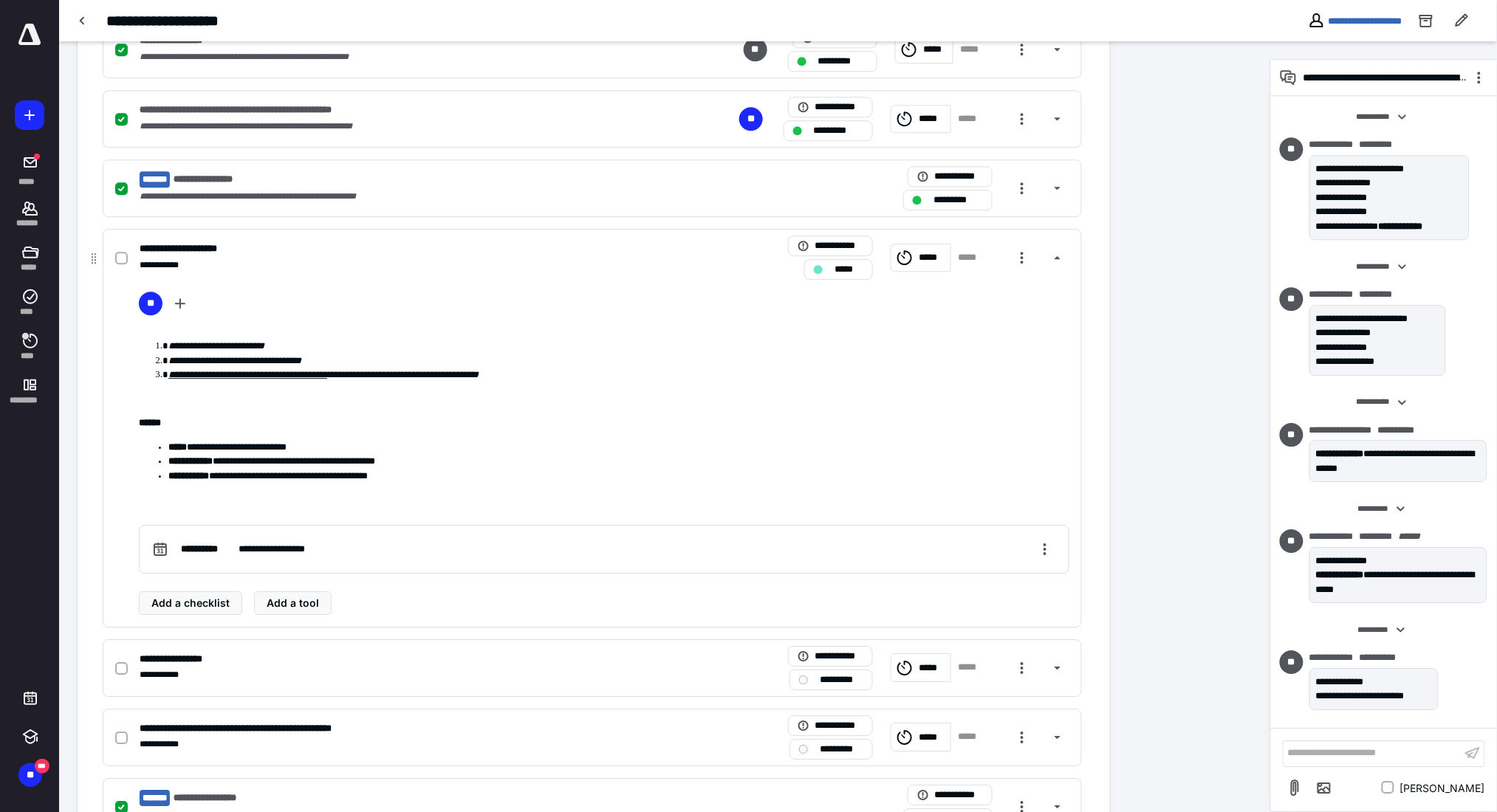 click on "**********" at bounding box center (592, 258) 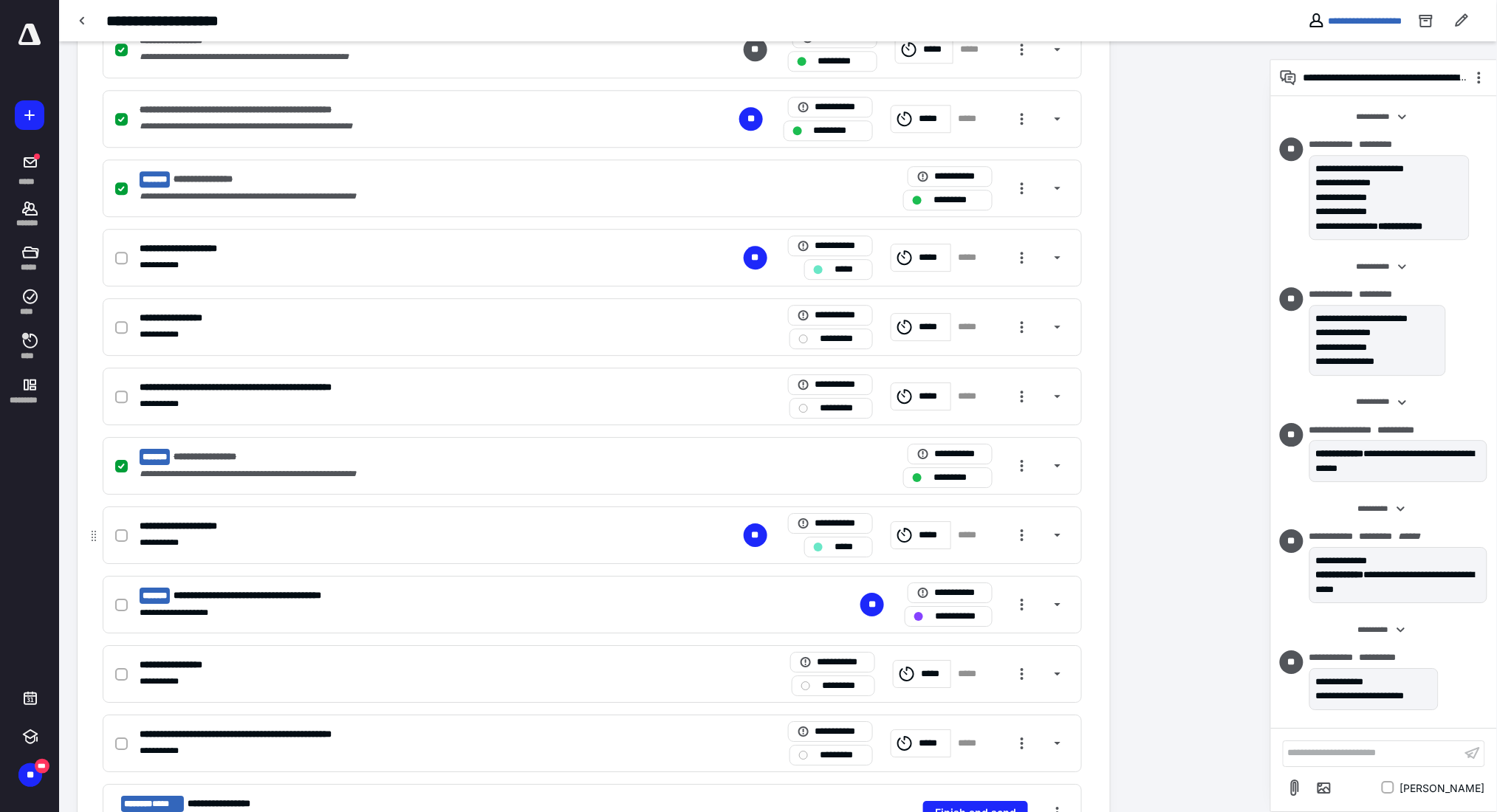 click on "**********" at bounding box center [398, 526] 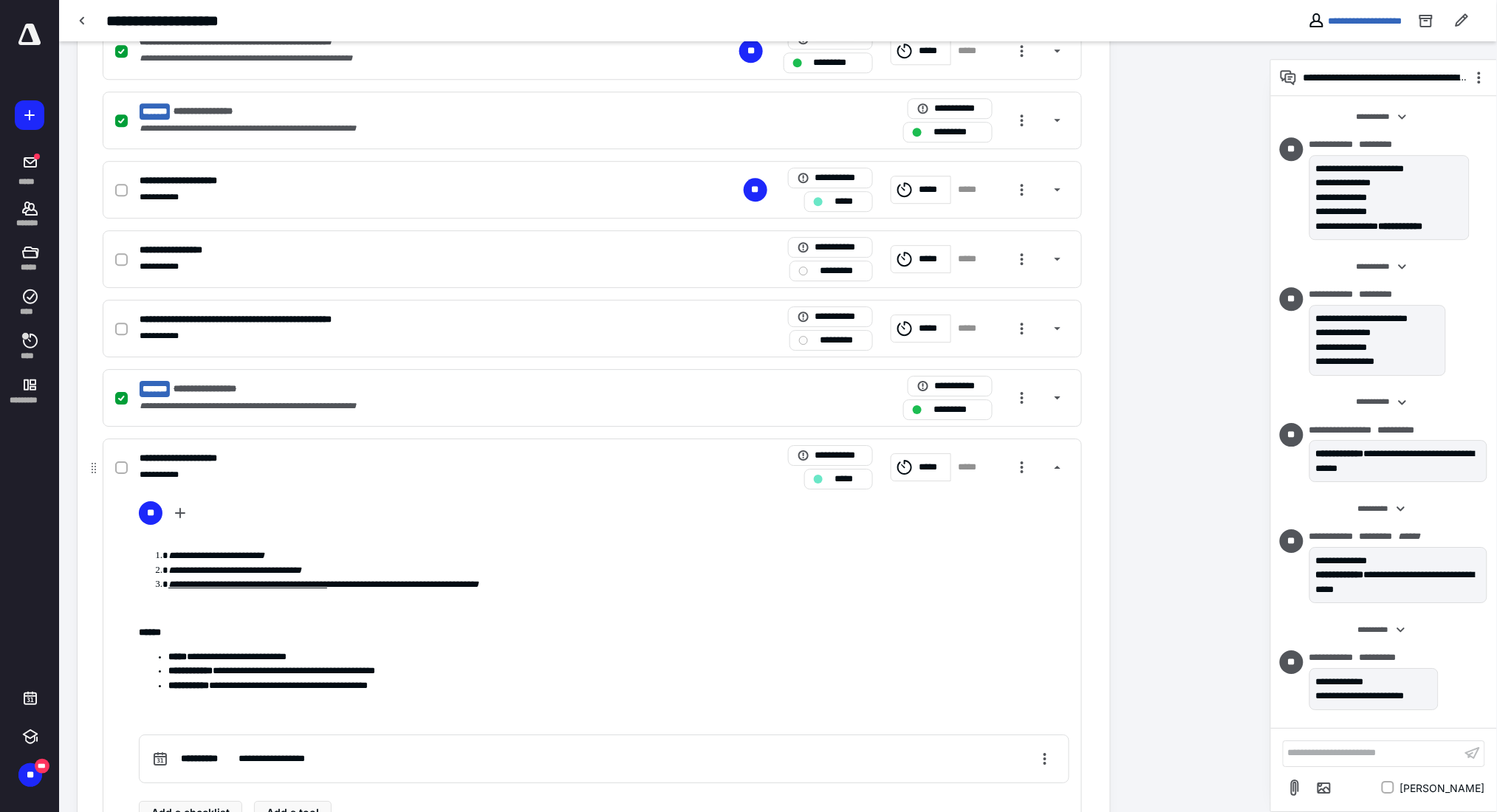 scroll, scrollTop: 1575, scrollLeft: 0, axis: vertical 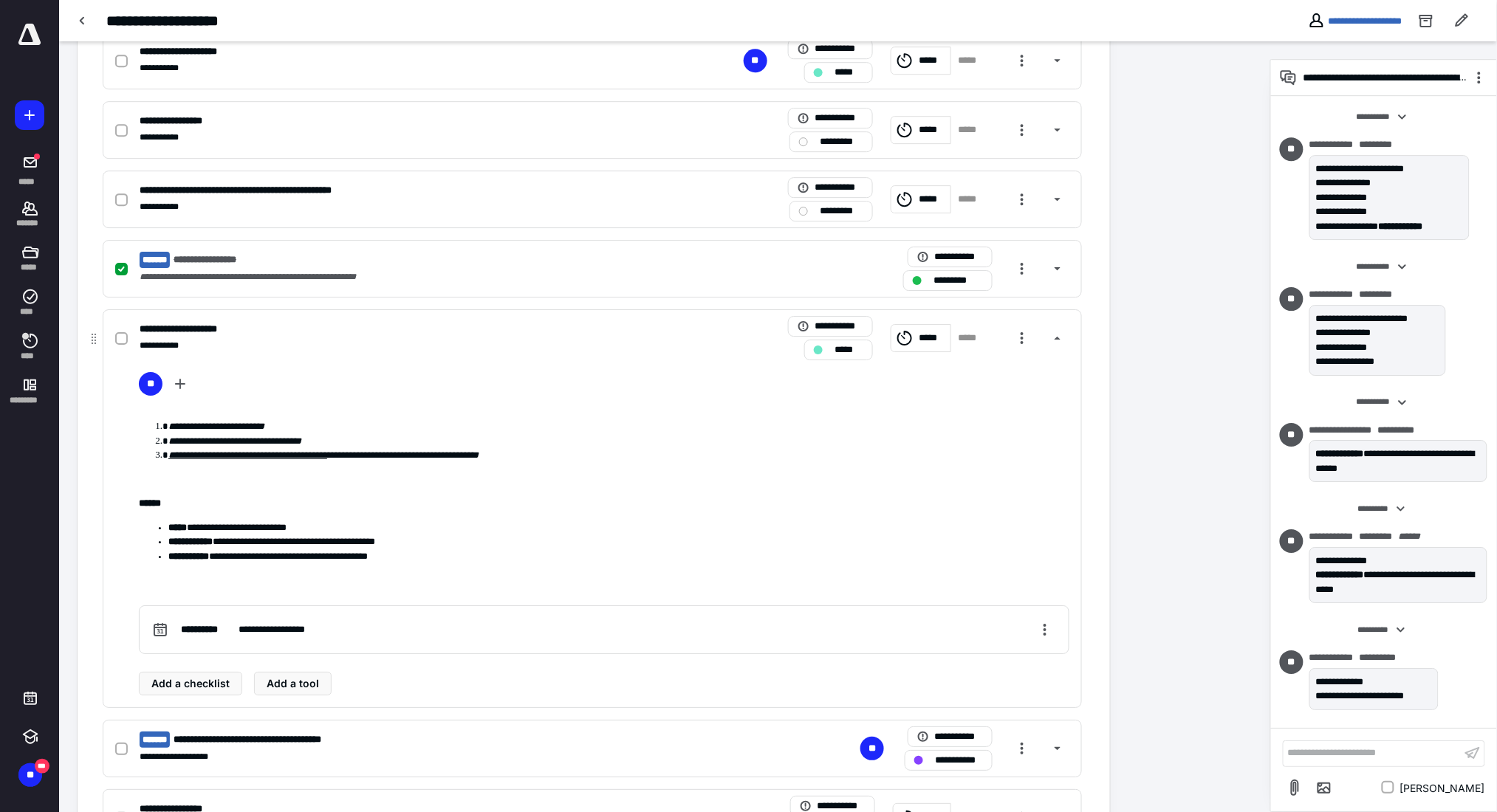 click on "**********" at bounding box center (592, 509) 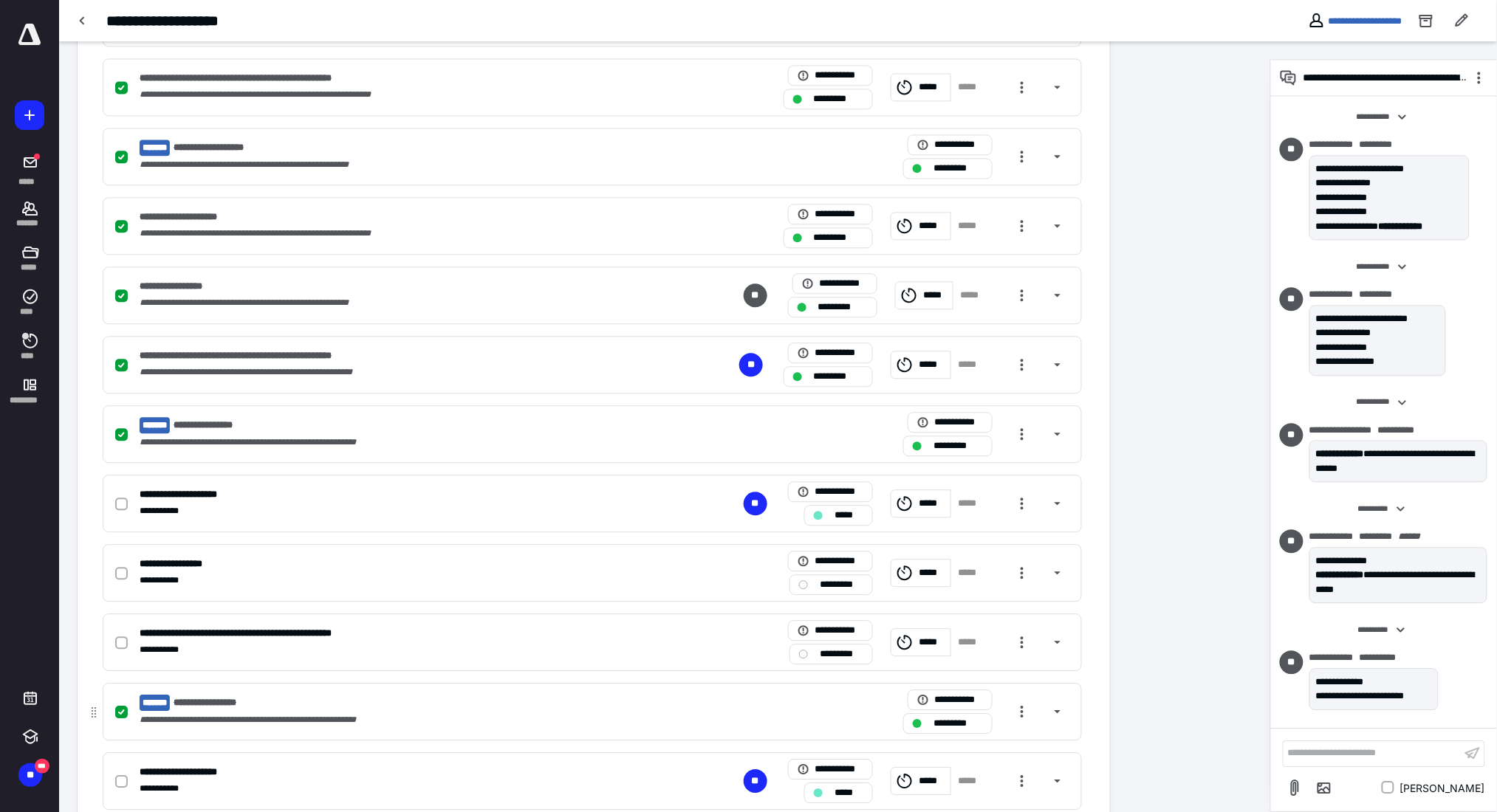 scroll, scrollTop: 1122, scrollLeft: 0, axis: vertical 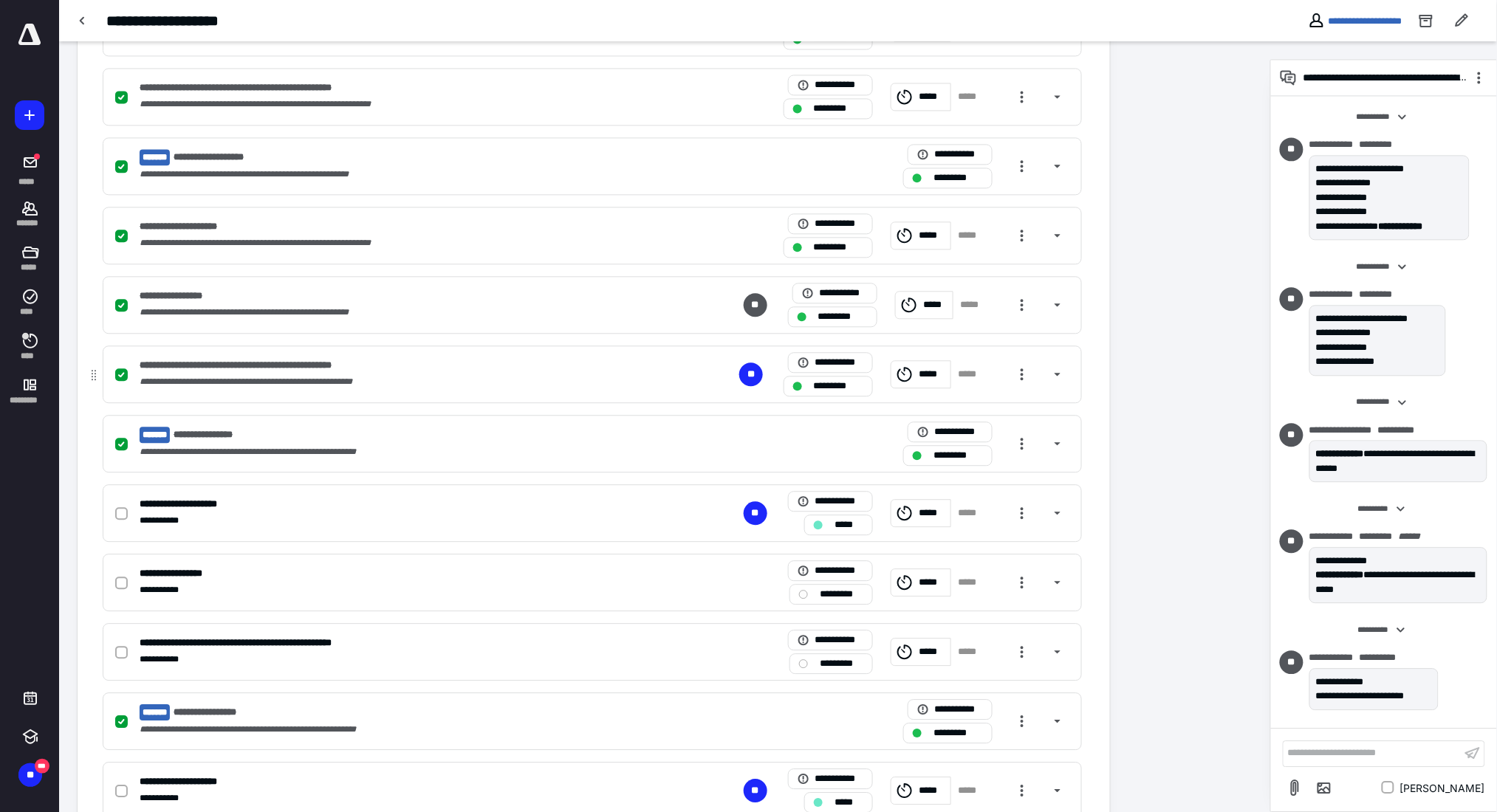 click on "**********" at bounding box center (398, 382) 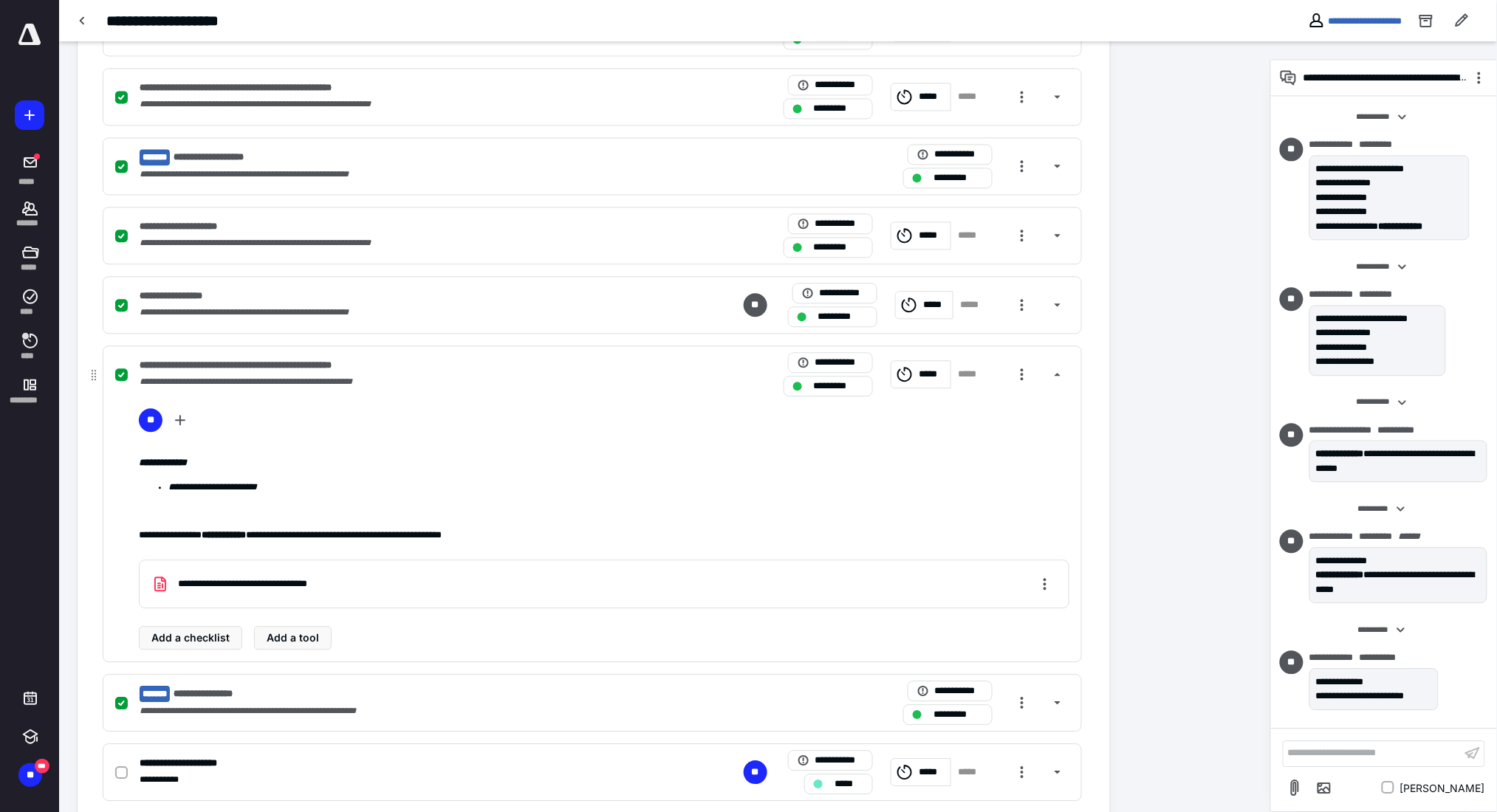 click on "**********" at bounding box center (398, 382) 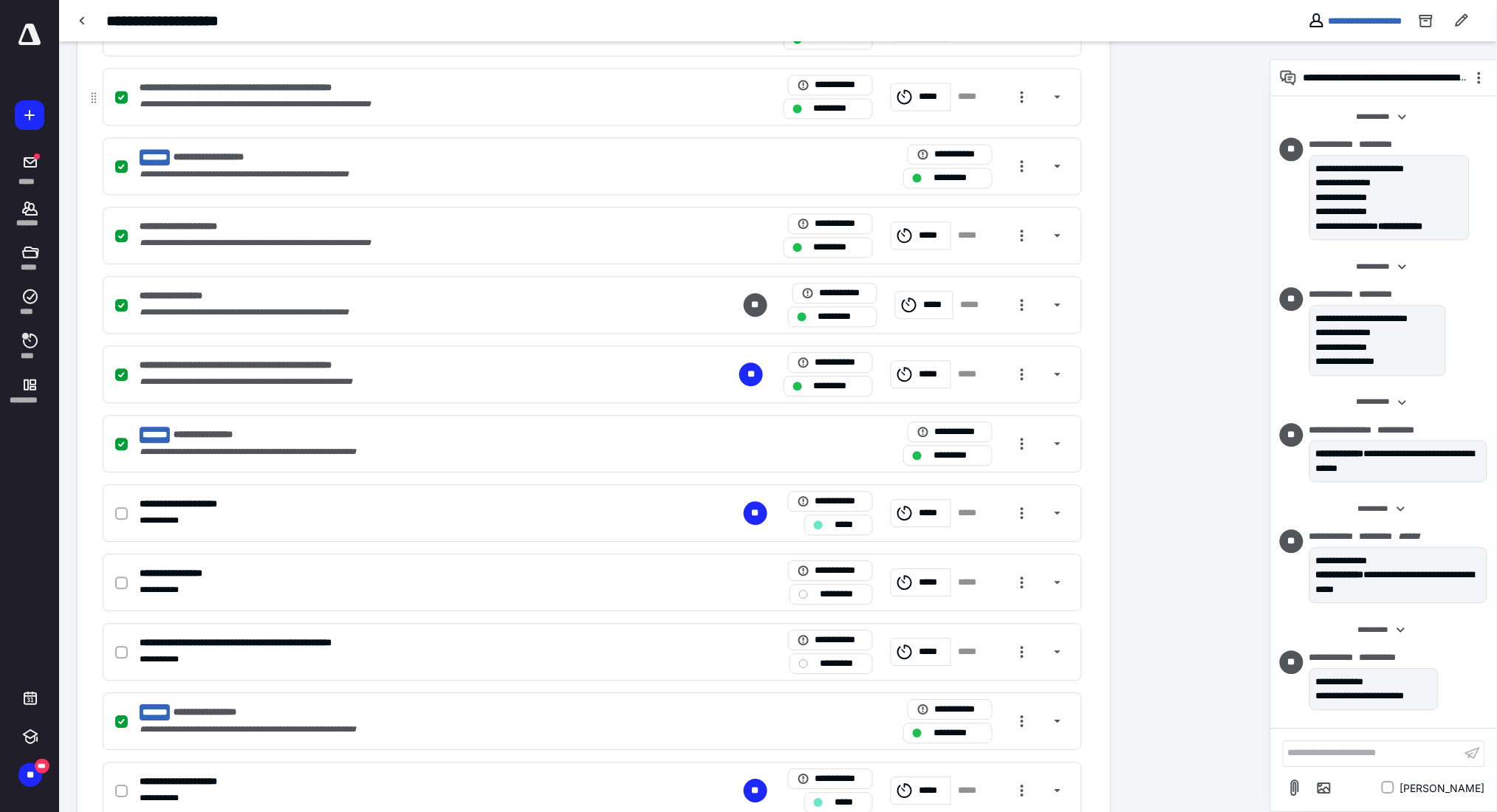 click on "**********" at bounding box center (398, 104) 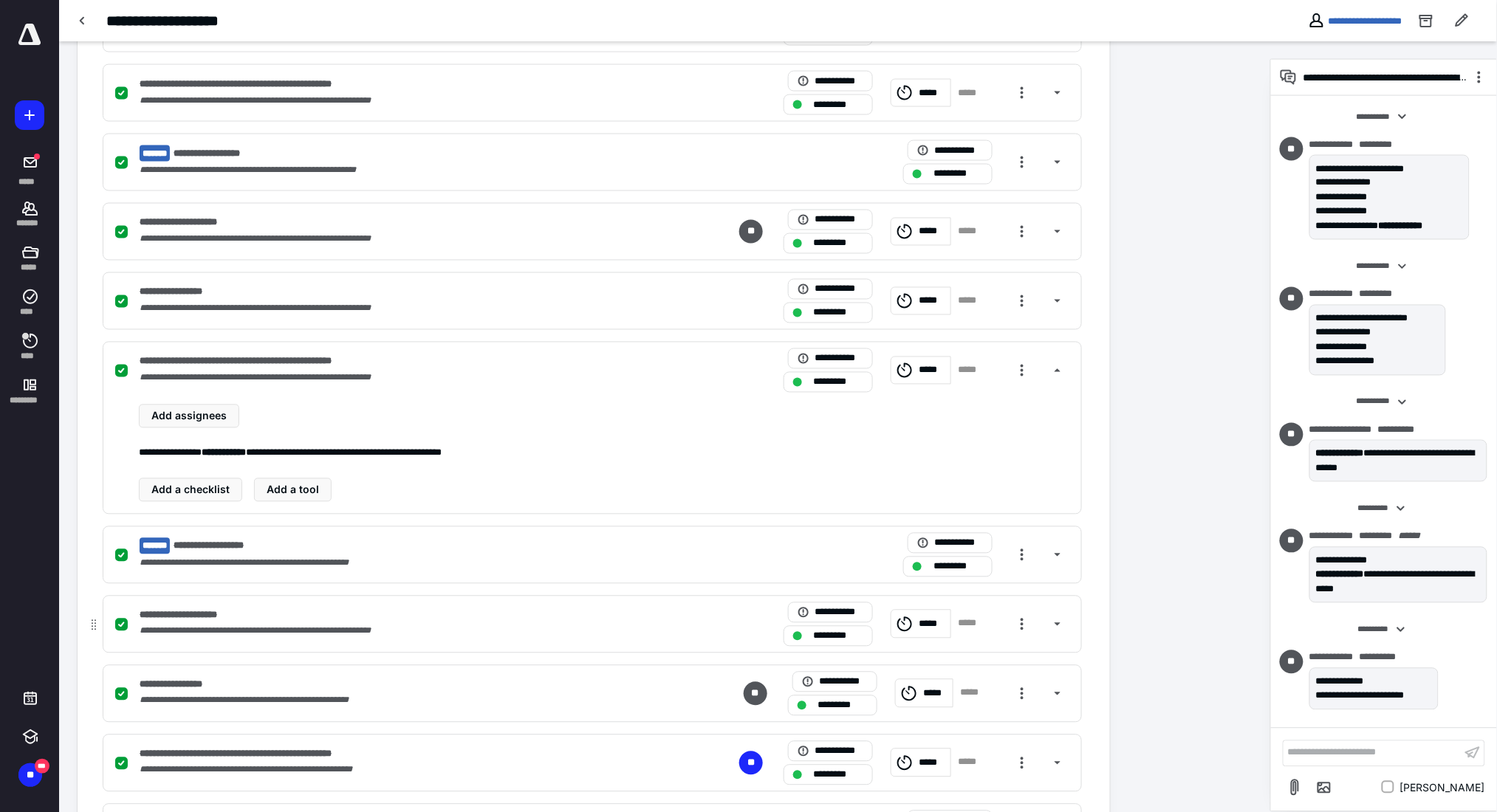 scroll, scrollTop: 822, scrollLeft: 0, axis: vertical 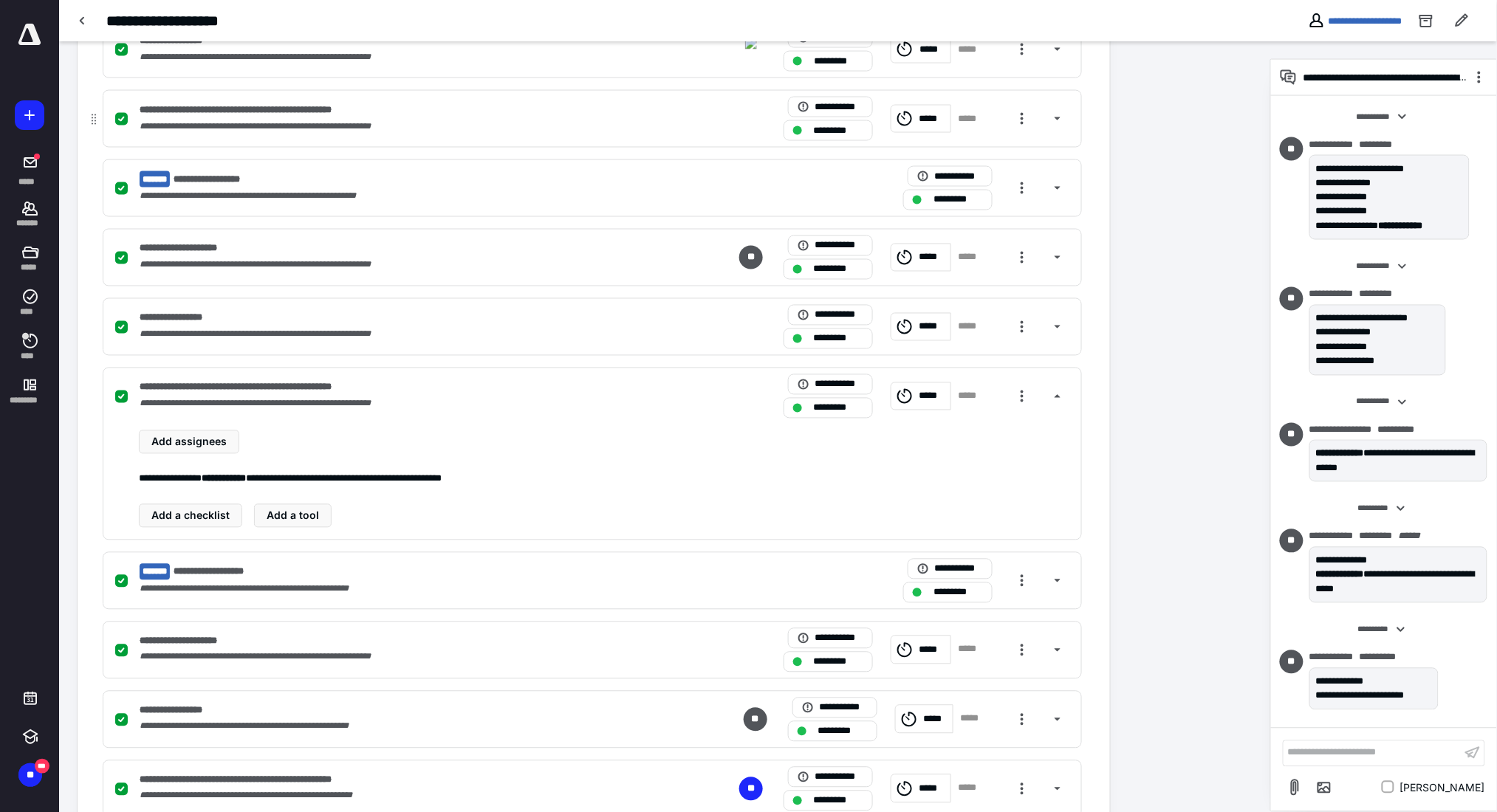 click on "**********" at bounding box center (592, 119) 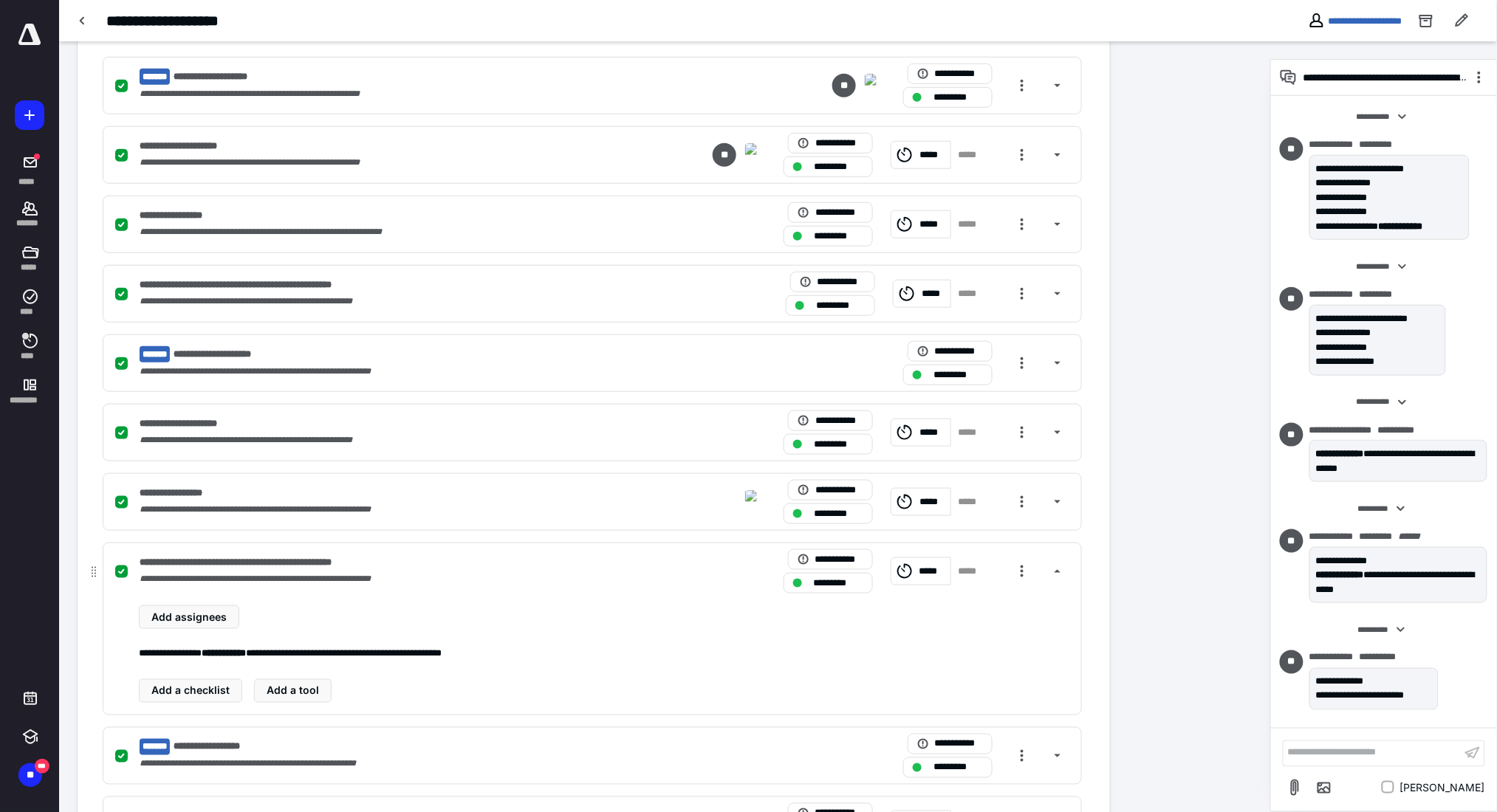 scroll, scrollTop: 365, scrollLeft: 0, axis: vertical 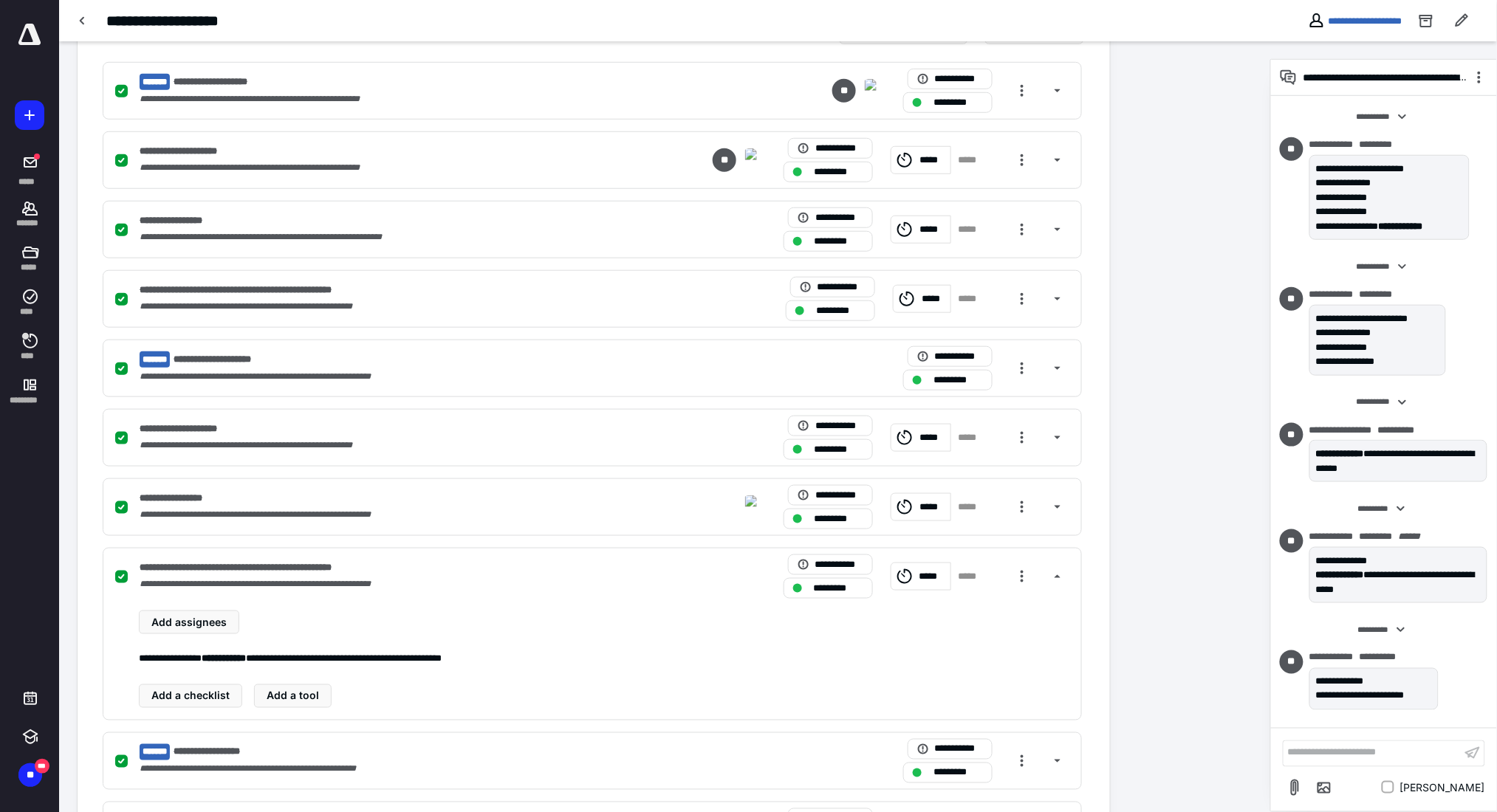click on "**********" at bounding box center (778, 21) 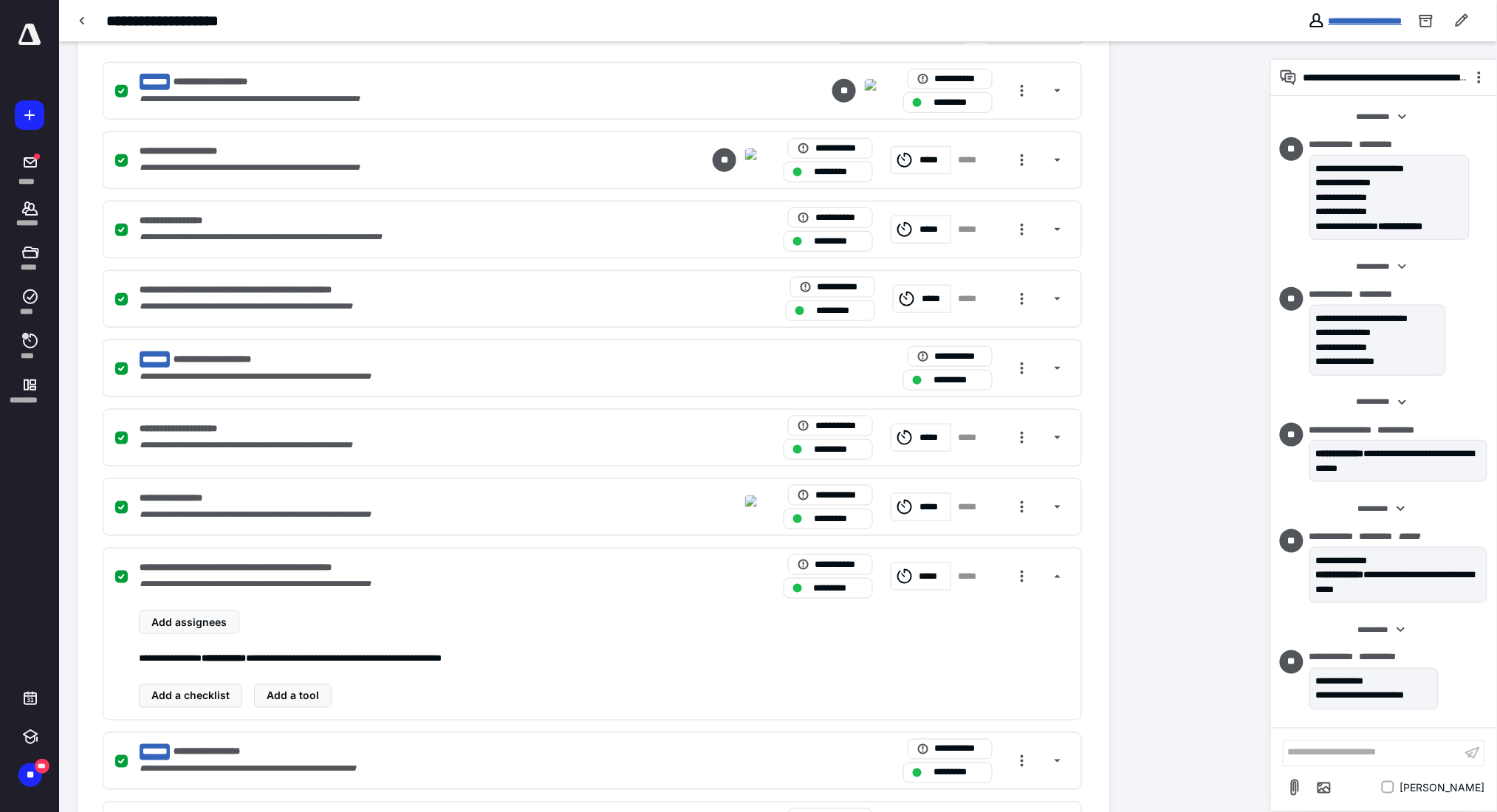 click on "**********" at bounding box center (1366, 21) 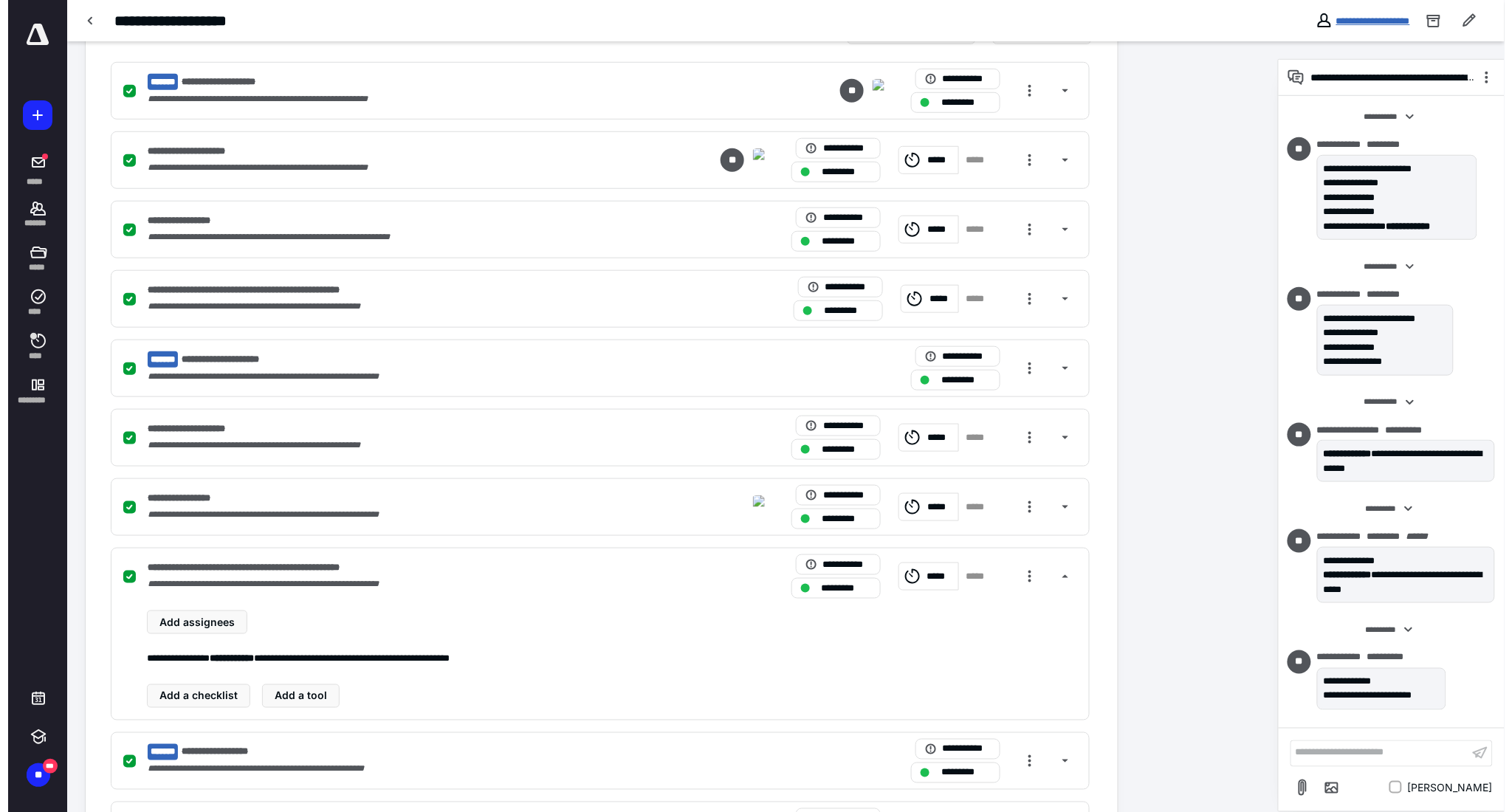 scroll, scrollTop: 0, scrollLeft: 0, axis: both 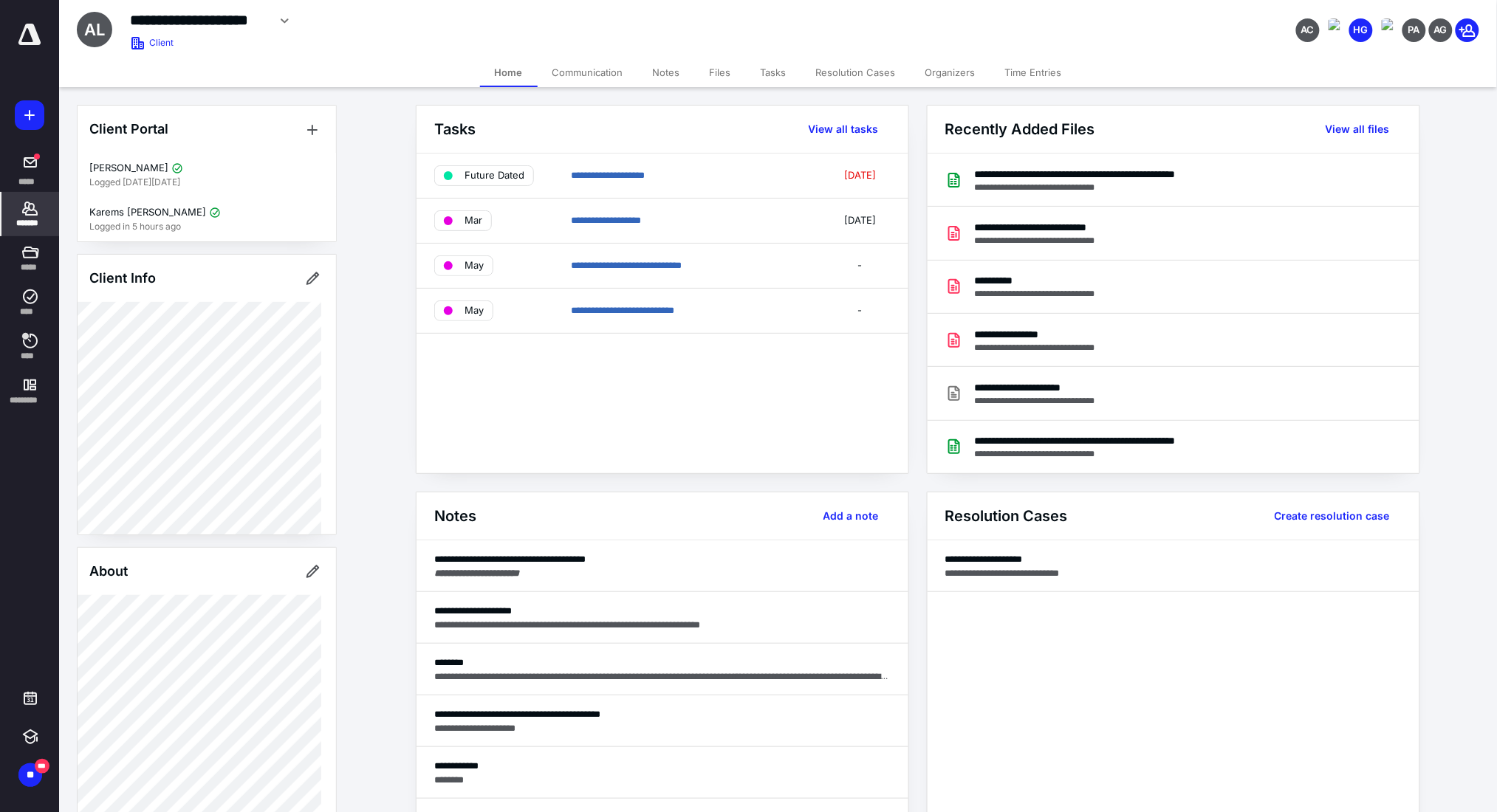 click on "Files" at bounding box center (720, 72) 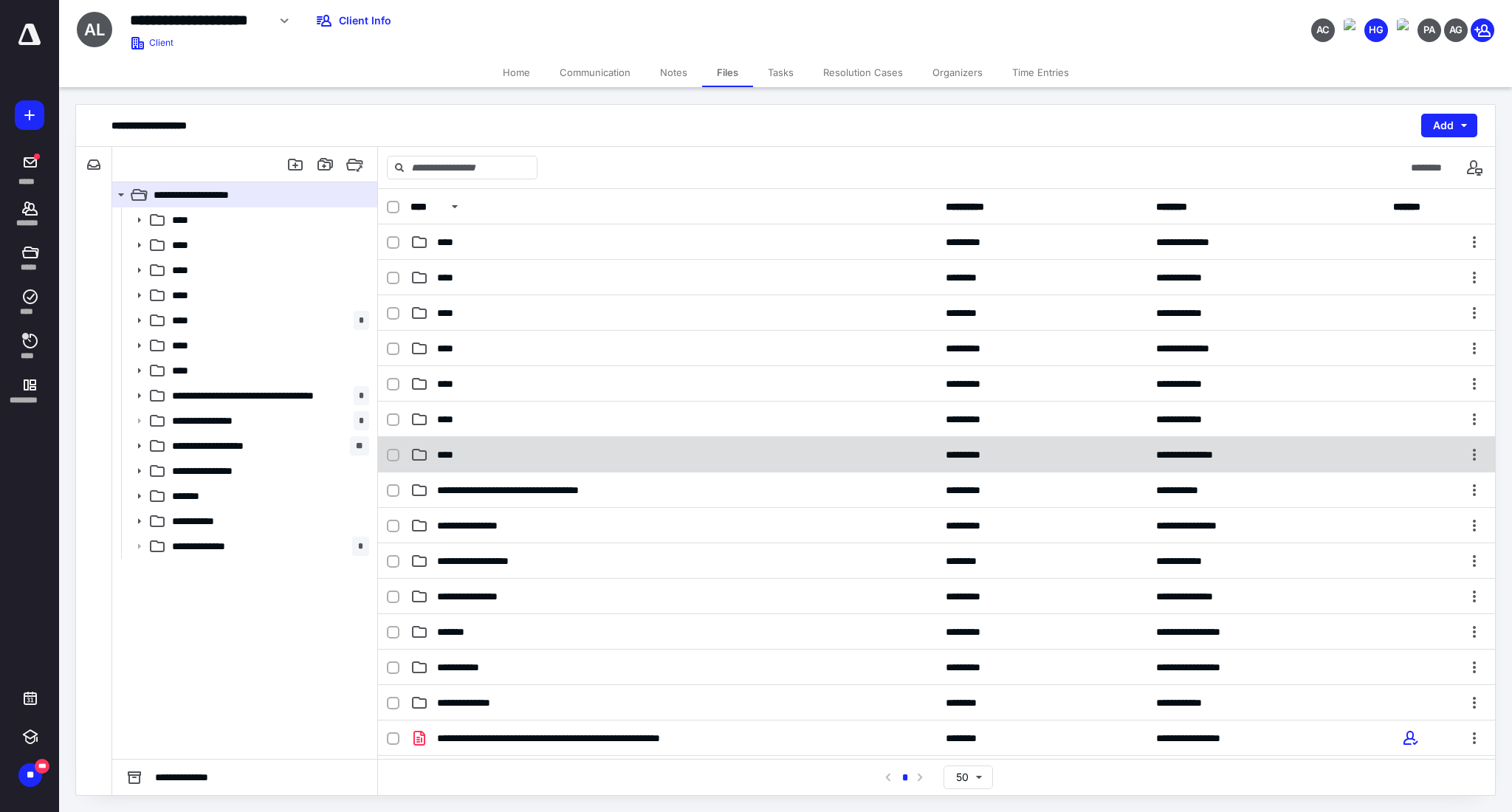 click on "****" at bounding box center (673, 455) 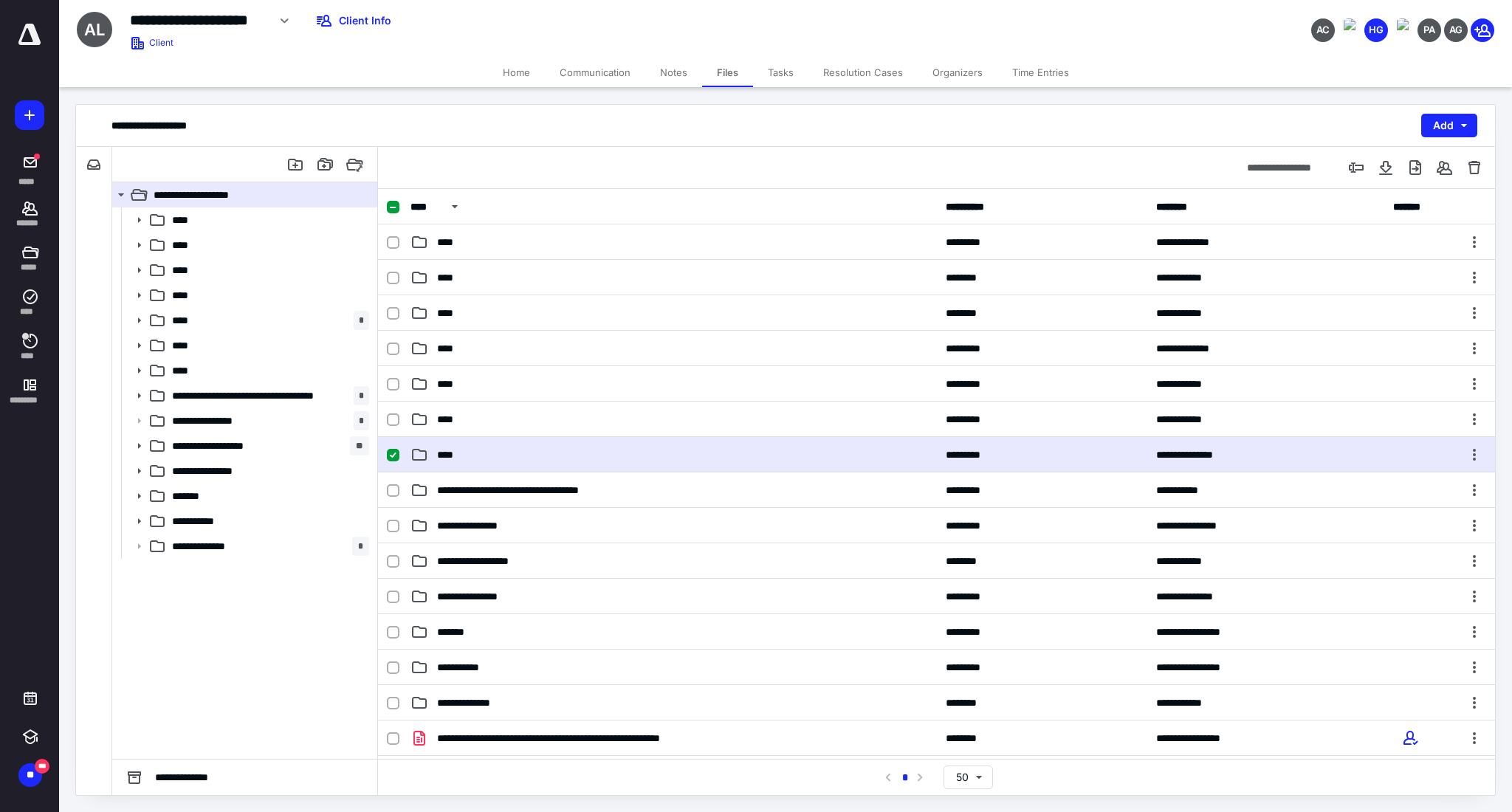 click on "****" at bounding box center (673, 455) 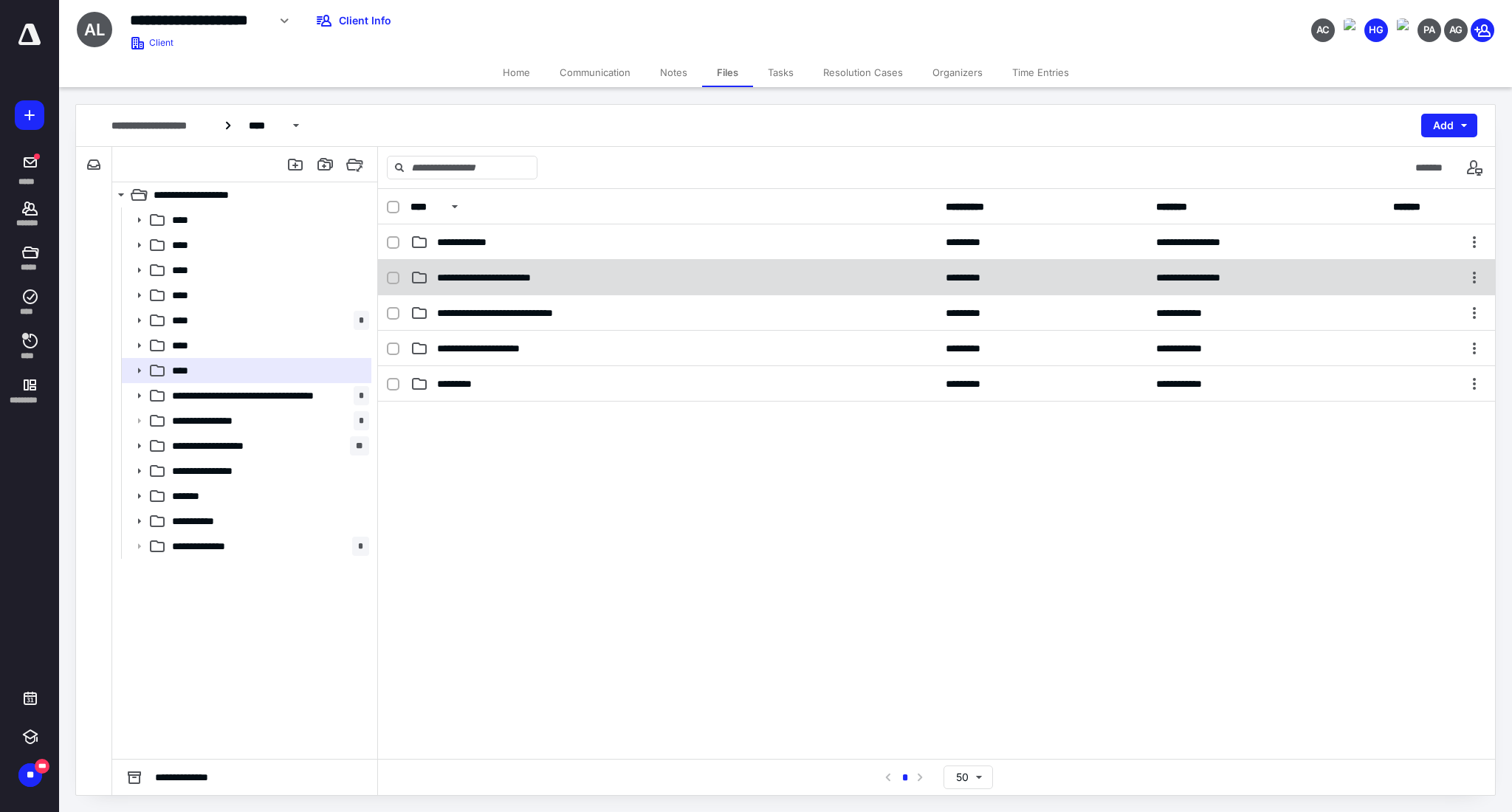 click on "**********" at bounding box center [936, 278] 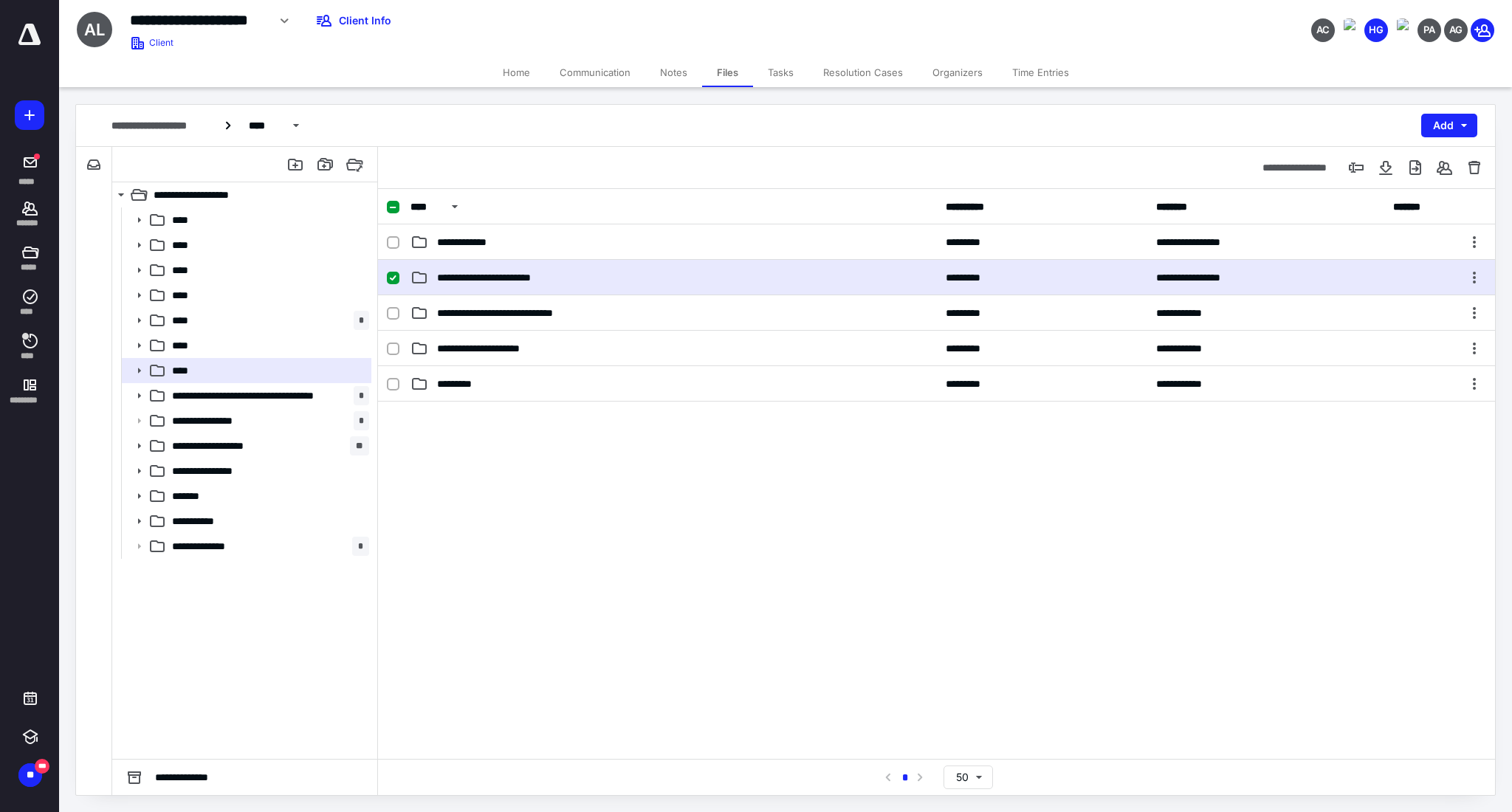 click on "**********" at bounding box center (936, 278) 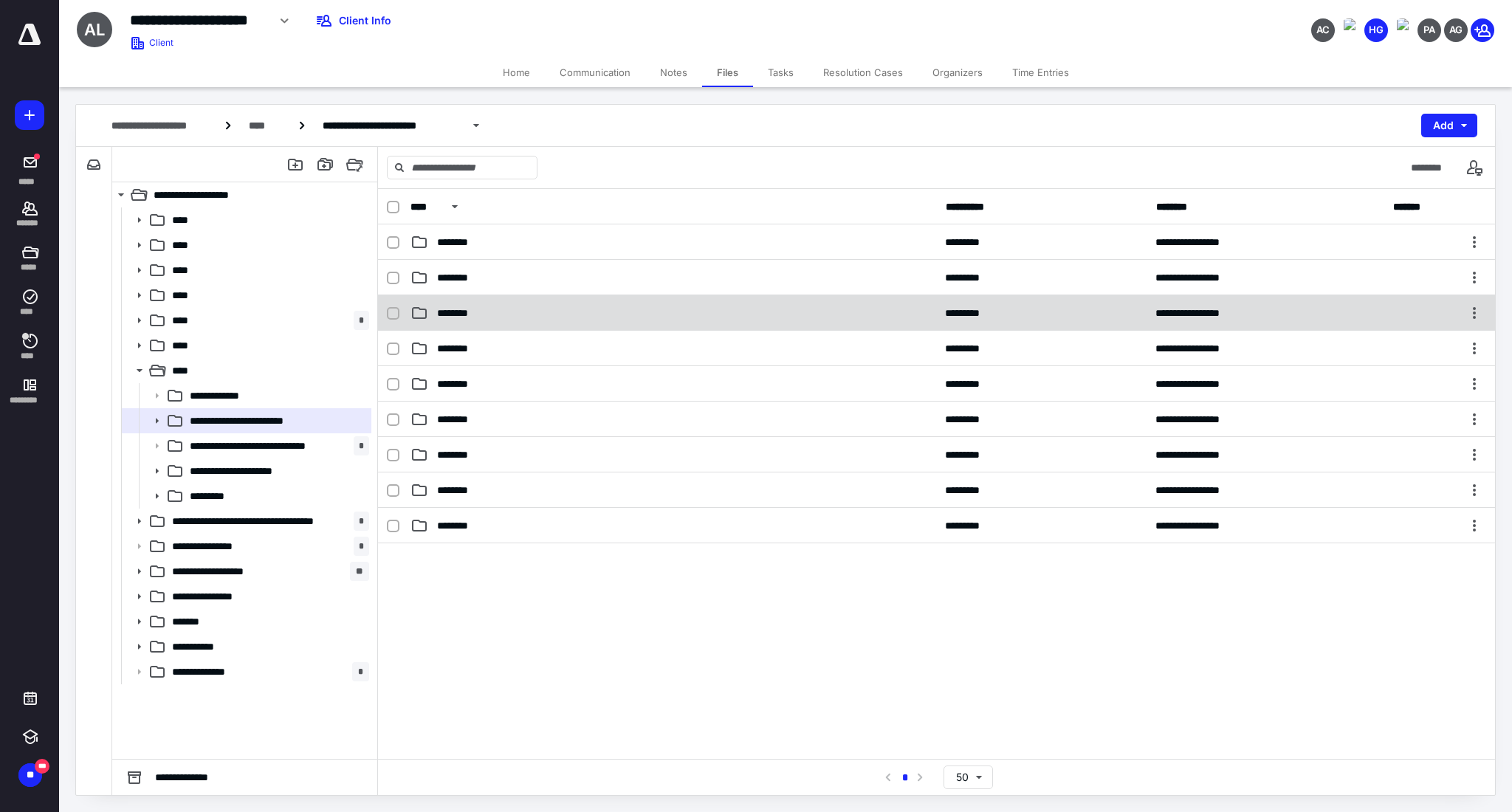scroll, scrollTop: 0, scrollLeft: 0, axis: both 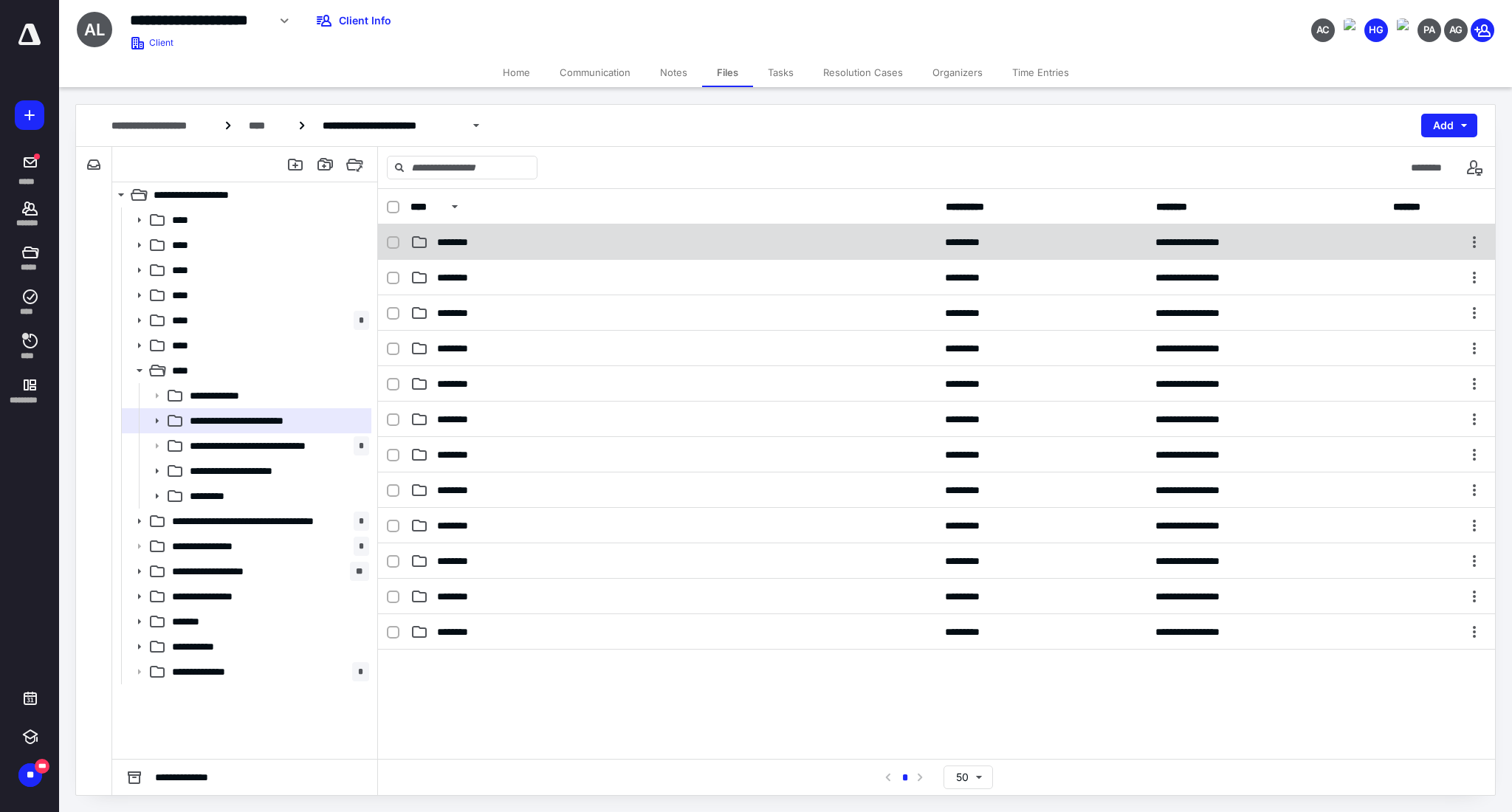 click on "**********" at bounding box center [936, 242] 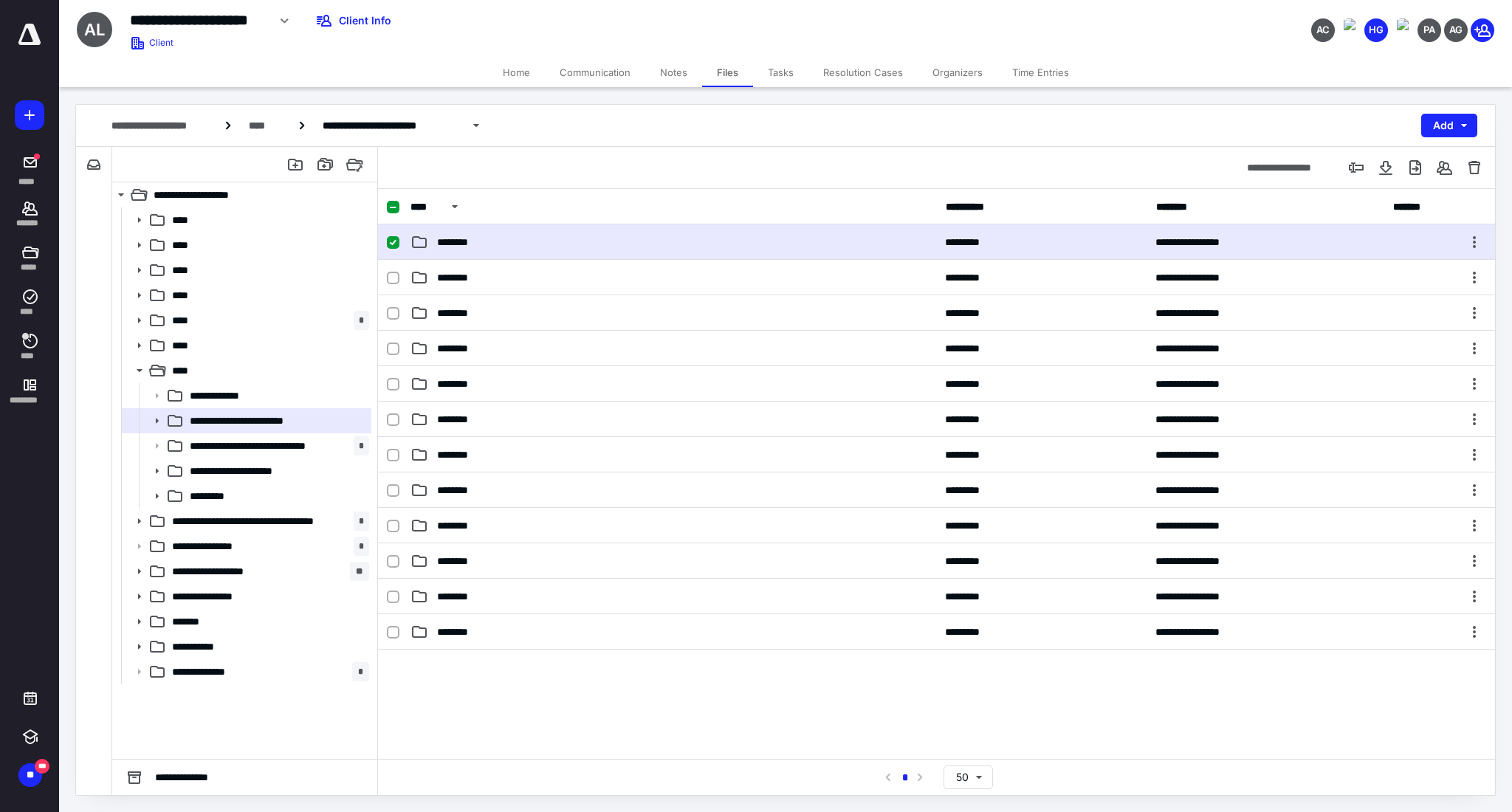 click on "**********" at bounding box center [936, 242] 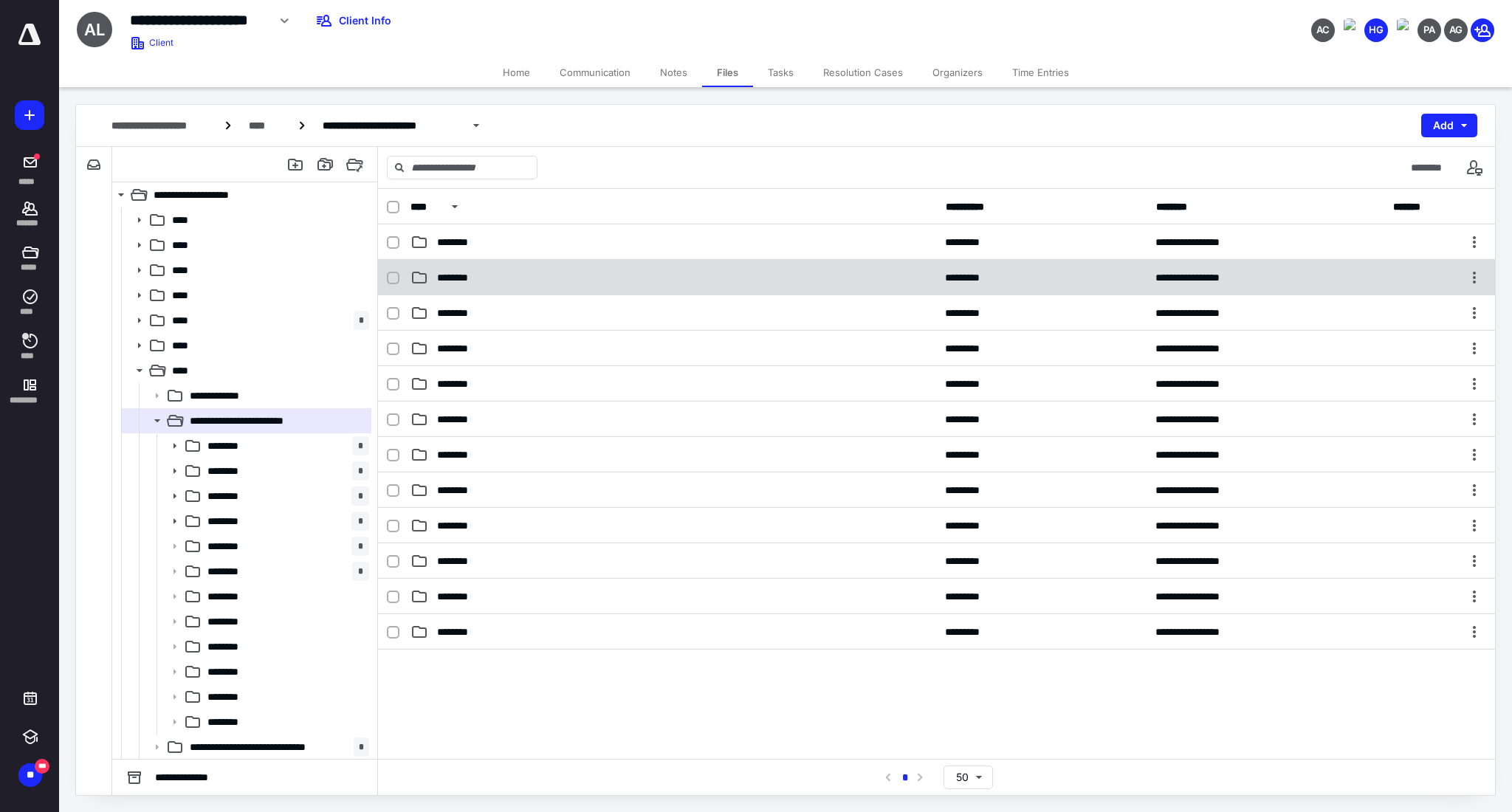 click on "********" at bounding box center (673, 278) 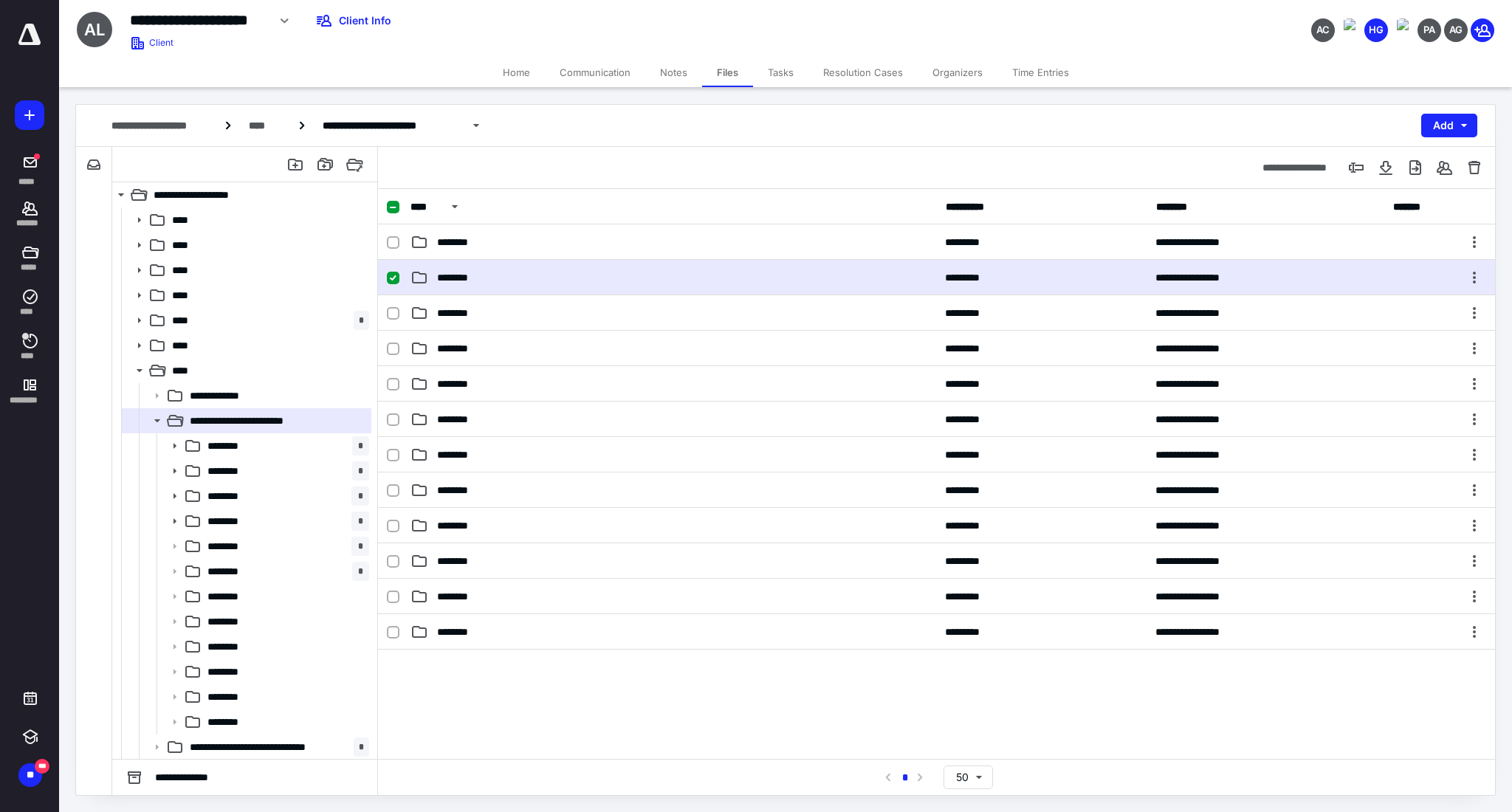 click on "********" at bounding box center [673, 278] 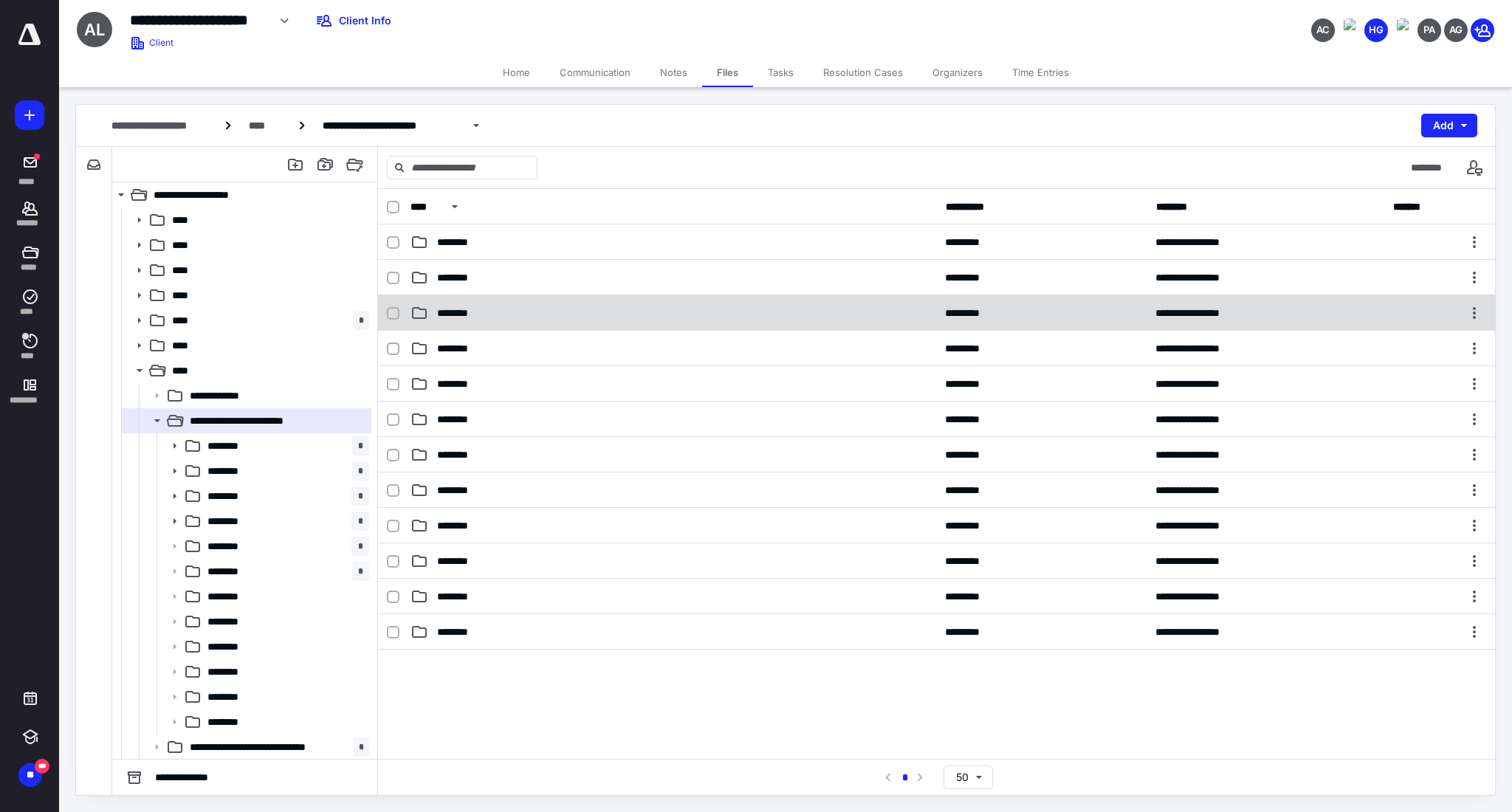 click on "**********" at bounding box center (936, 313) 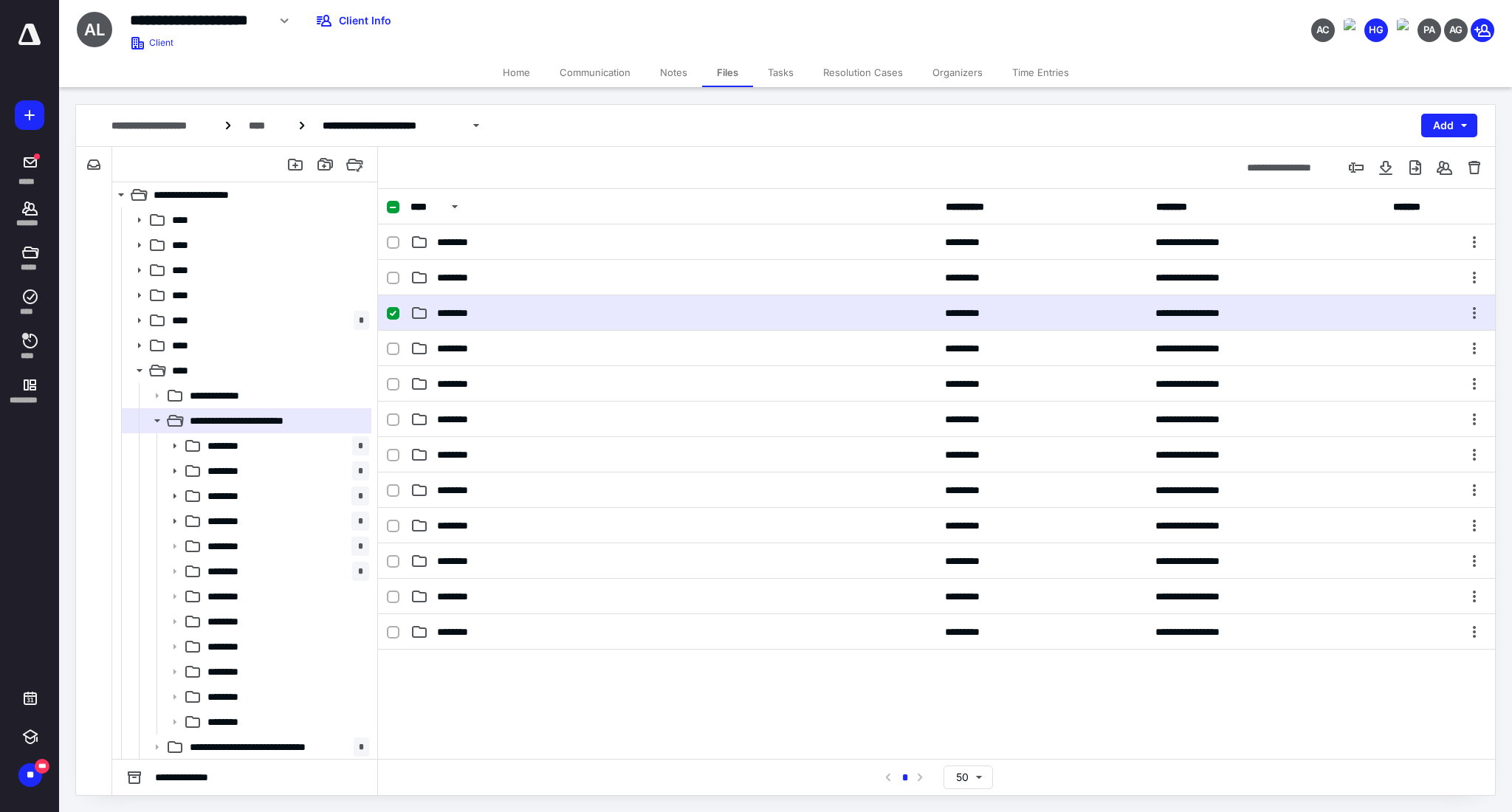 click on "**********" at bounding box center [936, 313] 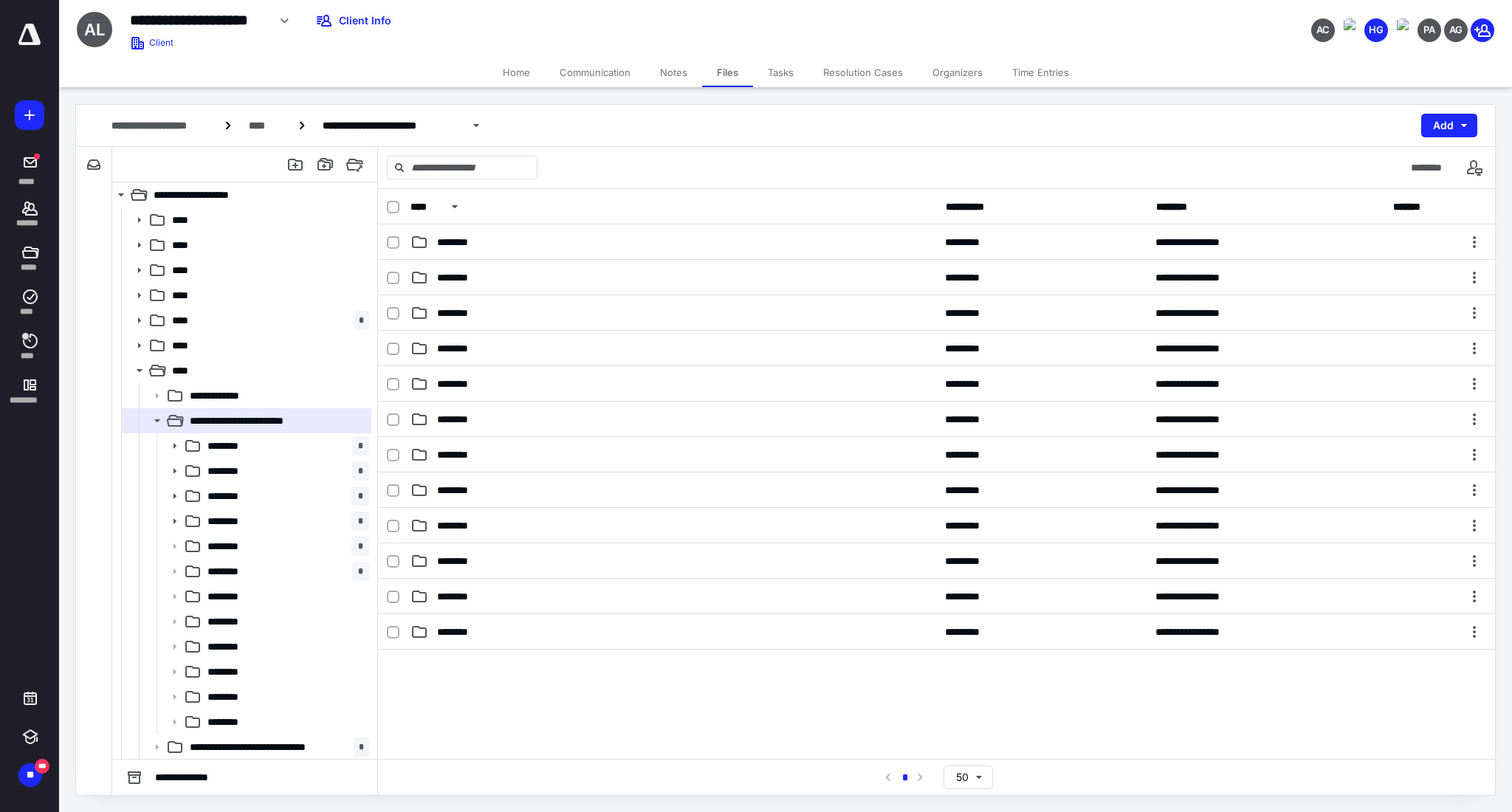 click on "Tasks" at bounding box center (780, 72) 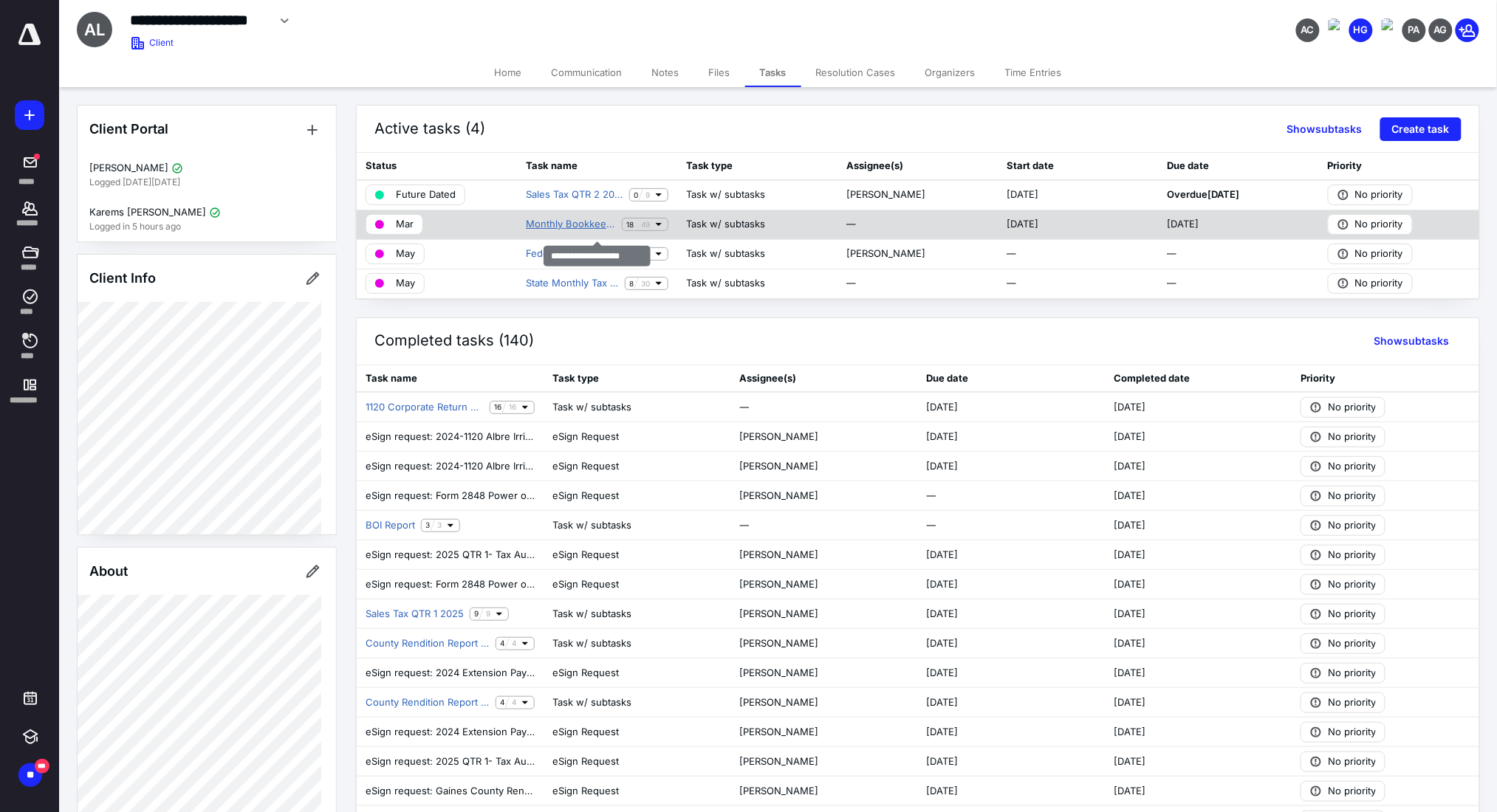 click on "Monthly Bookkeeping" at bounding box center (571, 224) 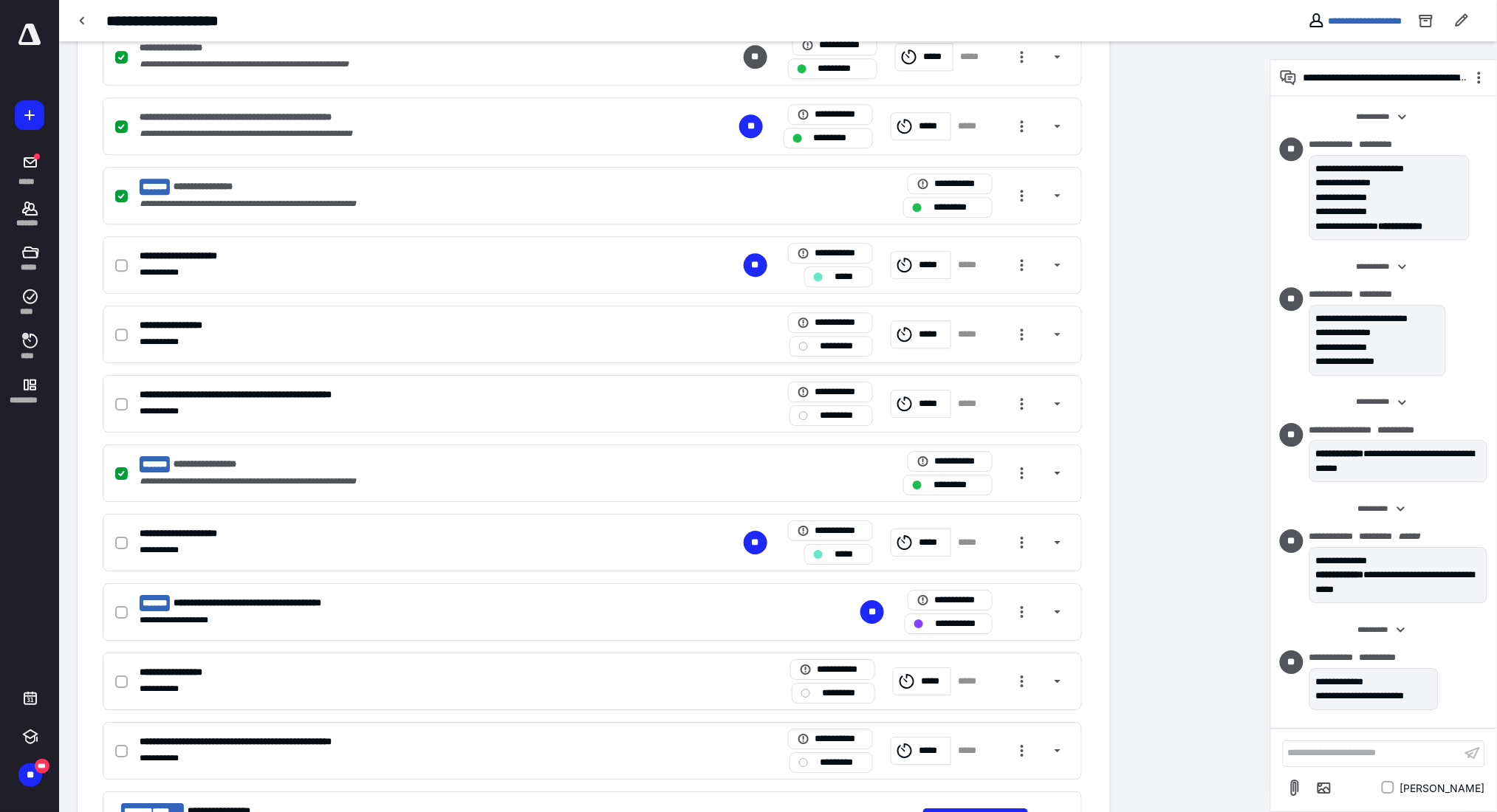 scroll, scrollTop: 1538, scrollLeft: 0, axis: vertical 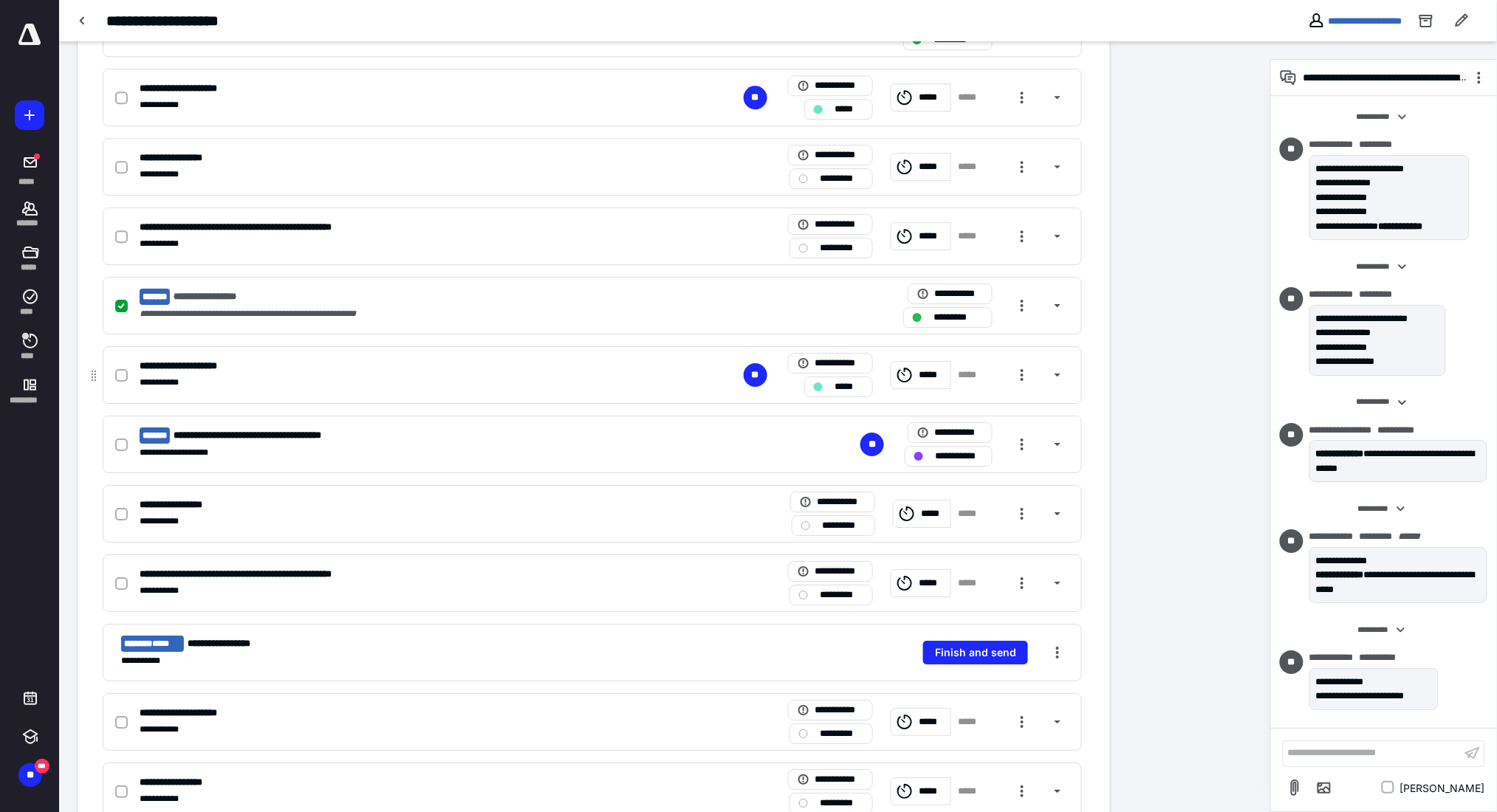 click on "*****" at bounding box center [838, 387] 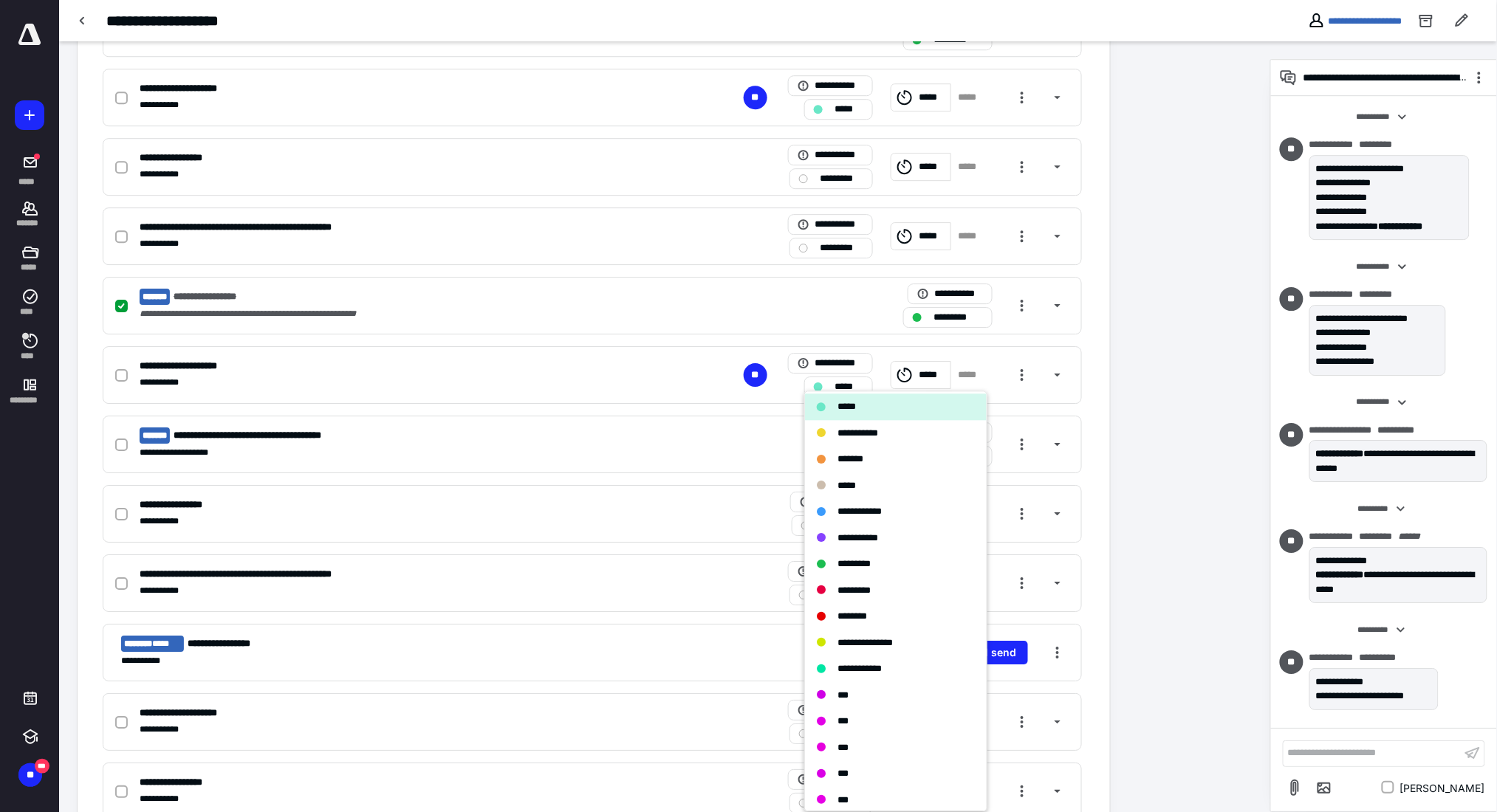 scroll, scrollTop: 0, scrollLeft: 0, axis: both 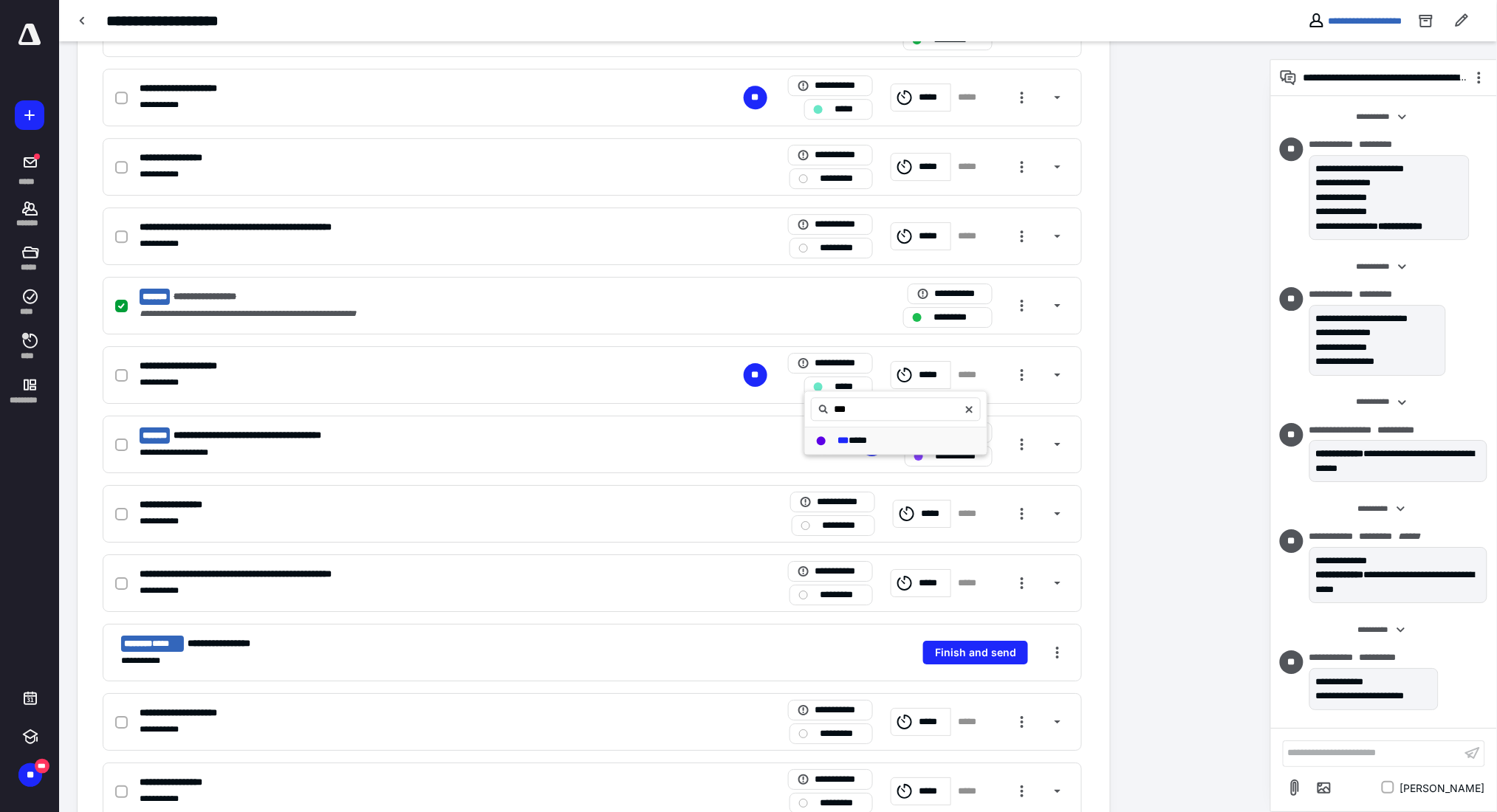 type on "***" 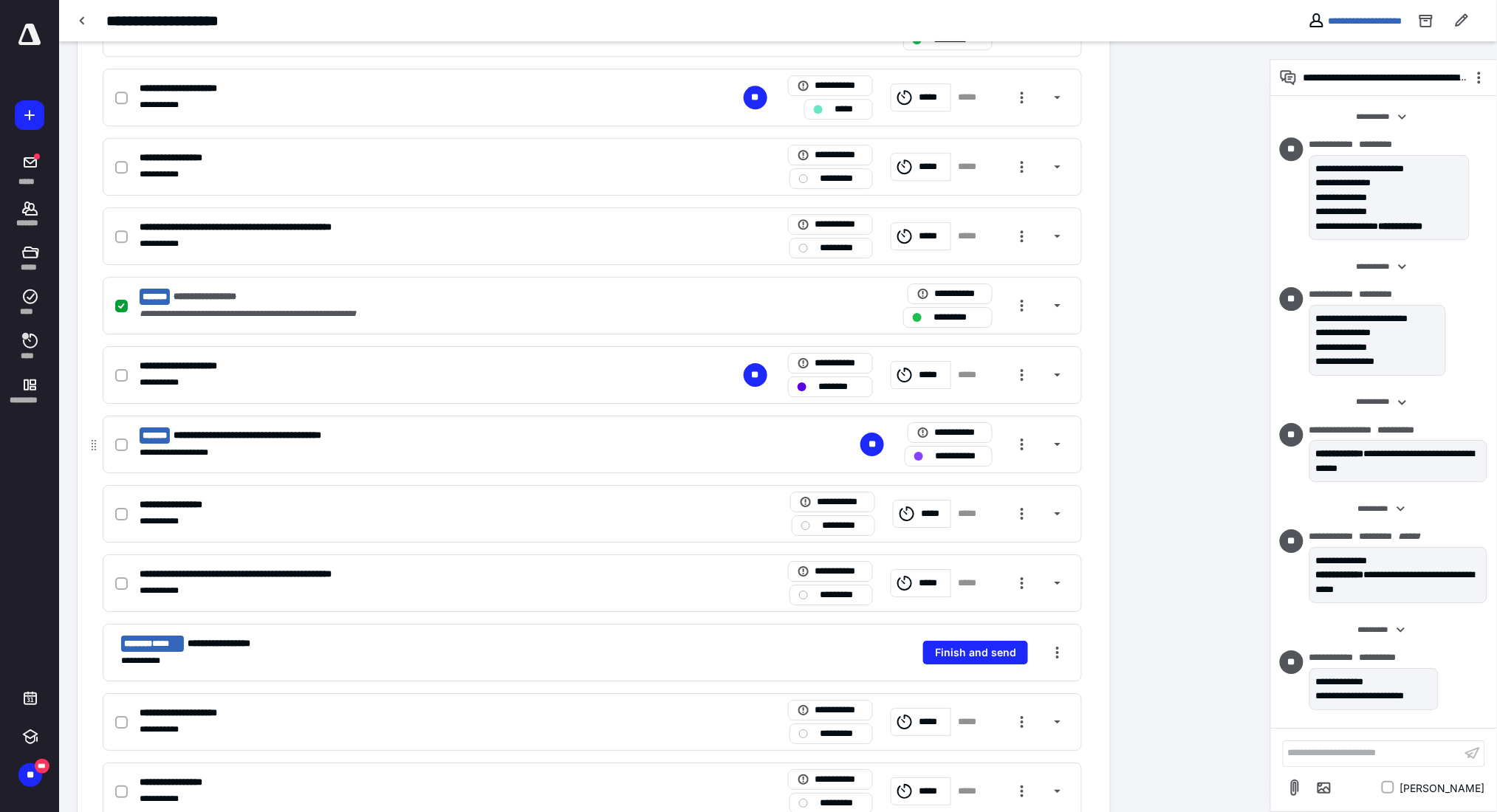 click on "**********" at bounding box center [592, 444] 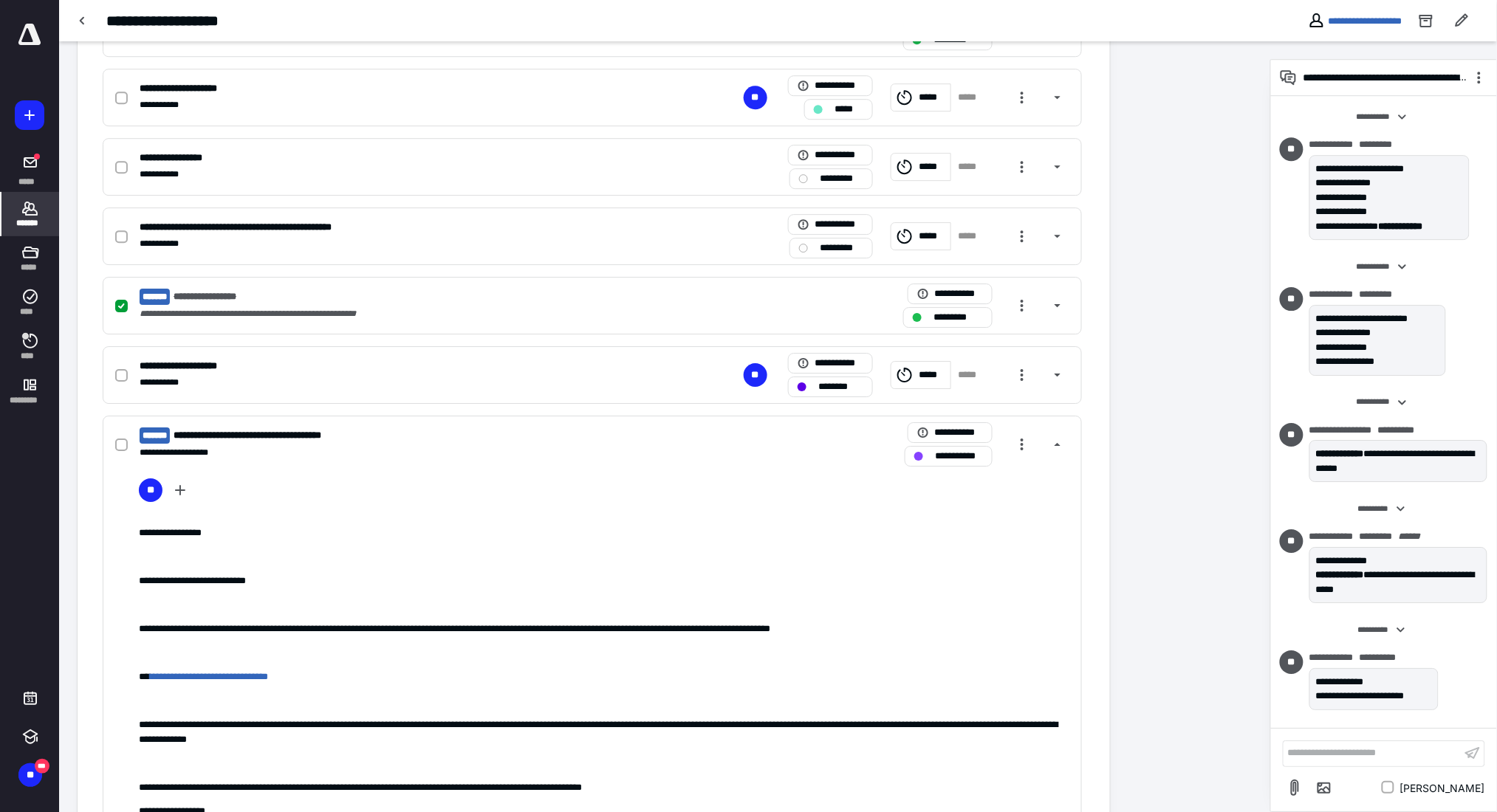 click on "*******" at bounding box center (30, 214) 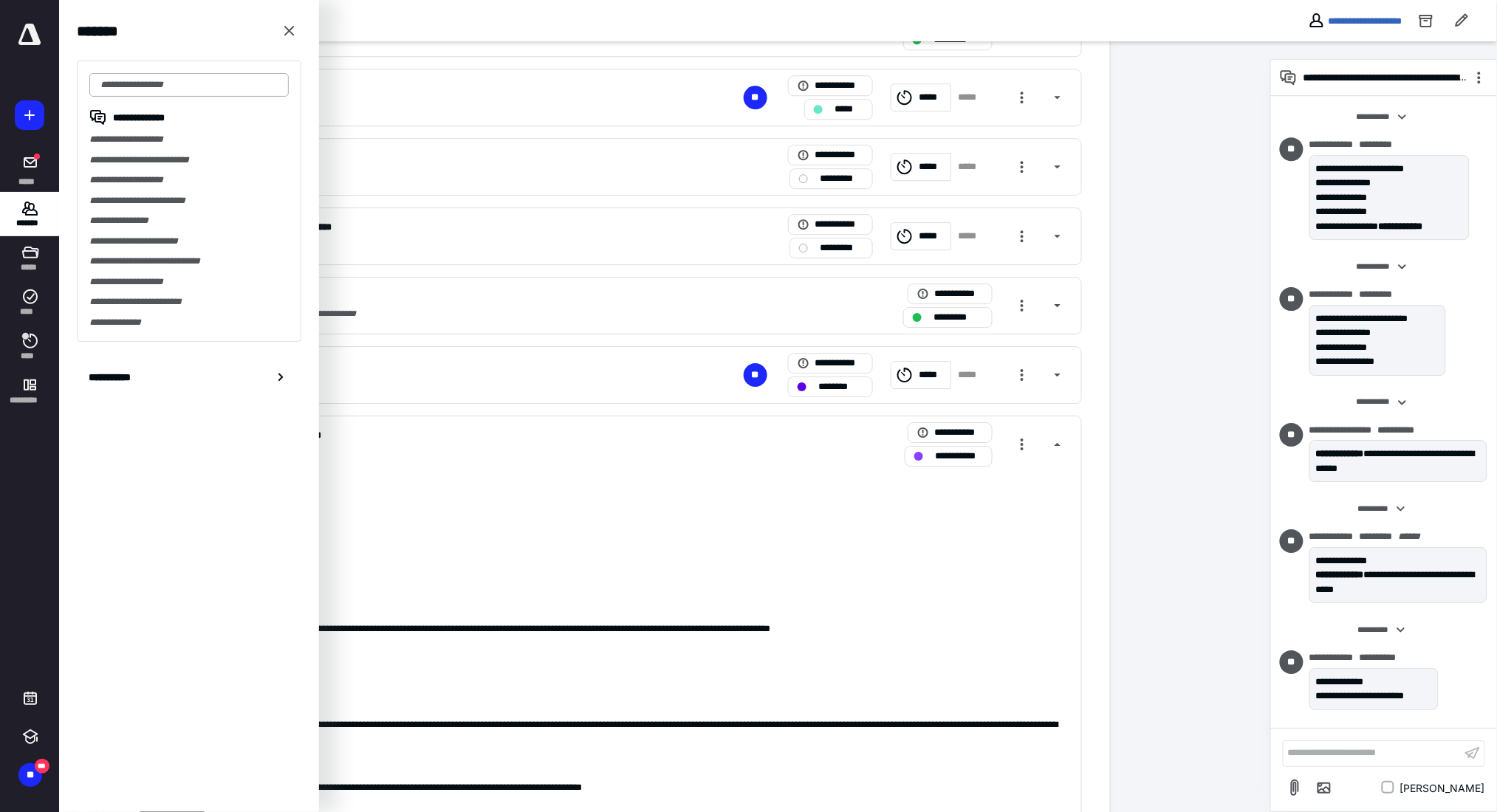 click at bounding box center [189, 85] 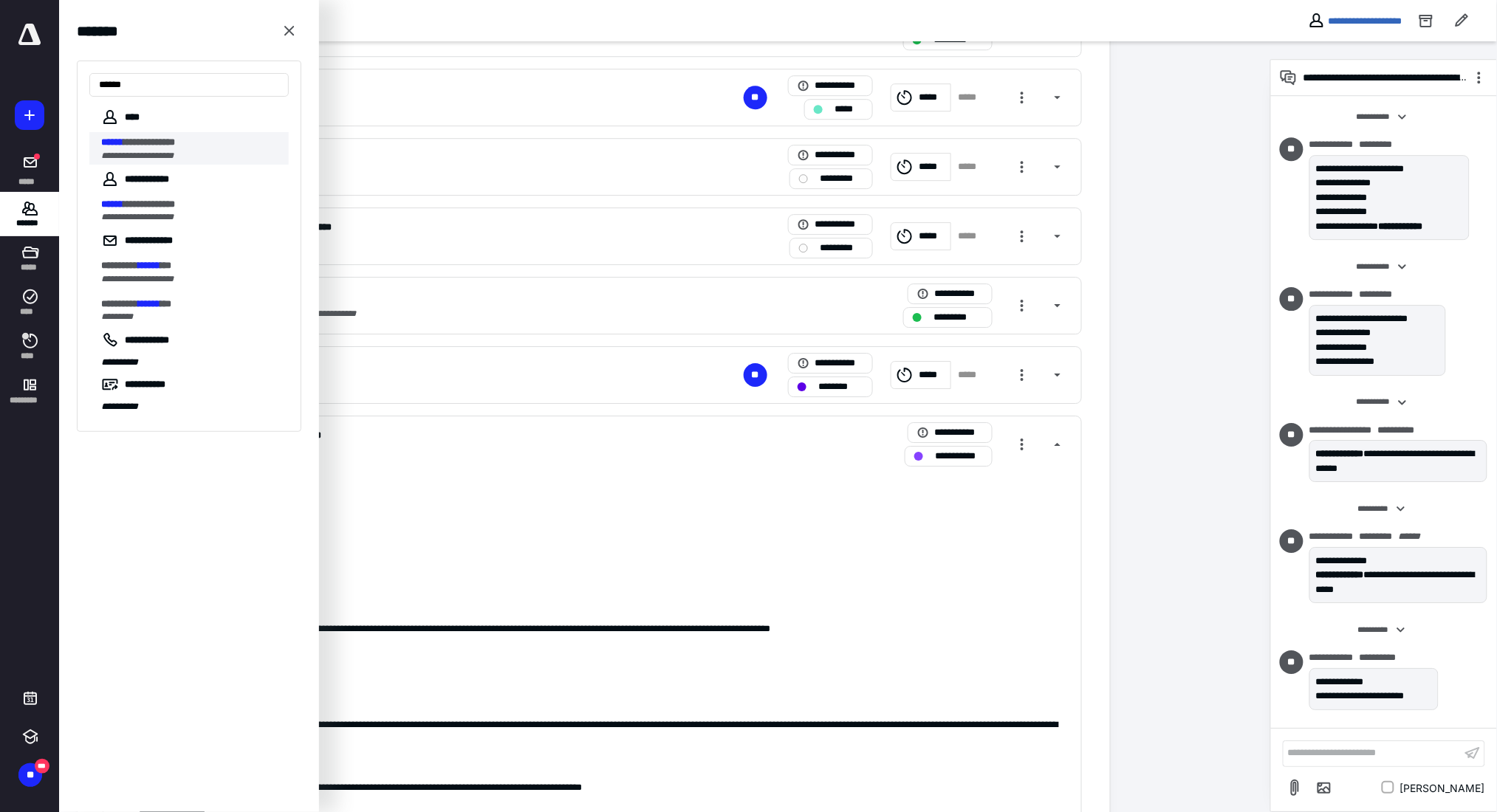 type on "******" 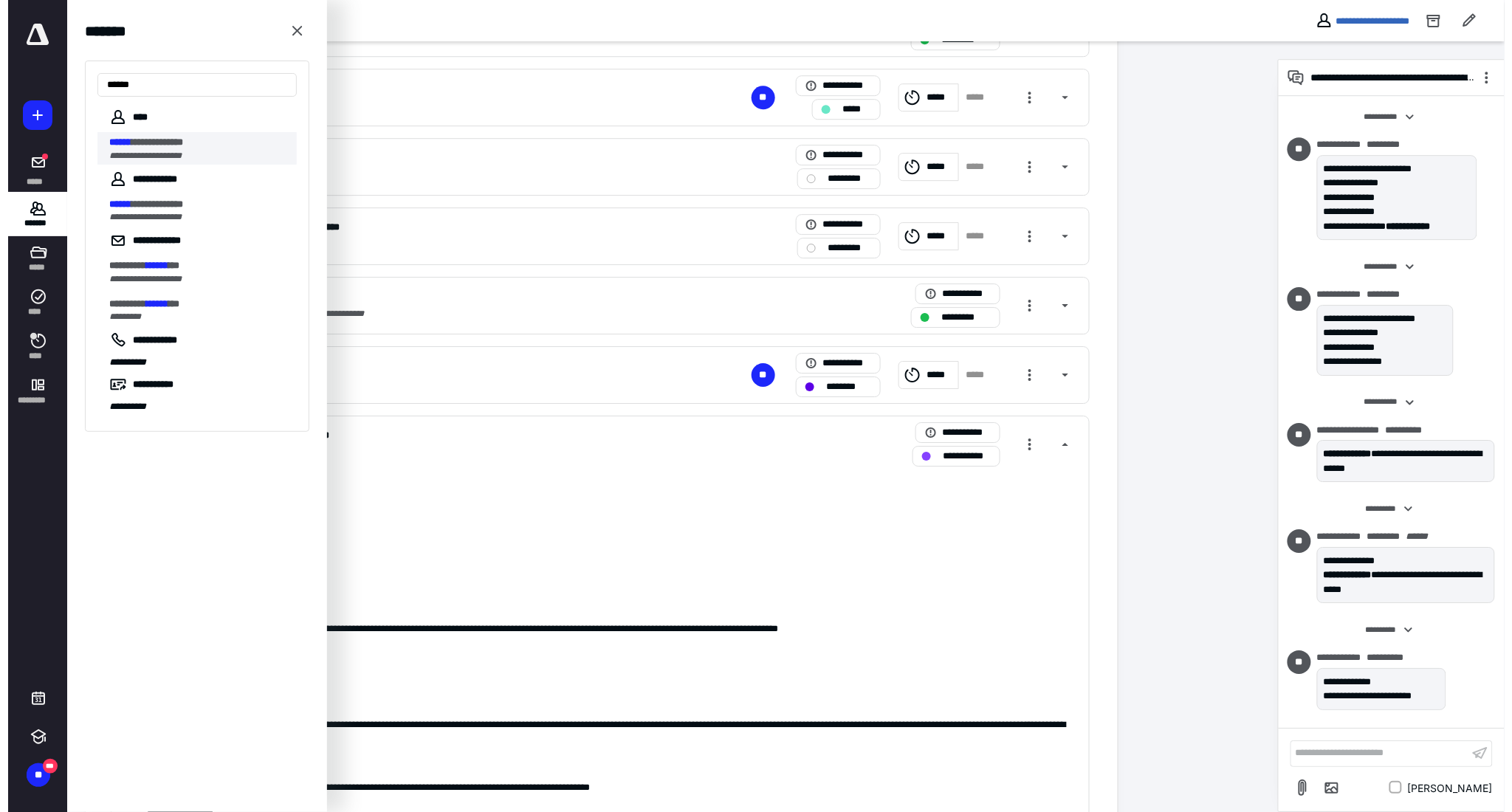 scroll, scrollTop: 0, scrollLeft: 0, axis: both 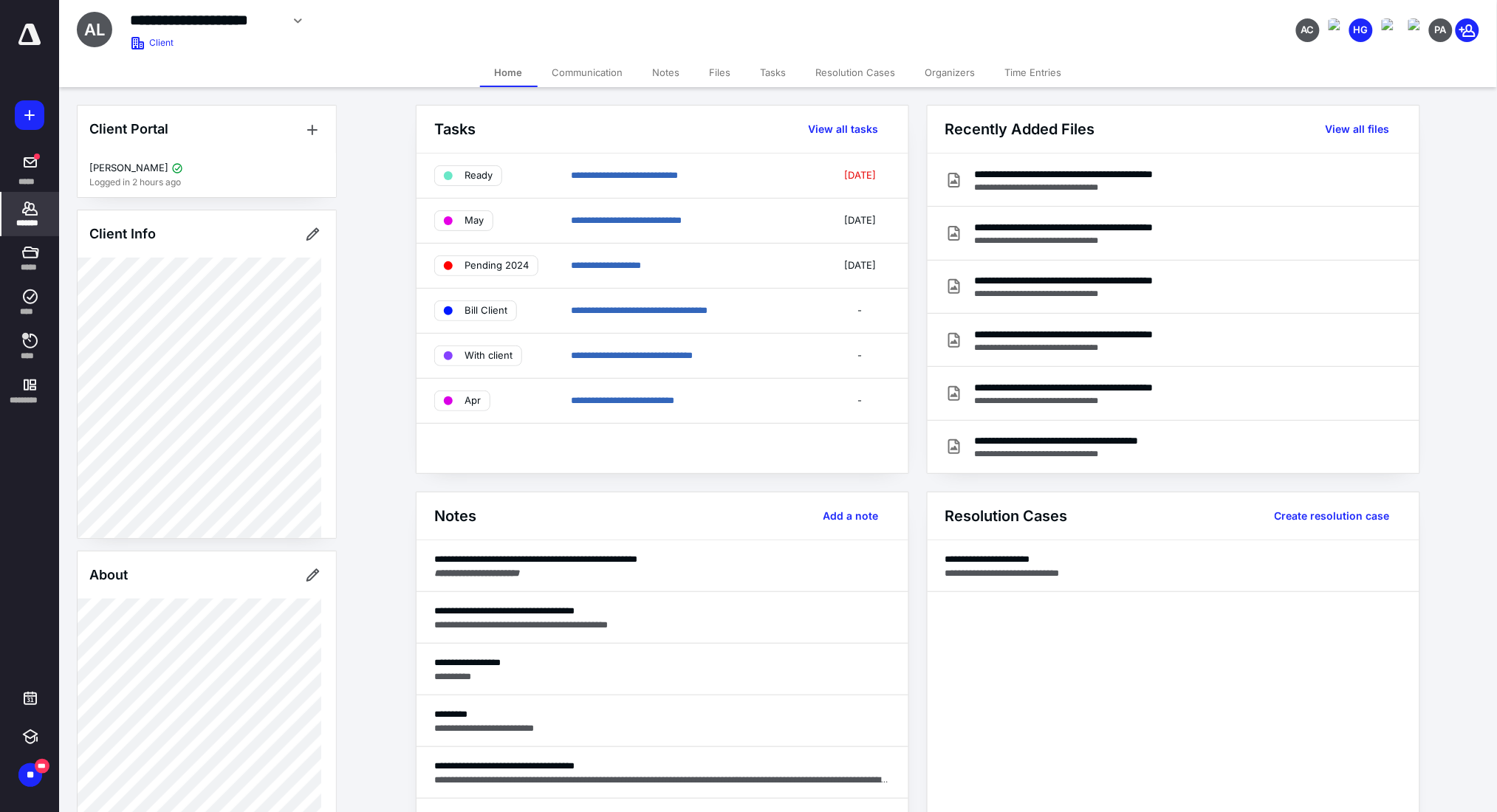 click on "Files" at bounding box center (720, 72) 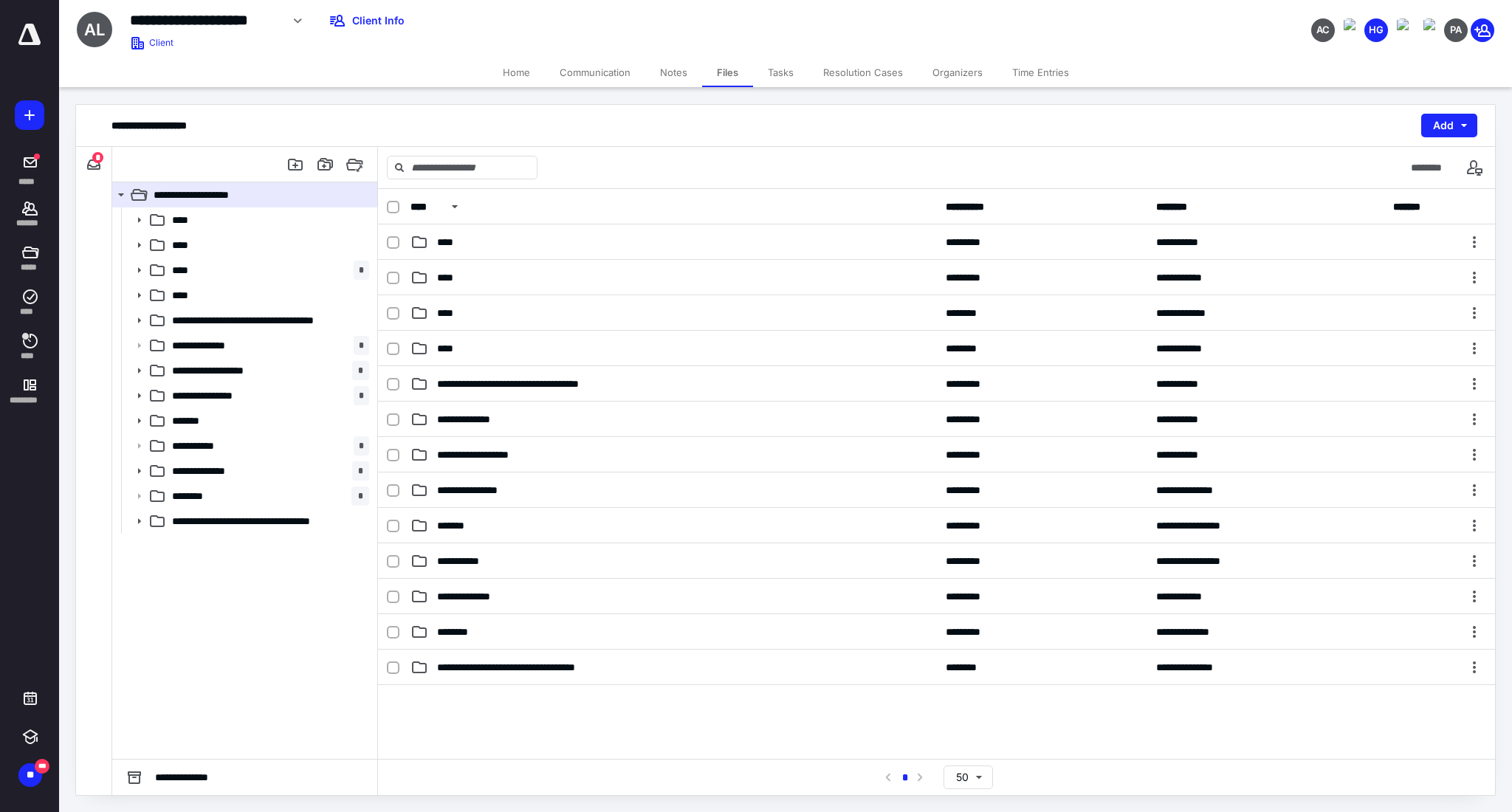 click on "Tasks" at bounding box center (780, 72) 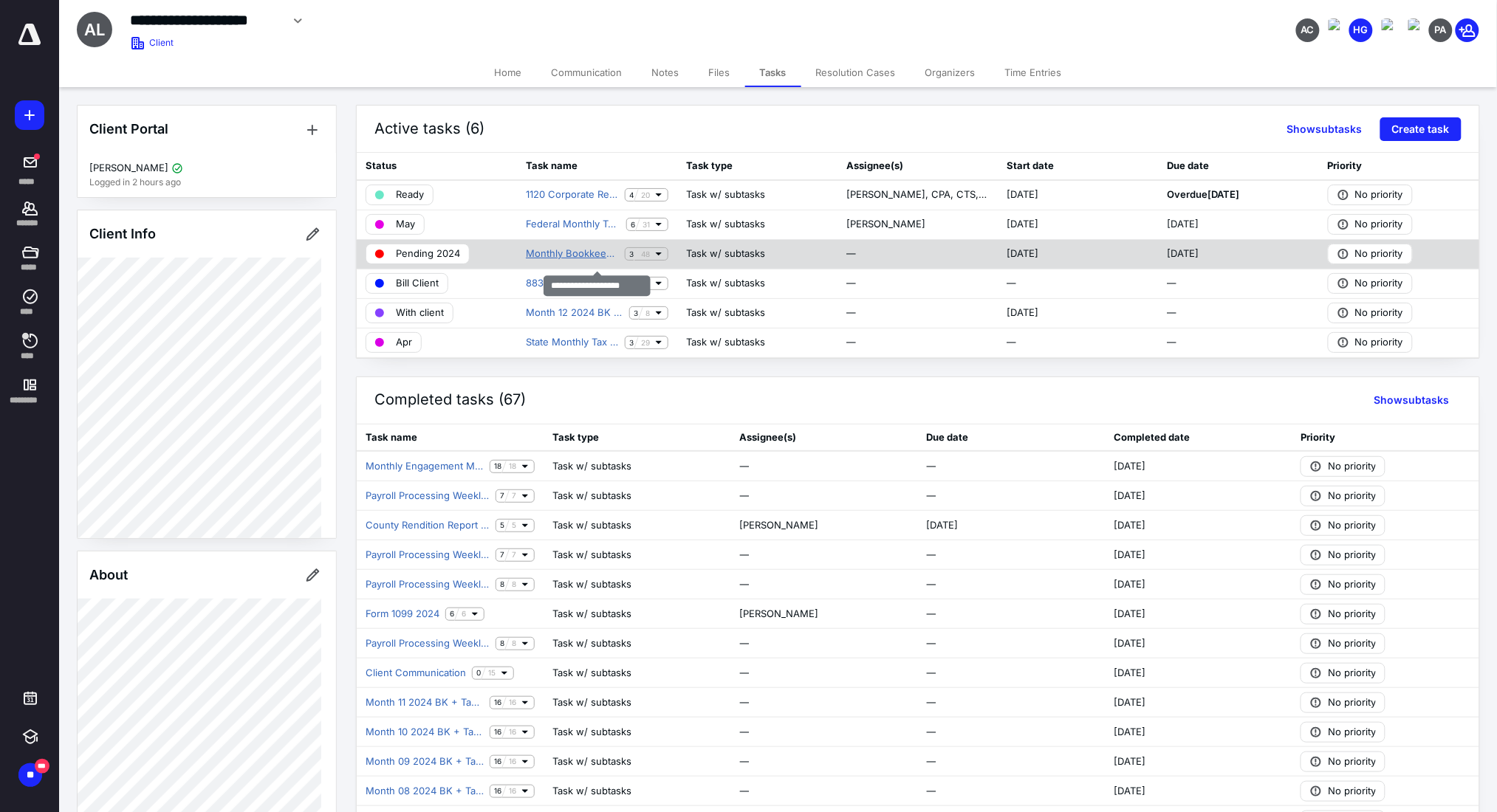 click on "Monthly Bookkeeping" at bounding box center (572, 254) 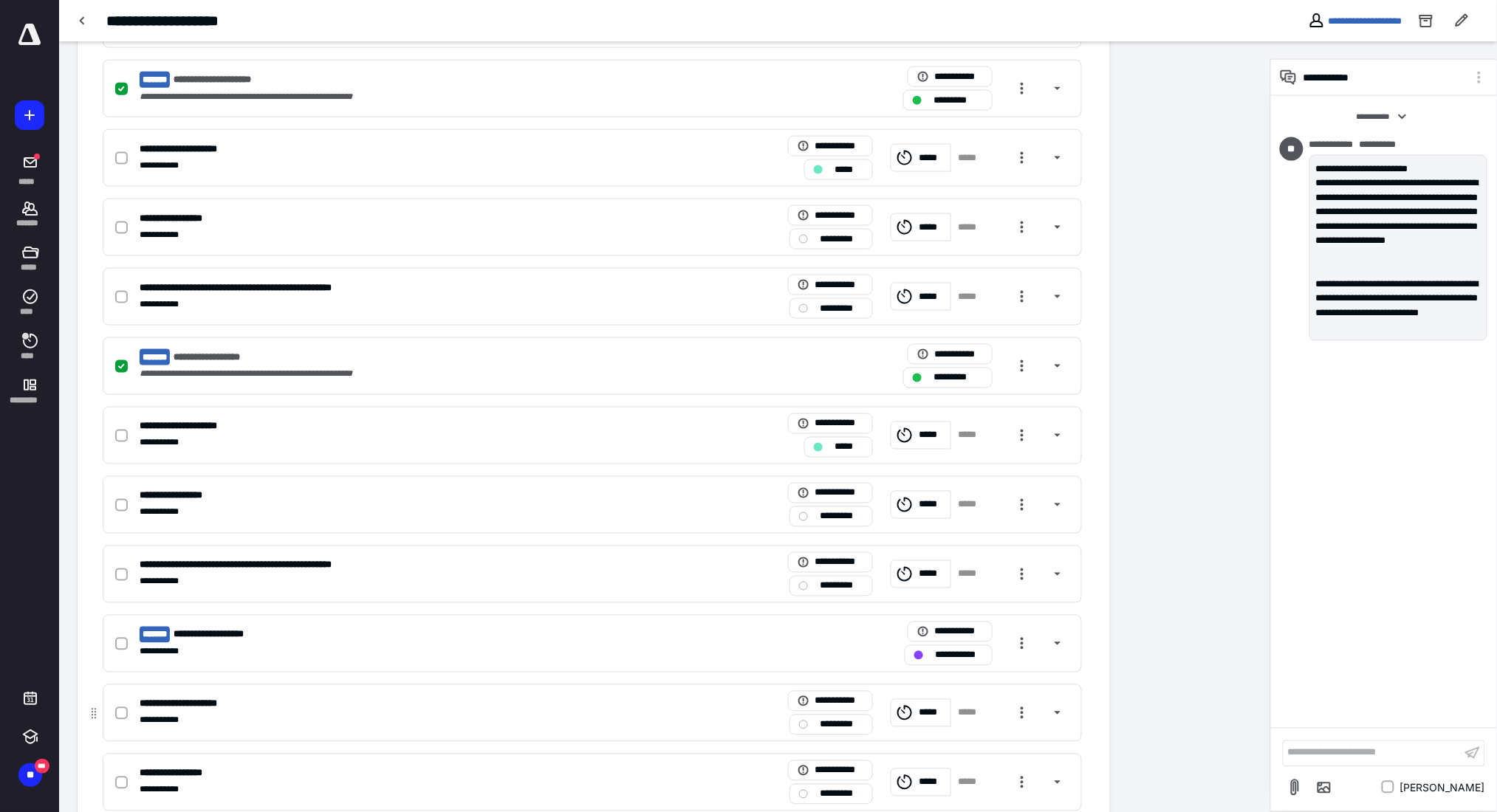 scroll, scrollTop: 557, scrollLeft: 0, axis: vertical 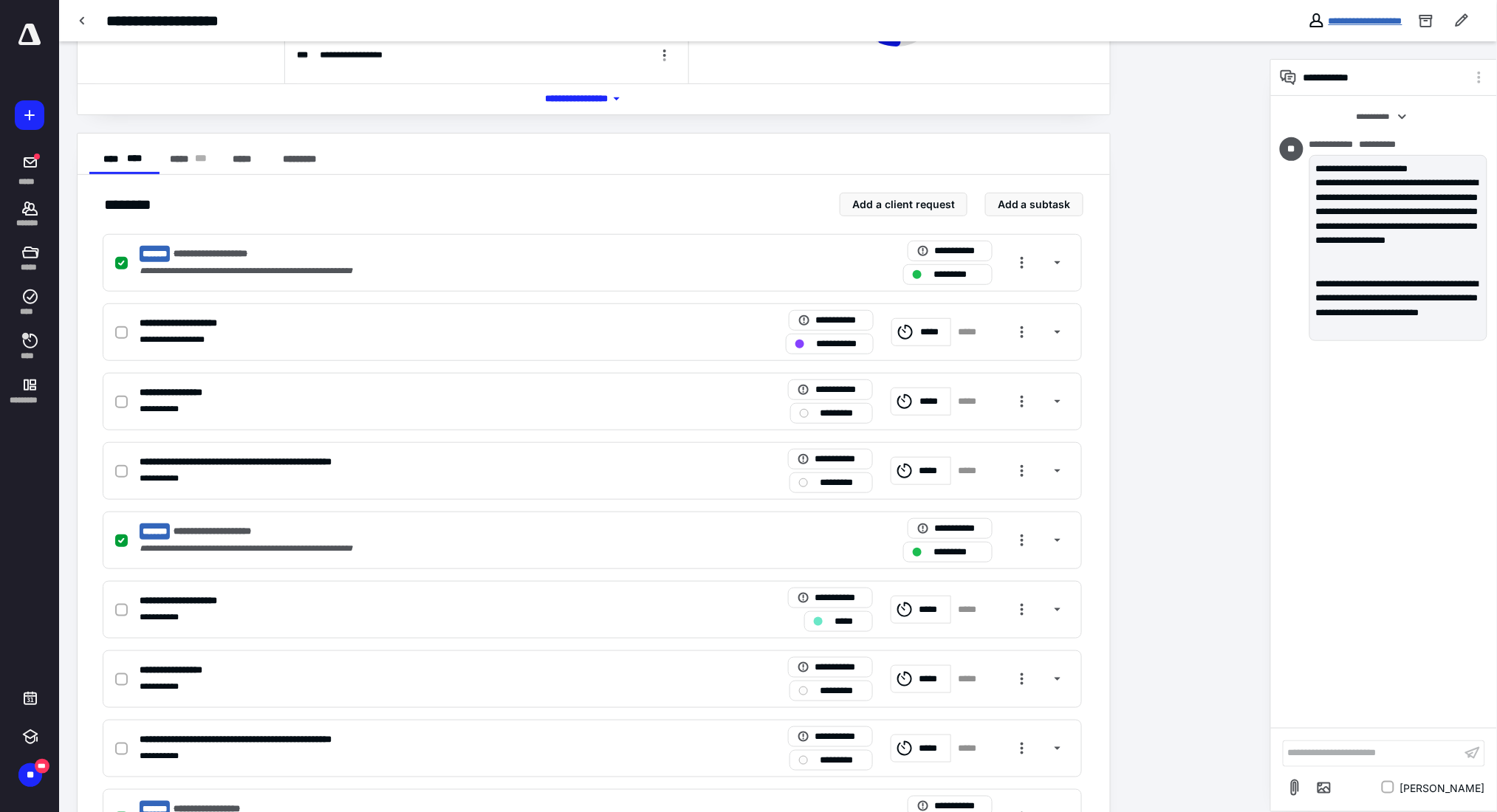 click on "**********" at bounding box center (1366, 21) 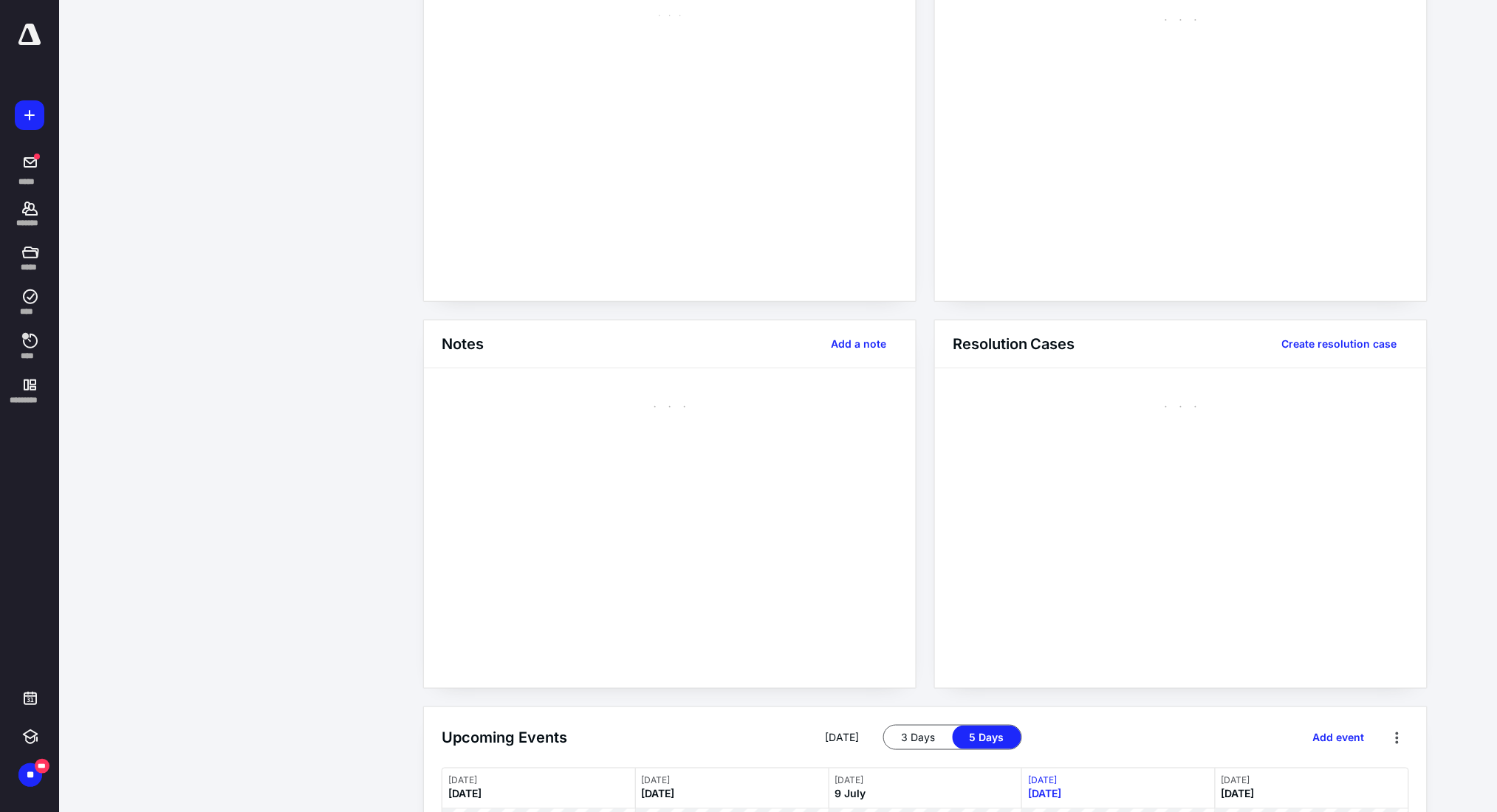 scroll, scrollTop: 0, scrollLeft: 0, axis: both 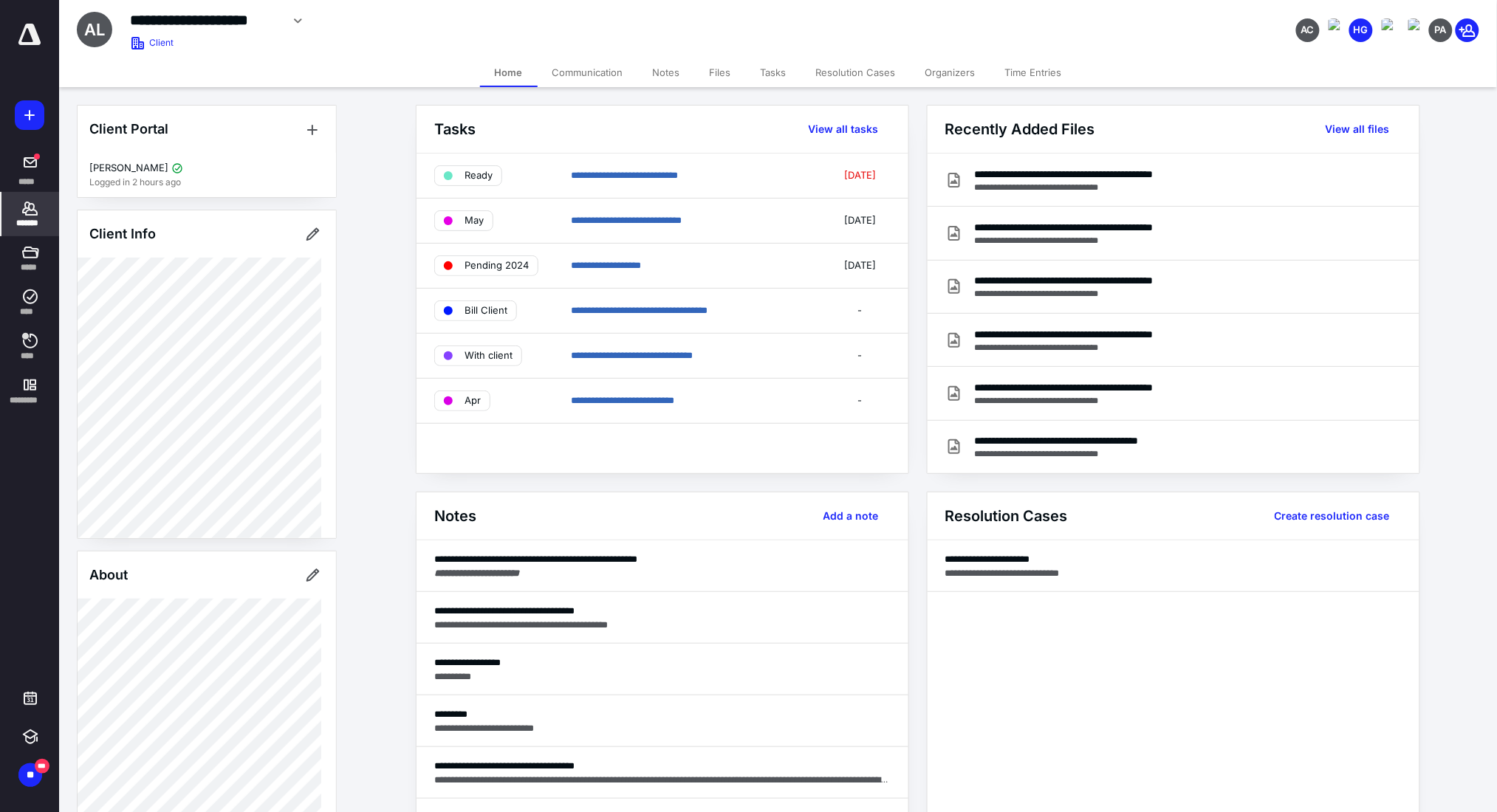 click on "Files" at bounding box center (720, 72) 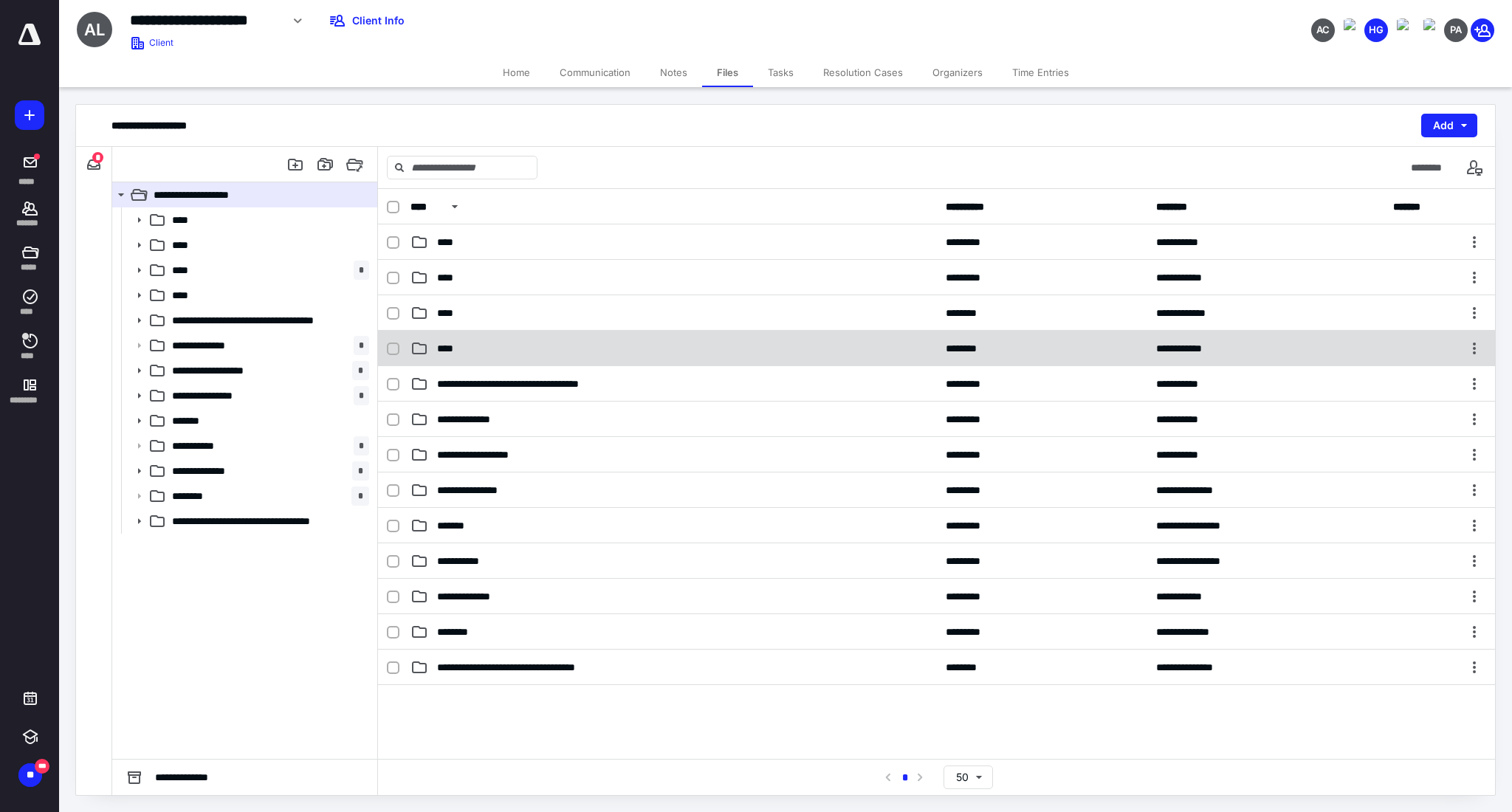 click on "****" at bounding box center (673, 348) 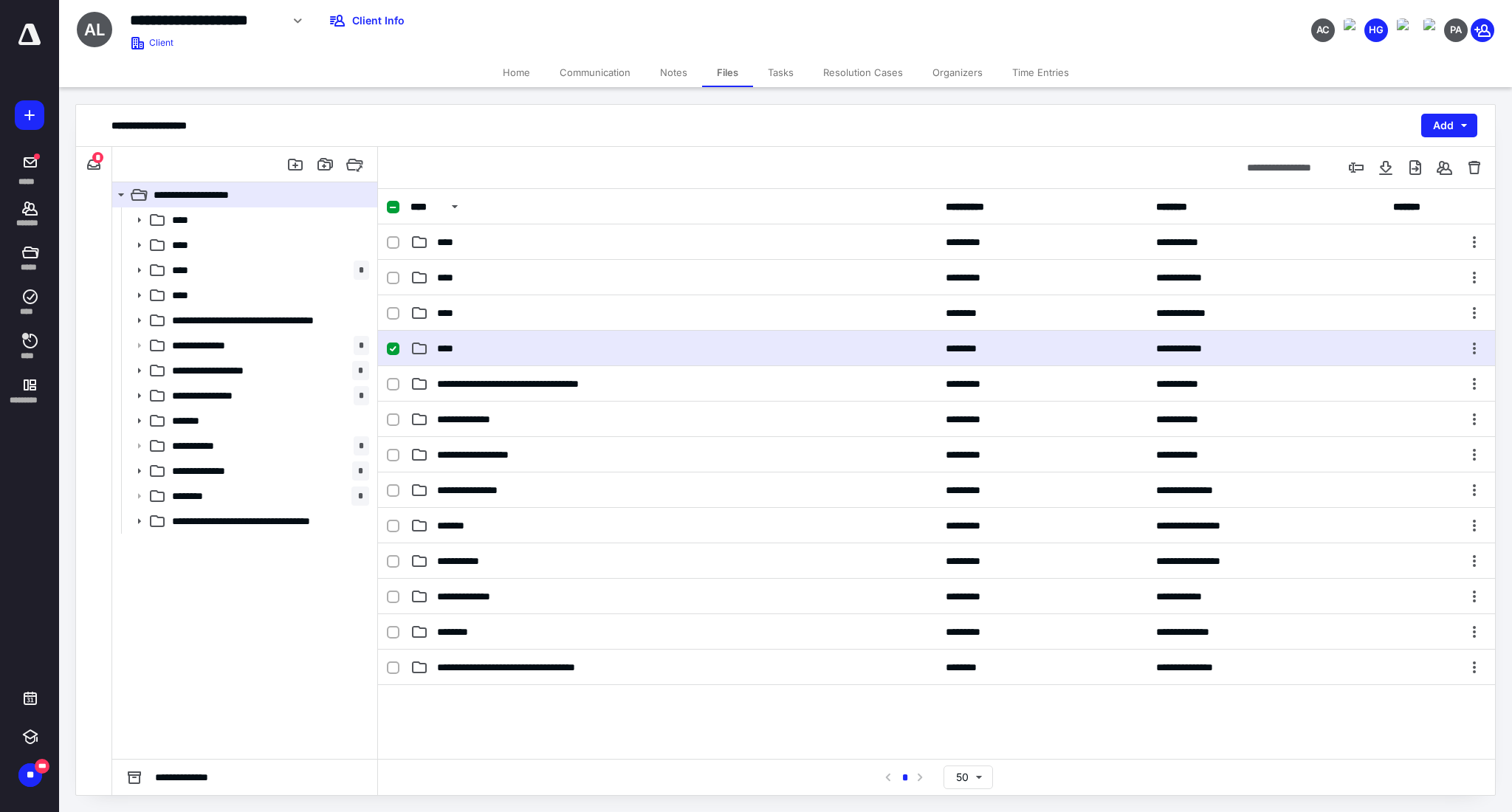 click on "****" at bounding box center (673, 348) 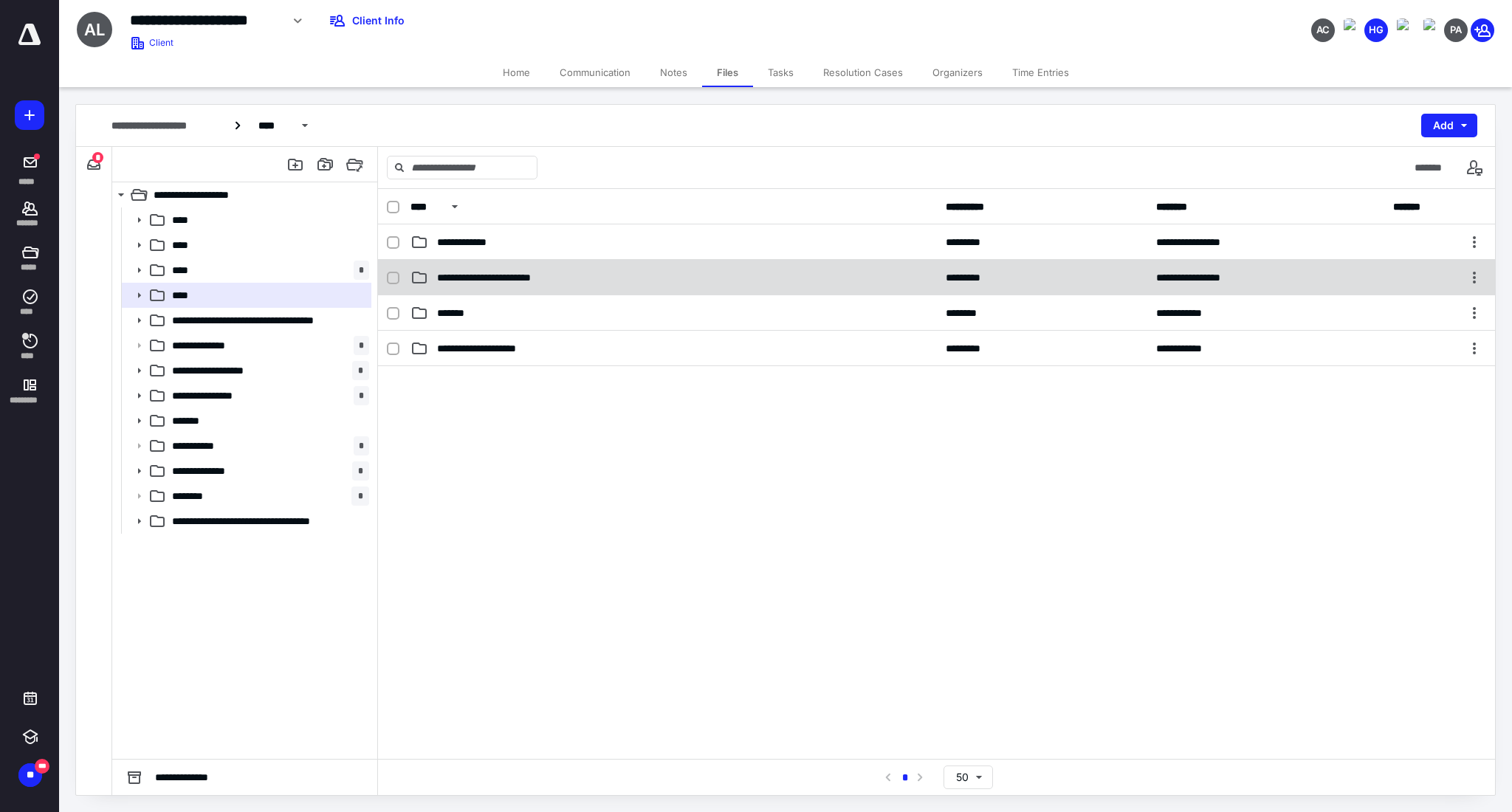 click on "**********" at bounding box center [936, 278] 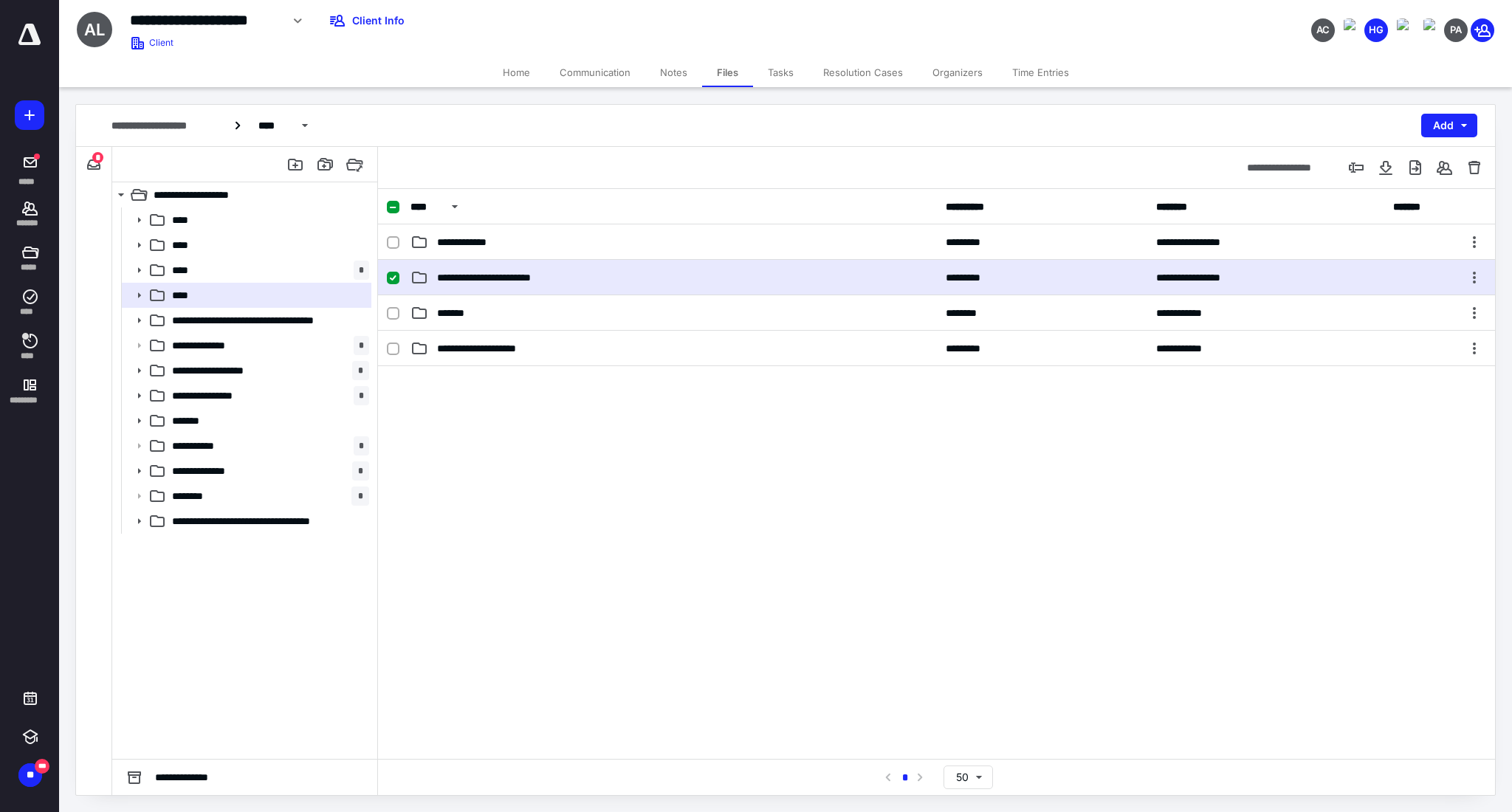 click on "**********" at bounding box center [936, 278] 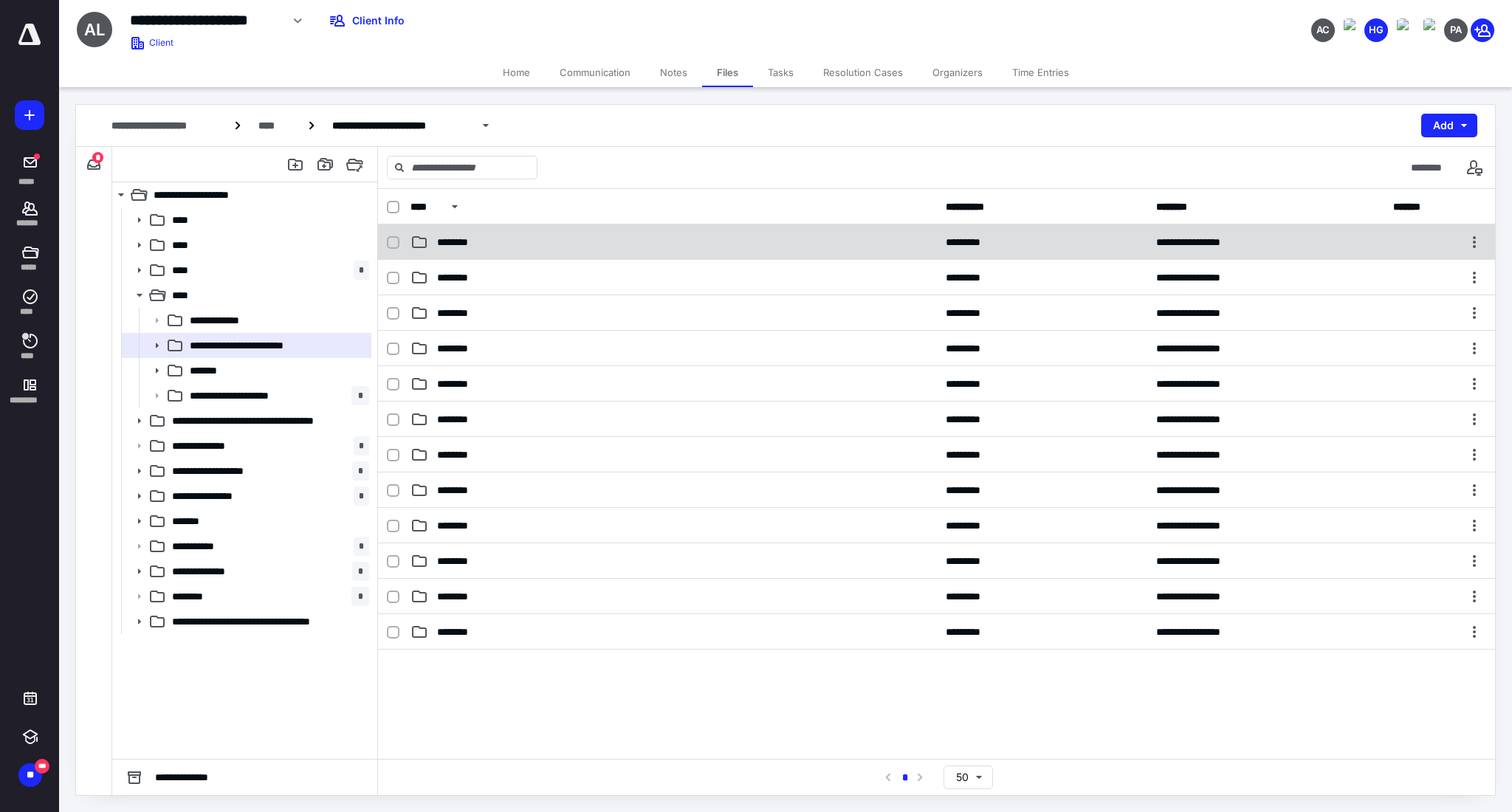 click on "**********" at bounding box center [936, 242] 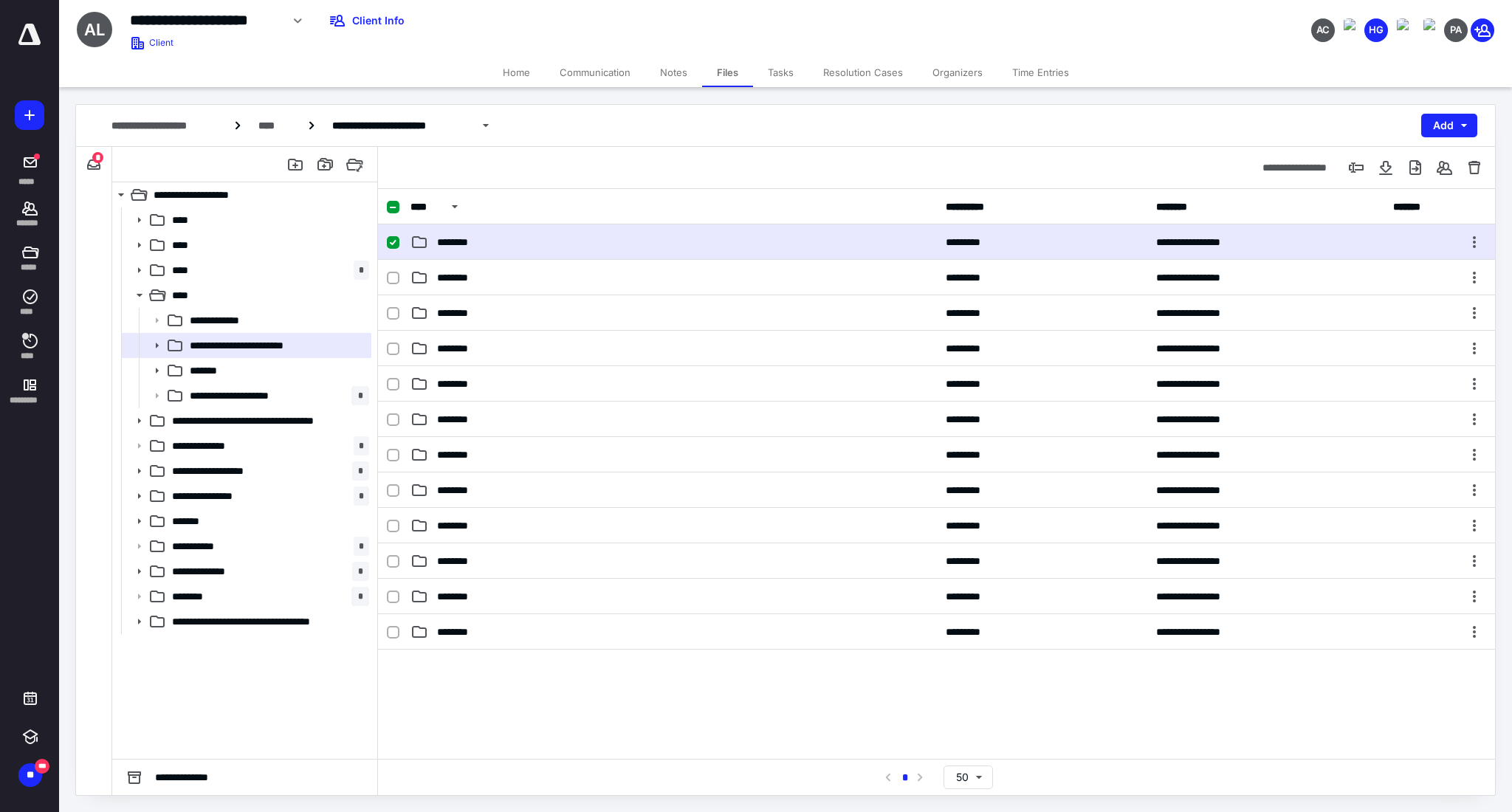click on "**********" at bounding box center [936, 242] 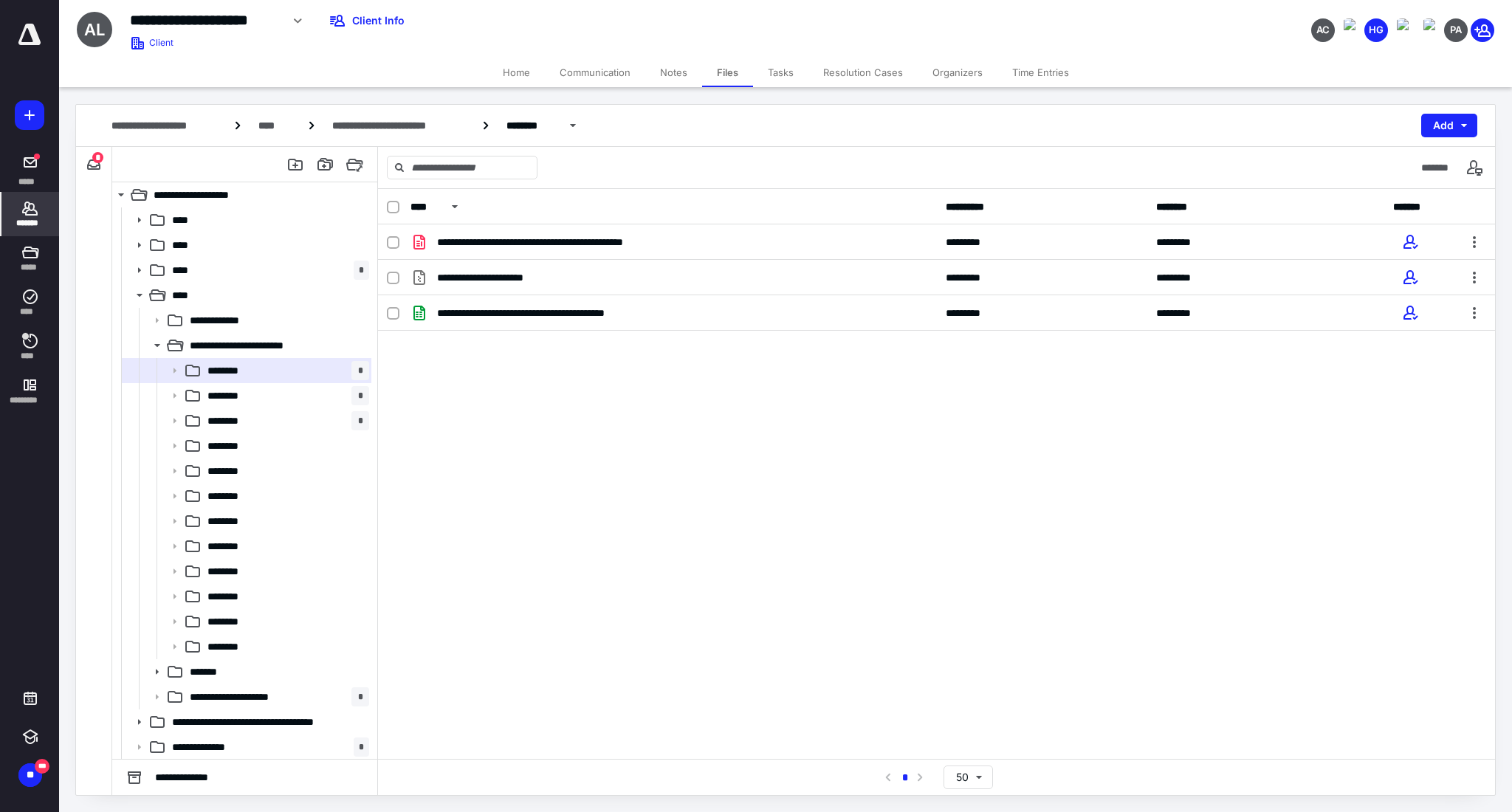 click 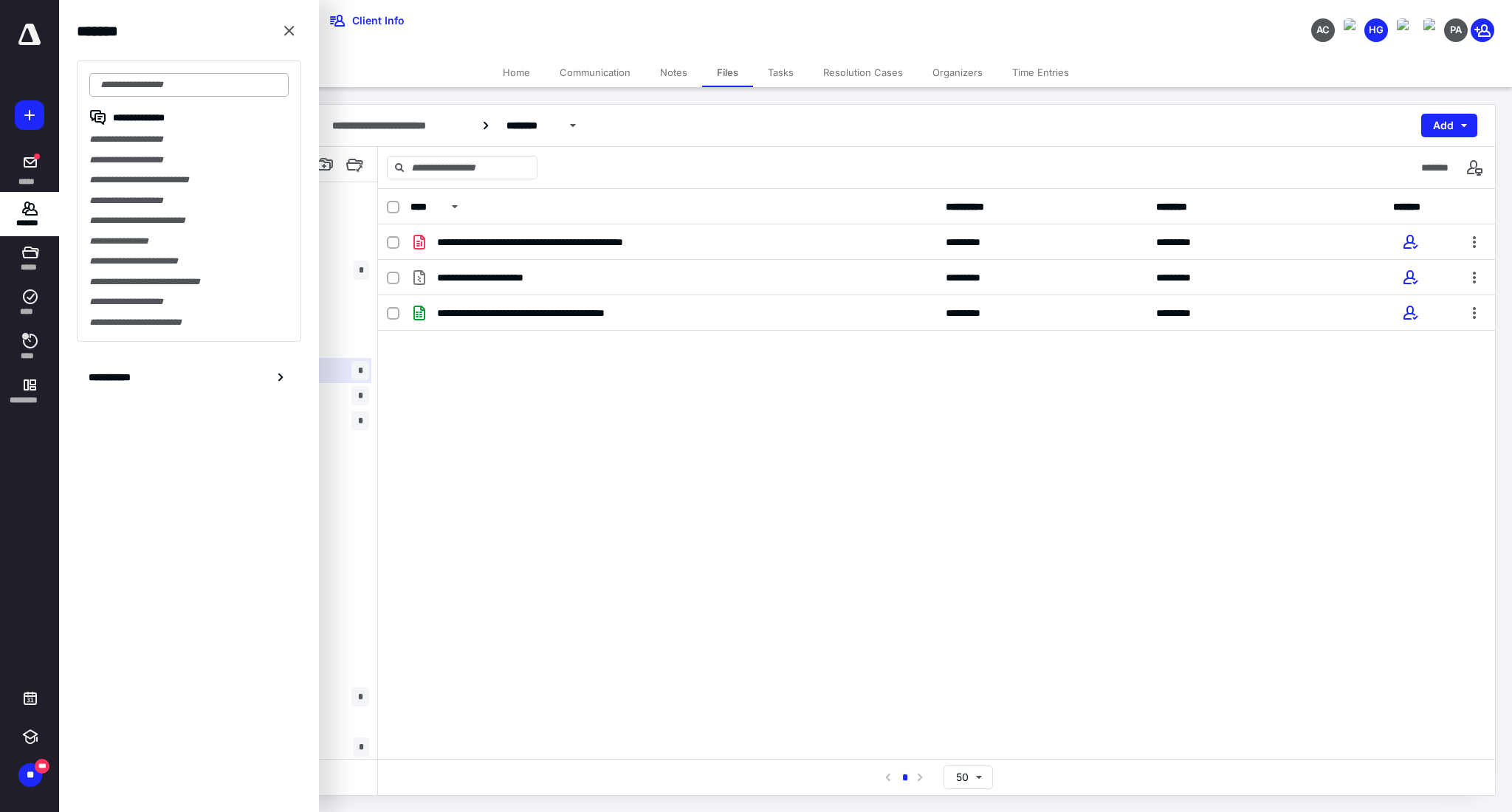 click at bounding box center [189, 85] 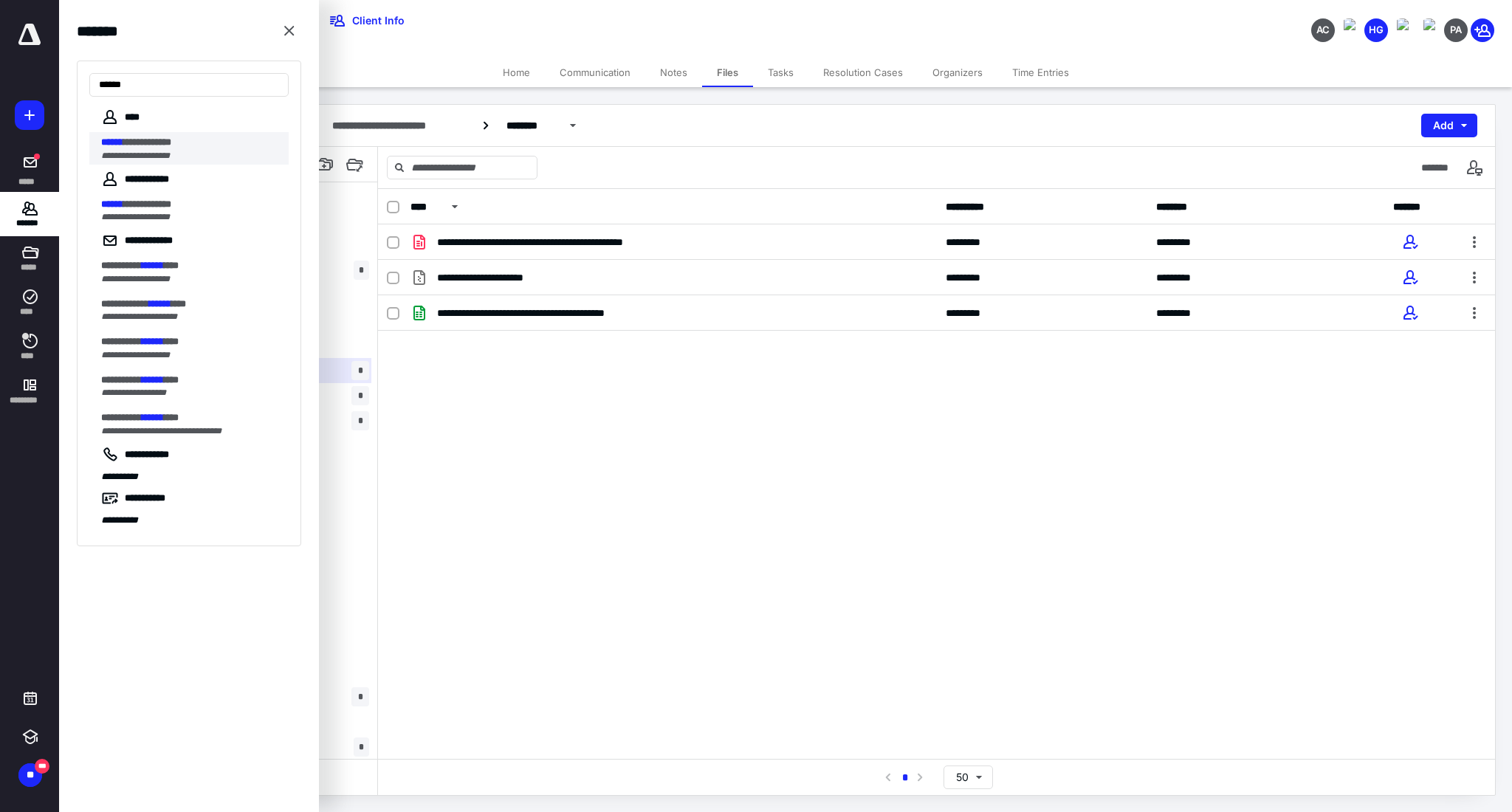 type on "******" 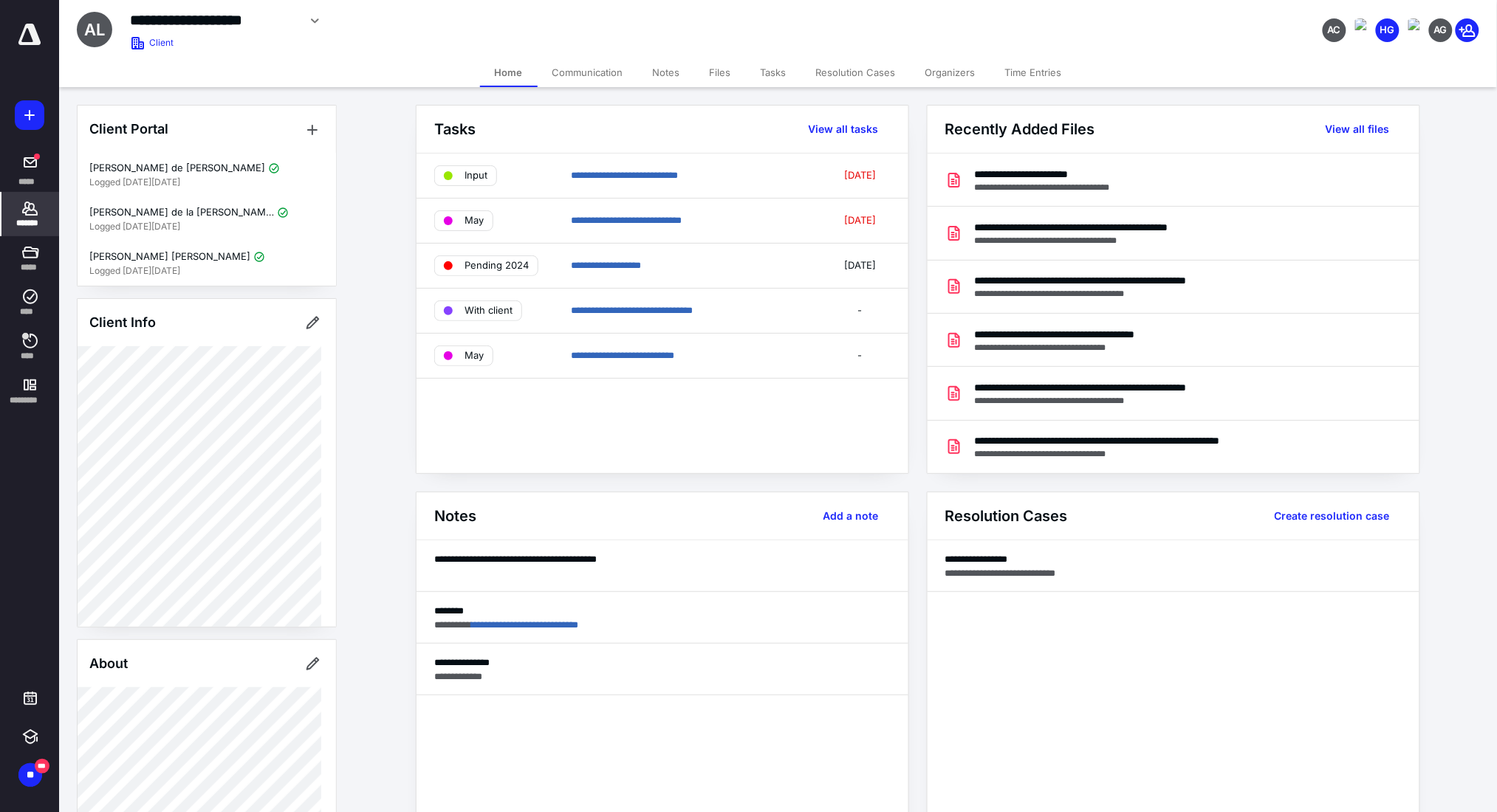 click on "Files" at bounding box center [720, 72] 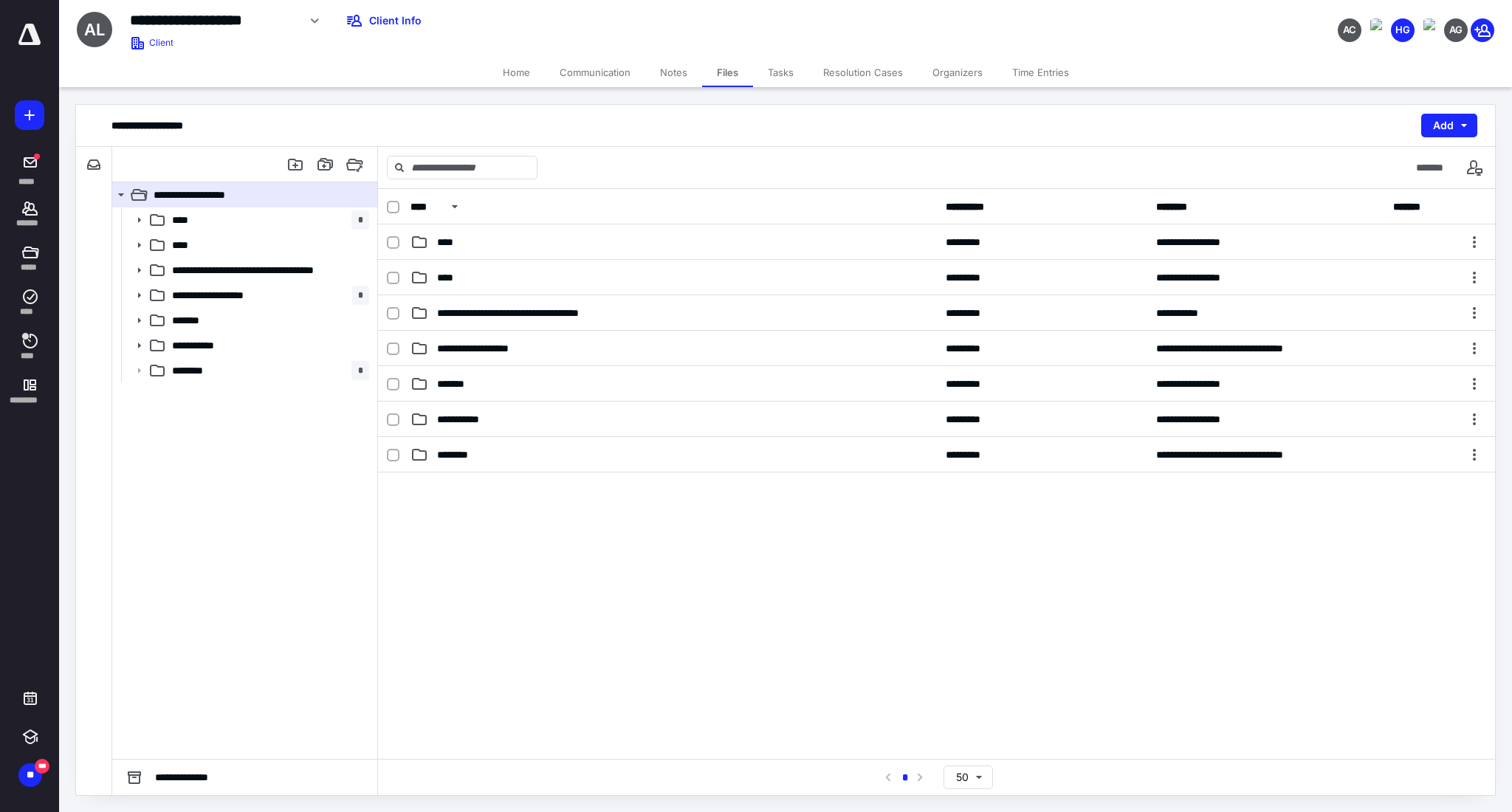 click on "Tasks" at bounding box center [780, 72] 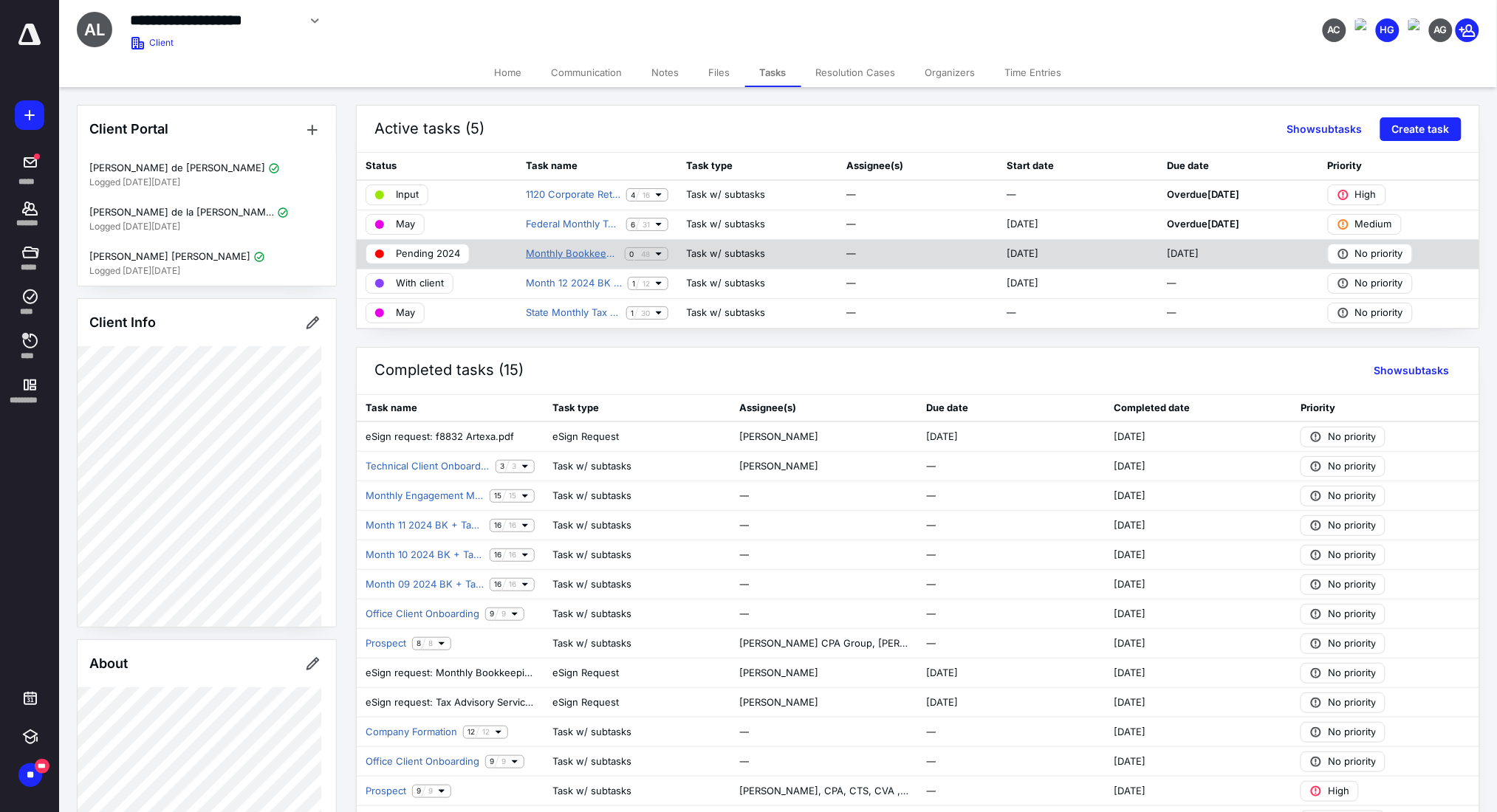 click on "Monthly Bookkeeping" at bounding box center (572, 254) 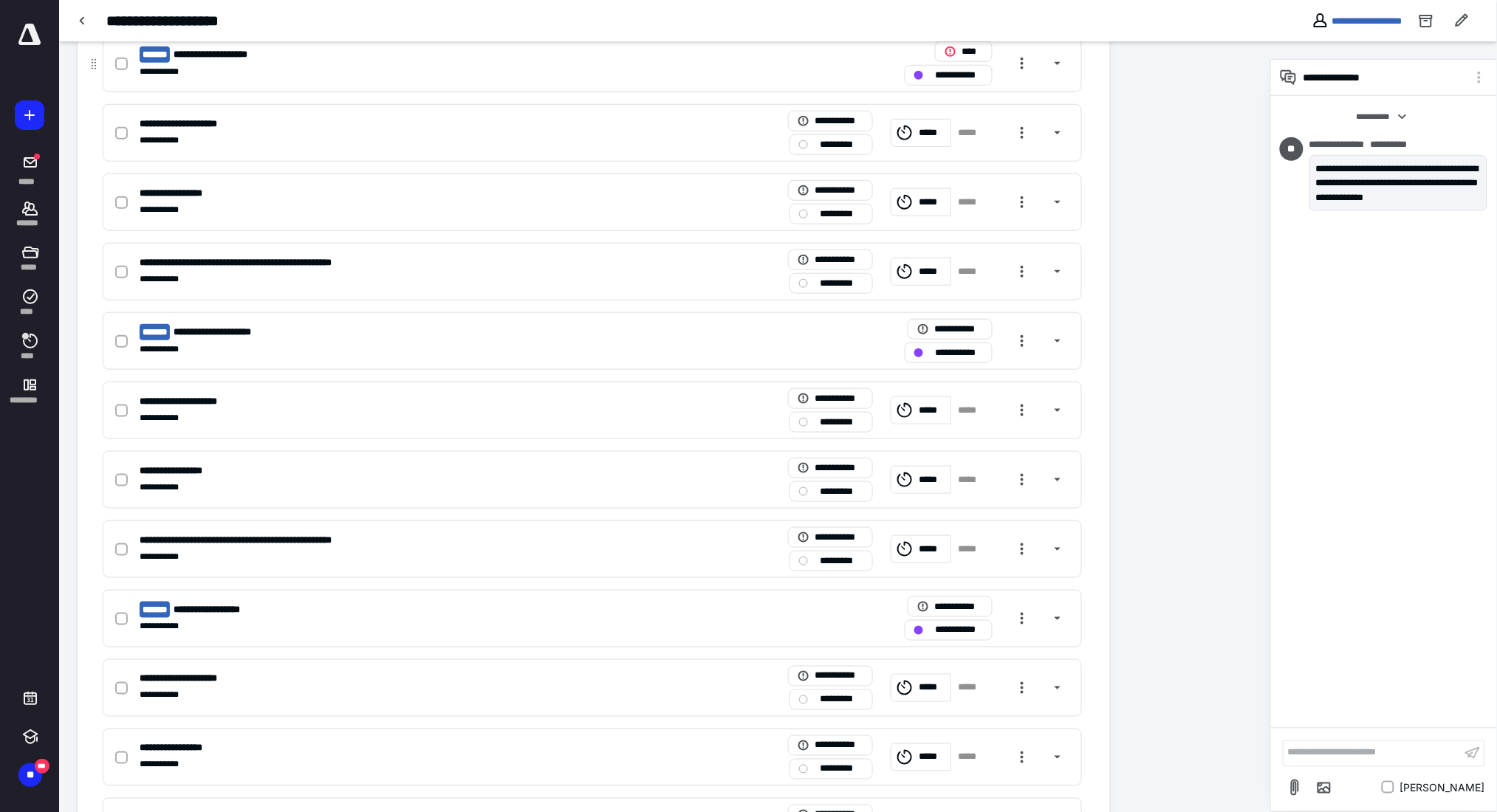 scroll, scrollTop: 511, scrollLeft: 0, axis: vertical 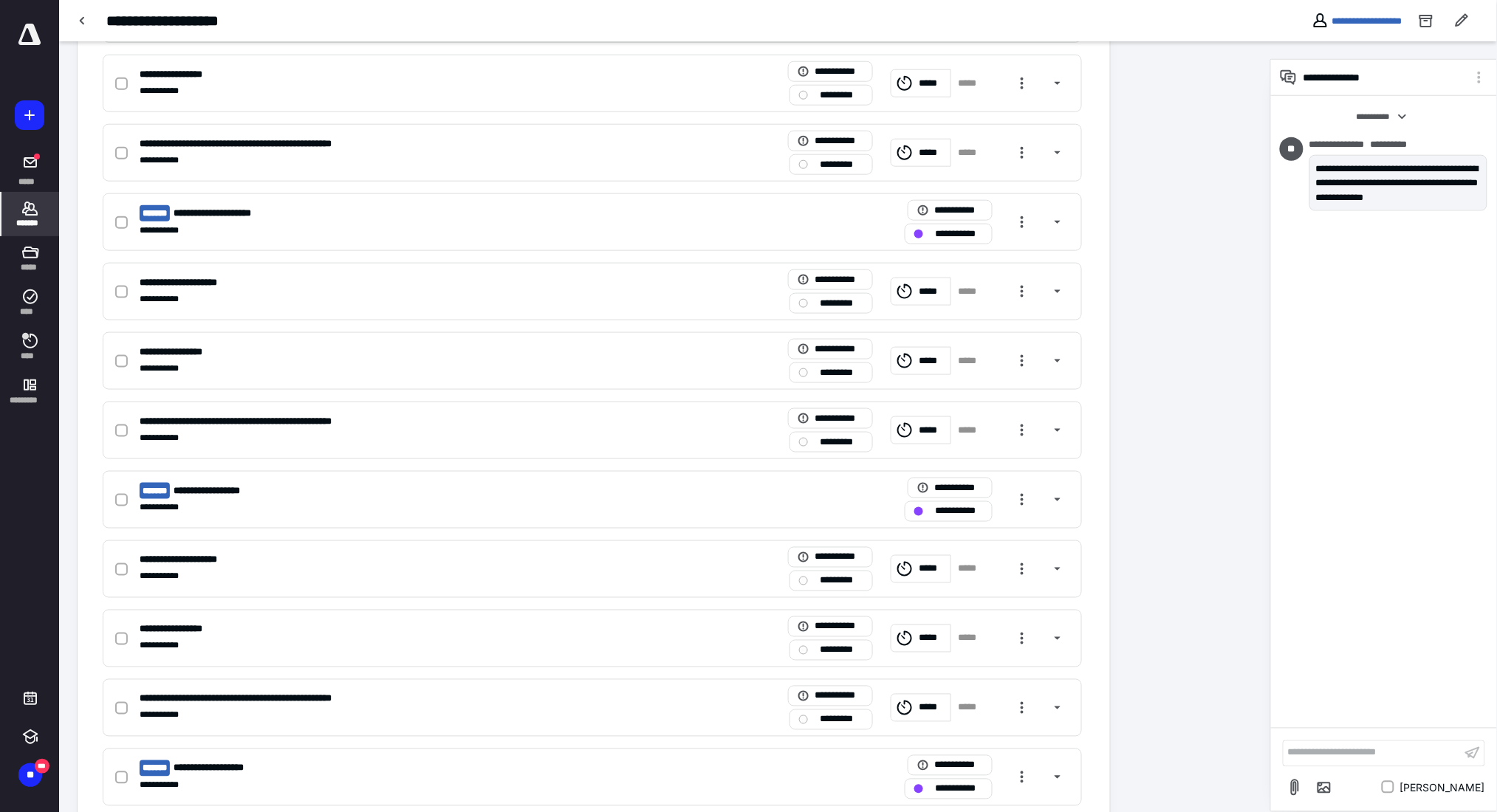 click on "*******" at bounding box center (30, 214) 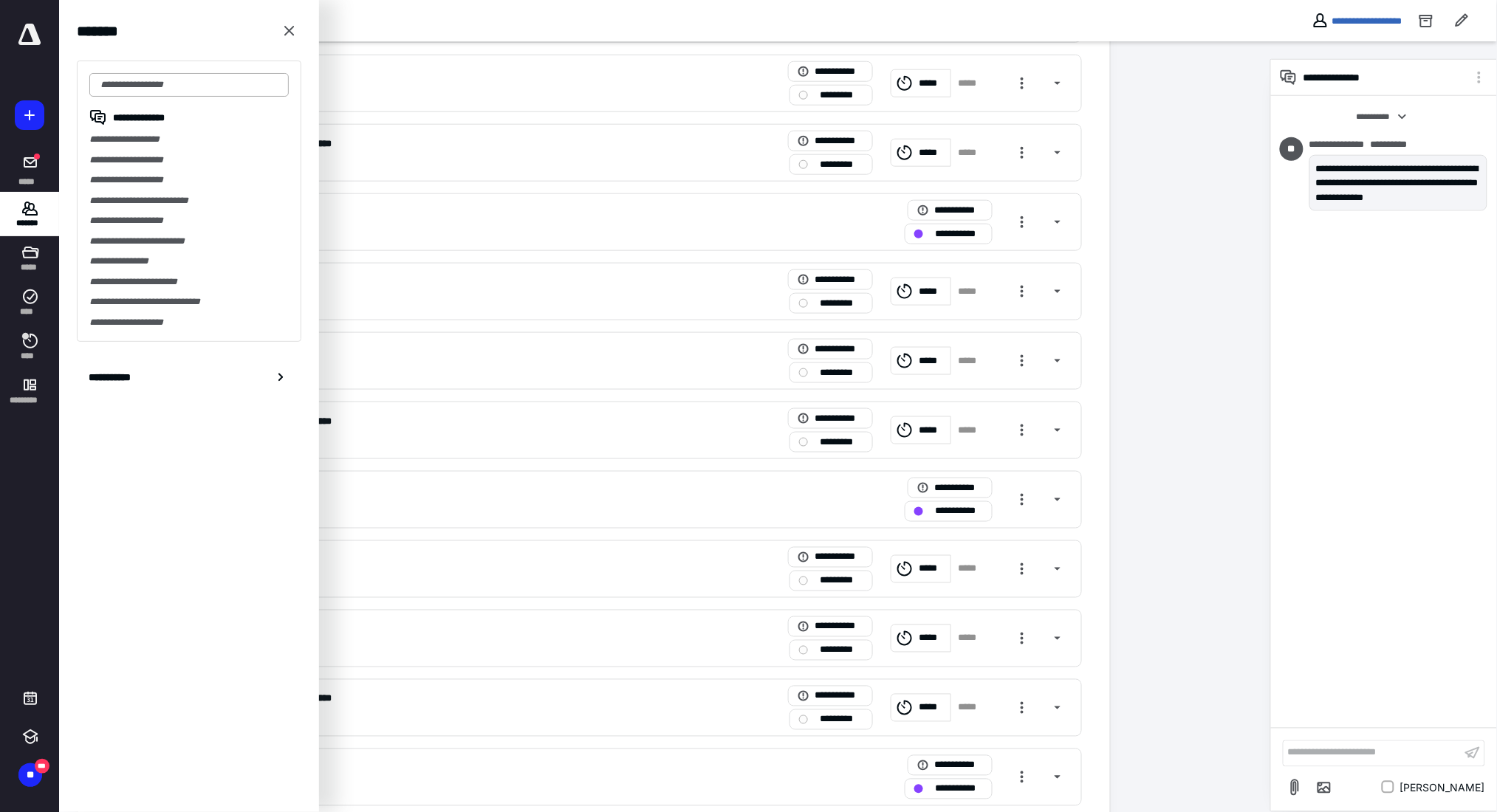click at bounding box center [189, 85] 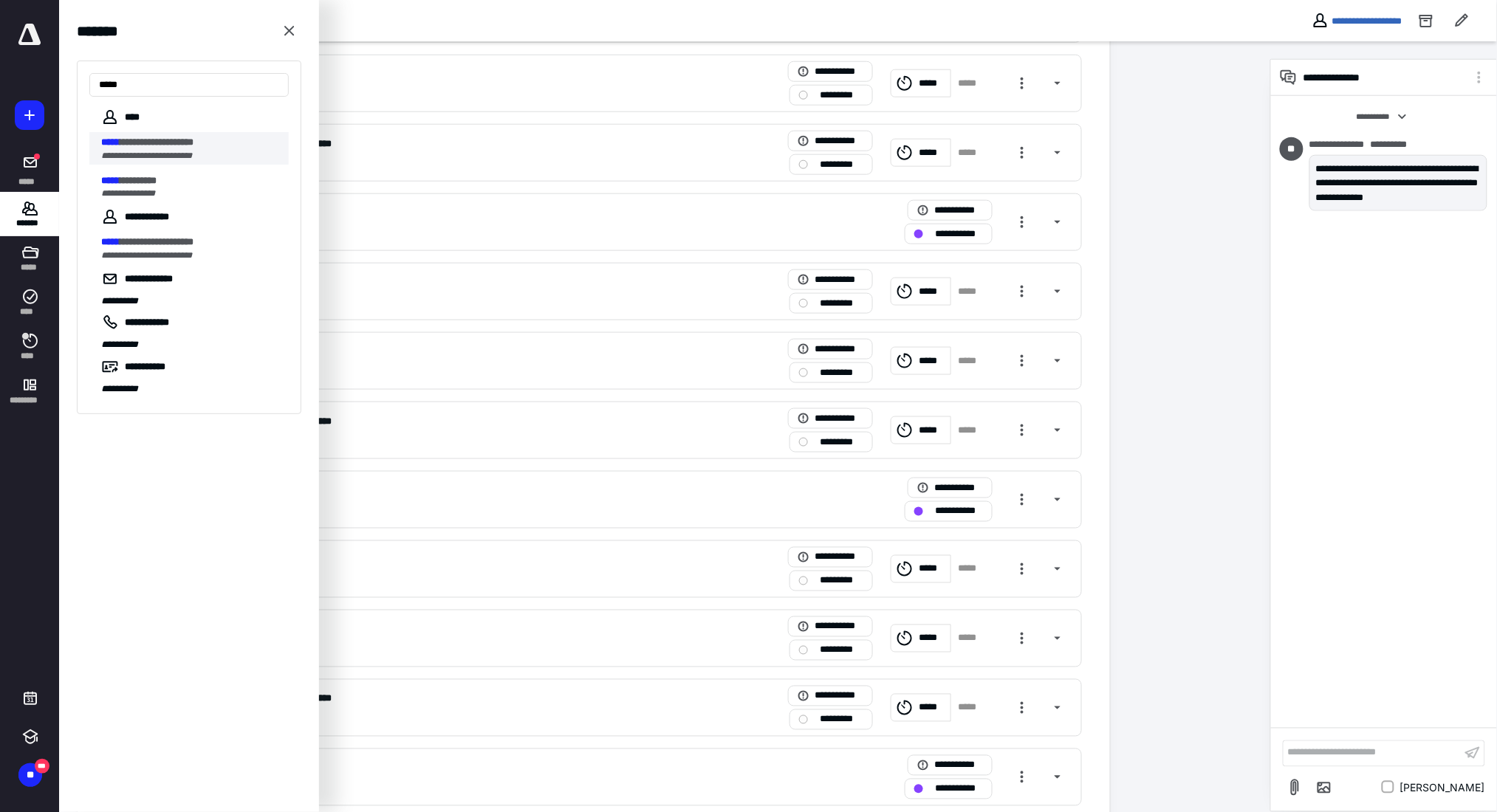 type on "*****" 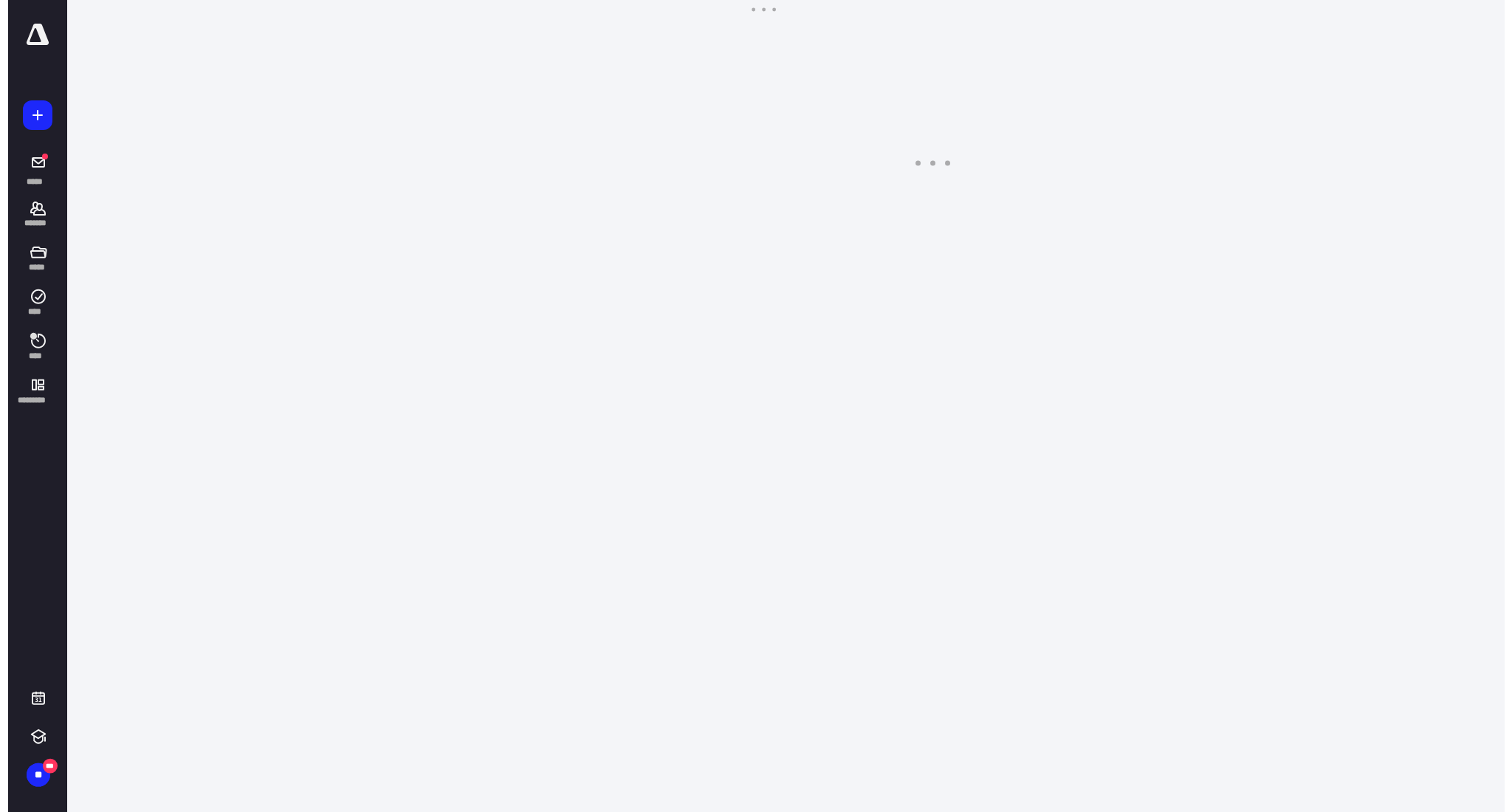 scroll, scrollTop: 0, scrollLeft: 0, axis: both 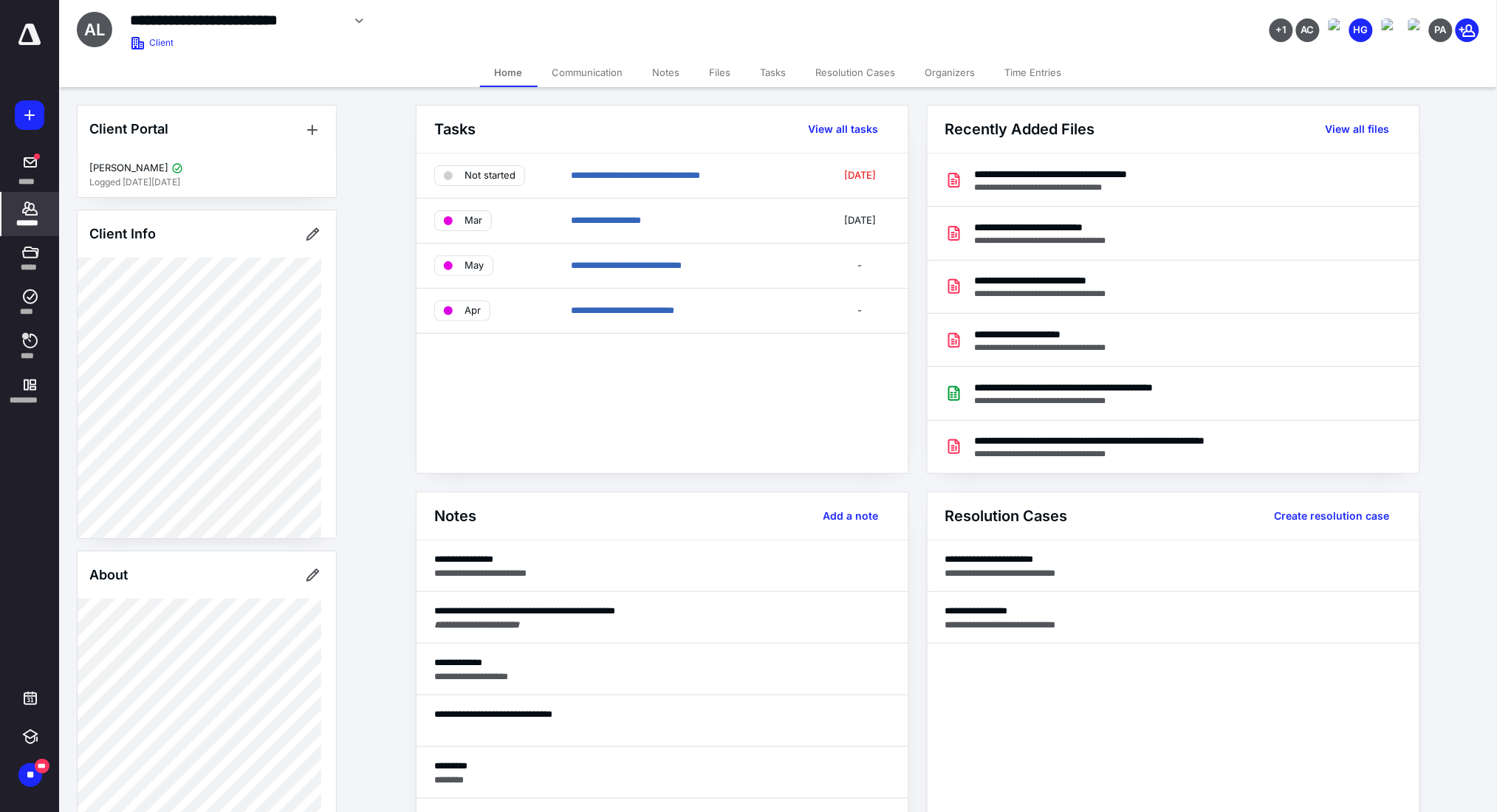 click on "Tasks" at bounding box center (773, 72) 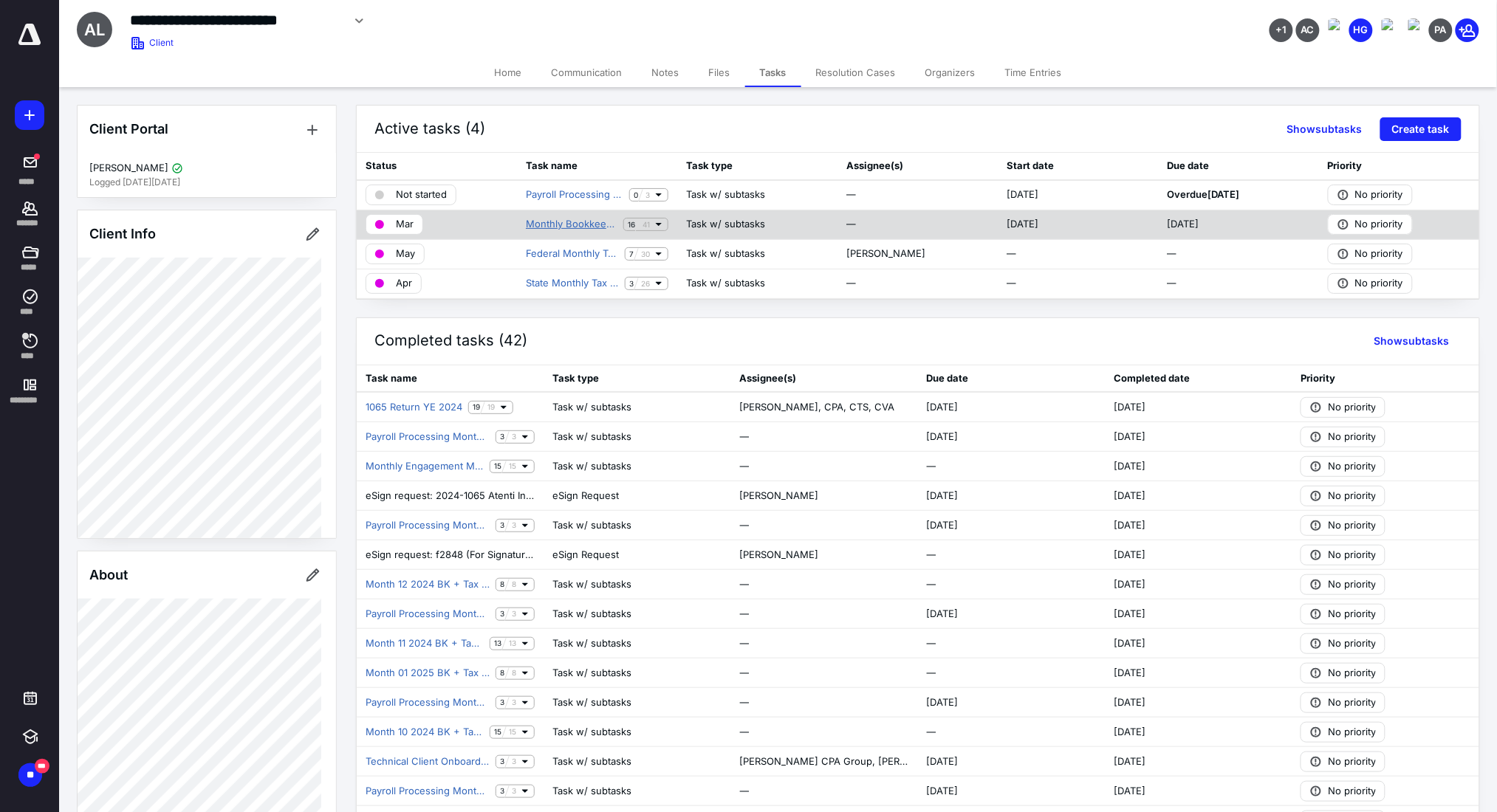click on "Monthly Bookkeeping" at bounding box center (572, 224) 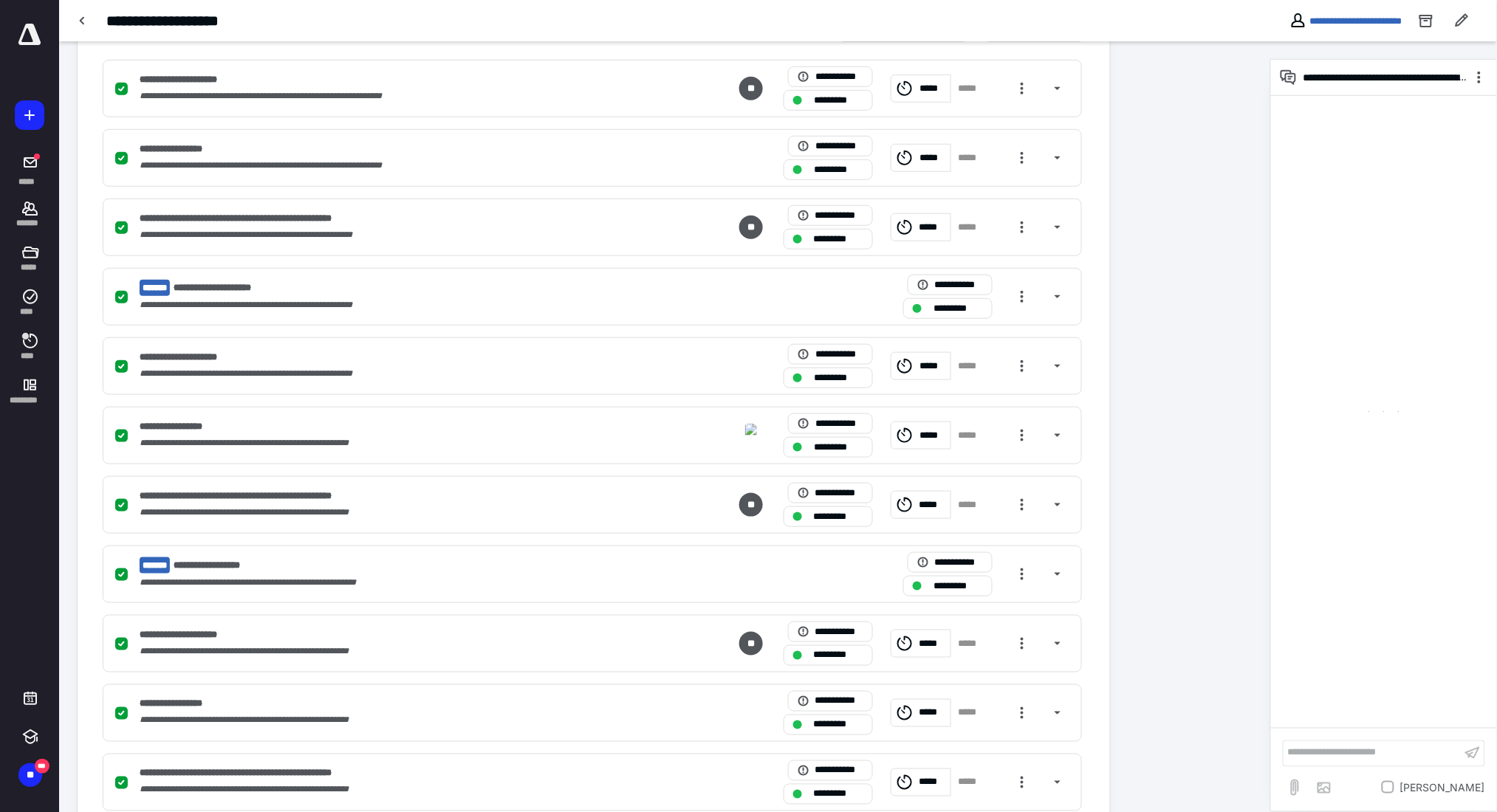 scroll, scrollTop: 997, scrollLeft: 0, axis: vertical 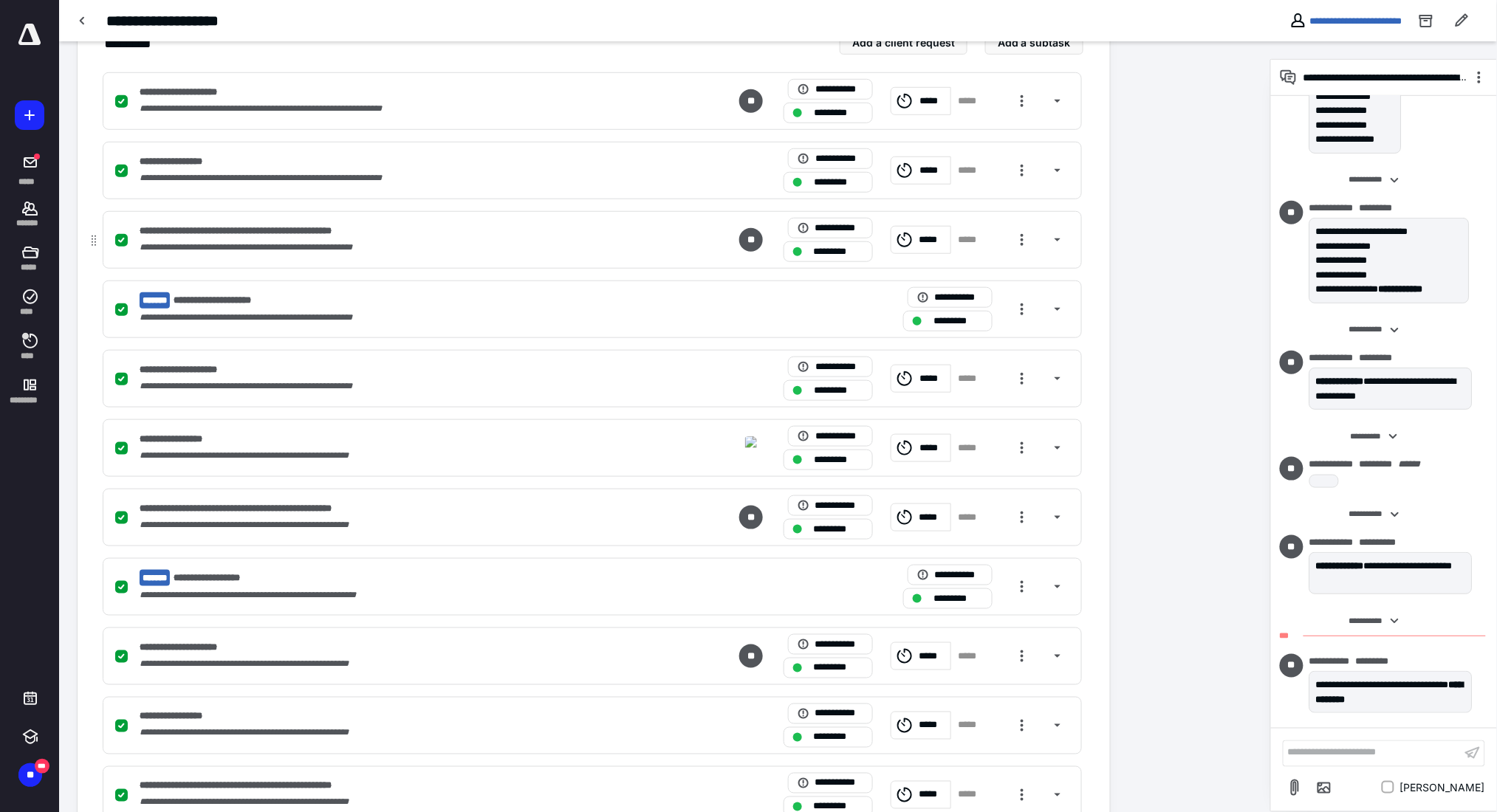 click on "**********" at bounding box center [398, 247] 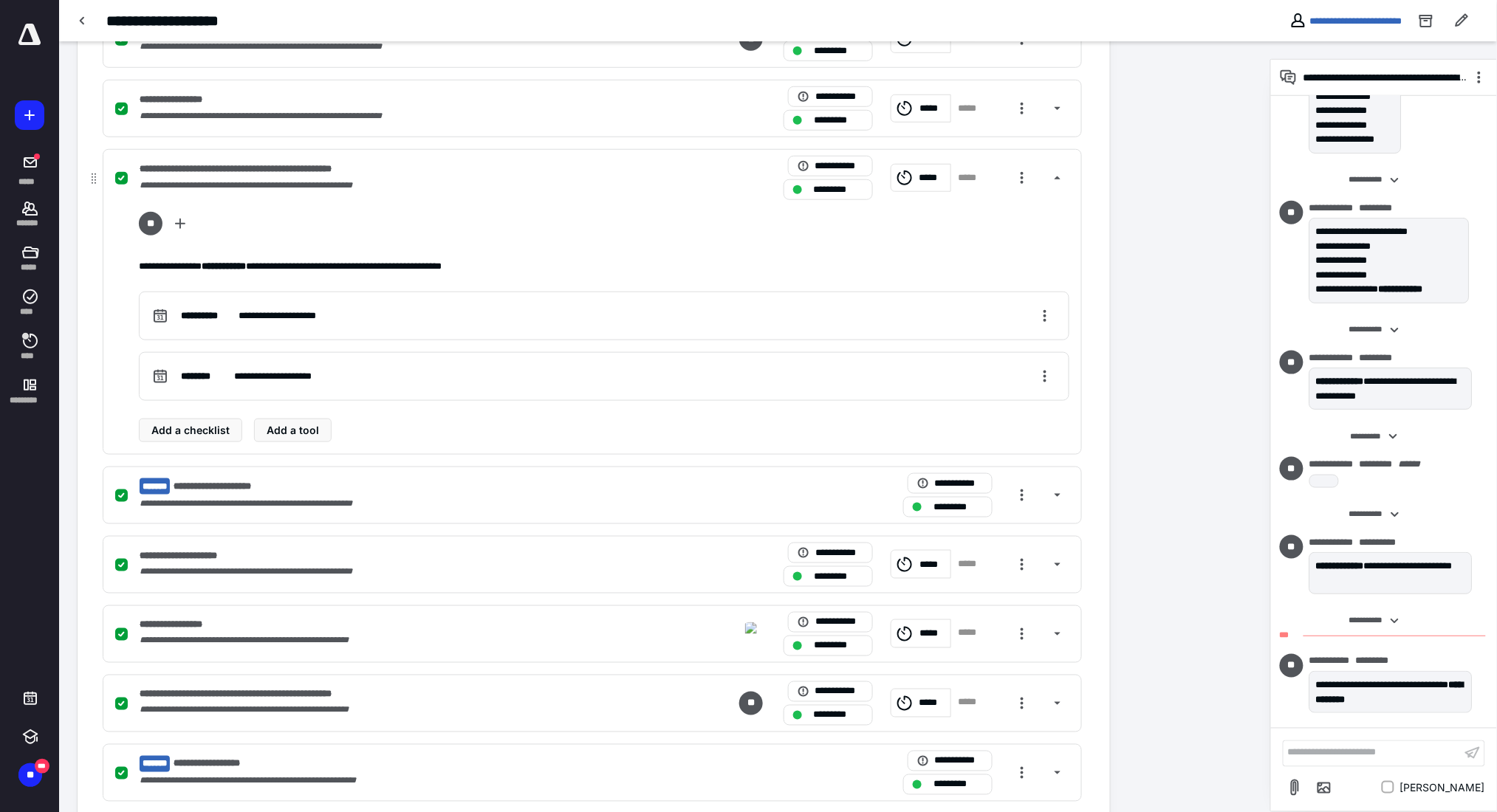 scroll, scrollTop: 417, scrollLeft: 0, axis: vertical 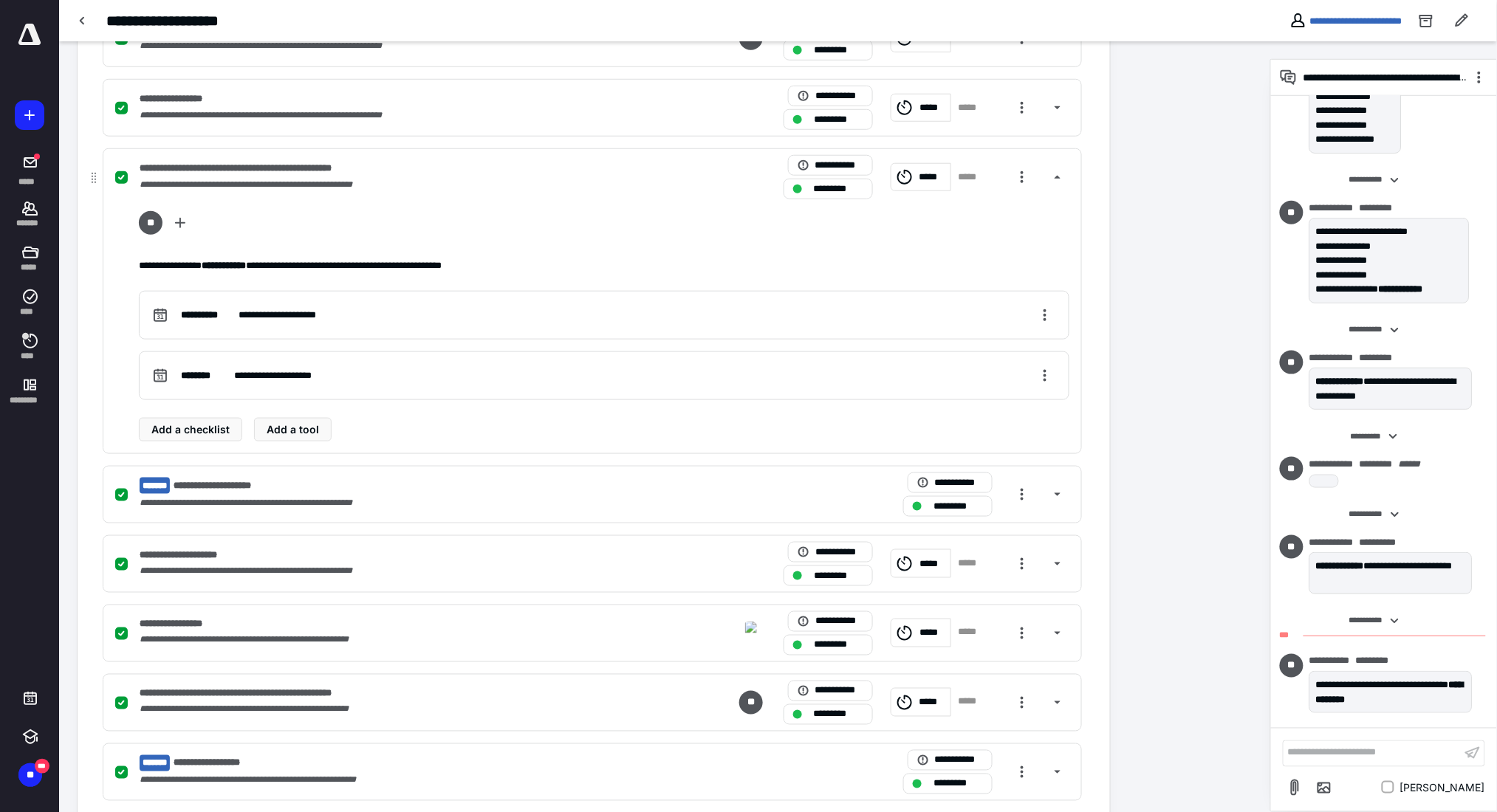 click on "**********" at bounding box center (592, 177) 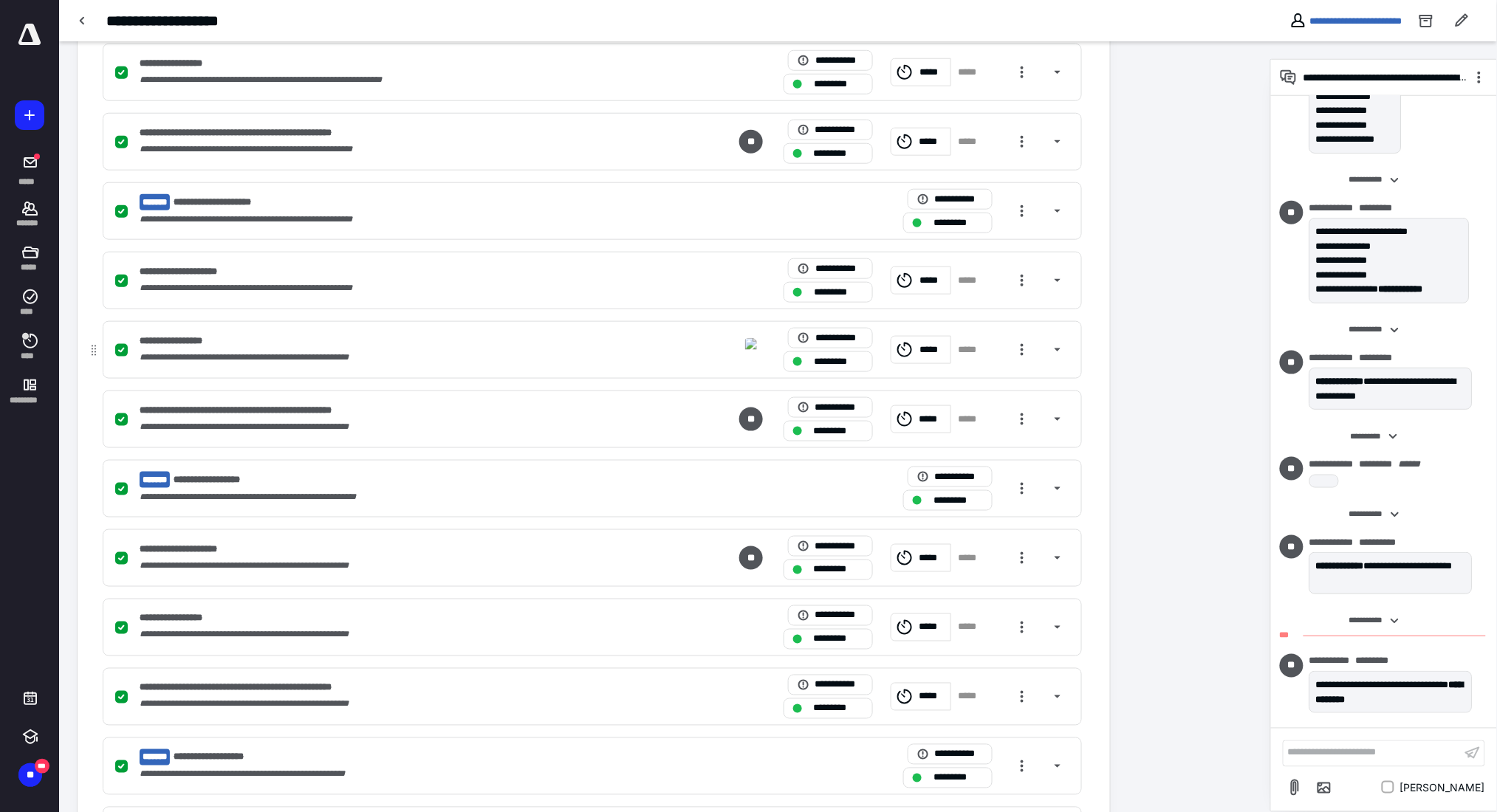 scroll, scrollTop: 453, scrollLeft: 0, axis: vertical 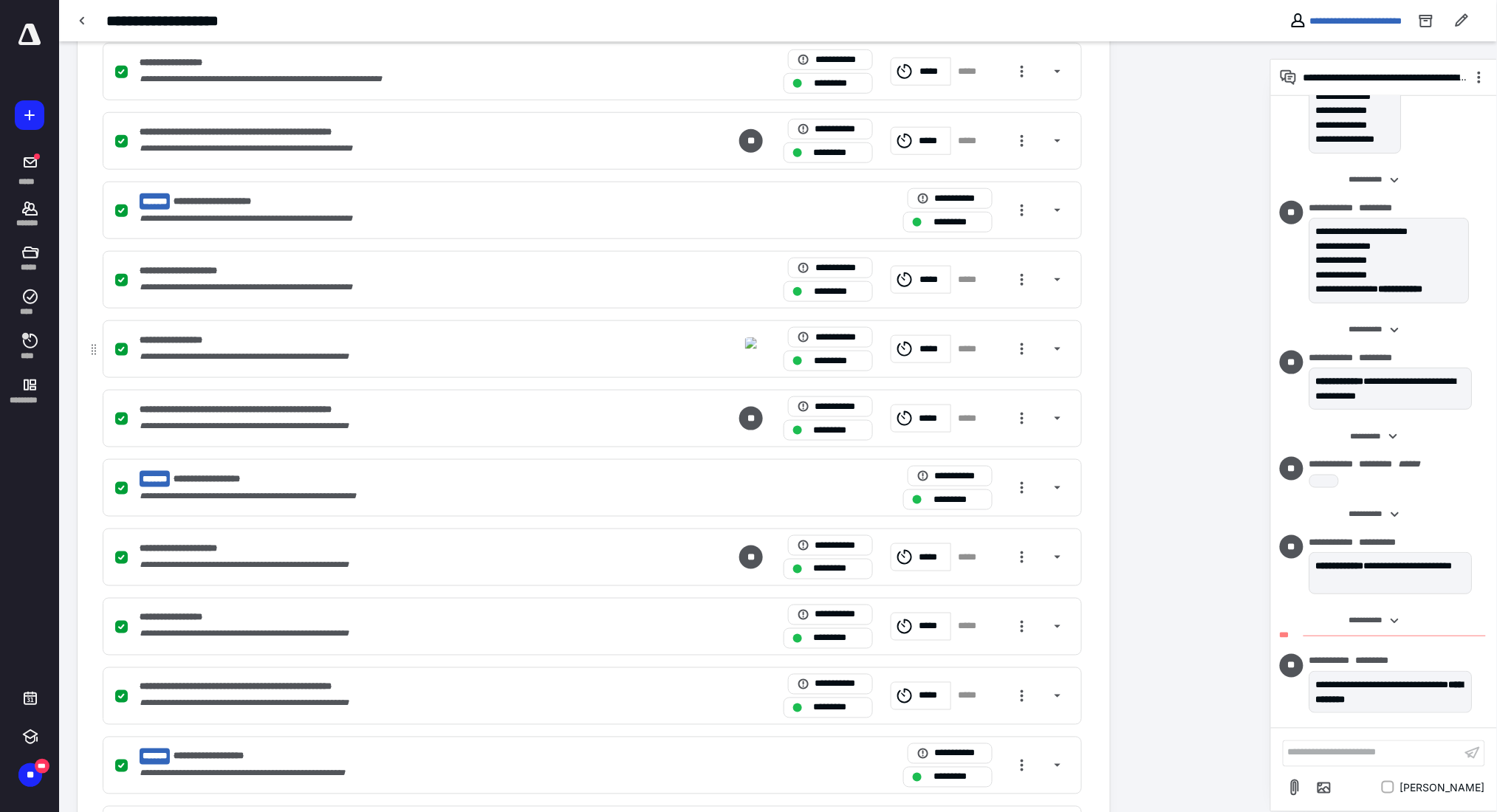 click on "**********" at bounding box center [398, 410] 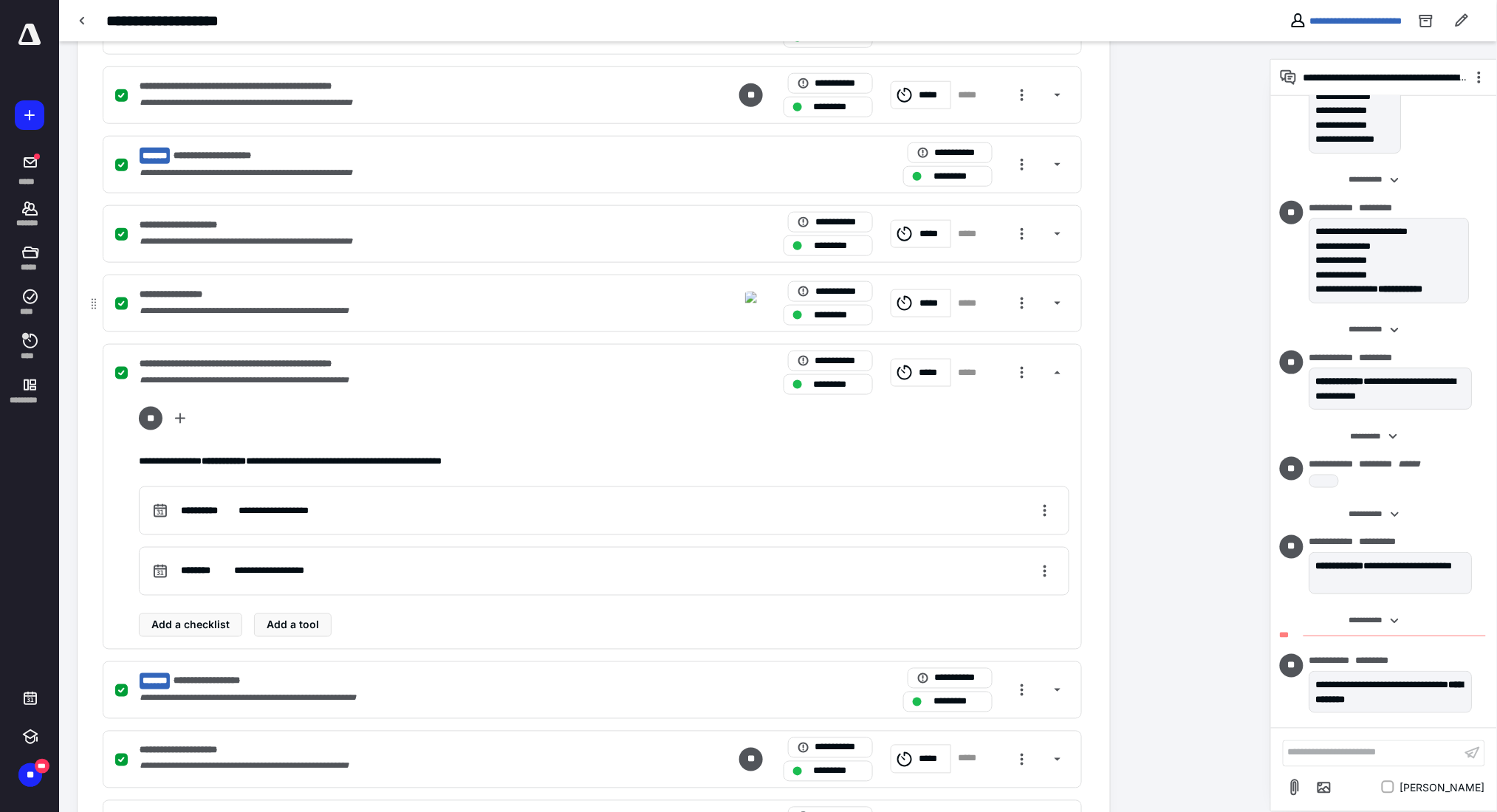 scroll, scrollTop: 500, scrollLeft: 0, axis: vertical 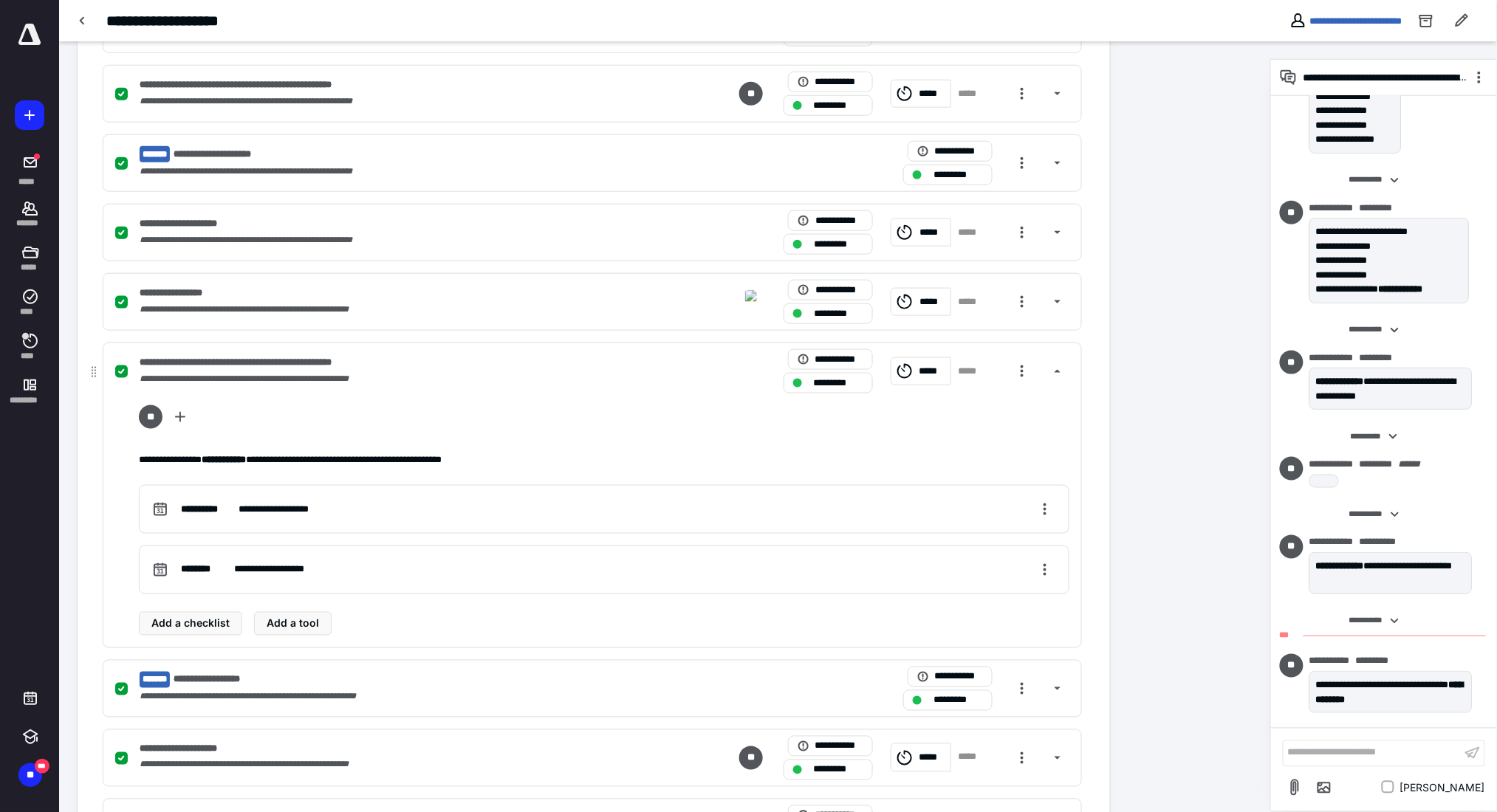 click on "**********" at bounding box center [398, 362] 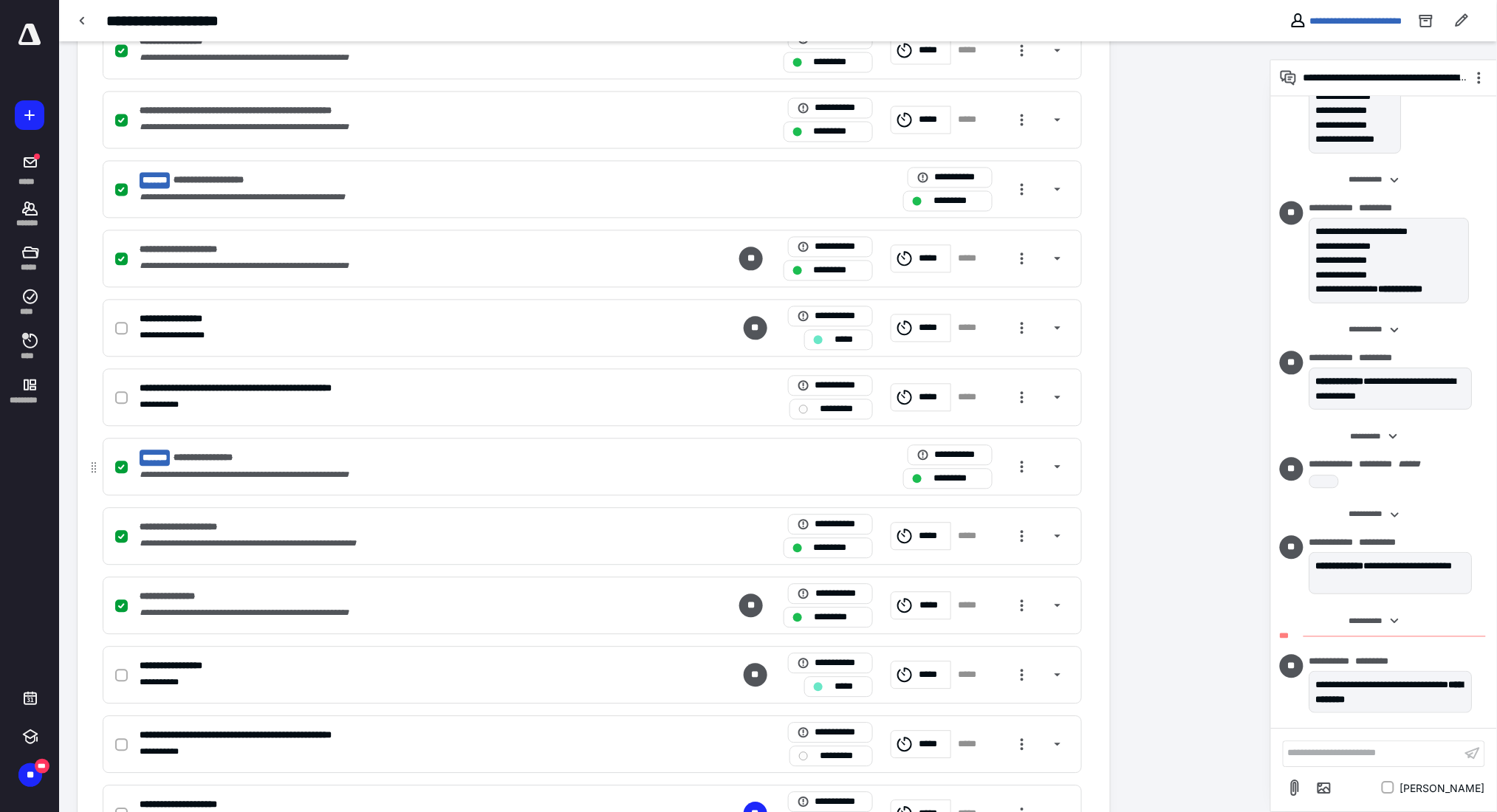 scroll, scrollTop: 1372, scrollLeft: 0, axis: vertical 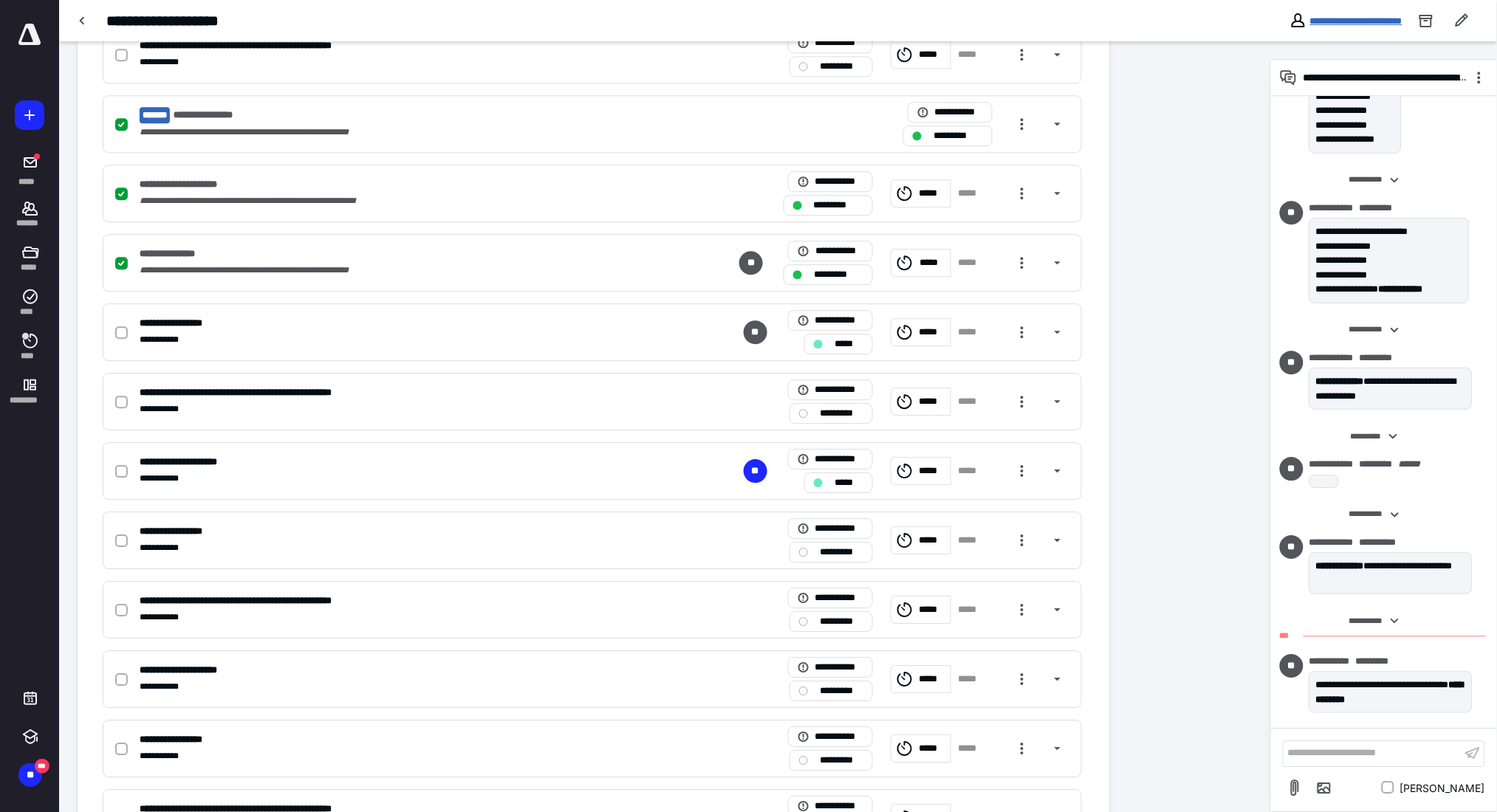 click on "**********" at bounding box center (1356, 21) 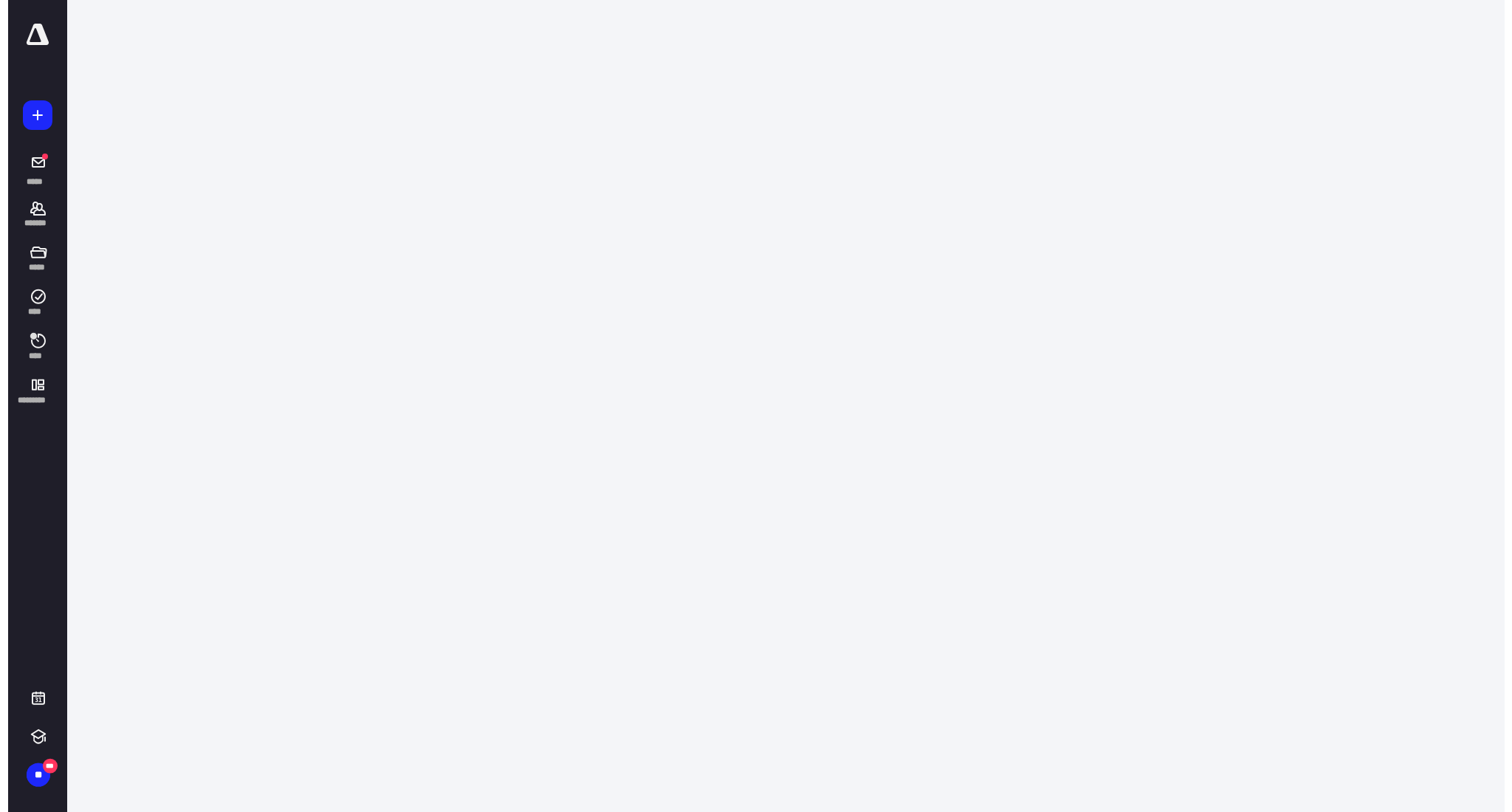 scroll, scrollTop: 0, scrollLeft: 0, axis: both 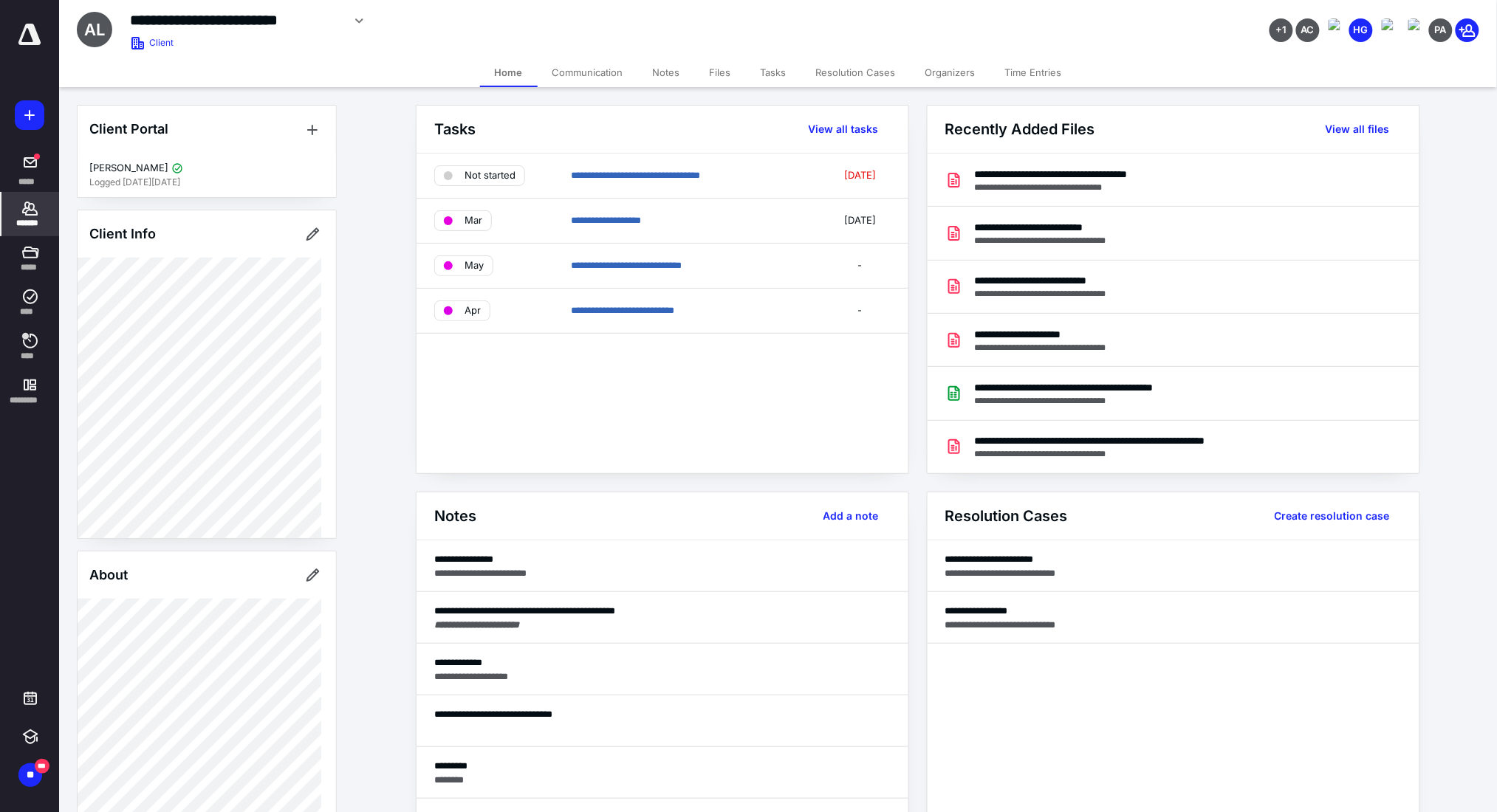 click on "Files" at bounding box center [720, 72] 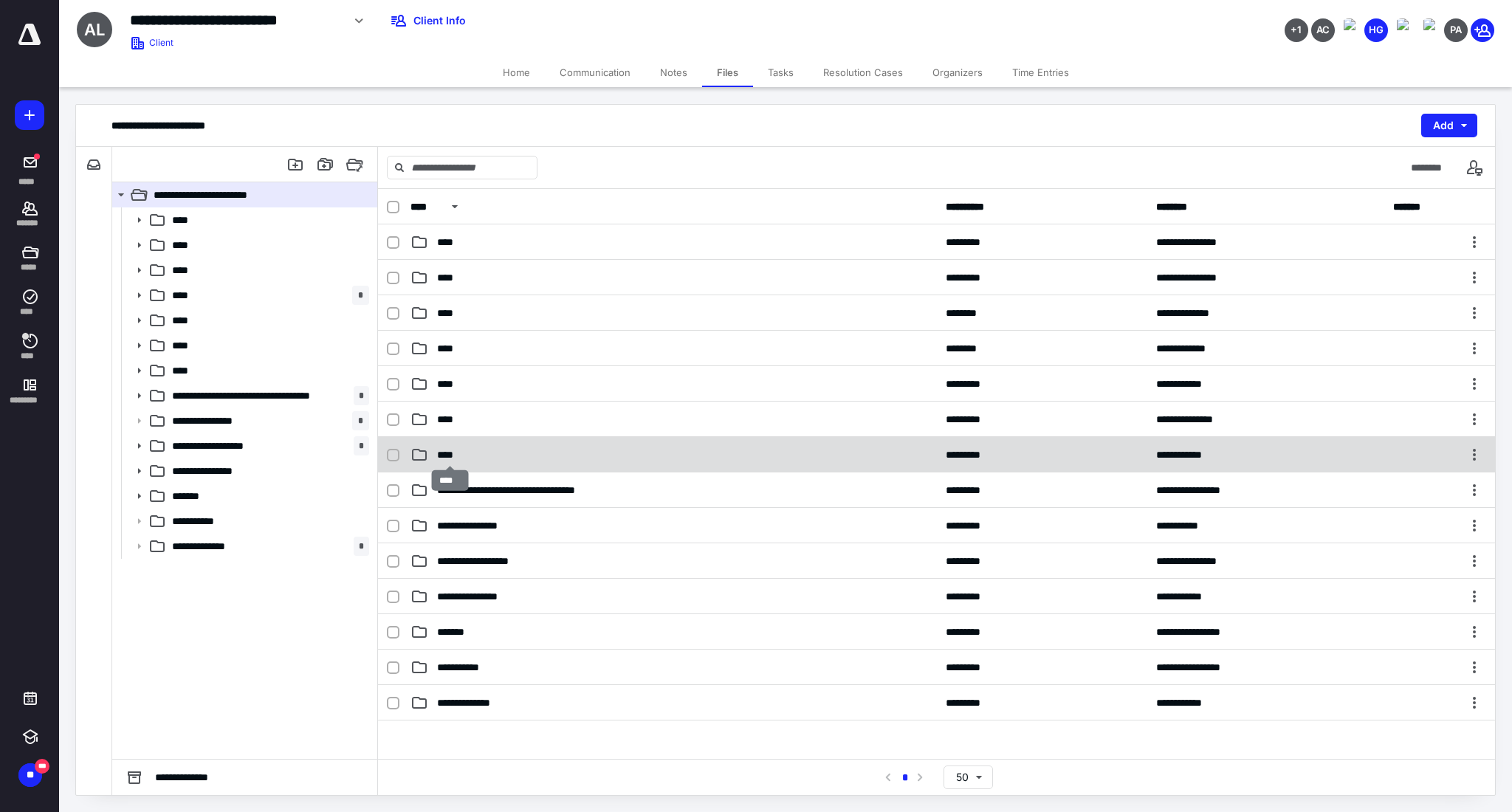 click on "****" at bounding box center [450, 455] 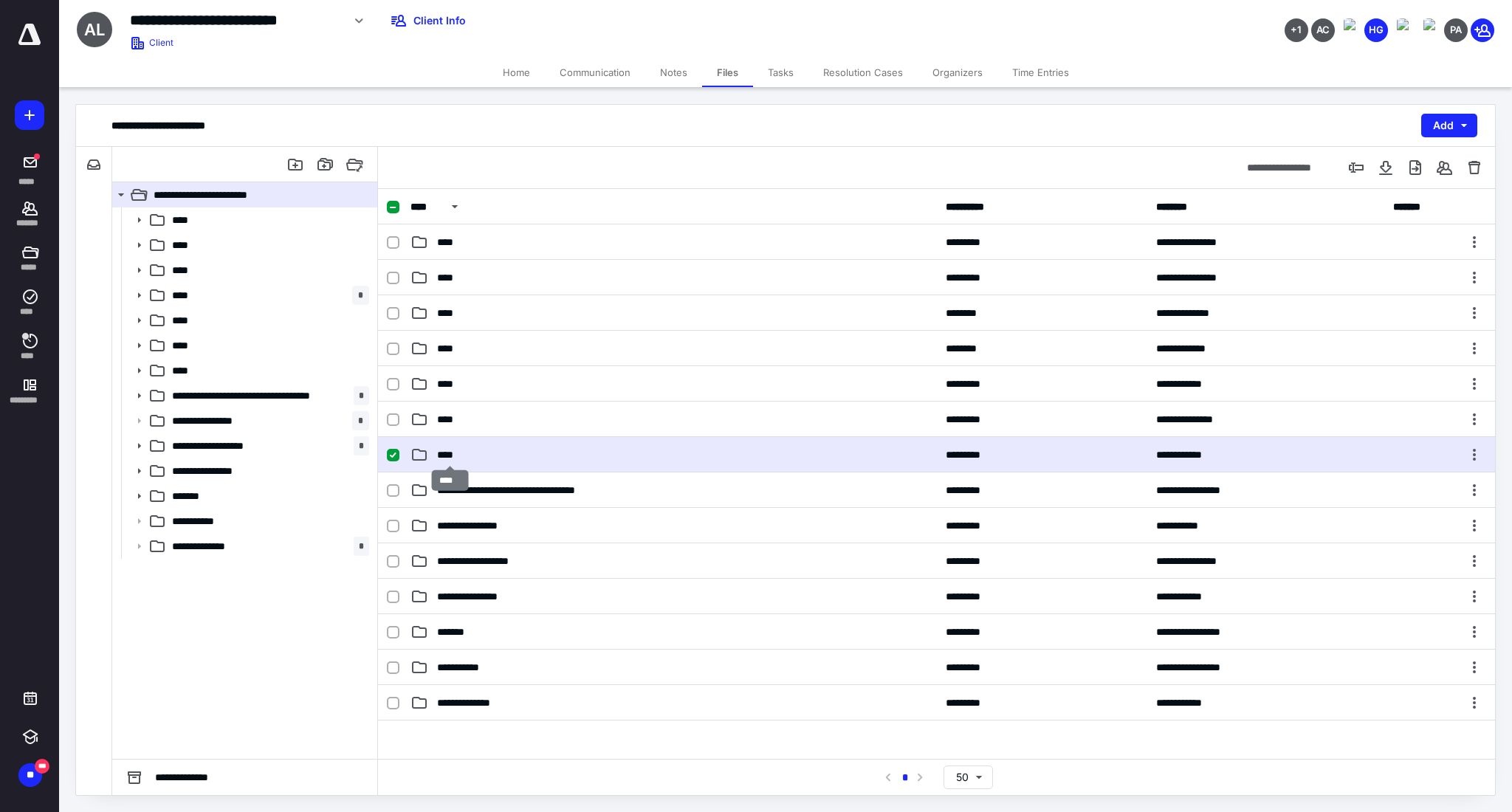 click on "****" at bounding box center (450, 455) 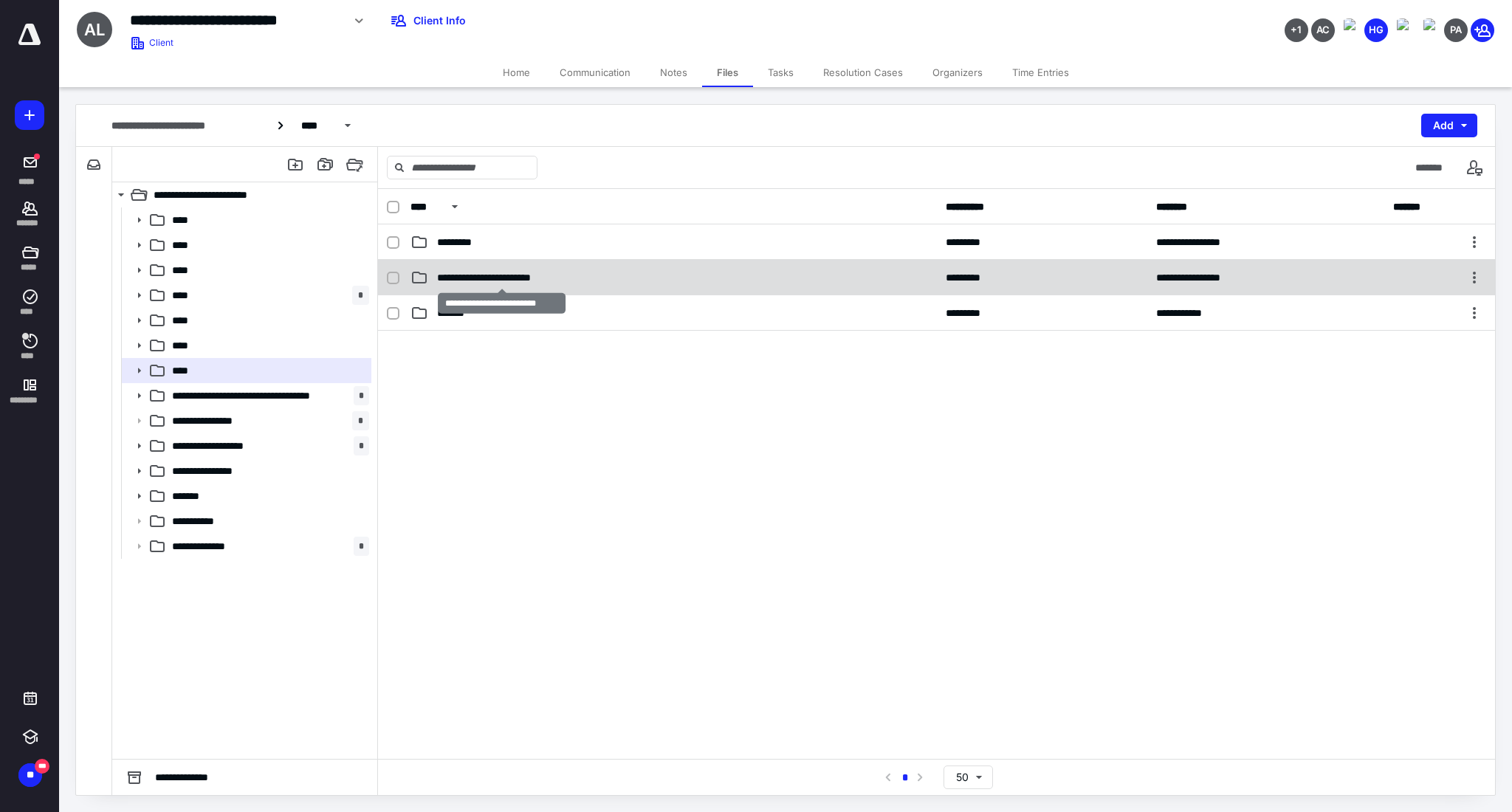 click on "**********" at bounding box center [501, 278] 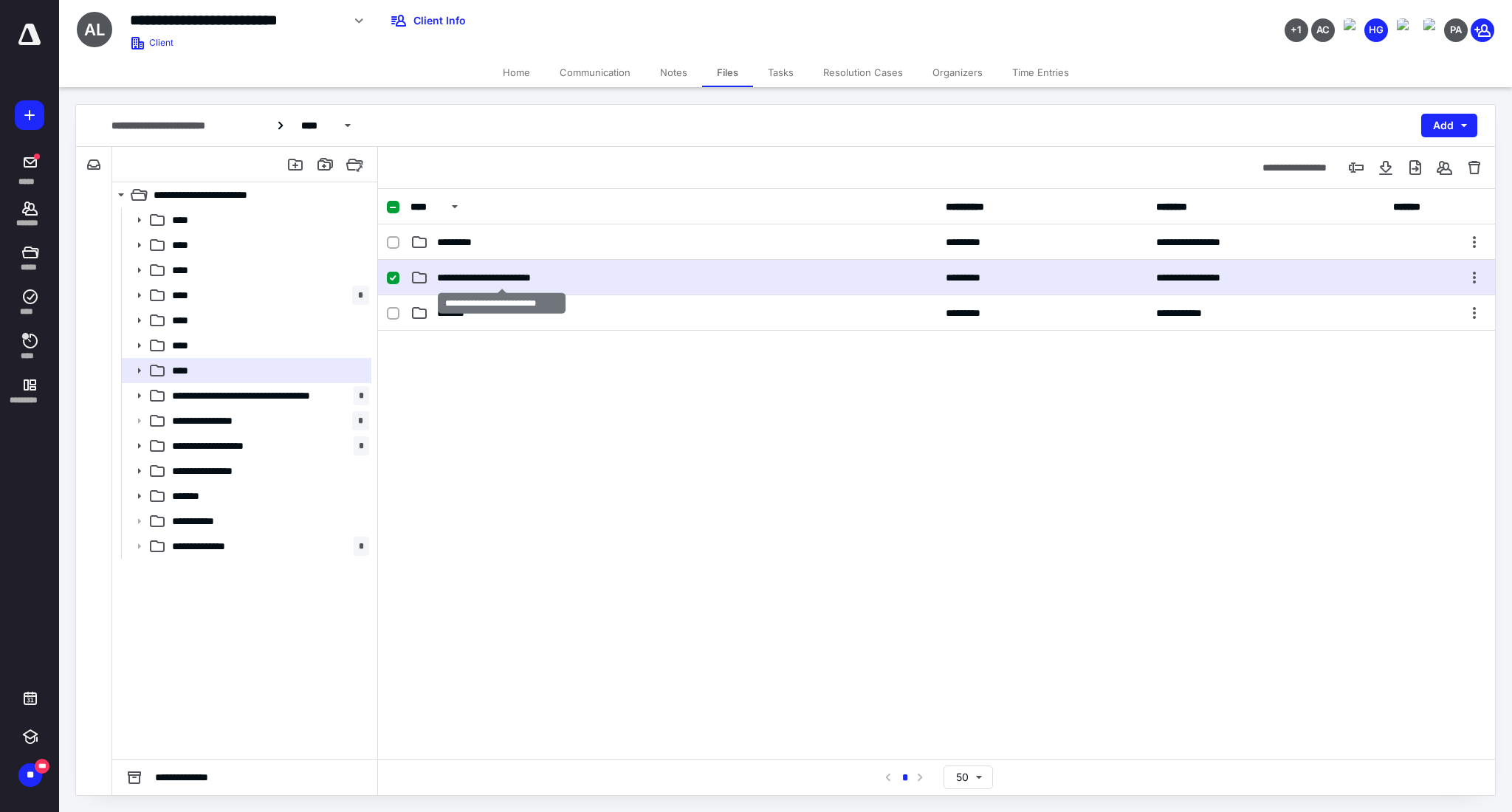 click on "**********" at bounding box center (501, 278) 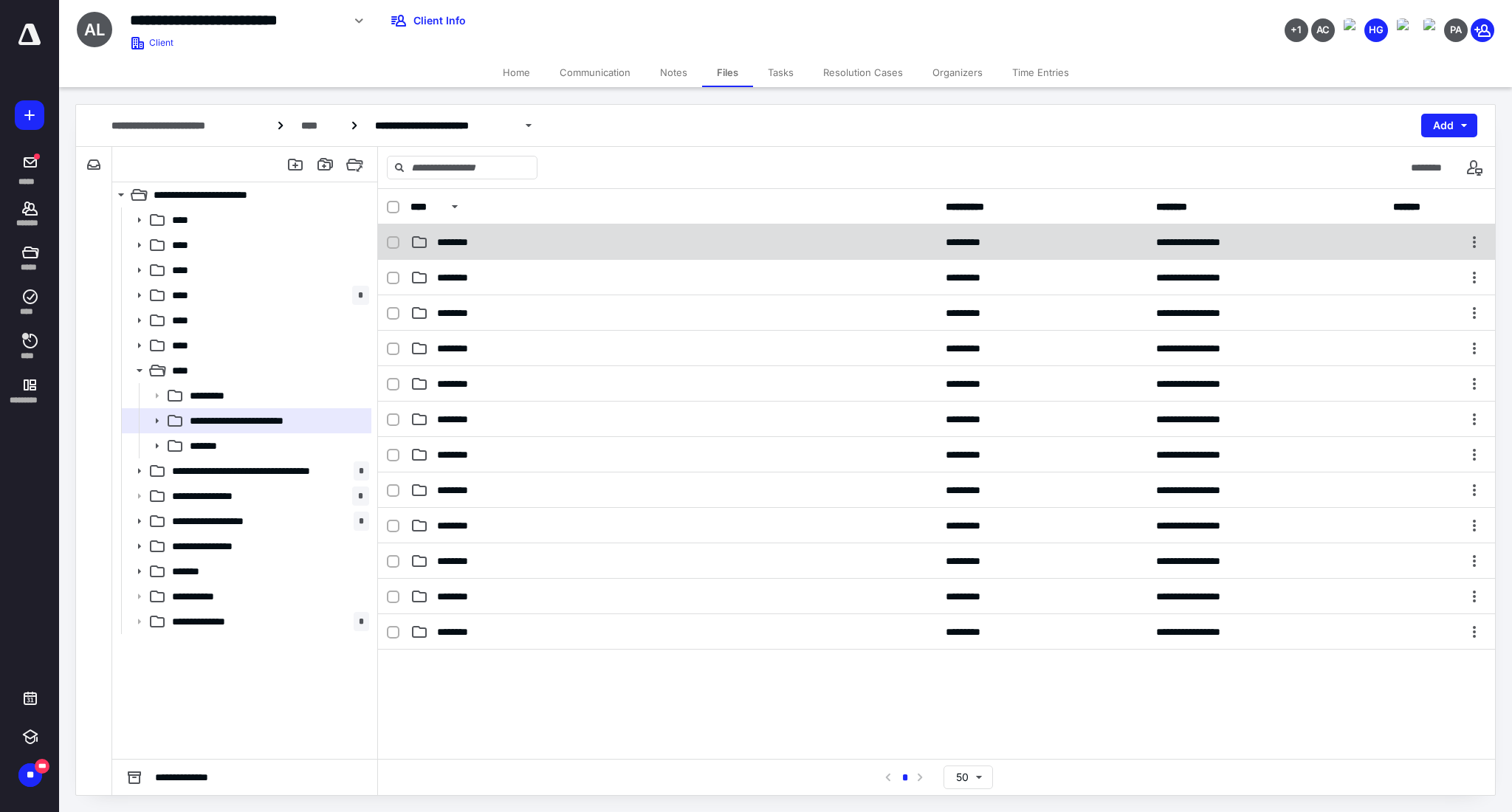 click on "**********" at bounding box center [936, 242] 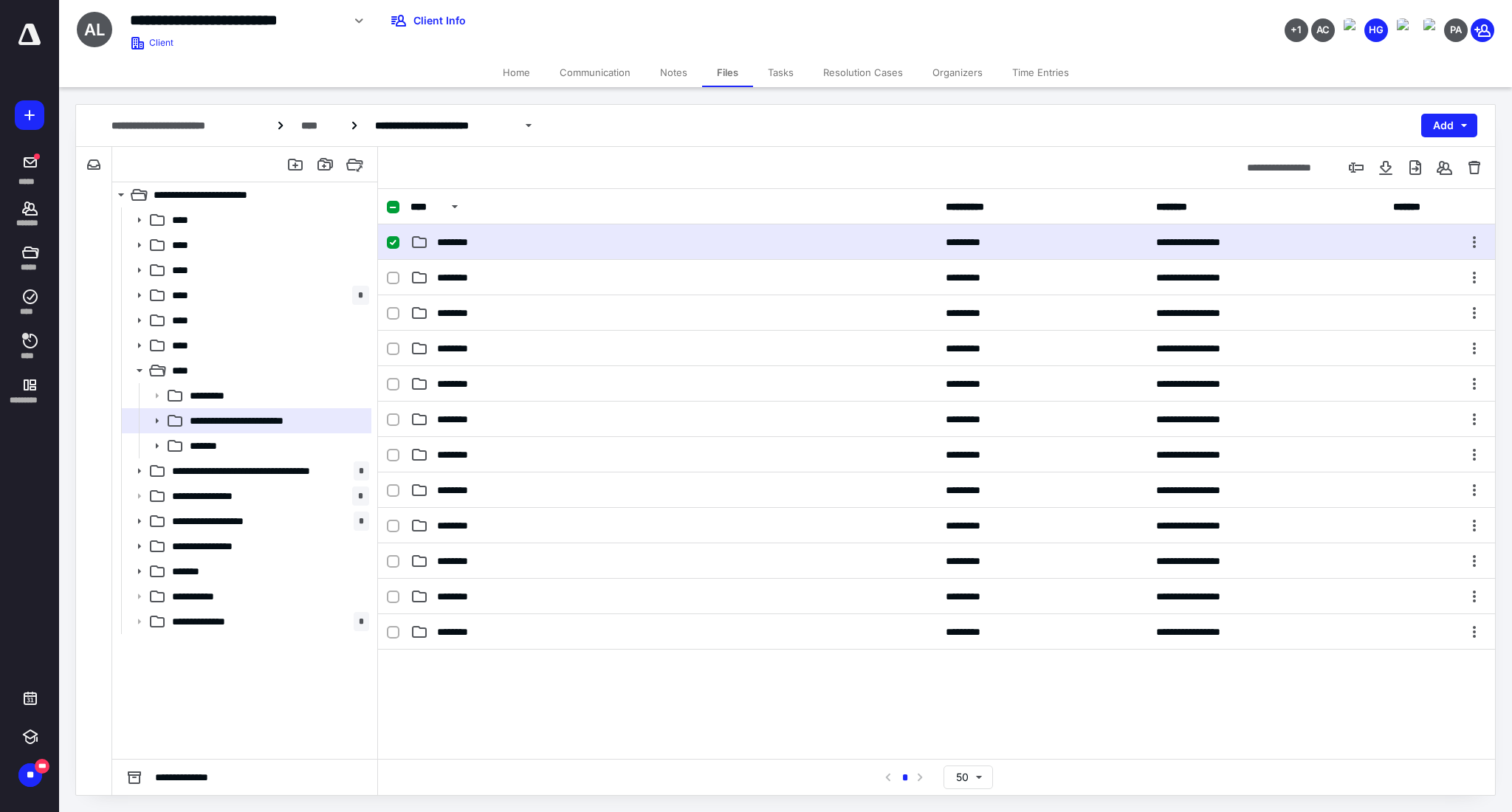 click on "**********" at bounding box center (936, 242) 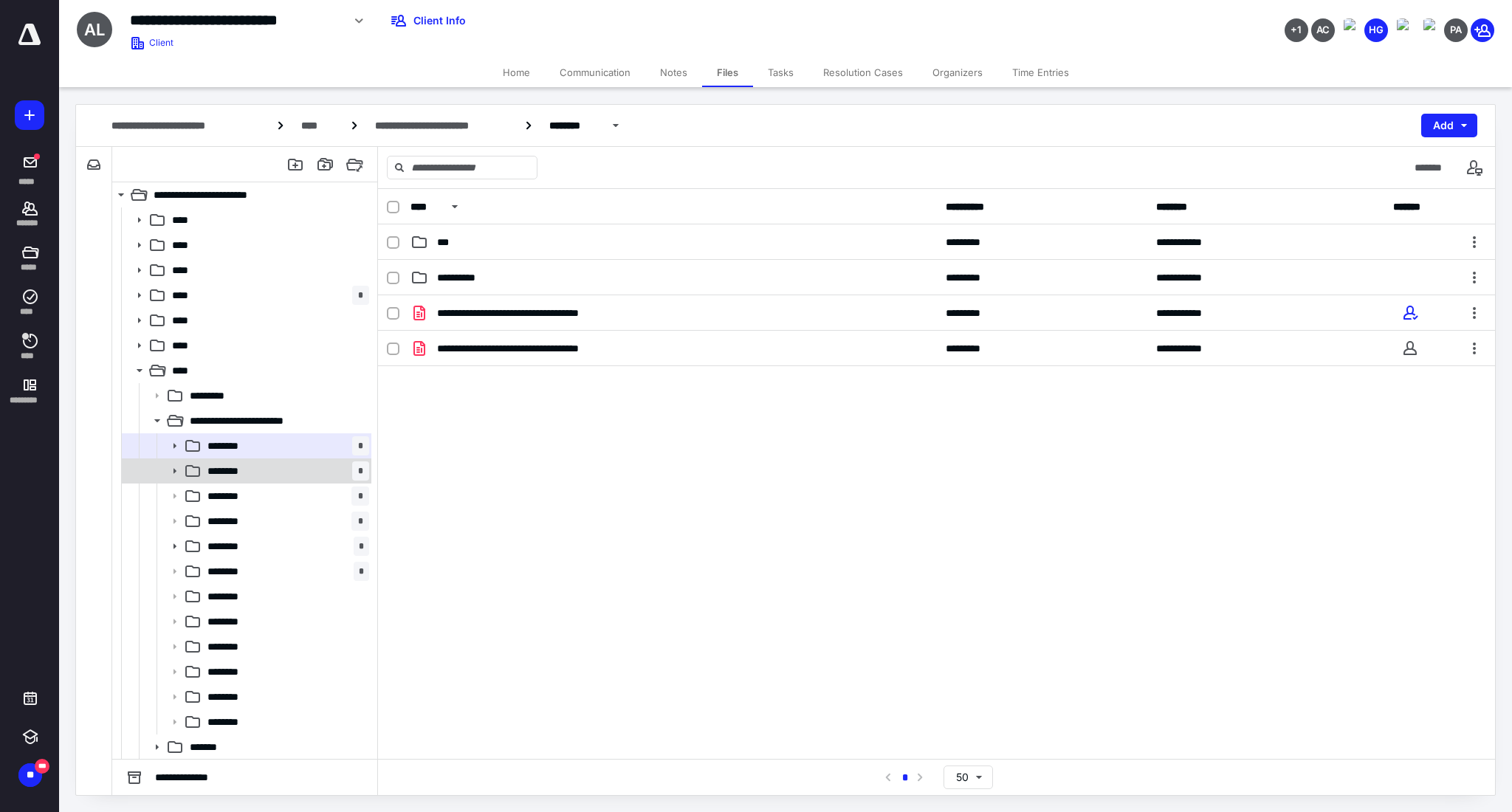 click on "******** *" at bounding box center [285, 471] 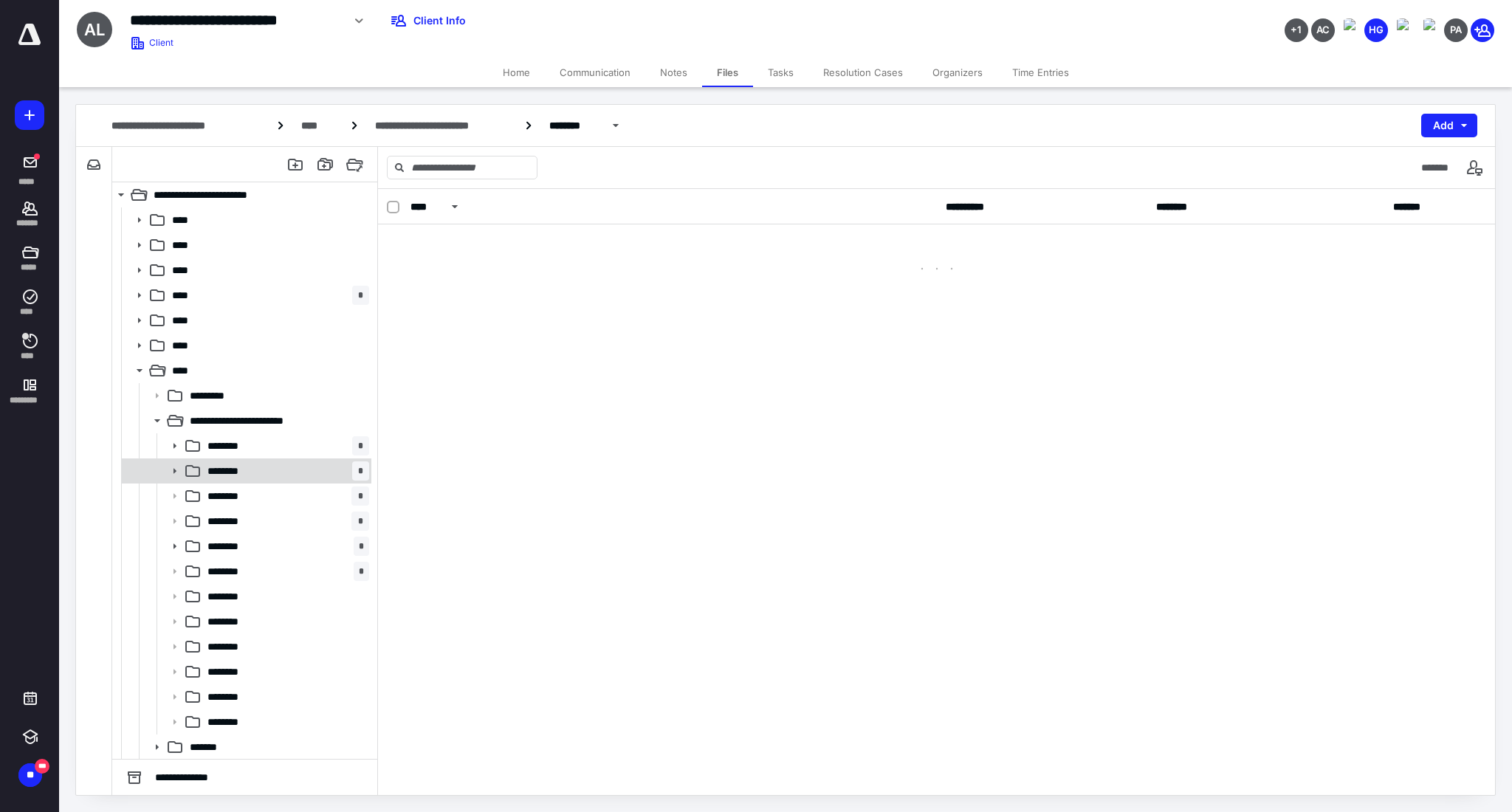 click on "******** *" at bounding box center (285, 471) 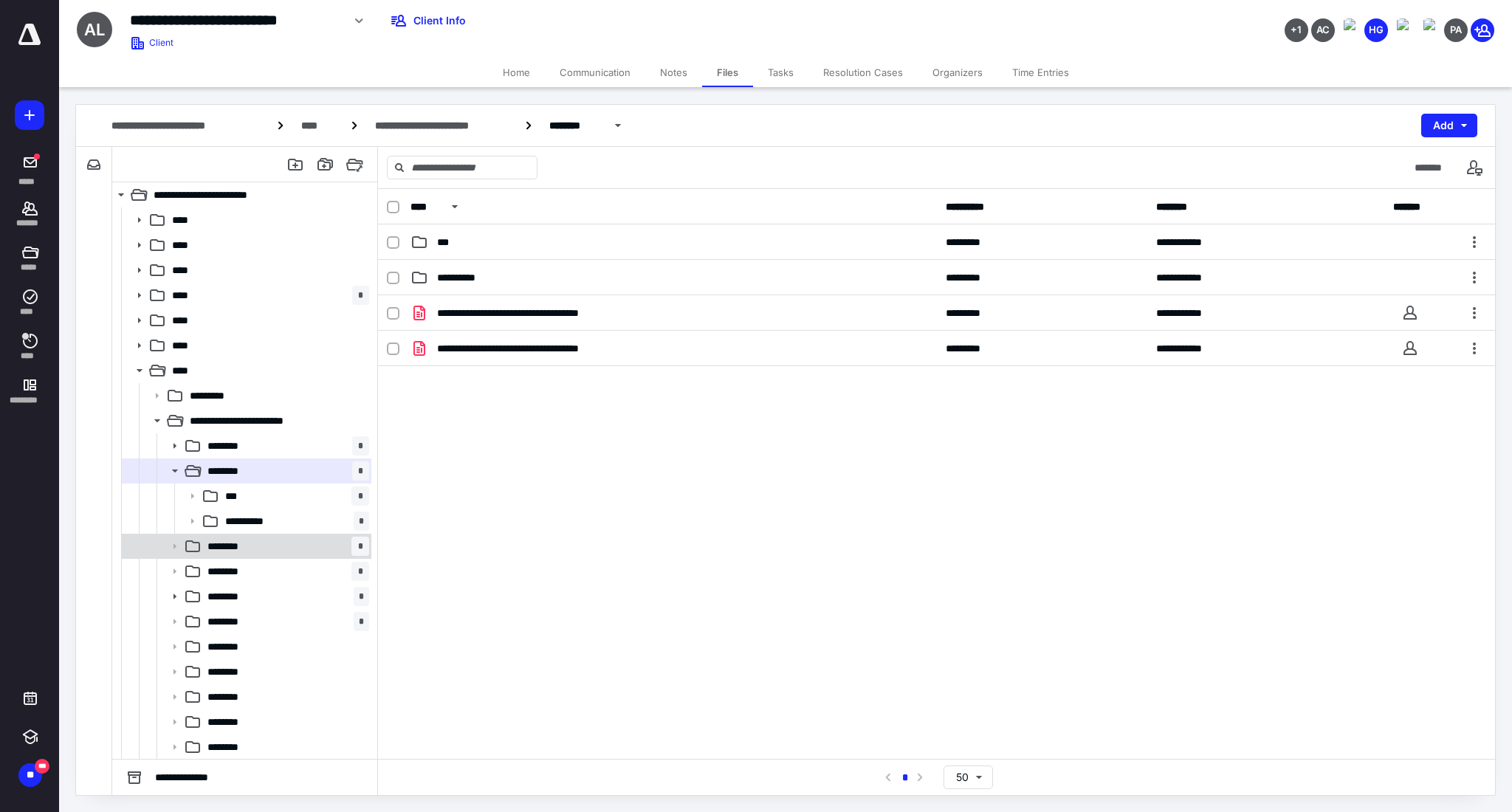 click on "******** *" at bounding box center [285, 546] 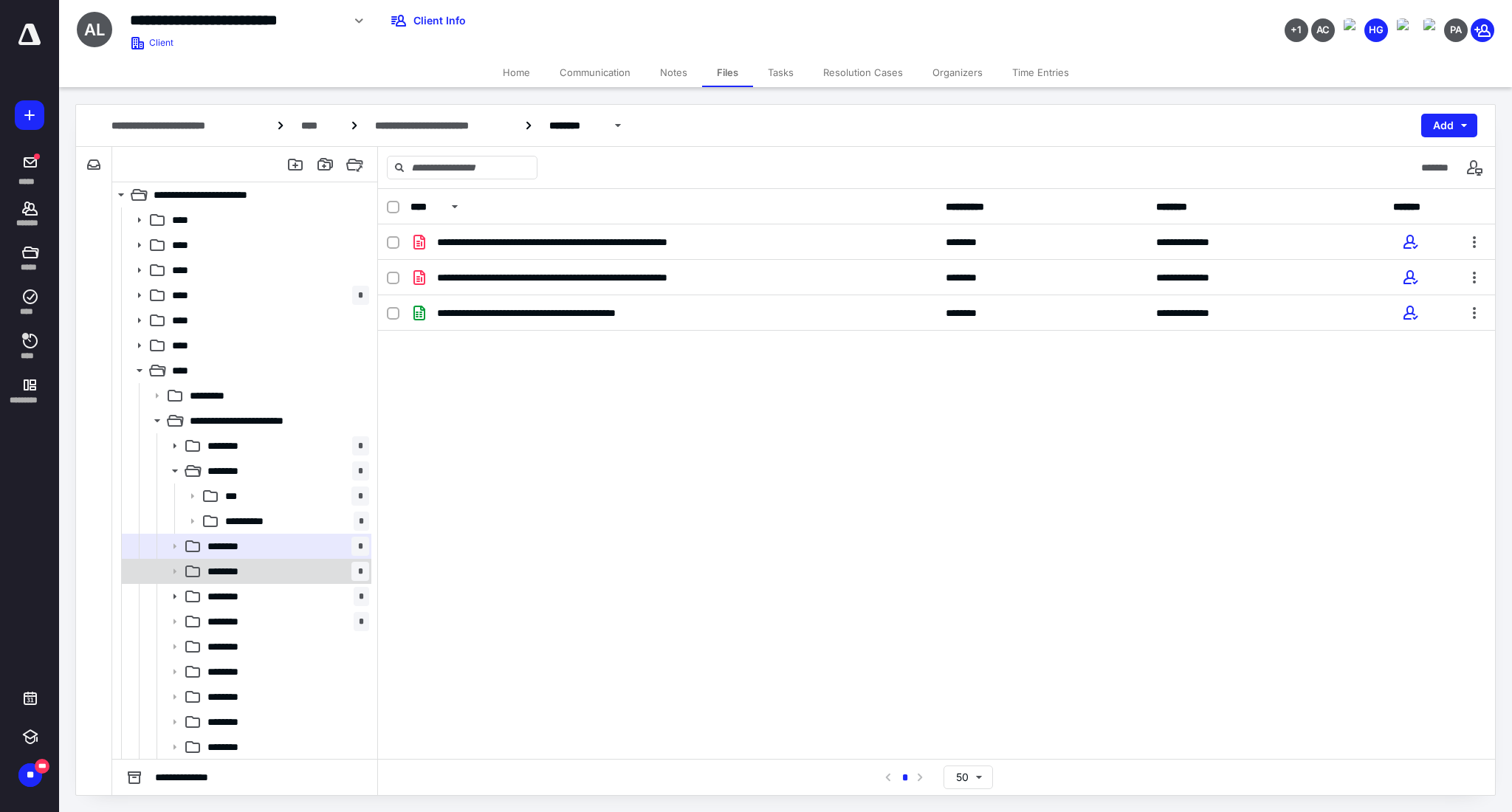 click on "******** *" at bounding box center (285, 571) 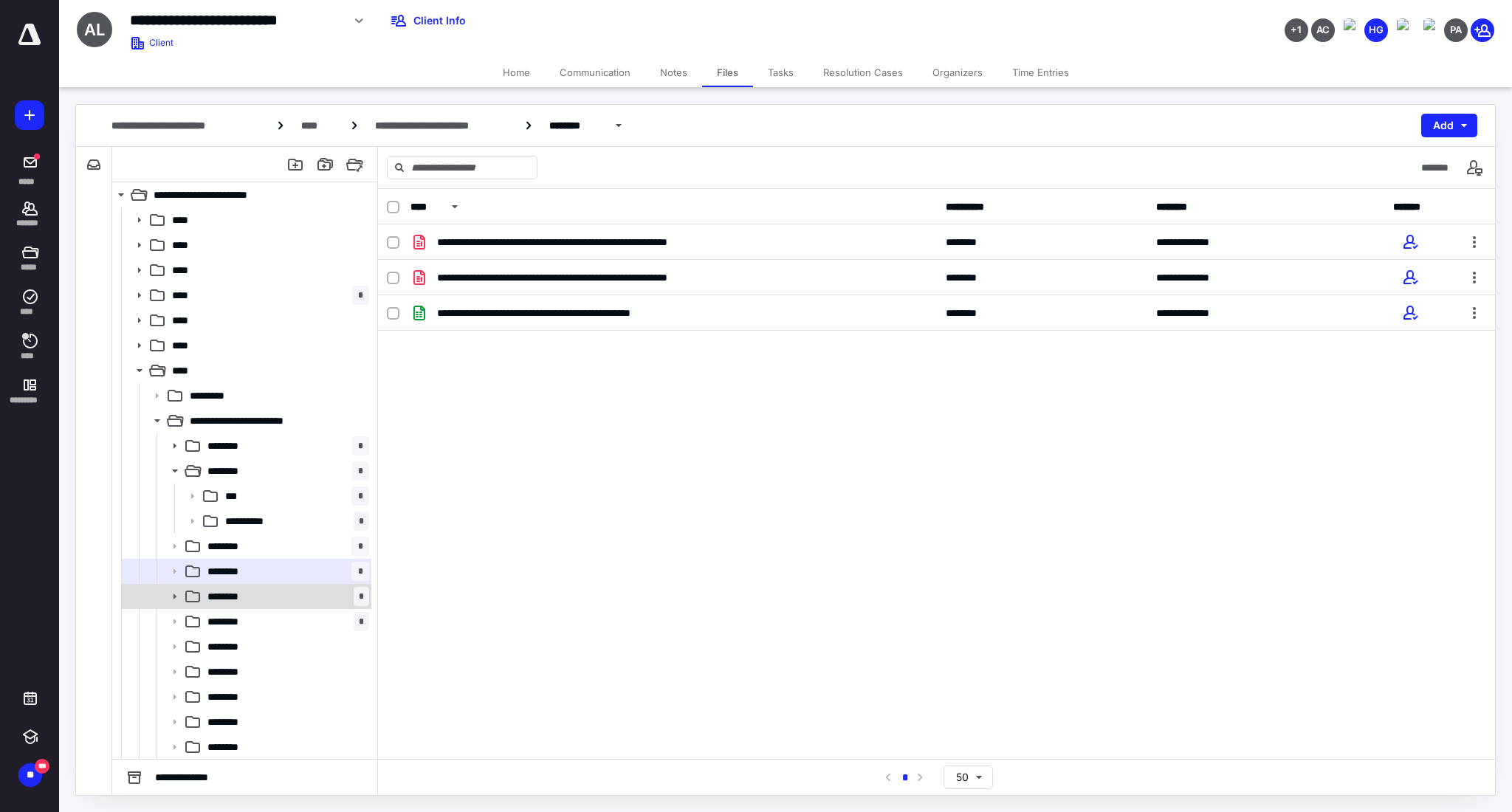 click on "******** *" at bounding box center (285, 596) 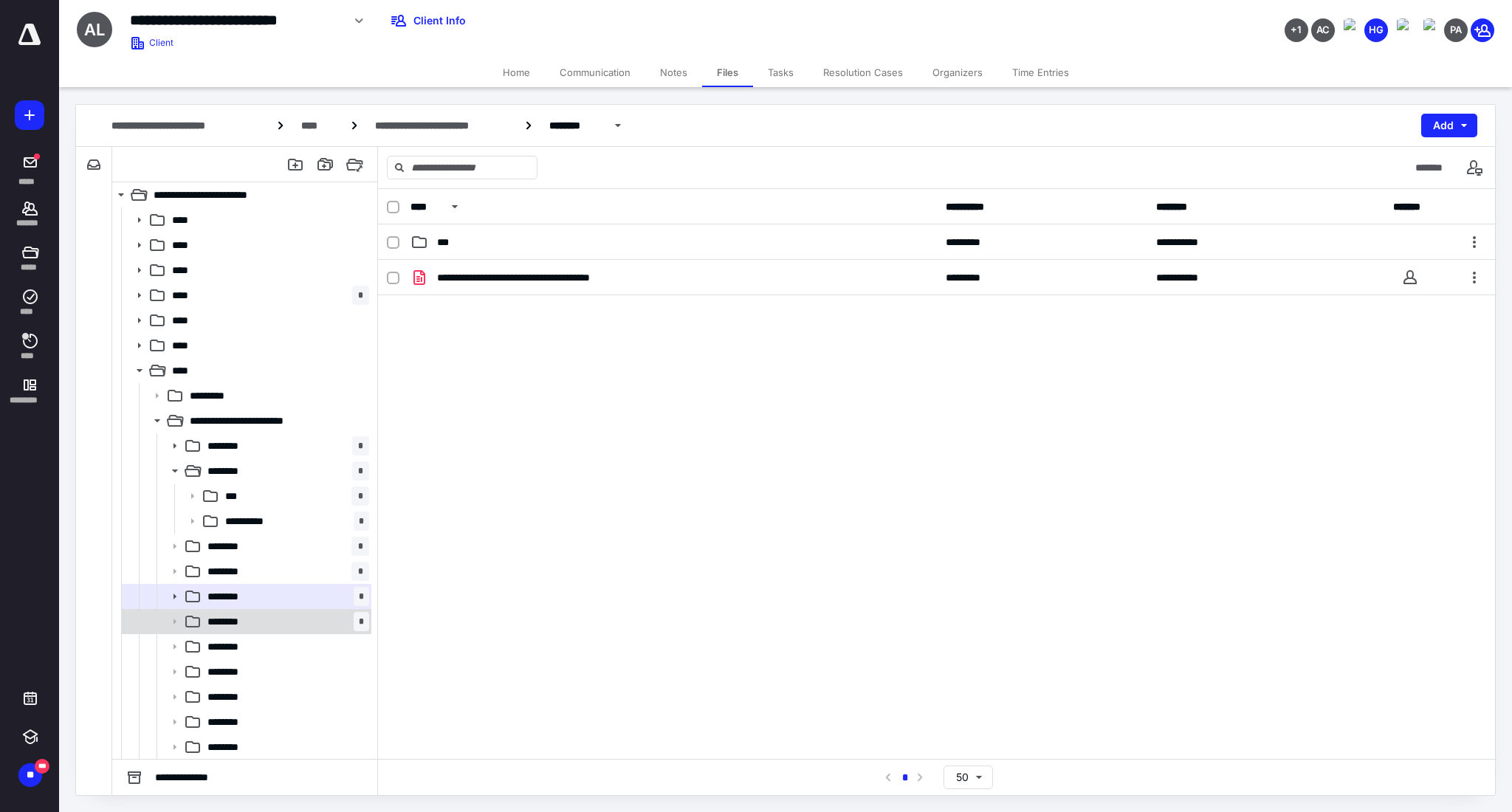 click on "******** *" at bounding box center [245, 622] 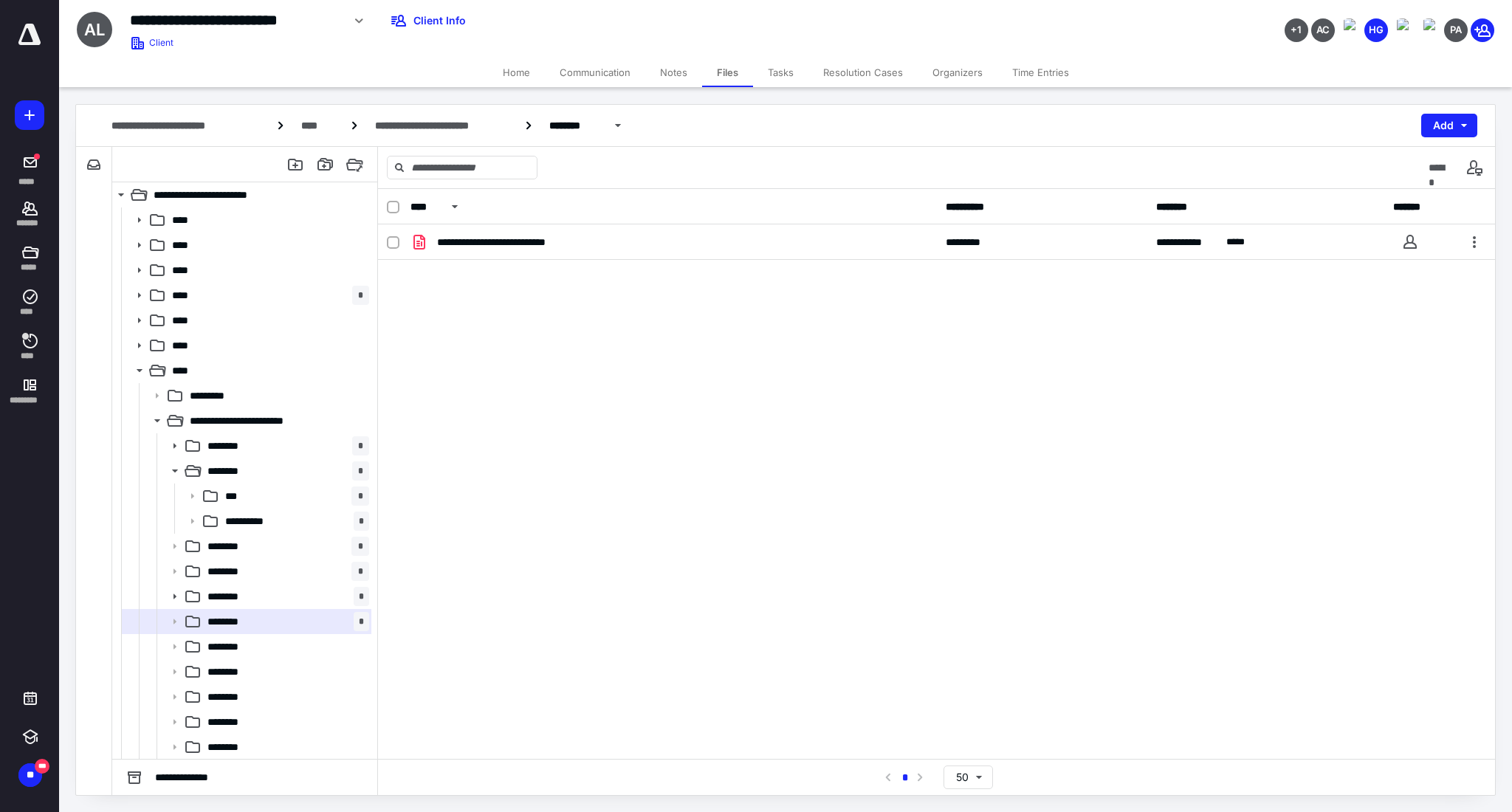 click on "Tasks" at bounding box center [780, 72] 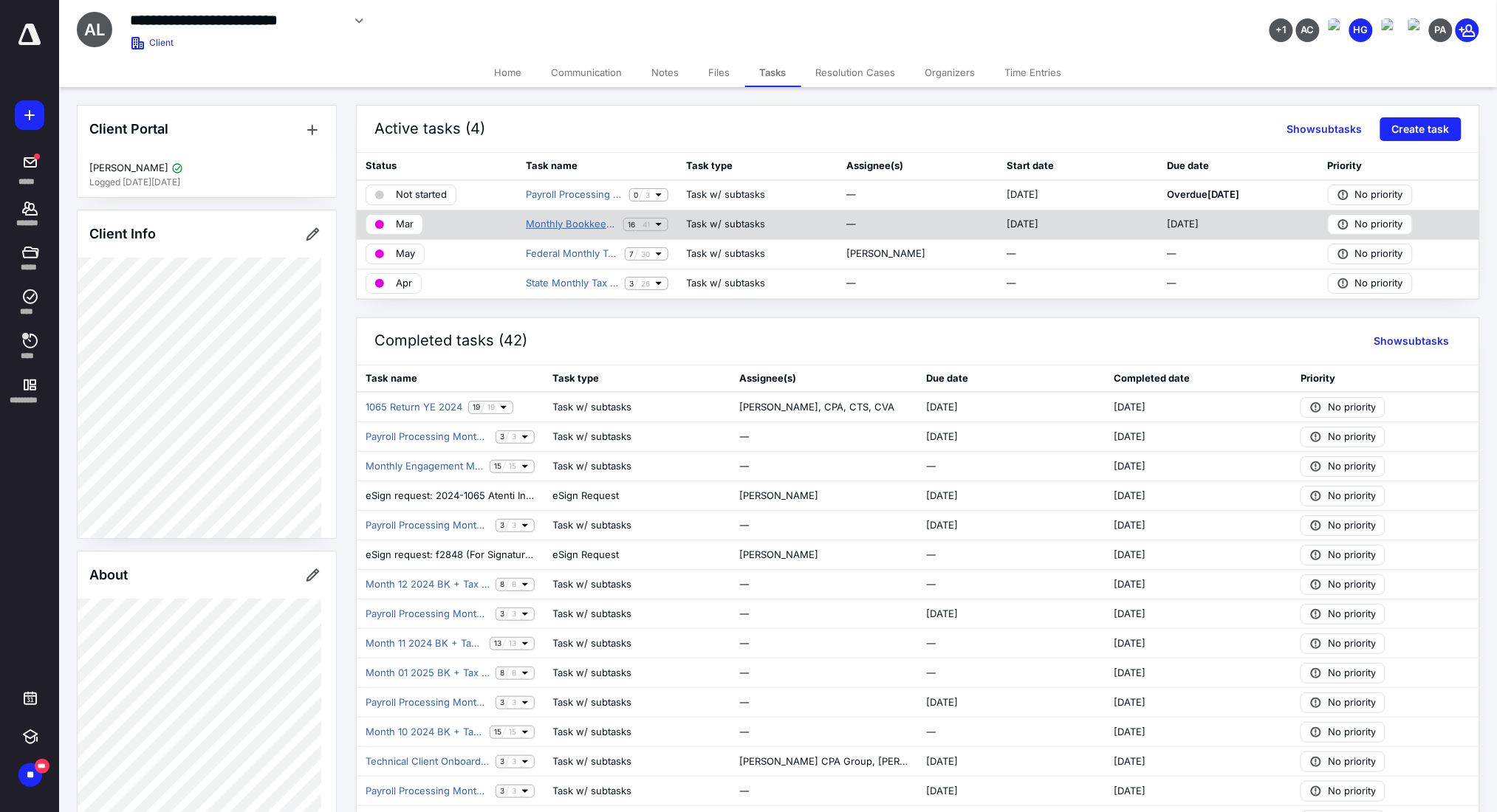 click on "Monthly Bookkeeping" at bounding box center [572, 224] 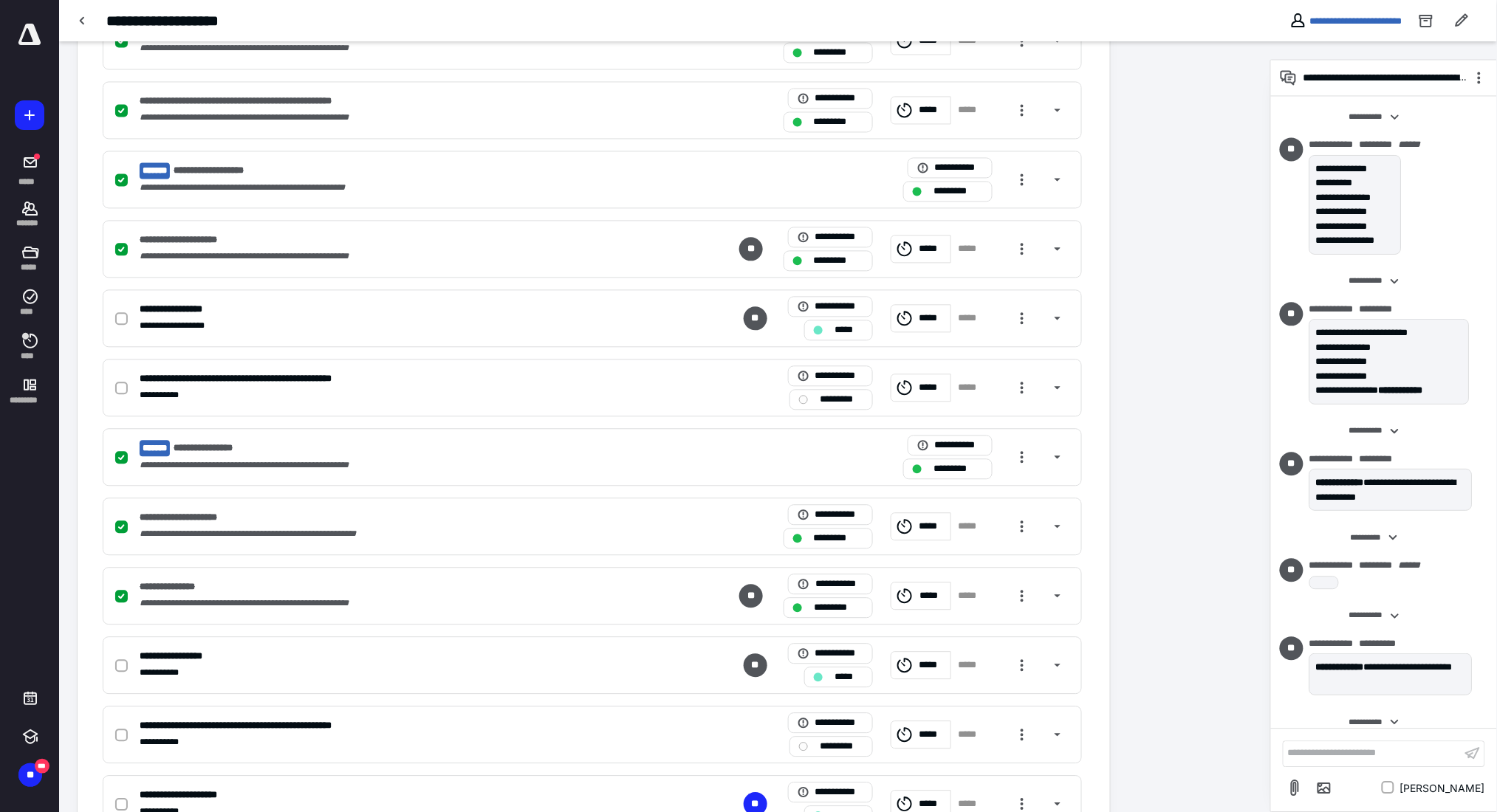 scroll, scrollTop: 1049, scrollLeft: 0, axis: vertical 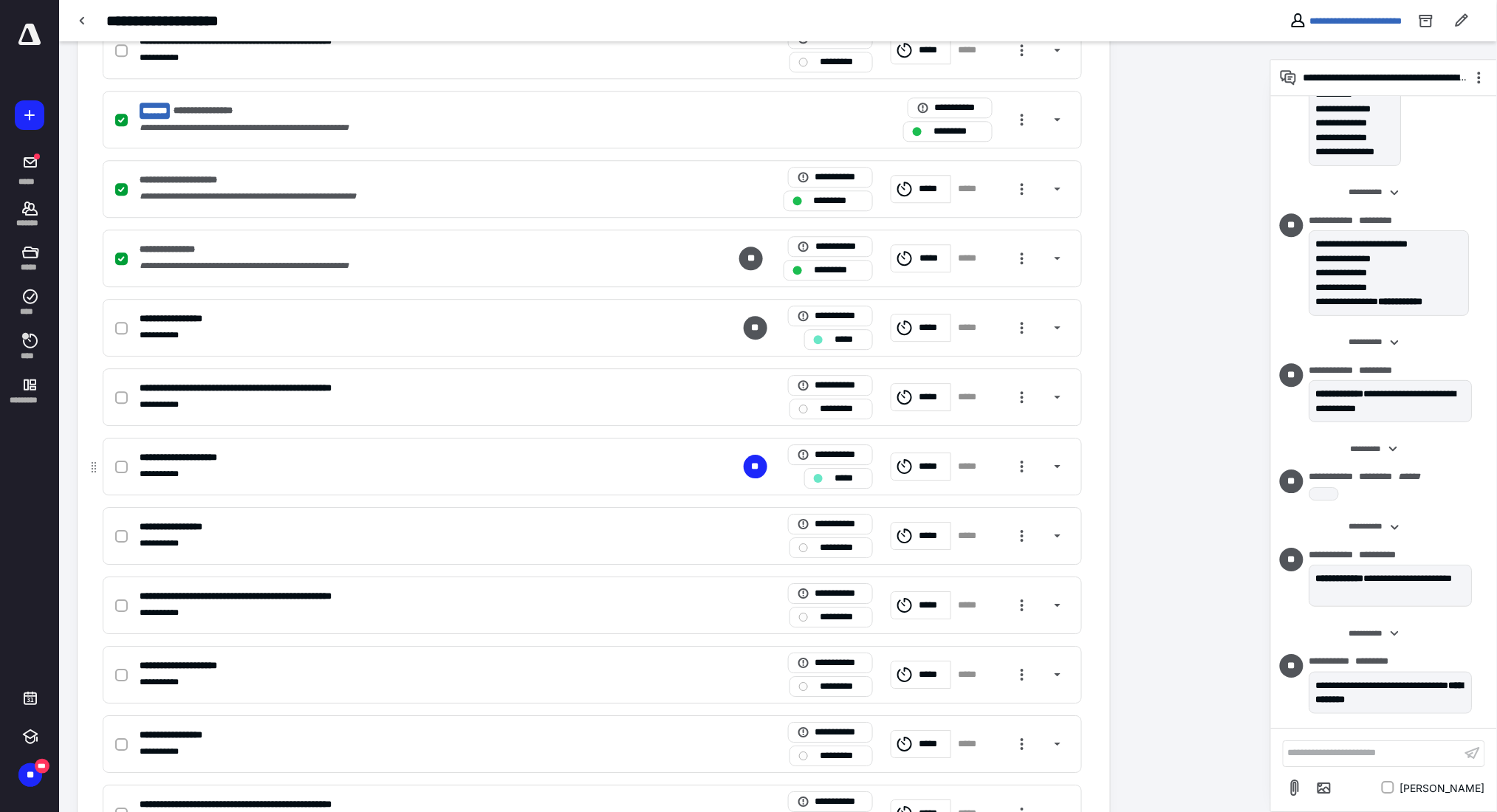 click on "**********" at bounding box center [193, 458] 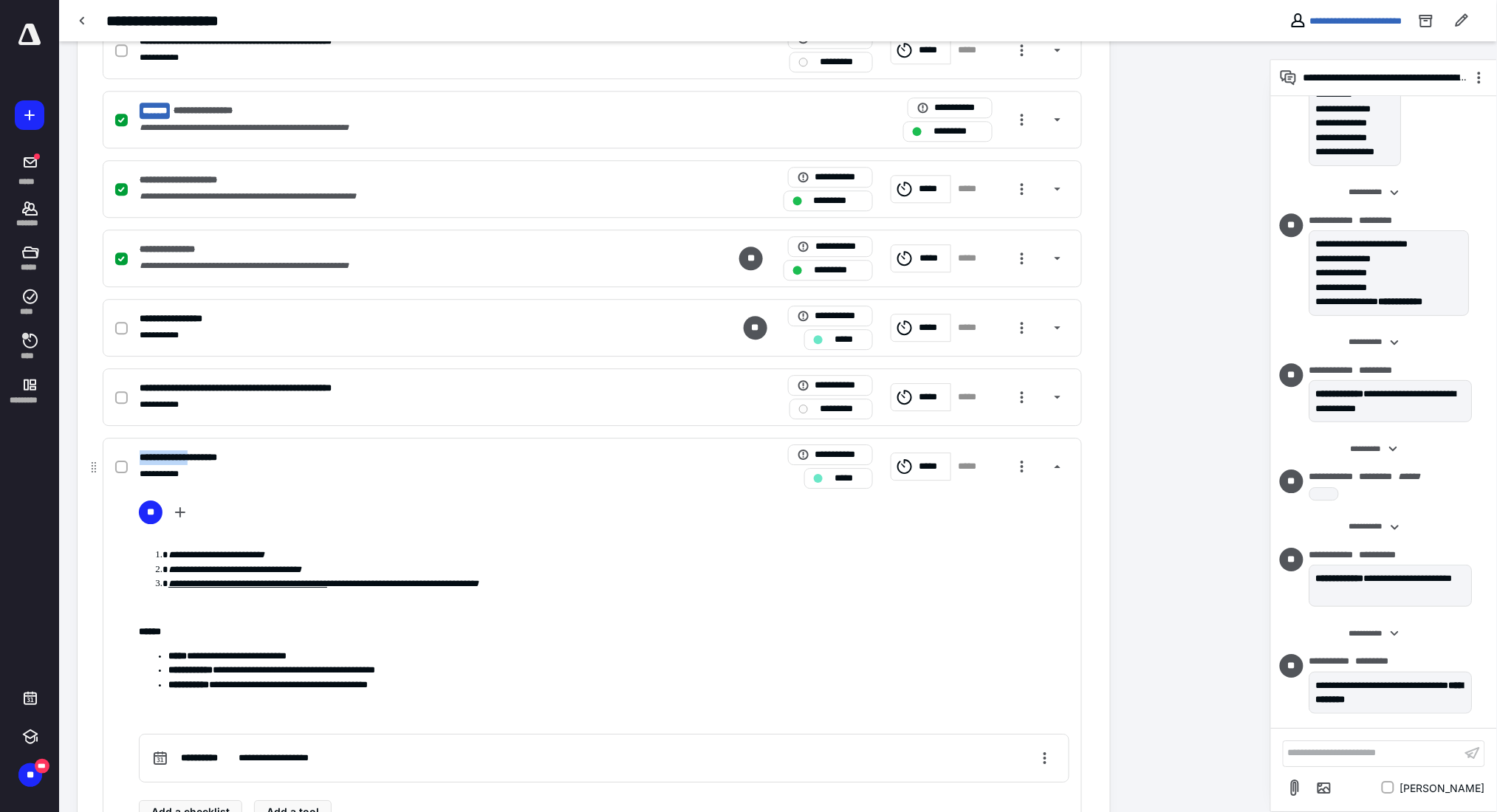 drag, startPoint x: 205, startPoint y: 463, endPoint x: 140, endPoint y: 460, distance: 65.06919 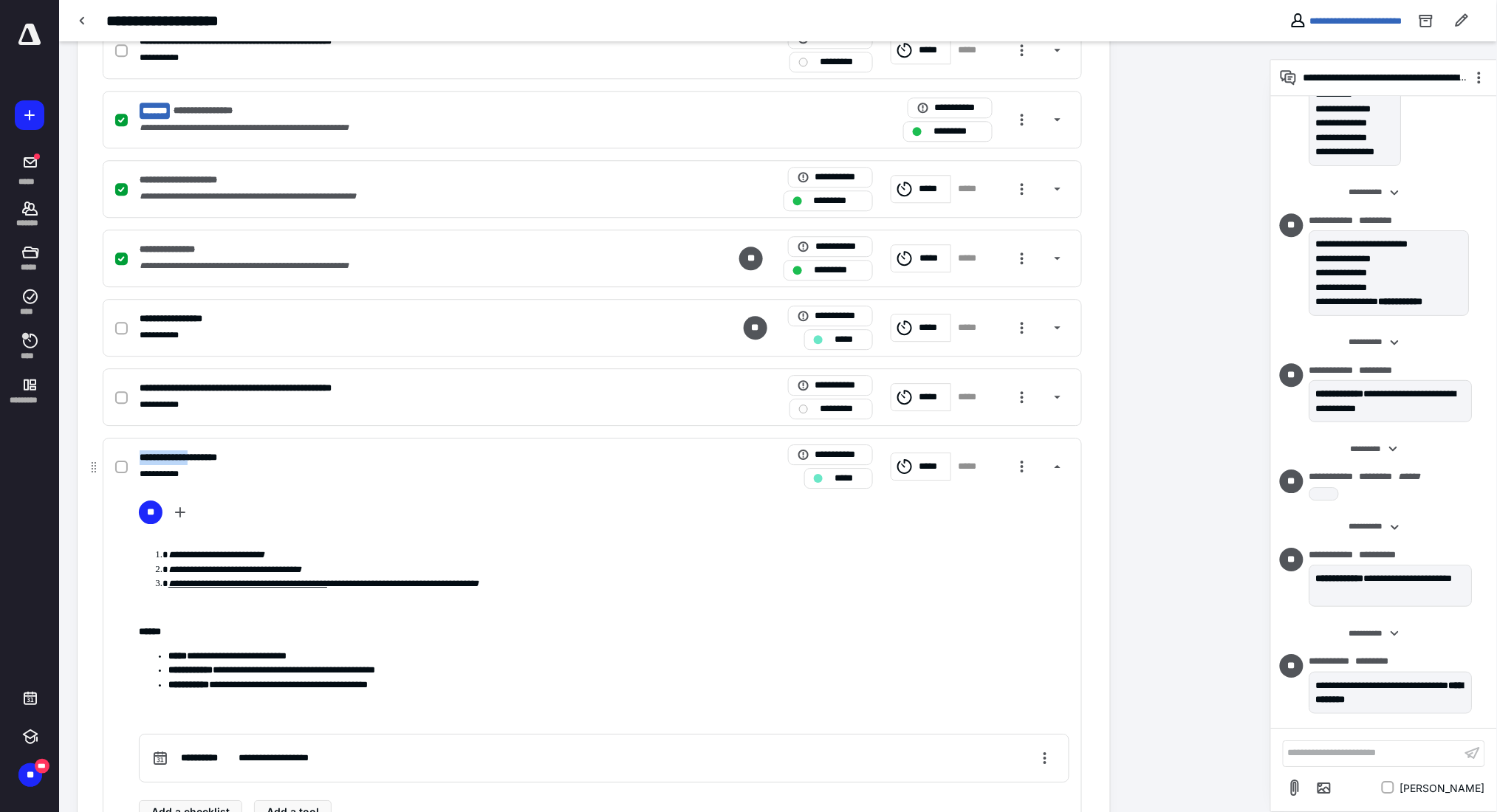 click on "**********" at bounding box center (193, 458) 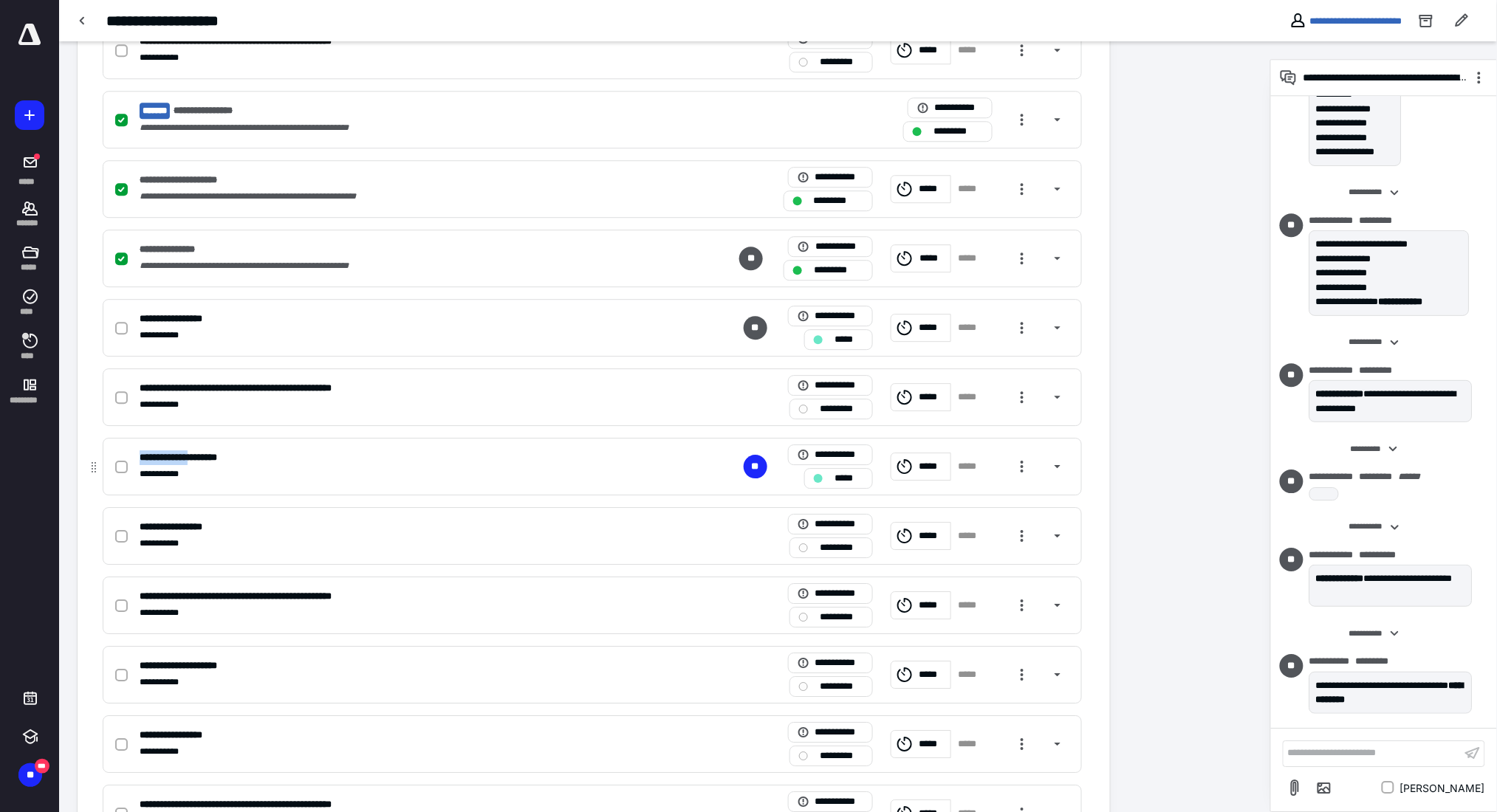 copy on "**********" 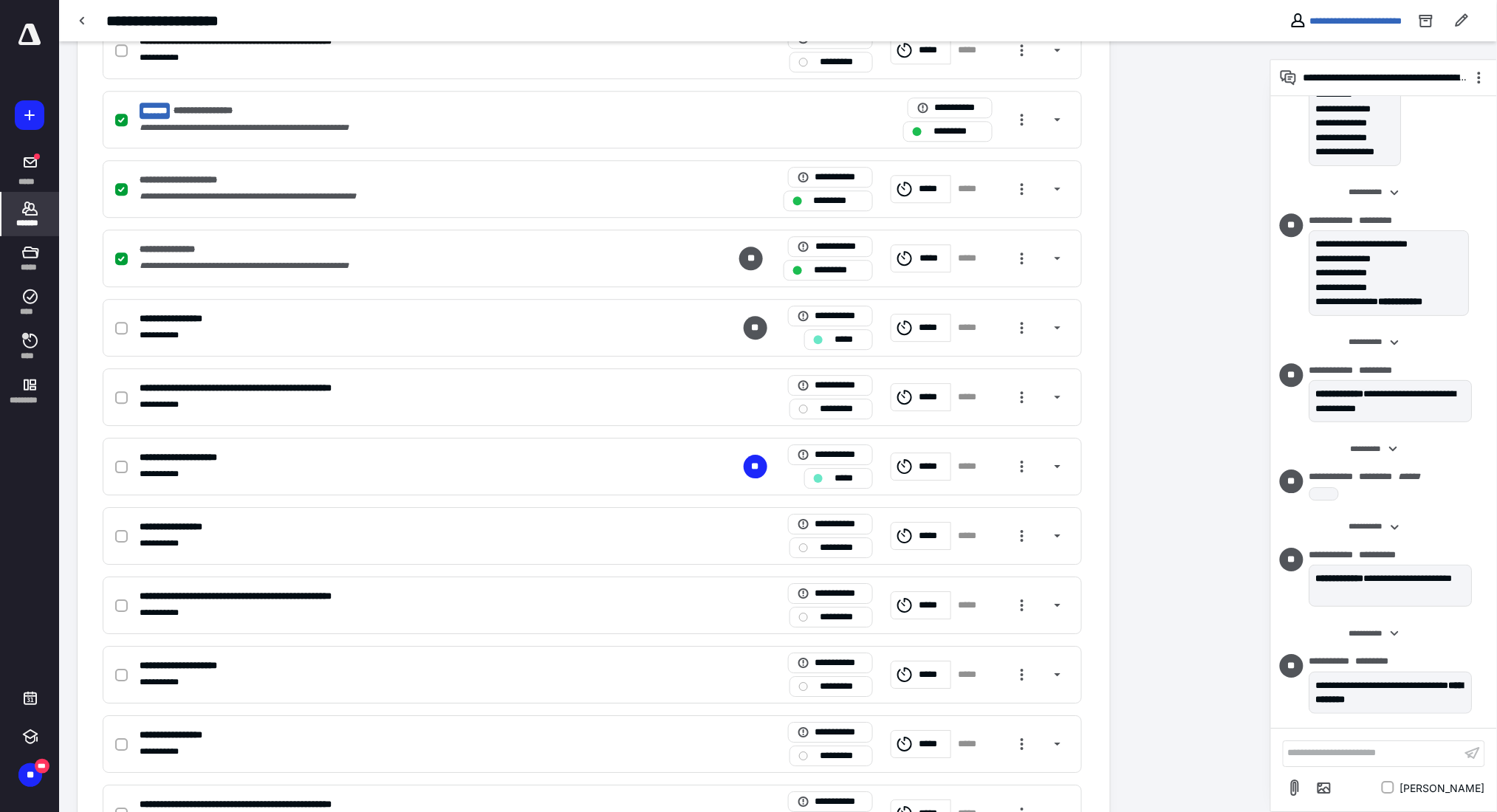click on "*******" at bounding box center (30, 223) 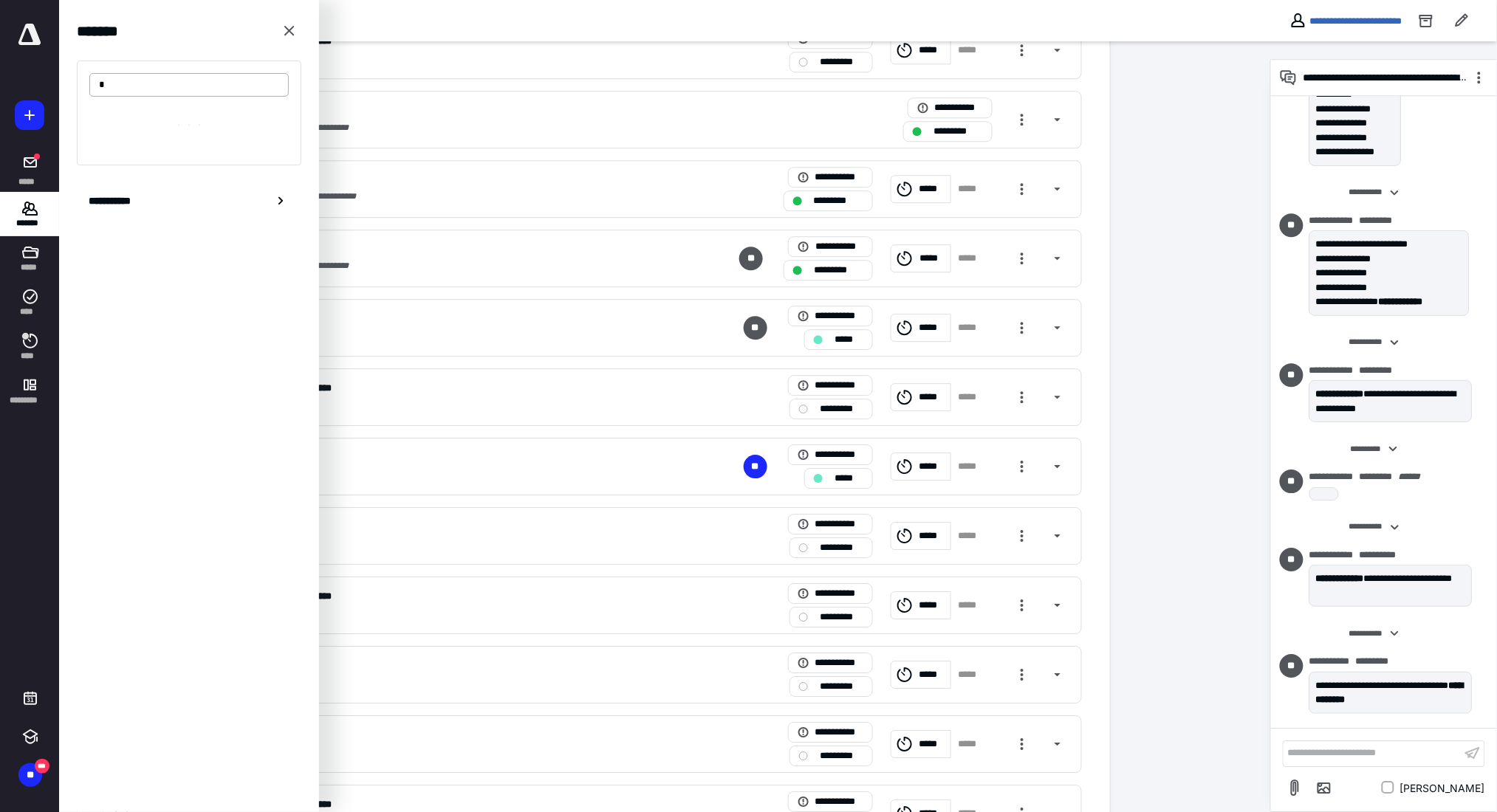 click on "*" at bounding box center [189, 85] 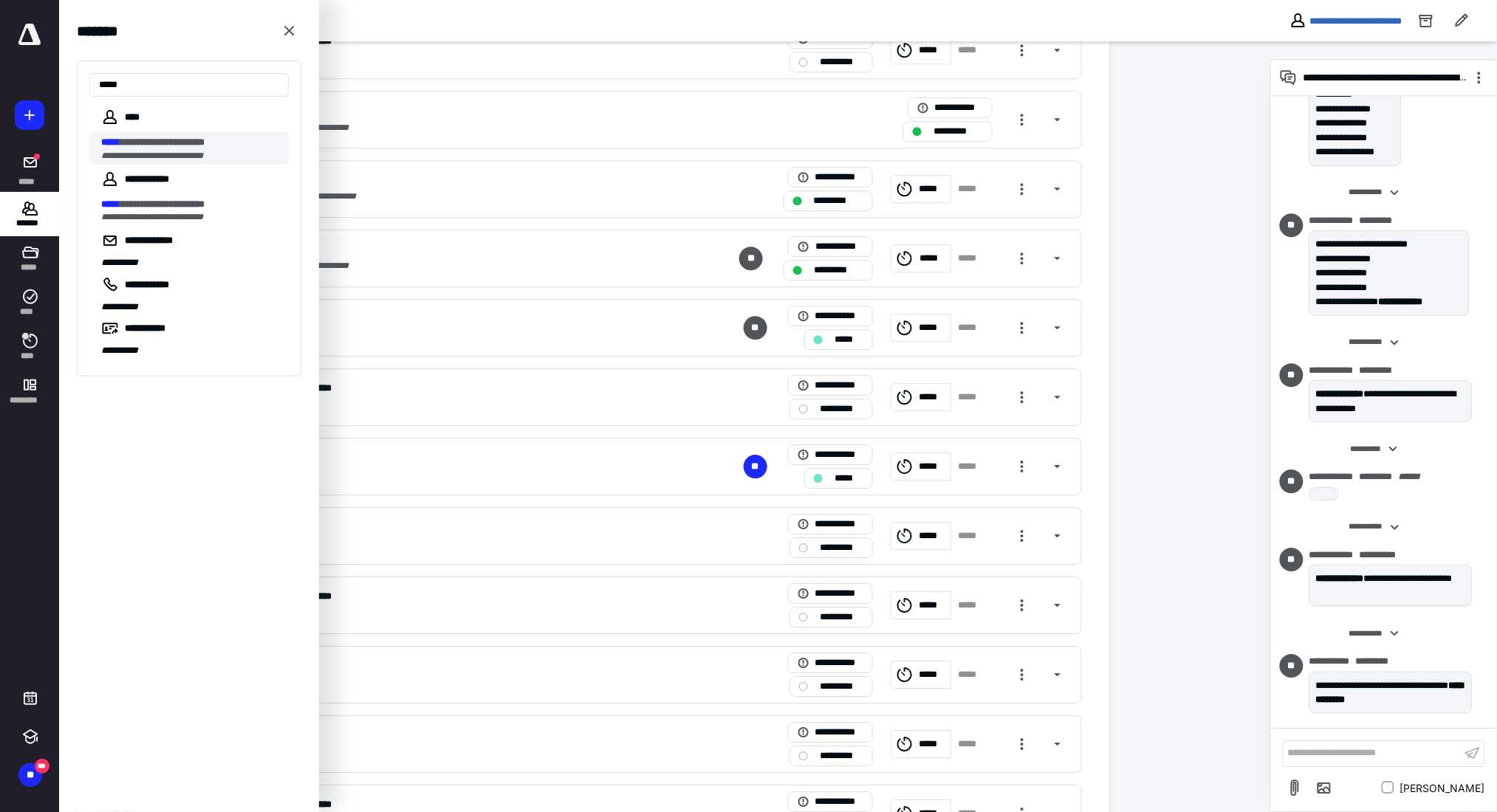type on "*****" 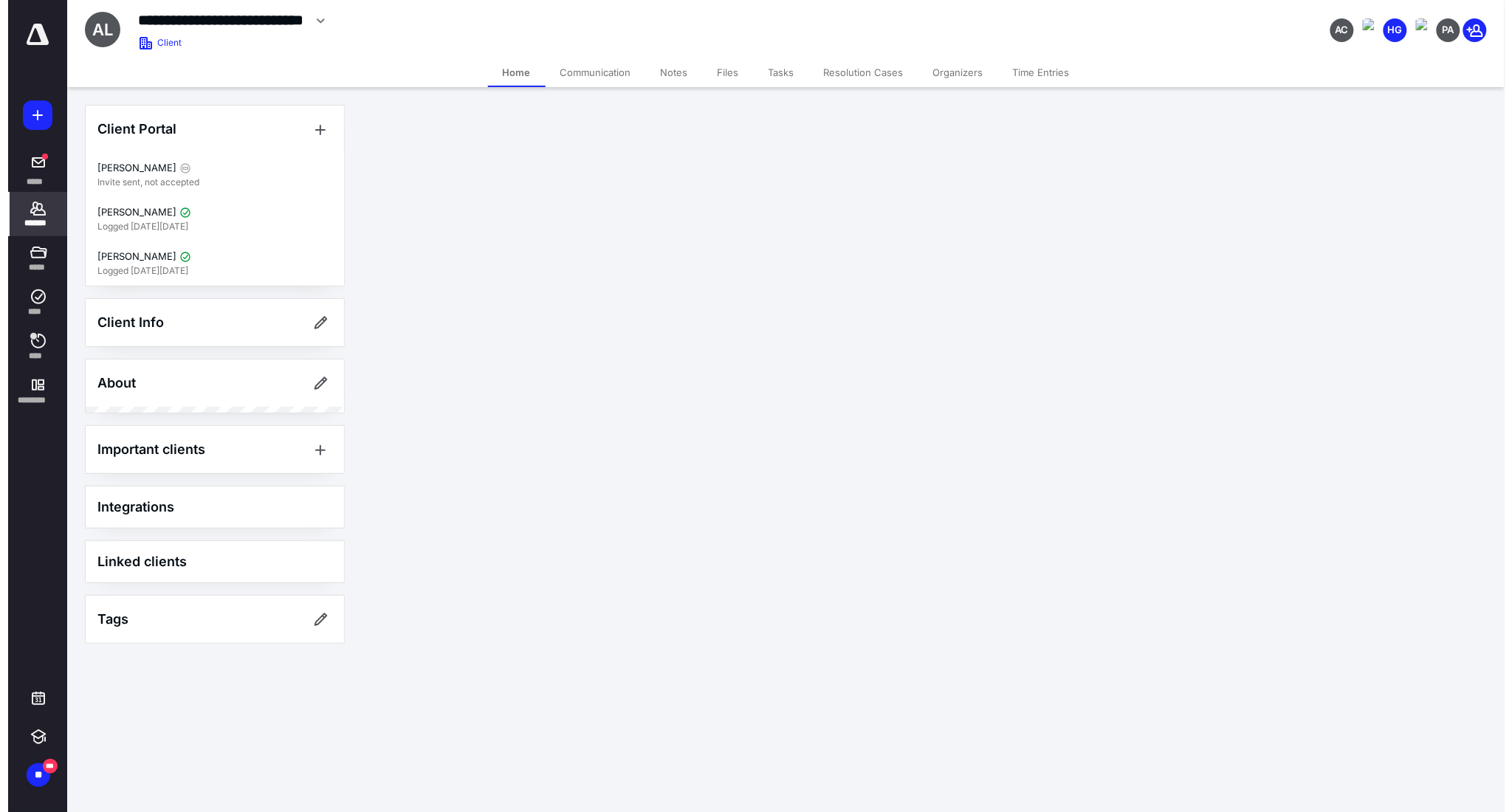 scroll, scrollTop: 0, scrollLeft: 0, axis: both 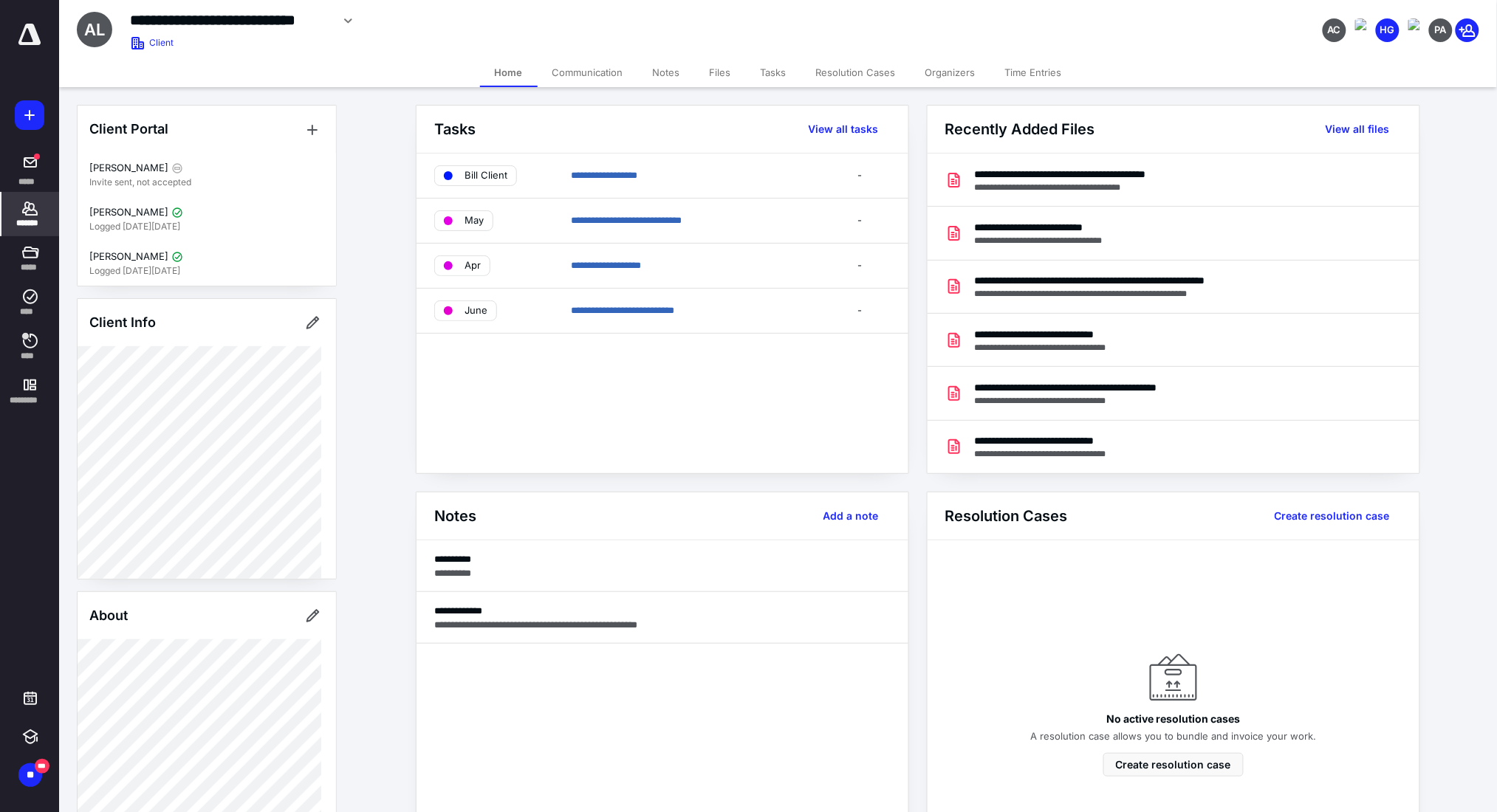 click on "Files" at bounding box center [720, 72] 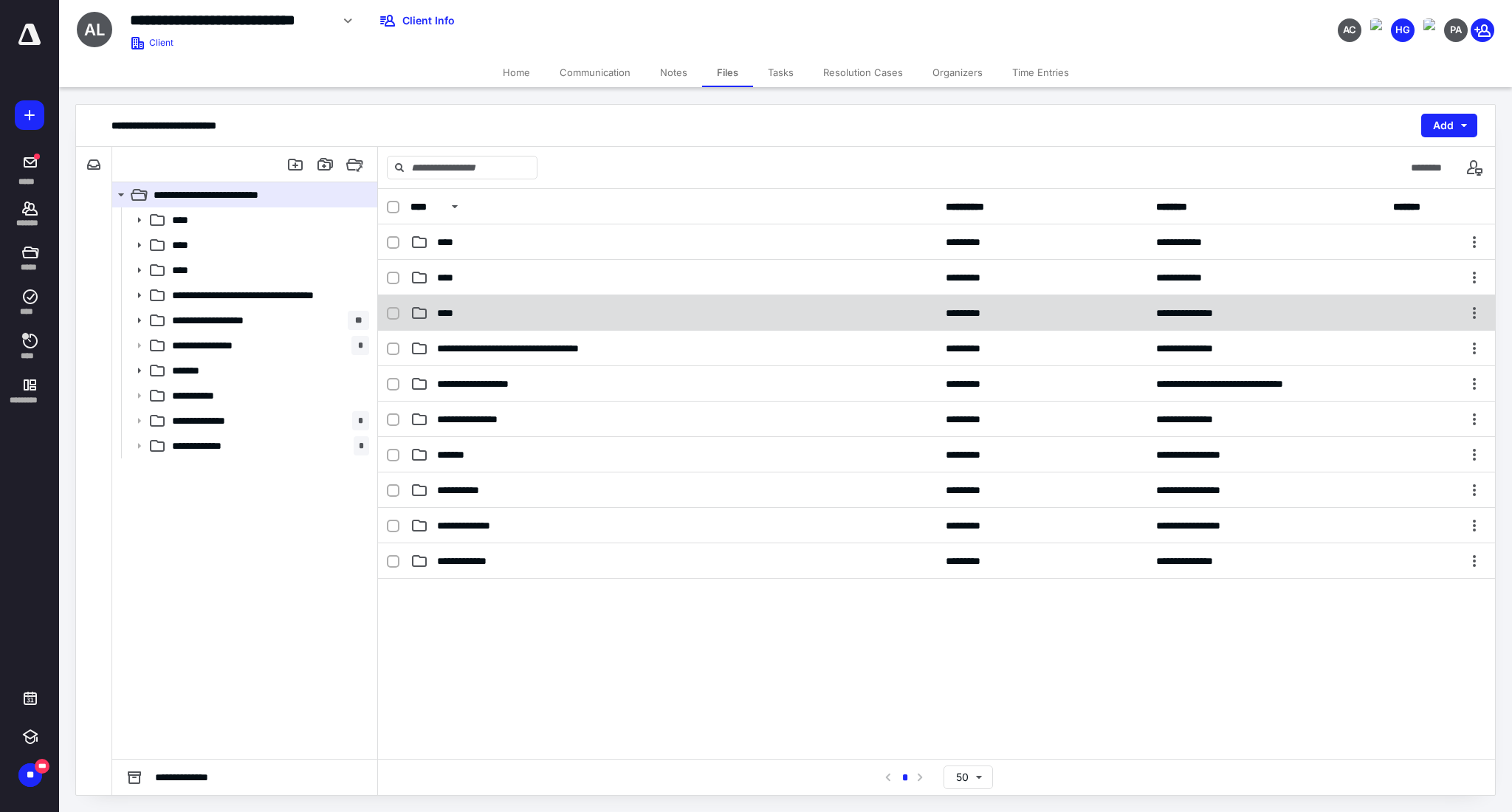 click on "****" at bounding box center [673, 313] 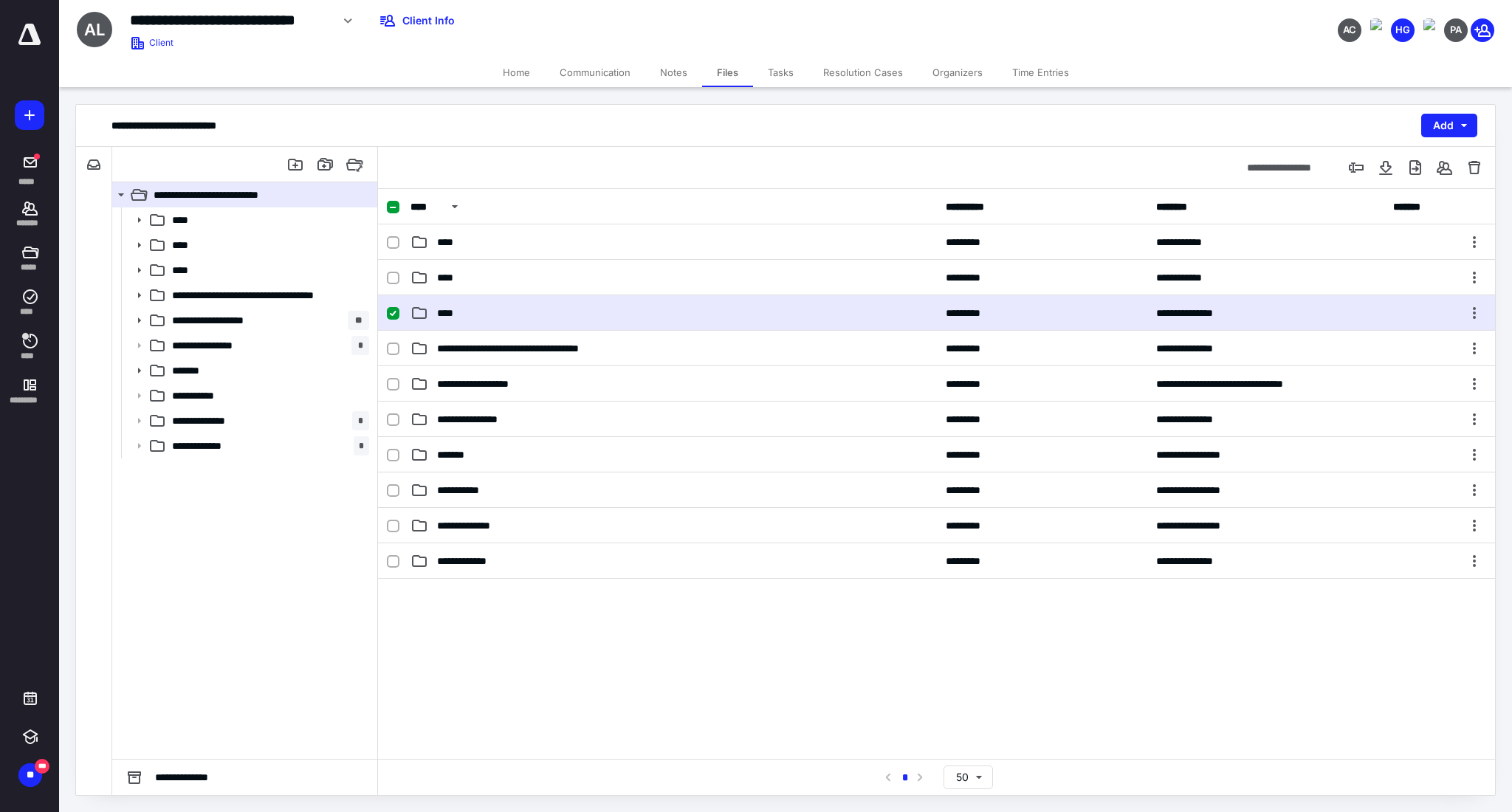 click on "****" at bounding box center [673, 313] 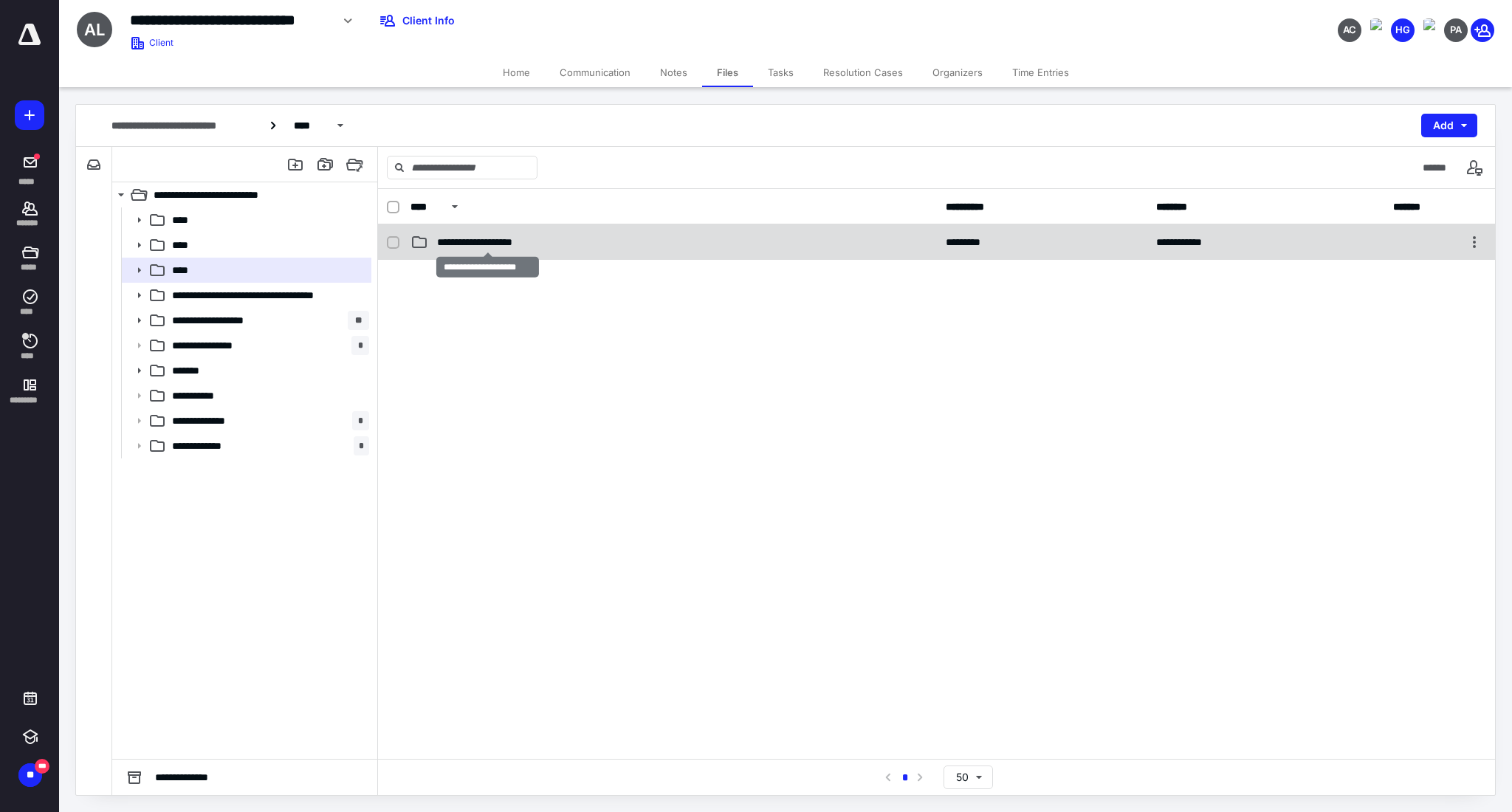 click on "**********" at bounding box center (487, 242) 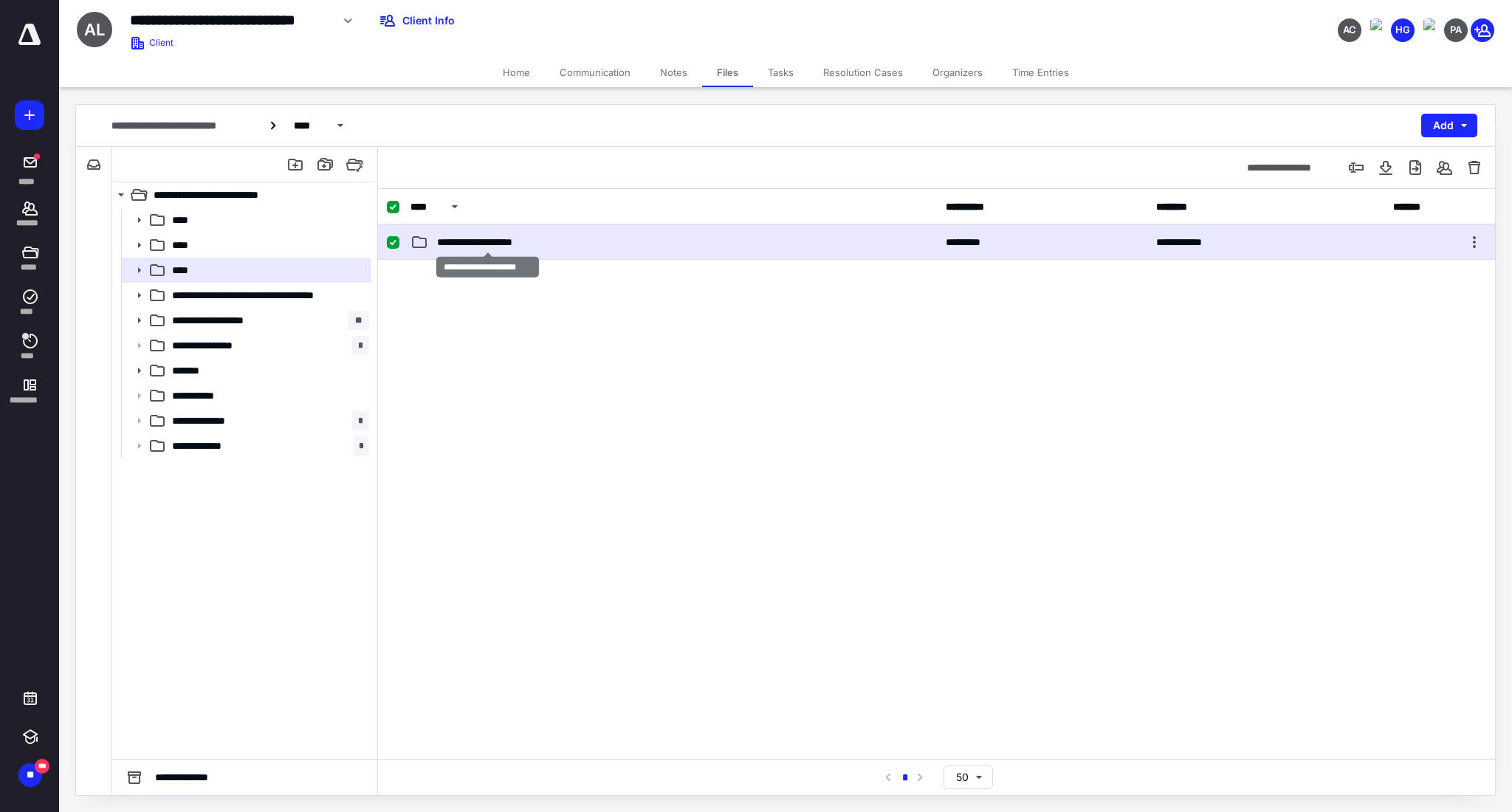 click on "**********" at bounding box center (487, 242) 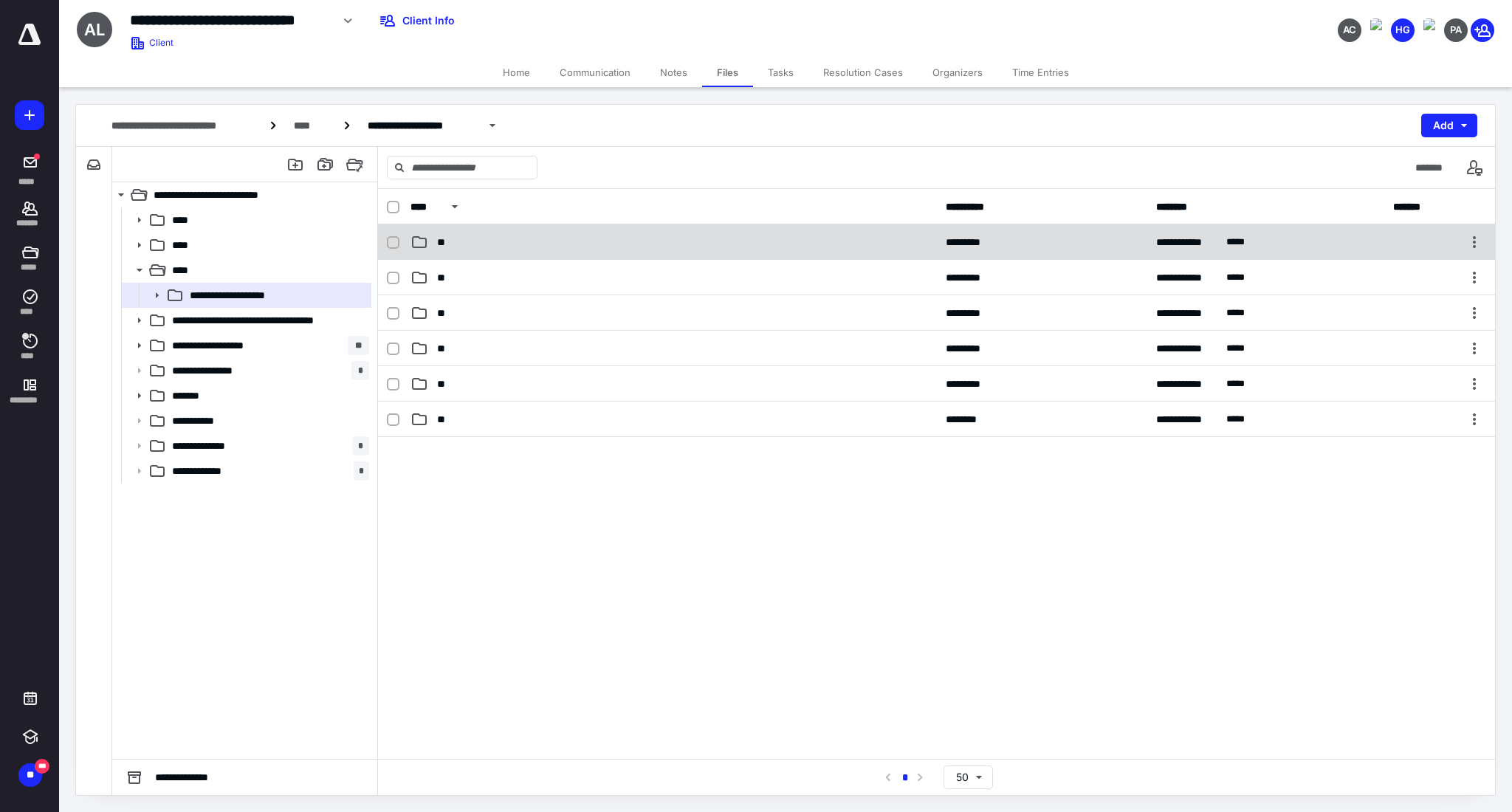 click on "**" at bounding box center [673, 242] 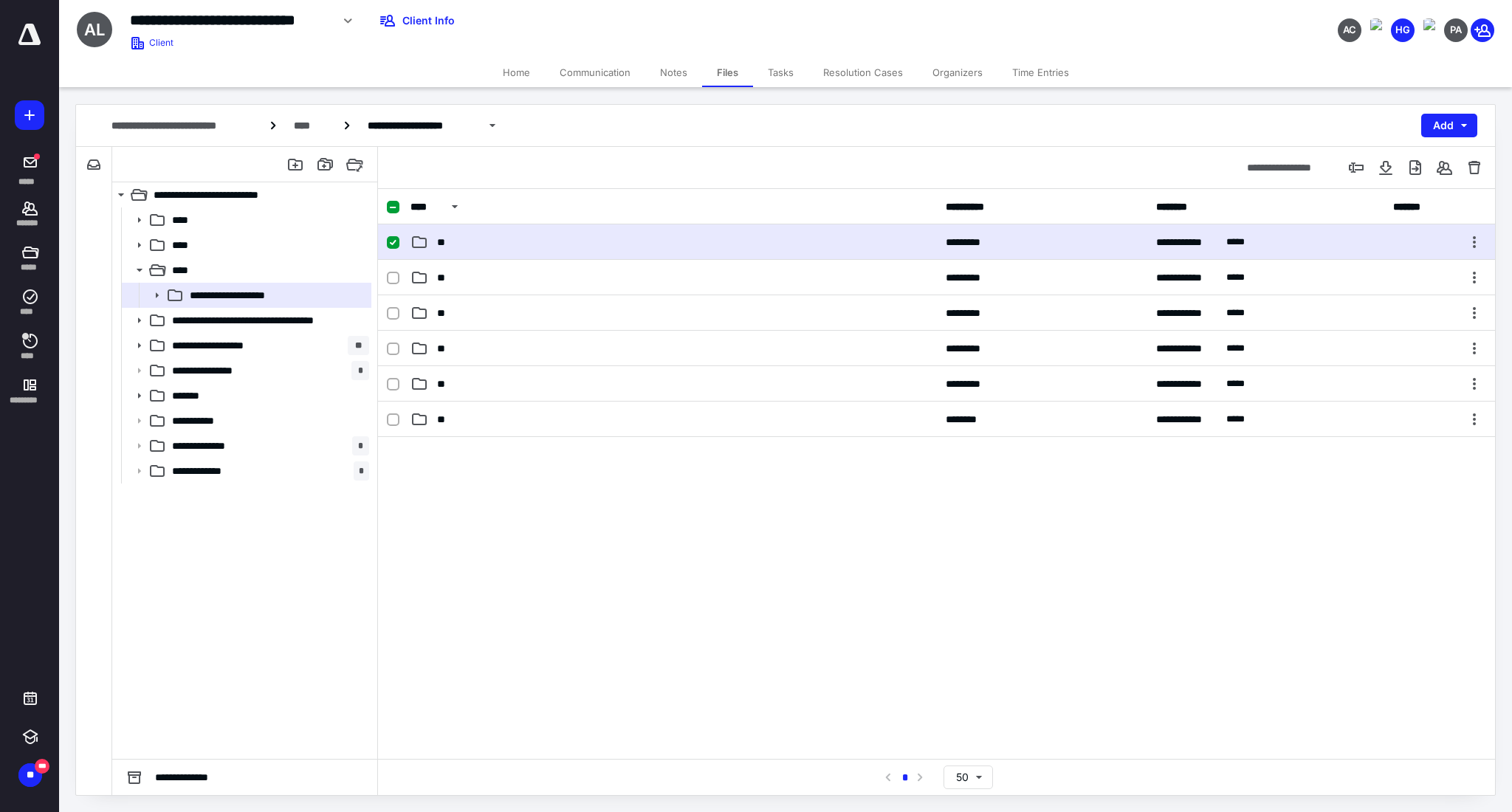 click on "**" at bounding box center (673, 242) 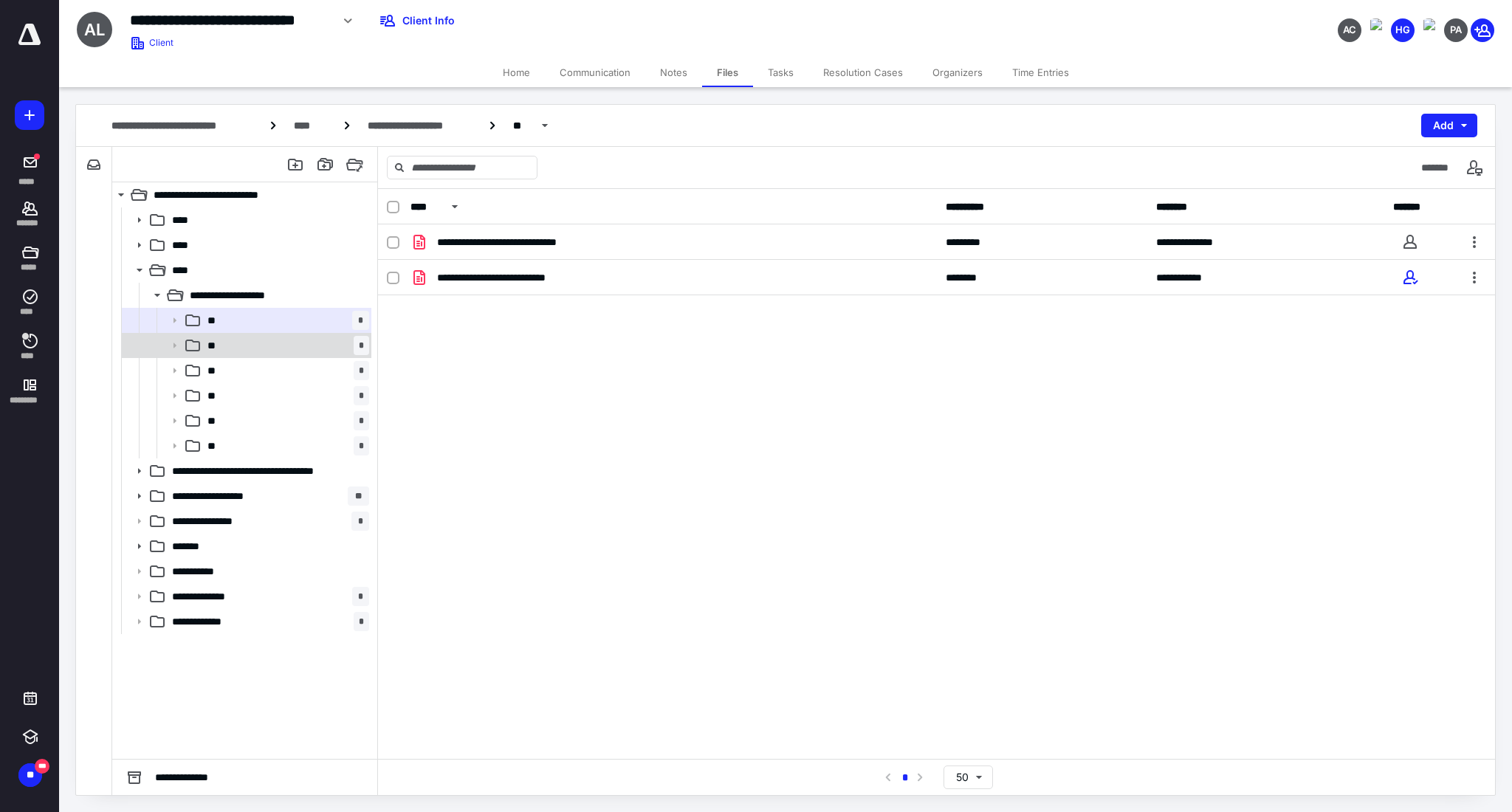 click on "** *" at bounding box center (285, 345) 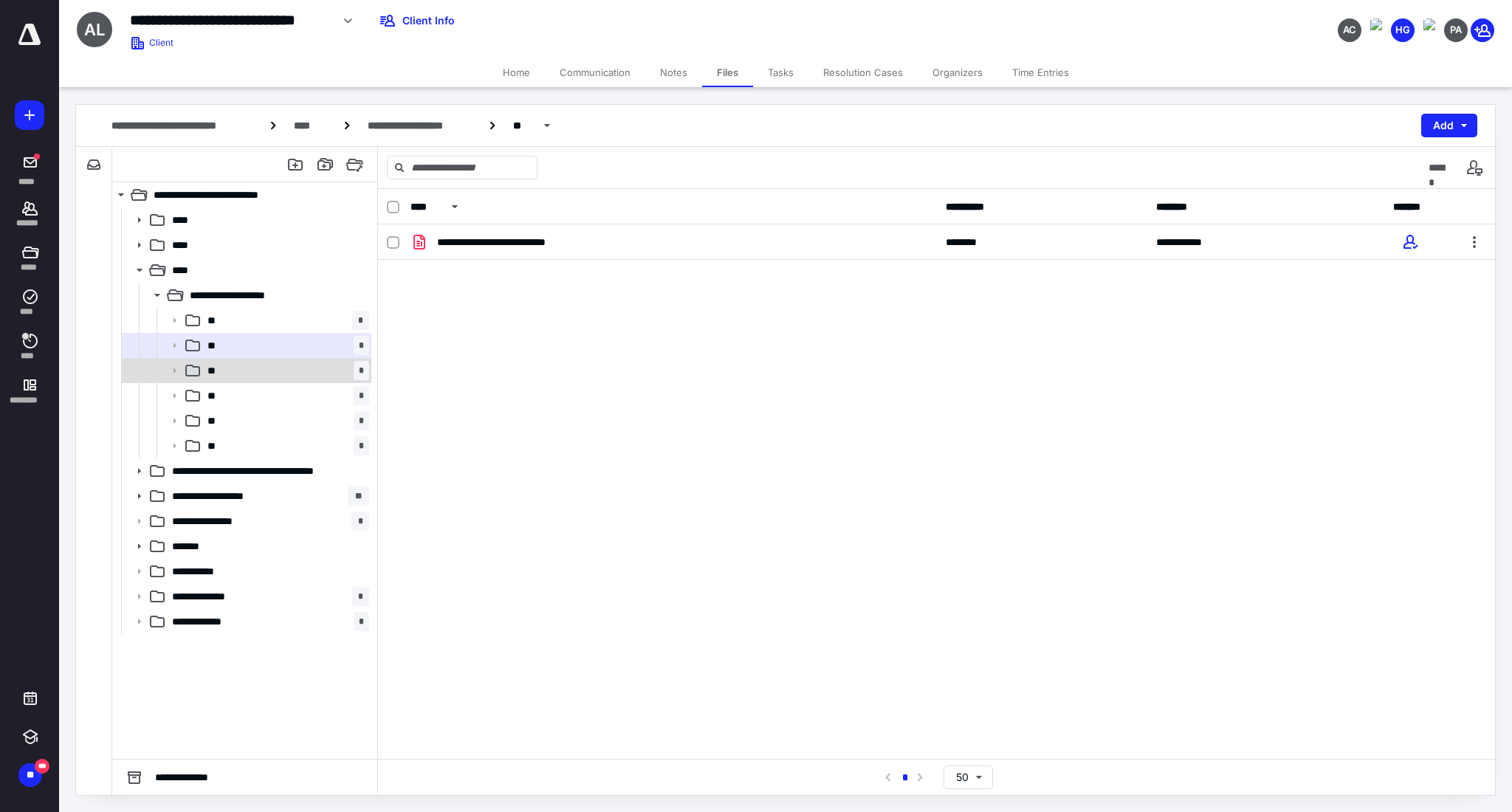click on "** *" at bounding box center [285, 371] 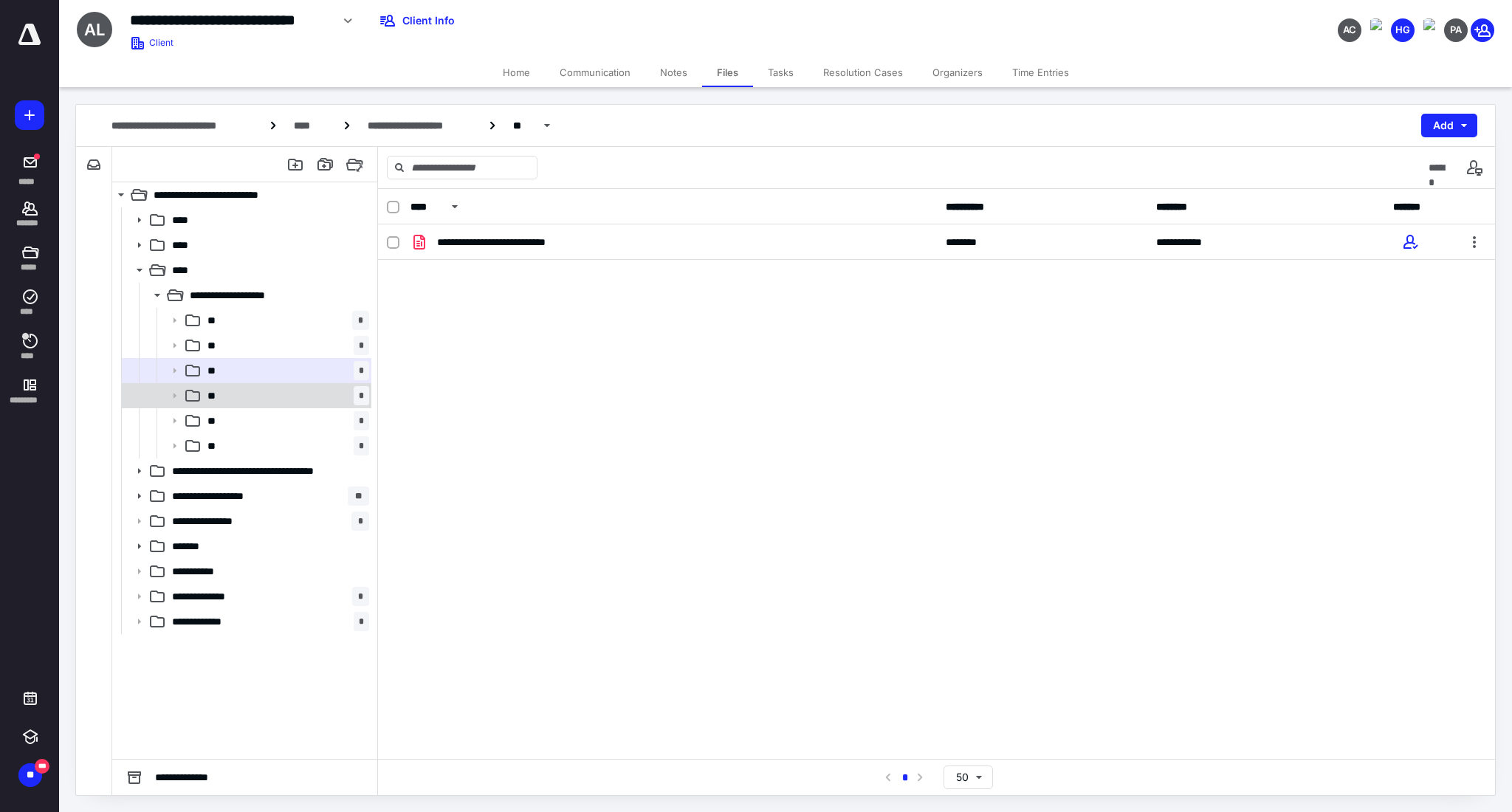click on "** *" at bounding box center (285, 396) 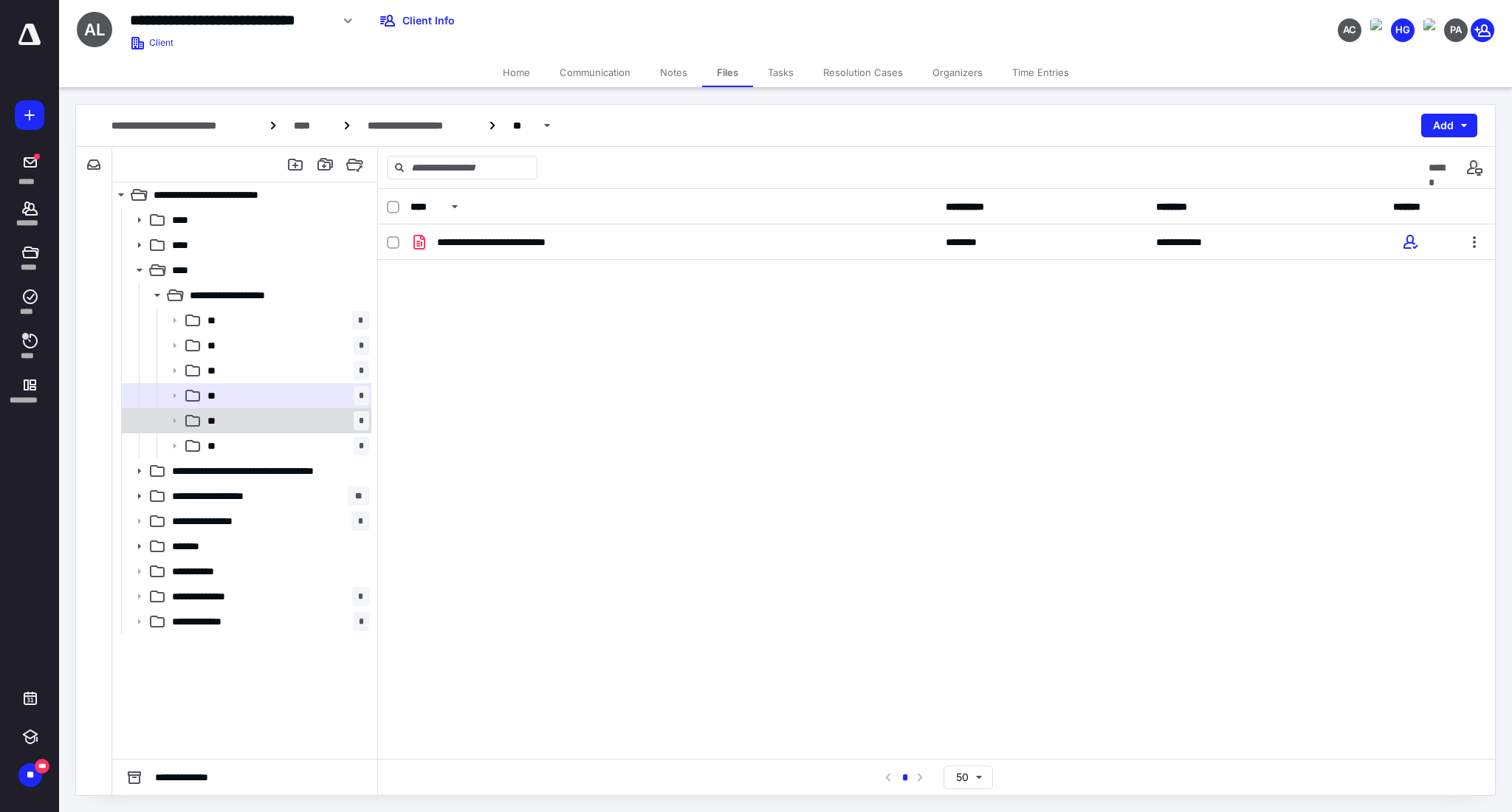 click on "** *" at bounding box center (285, 421) 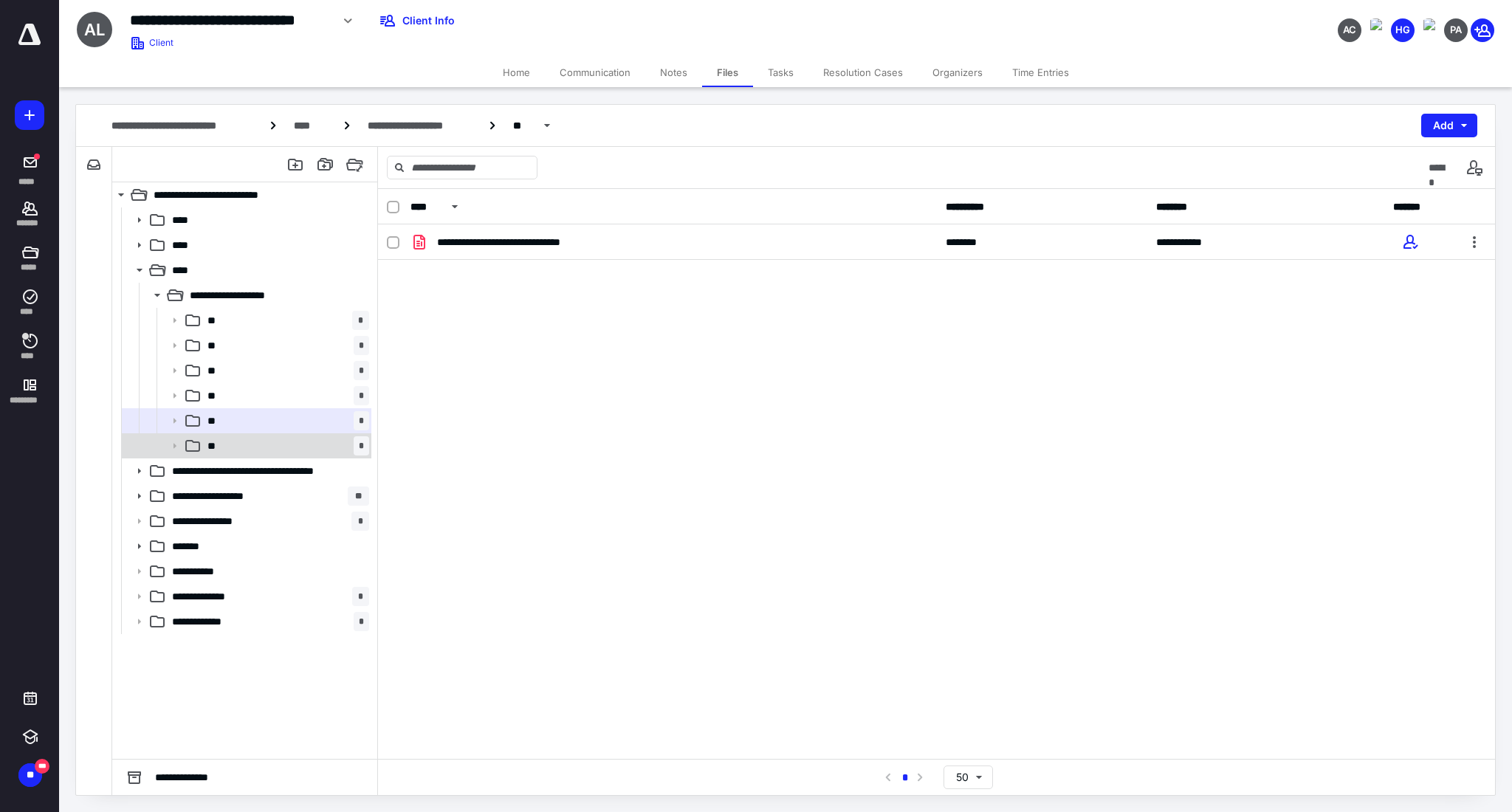 click on "** *" at bounding box center [285, 446] 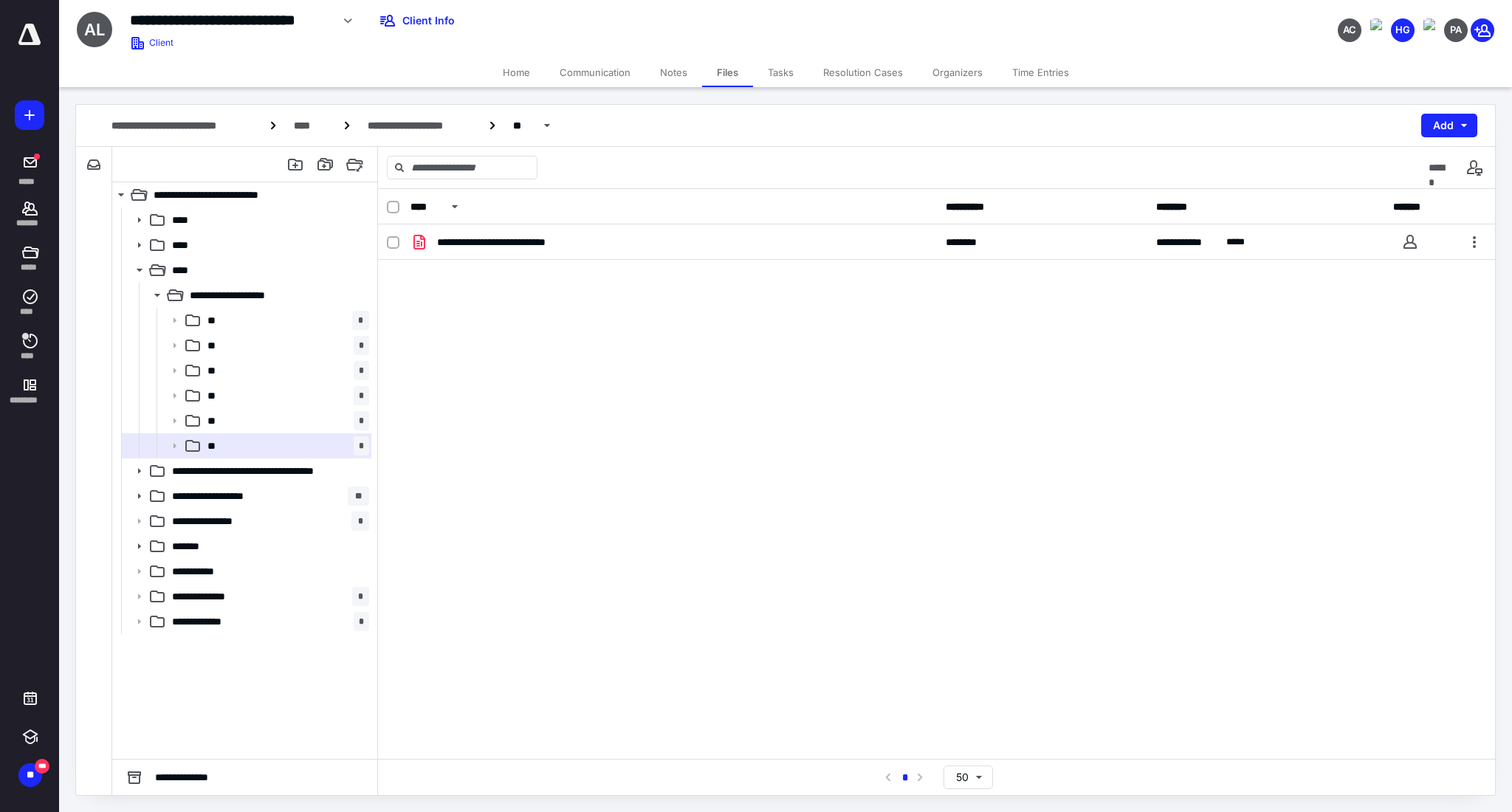 click on "Tasks" at bounding box center [780, 72] 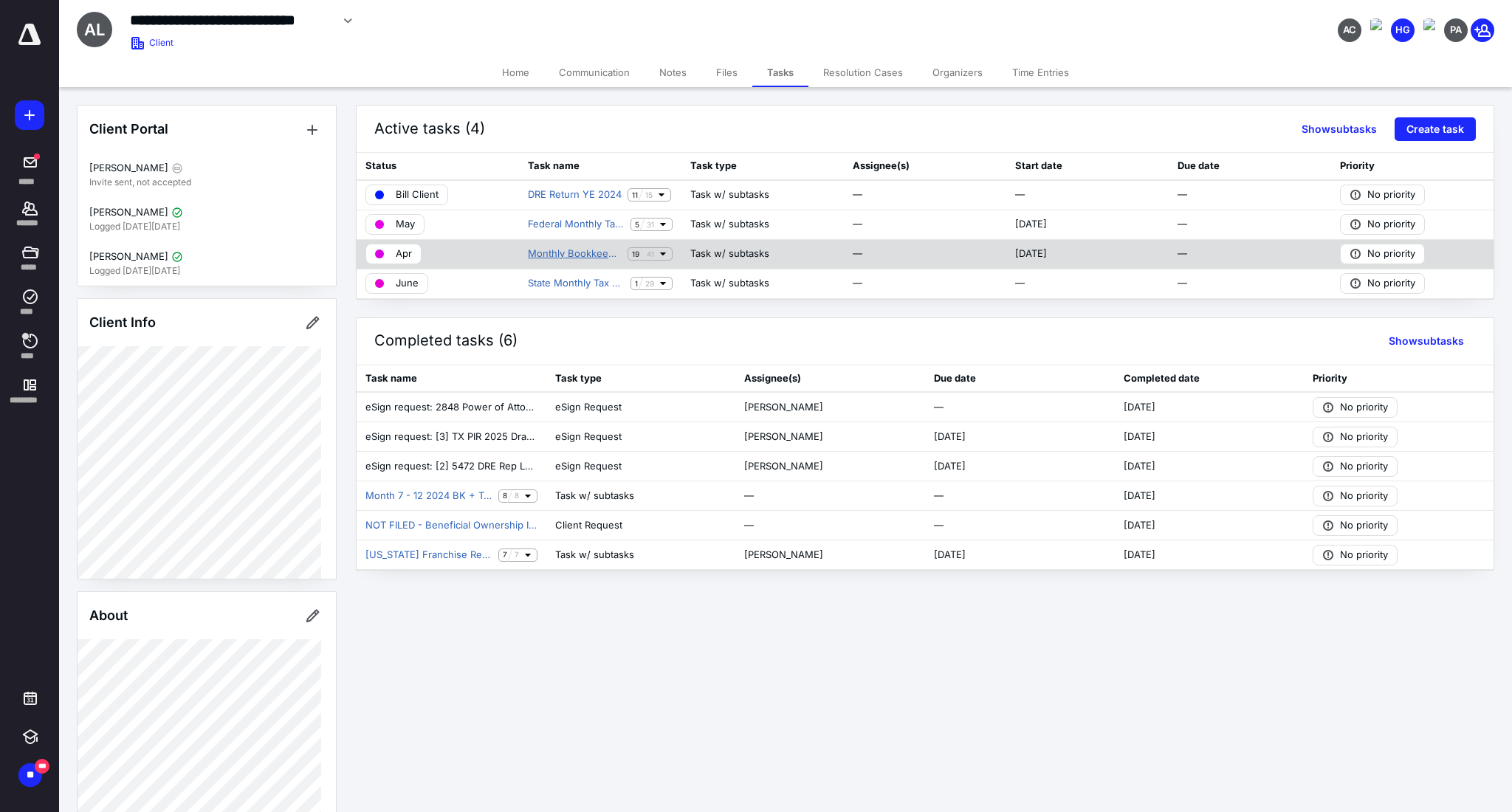 click on "Monthly Bookkeeping" at bounding box center (574, 254) 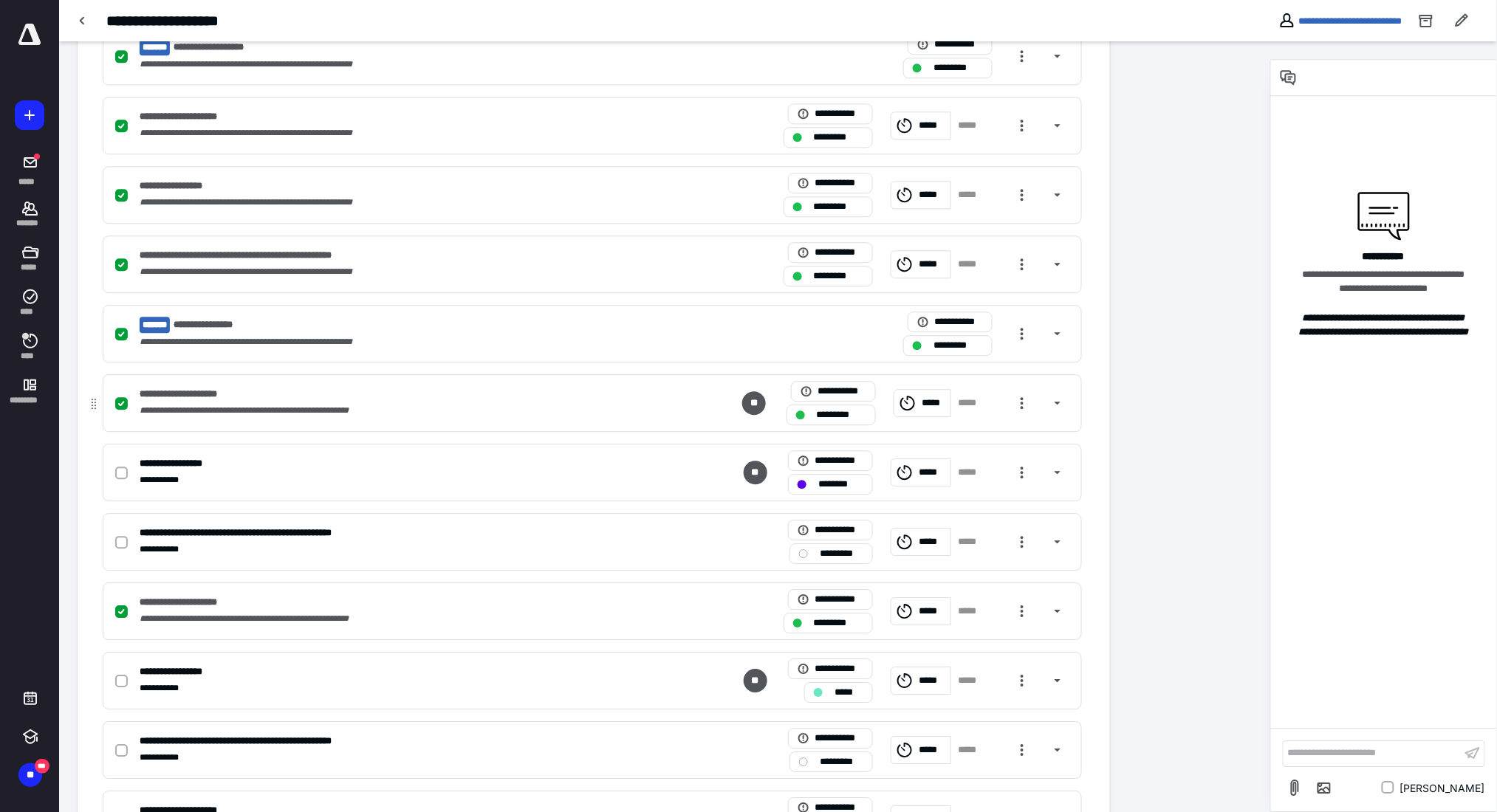 scroll, scrollTop: 1233, scrollLeft: 0, axis: vertical 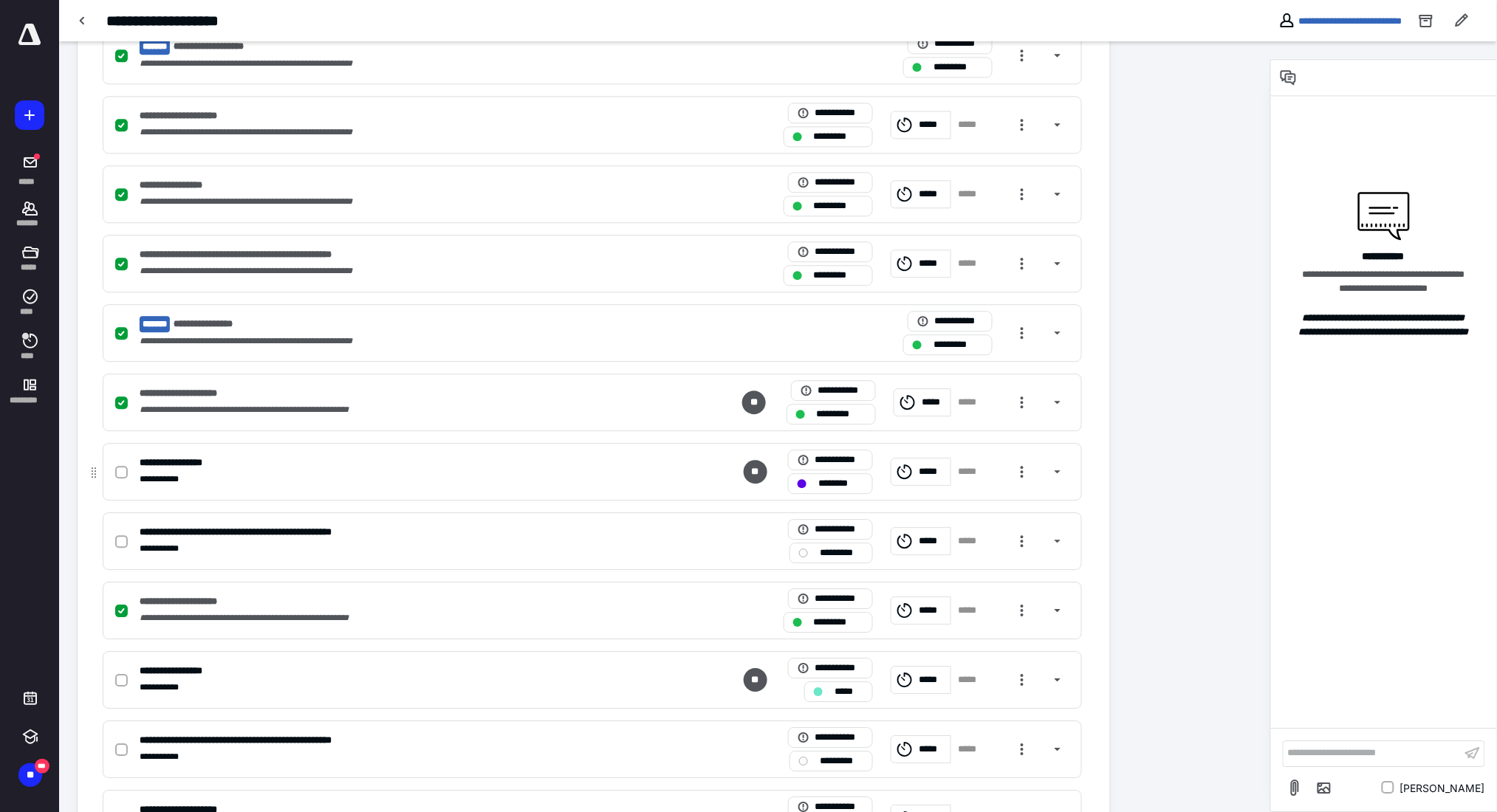 click on "**********" at bounding box center (592, 472) 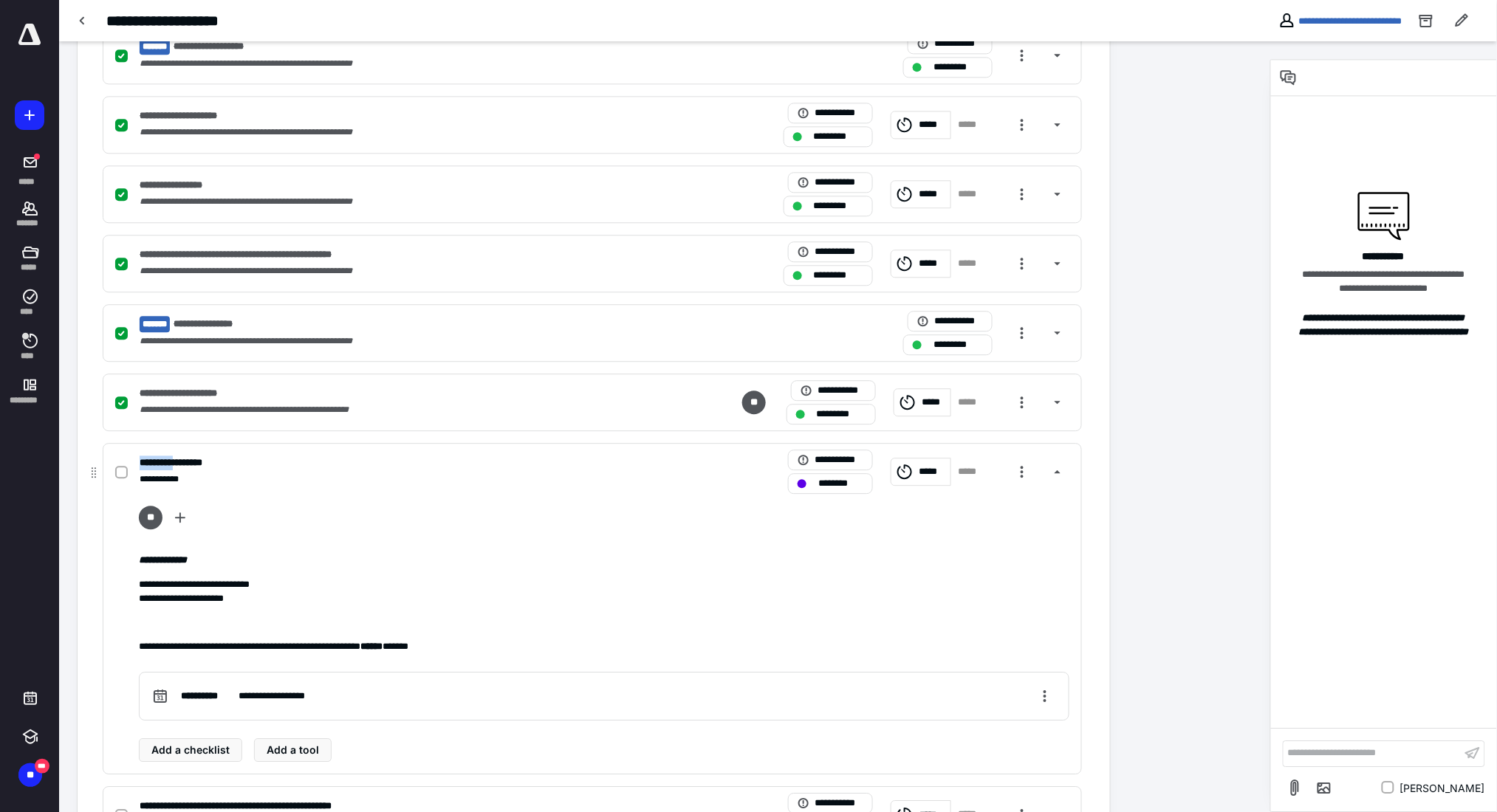 drag, startPoint x: 187, startPoint y: 466, endPoint x: 142, endPoint y: 471, distance: 45.276926 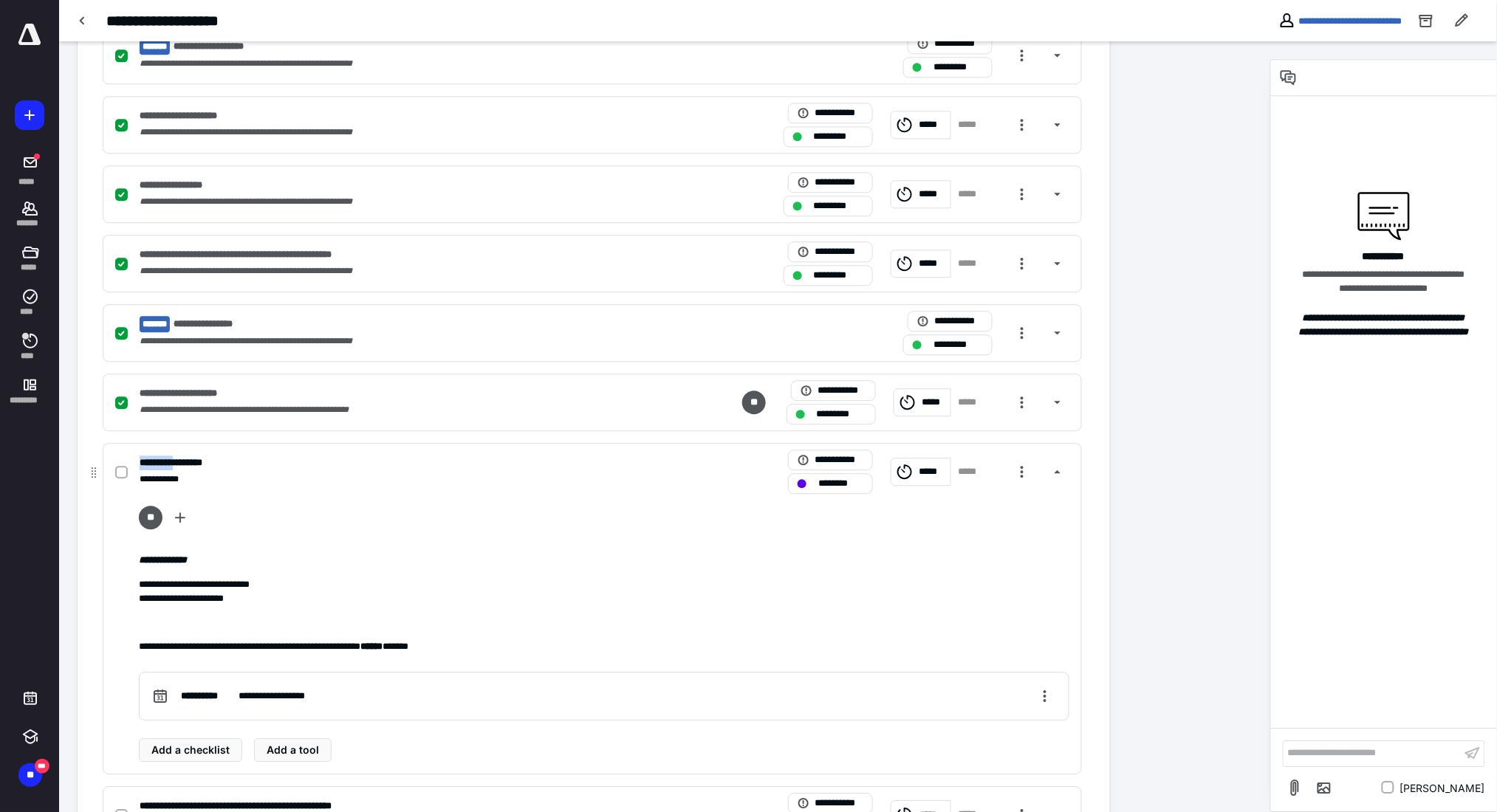 click on "**********" at bounding box center [185, 463] 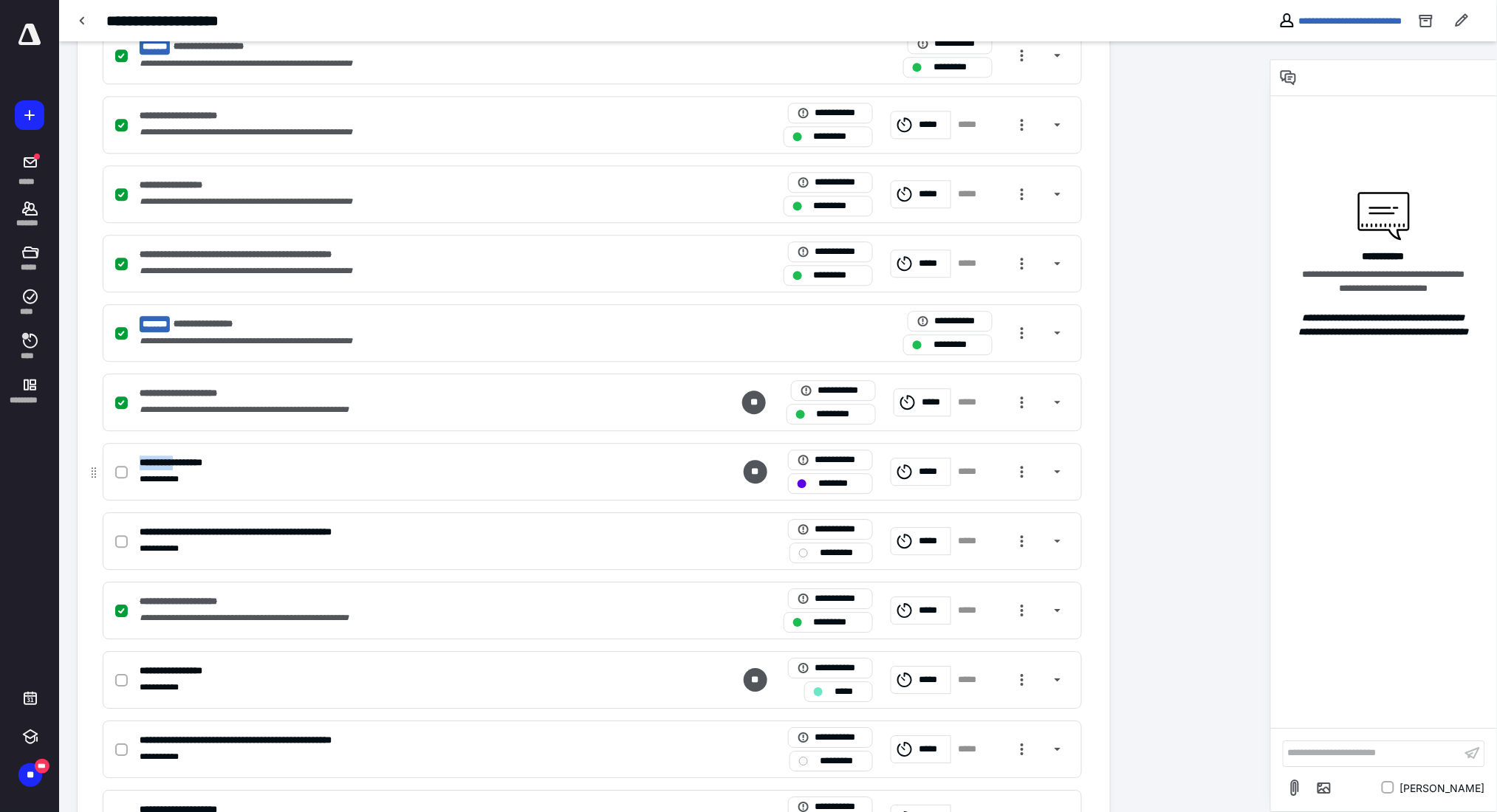 copy on "*********" 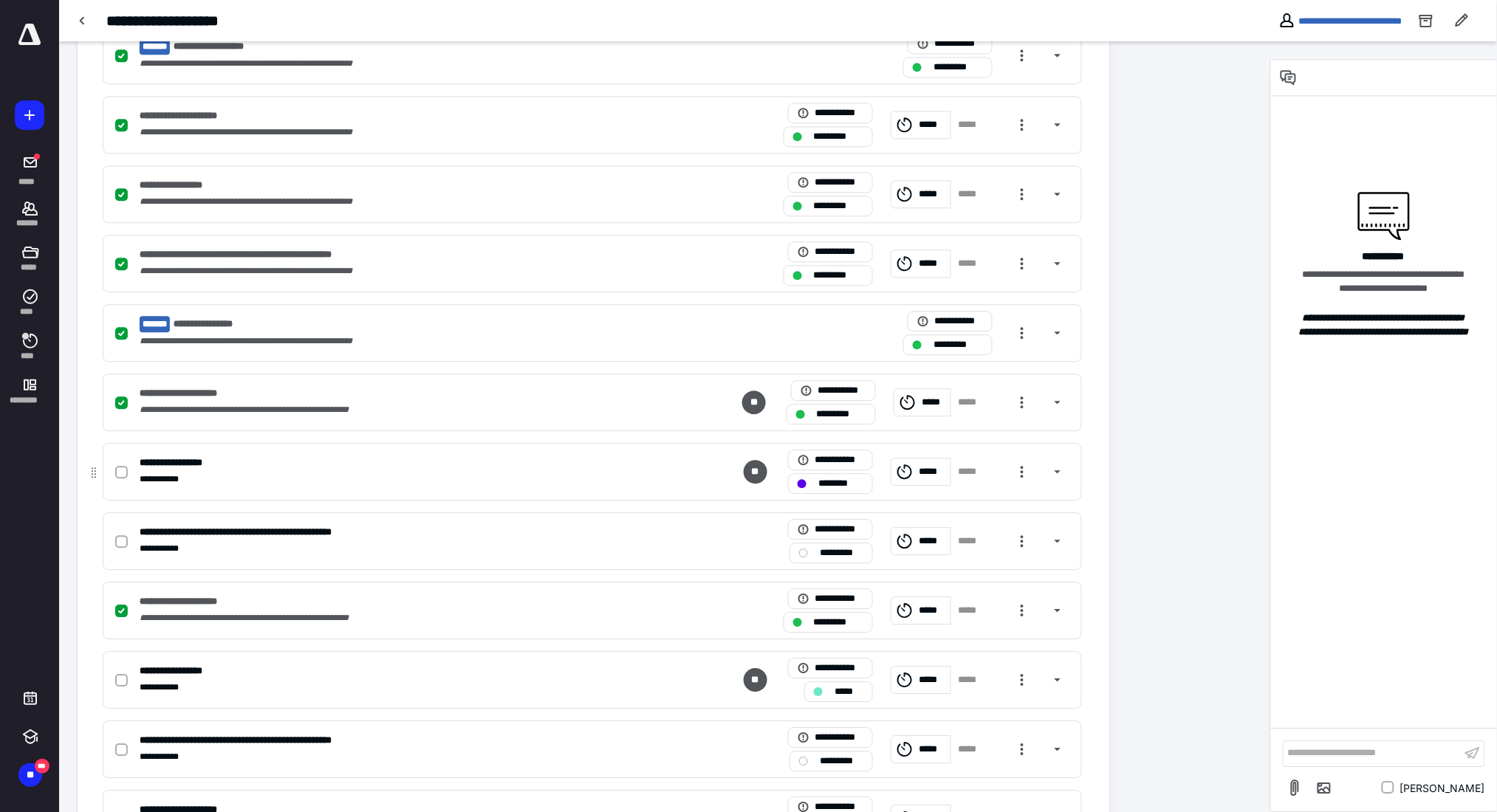 click on "**********" at bounding box center (398, 463) 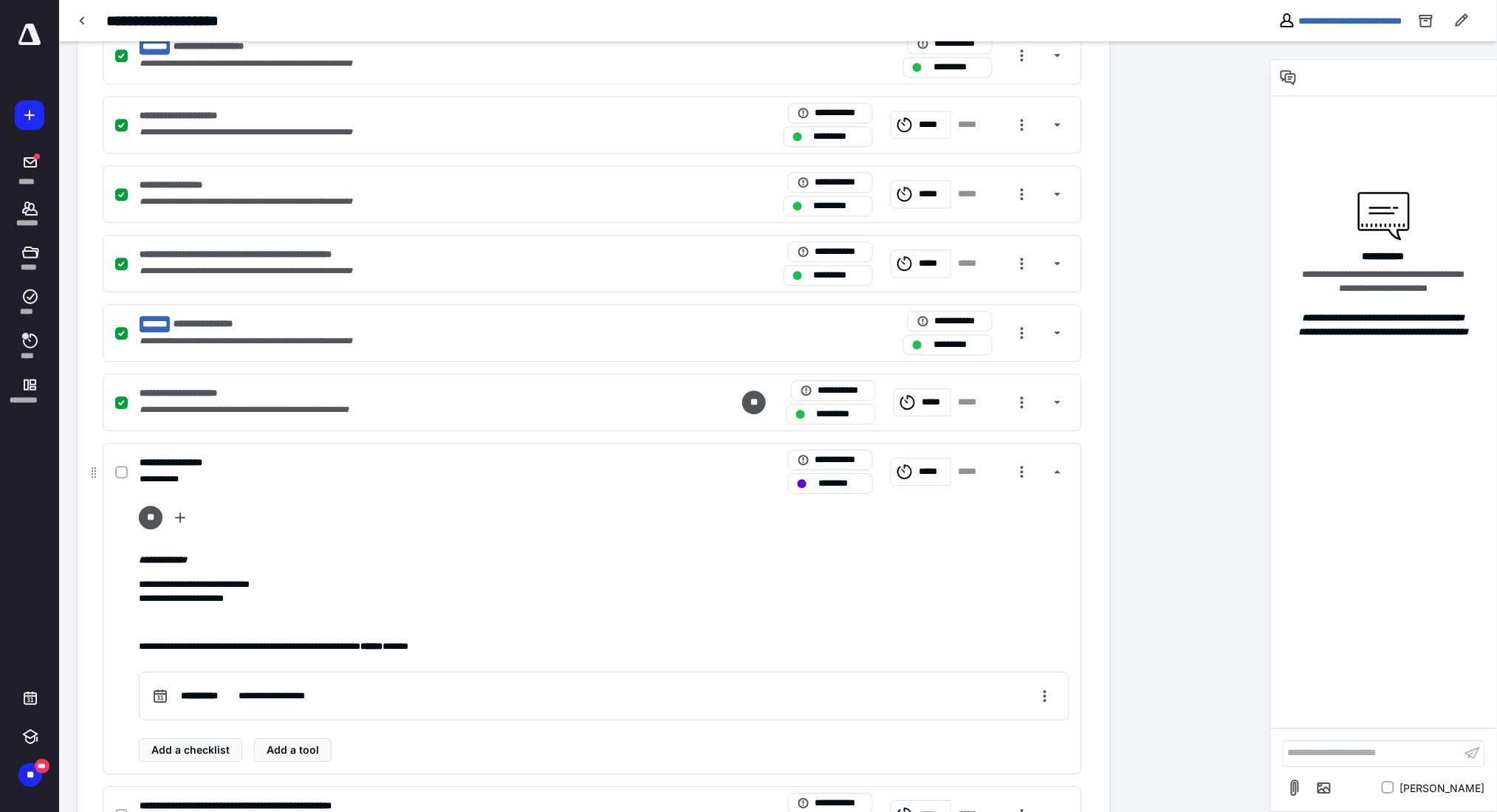 click on "**********" at bounding box center [398, 463] 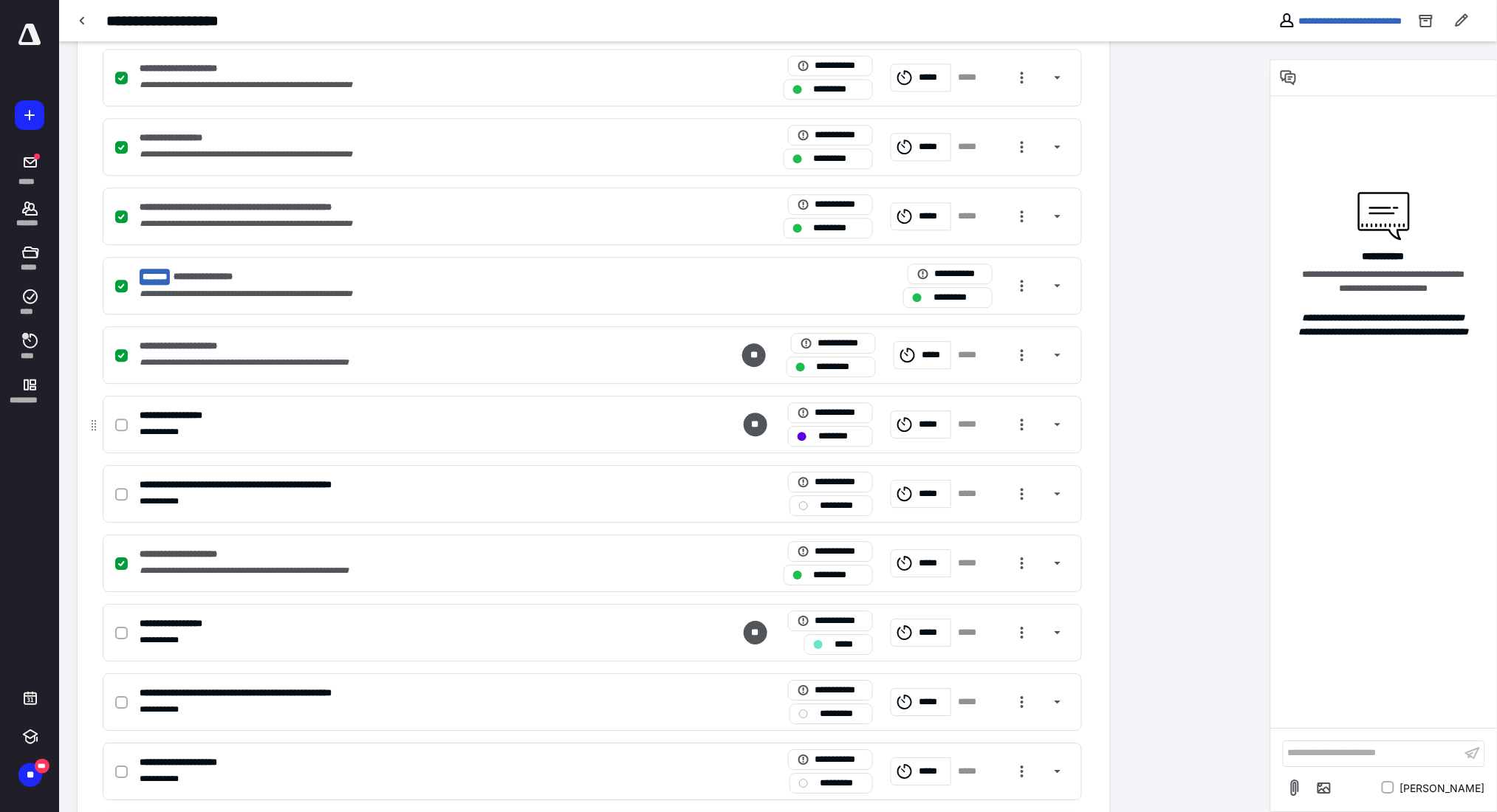 scroll, scrollTop: 1281, scrollLeft: 0, axis: vertical 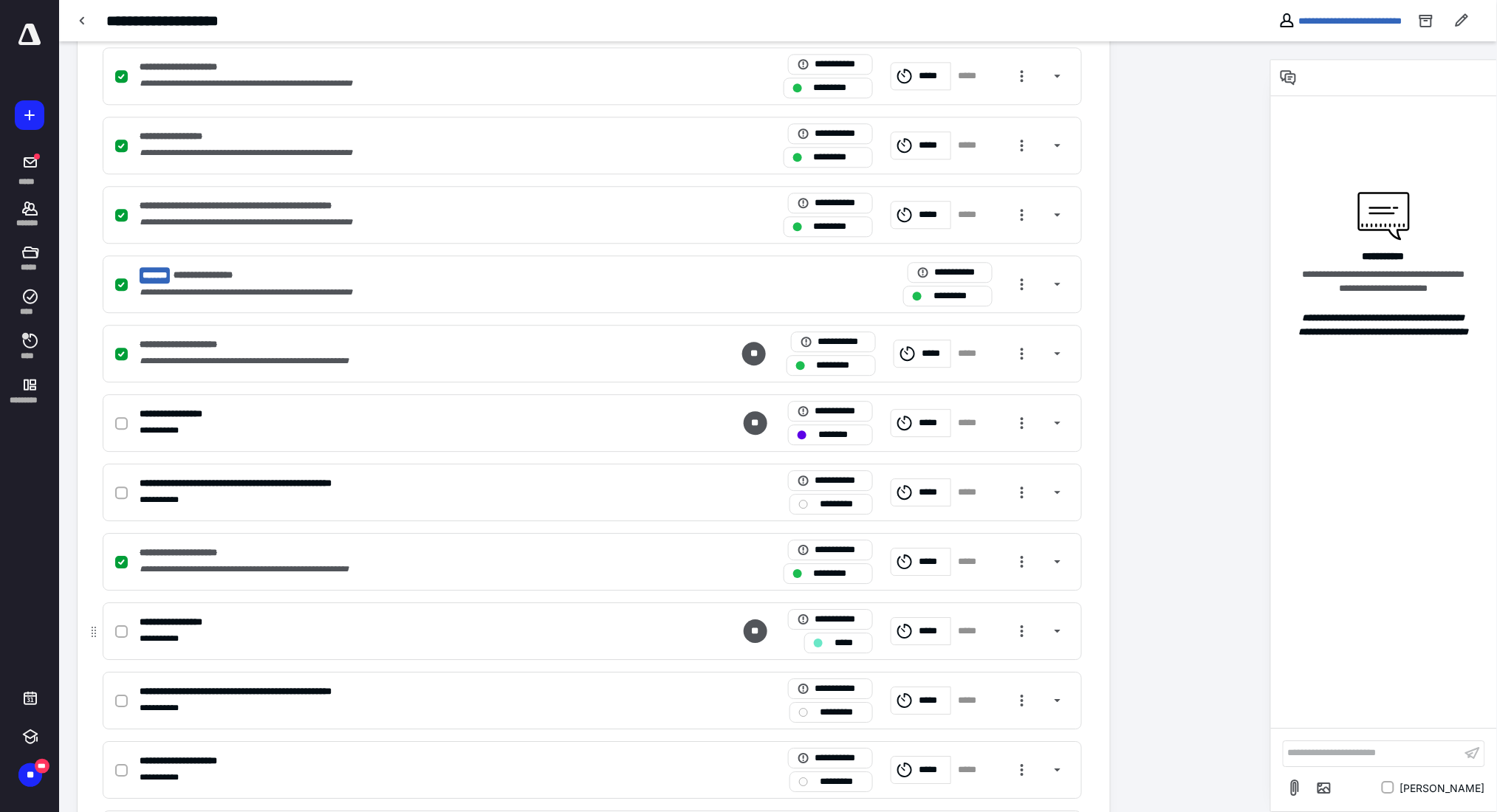 click on "**********" at bounding box center [398, 639] 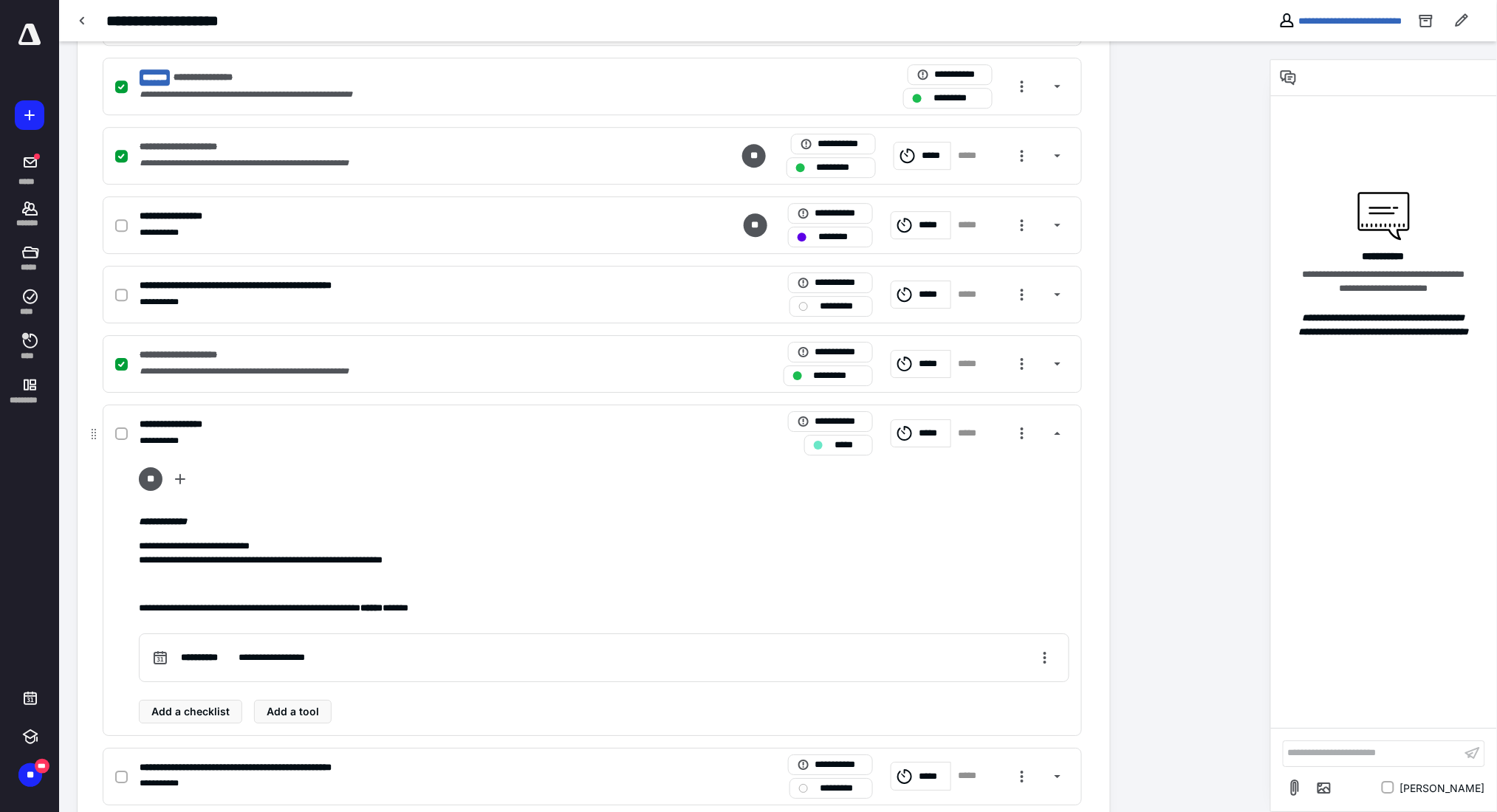 scroll, scrollTop: 1482, scrollLeft: 0, axis: vertical 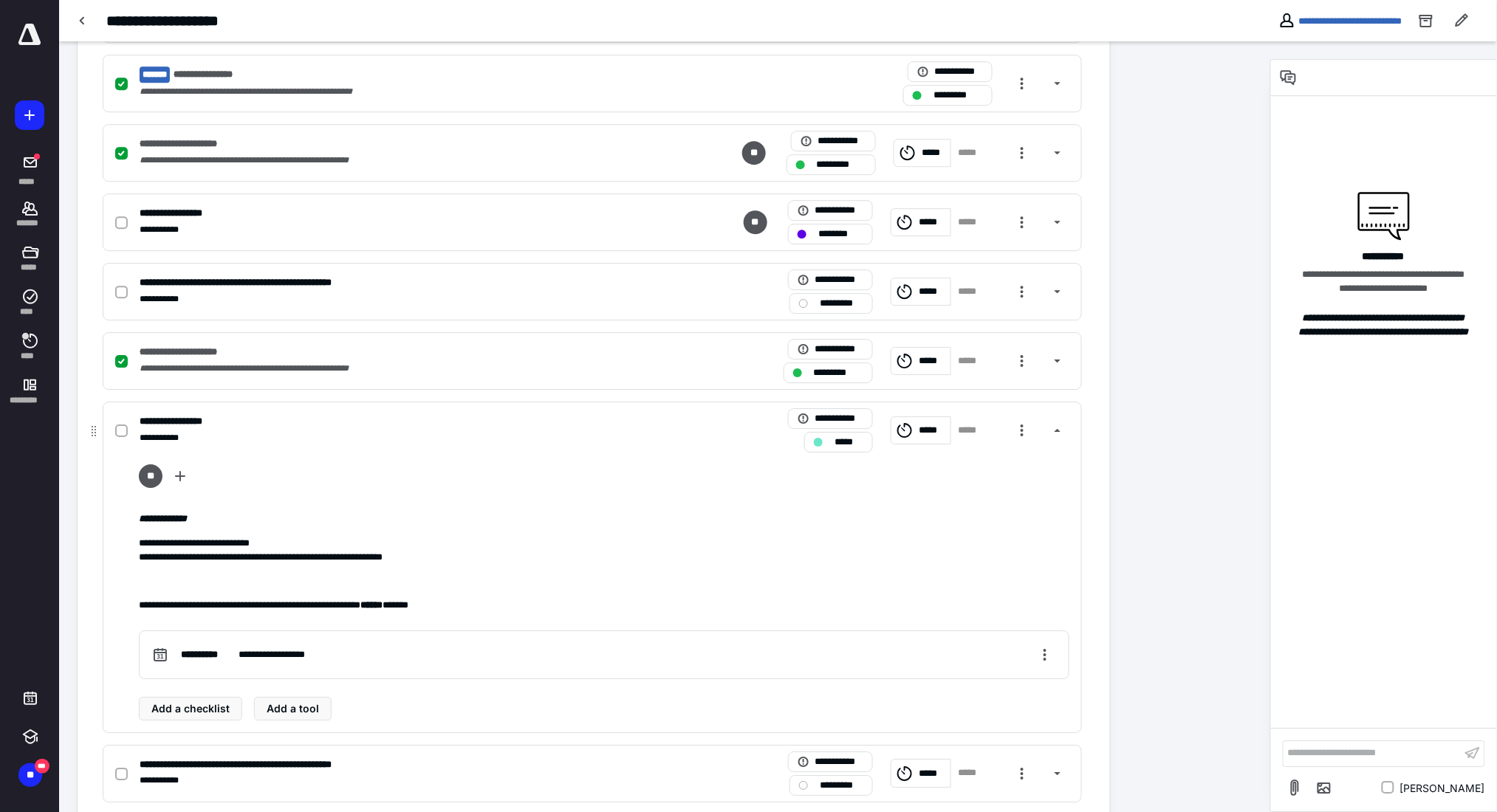 click on "**********" at bounding box center (592, 430) 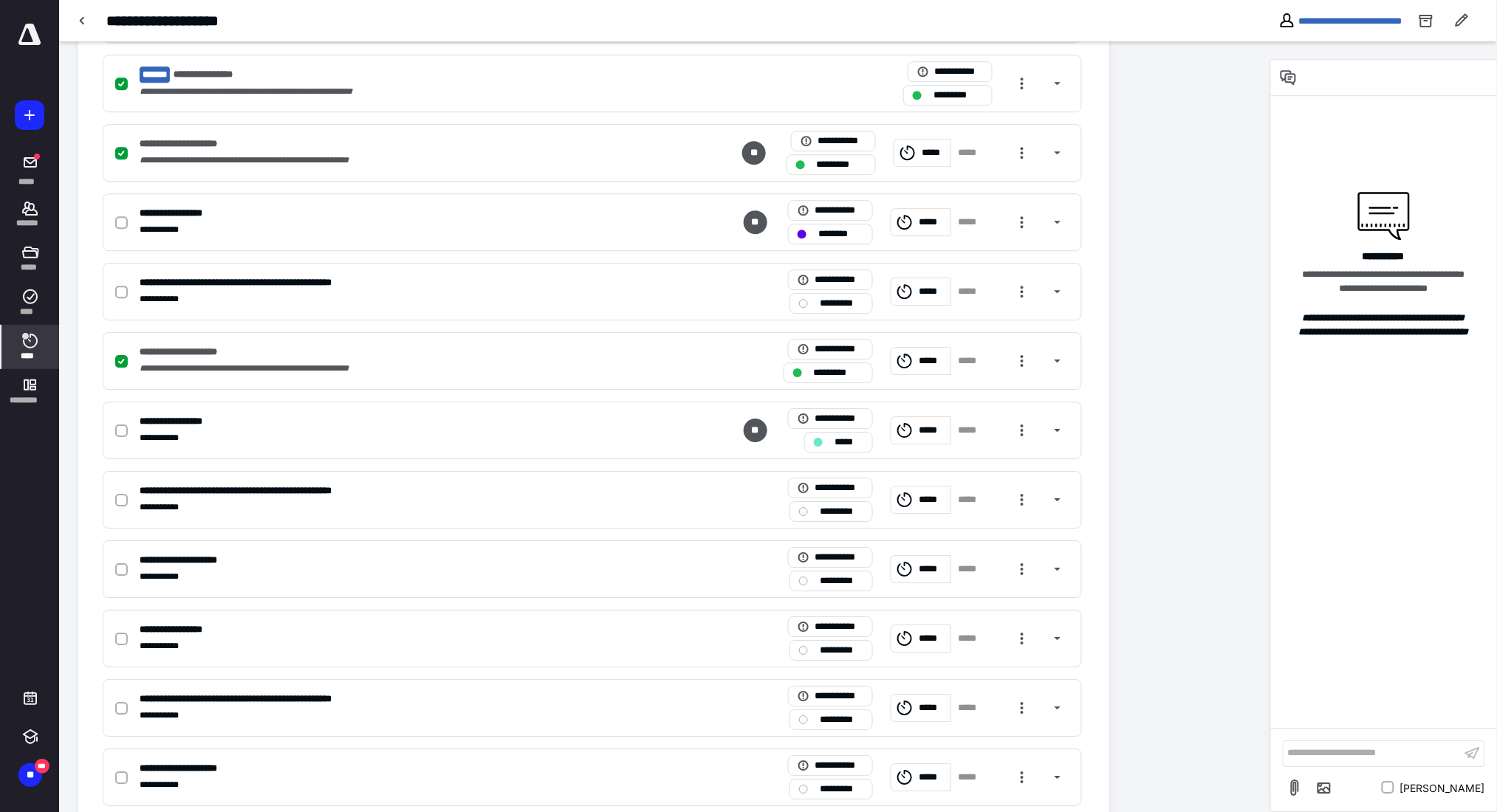 click on "****" at bounding box center [30, 347] 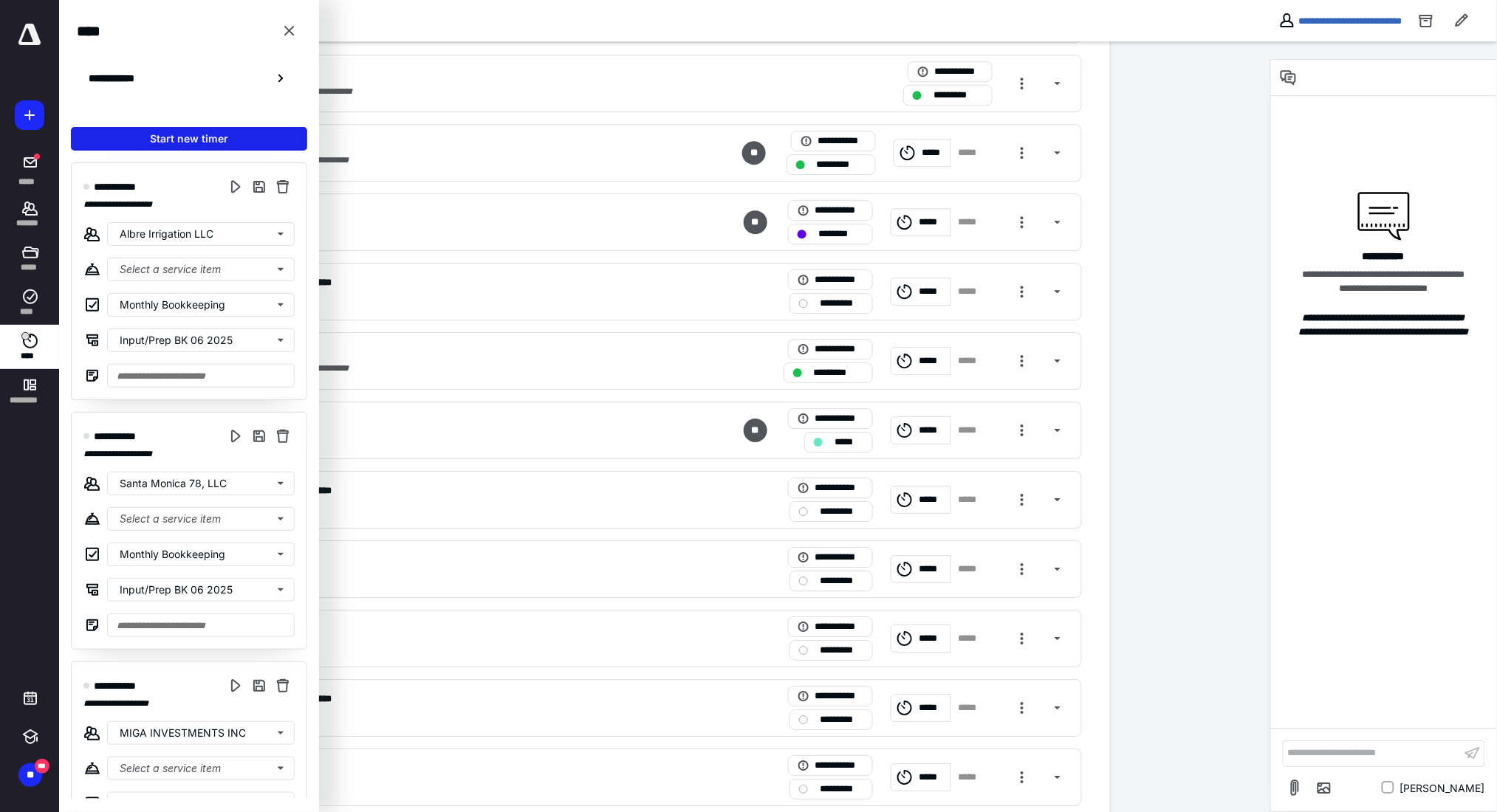 click on "Start new timer" at bounding box center [189, 139] 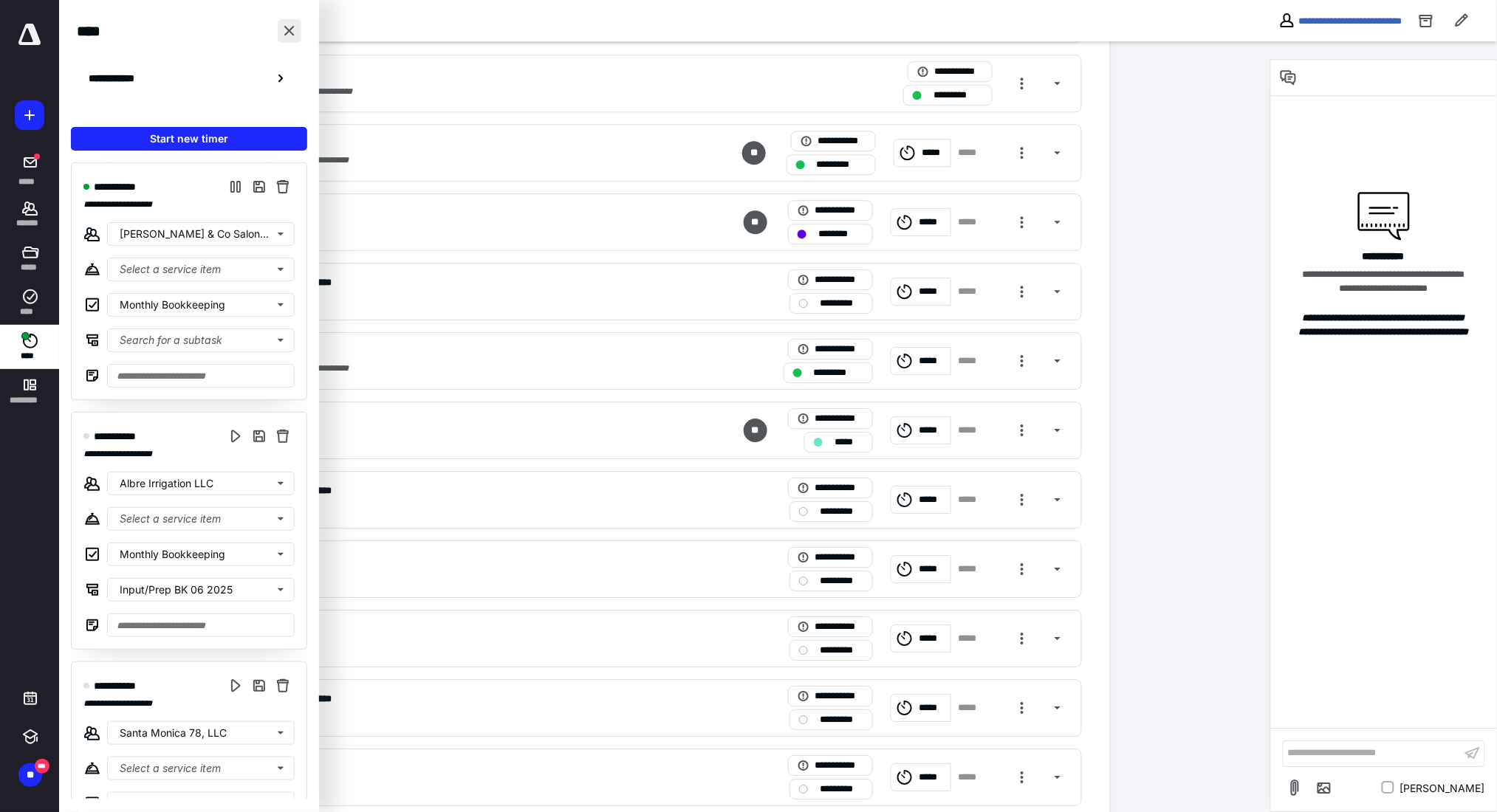 click at bounding box center (290, 31) 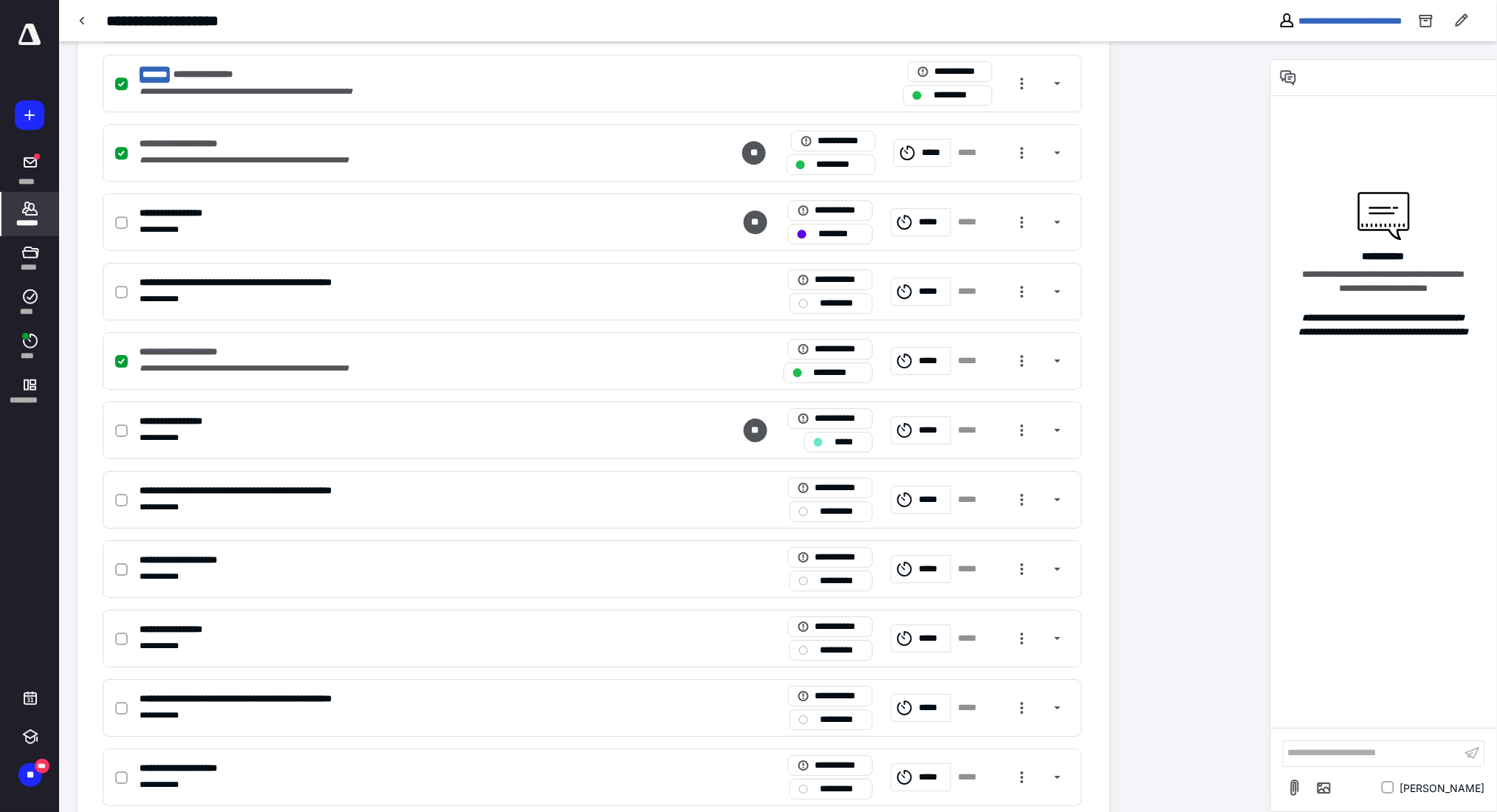 click on "*******" at bounding box center [30, 214] 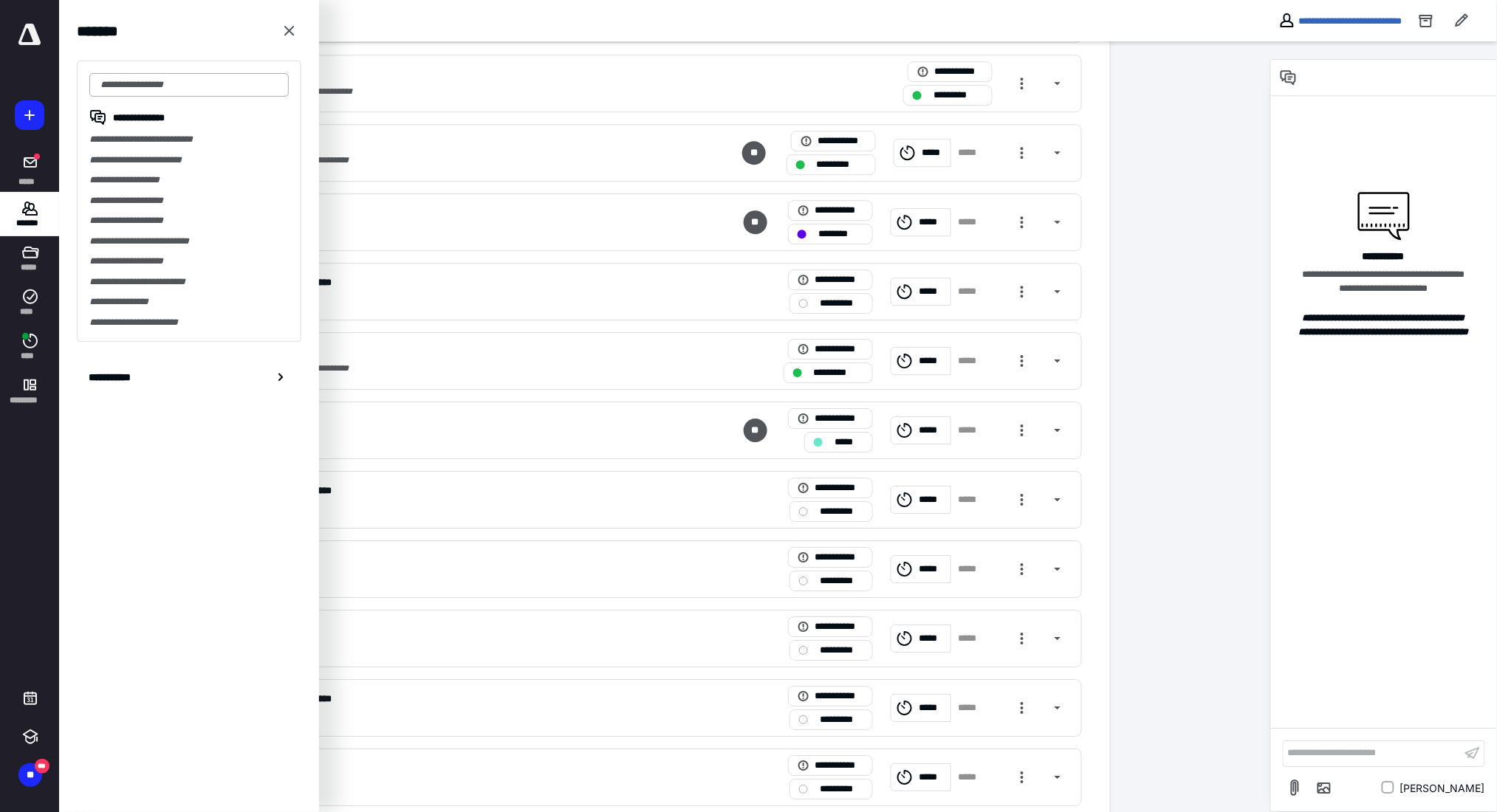 type on "*" 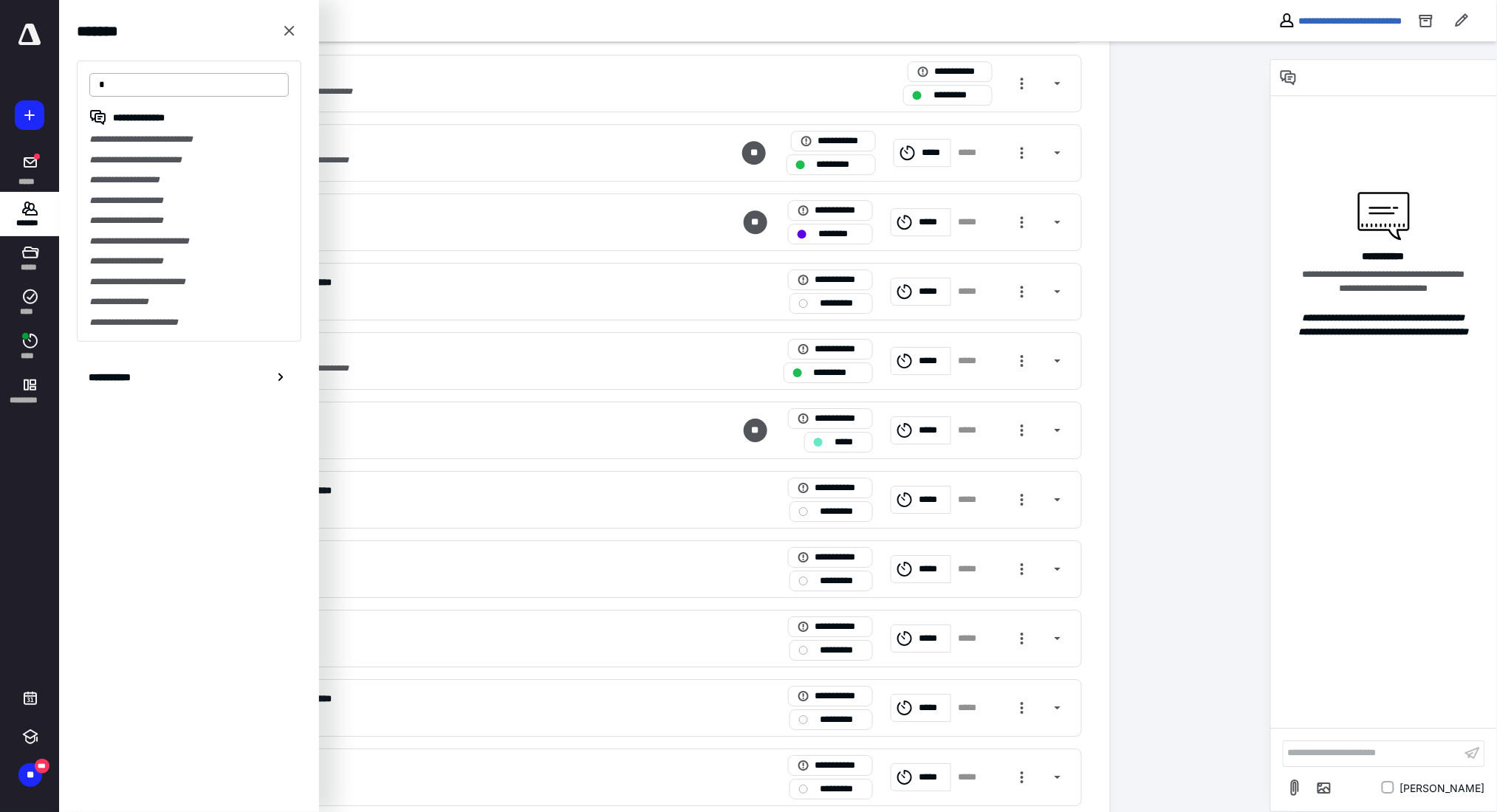 click on "*" at bounding box center (189, 85) 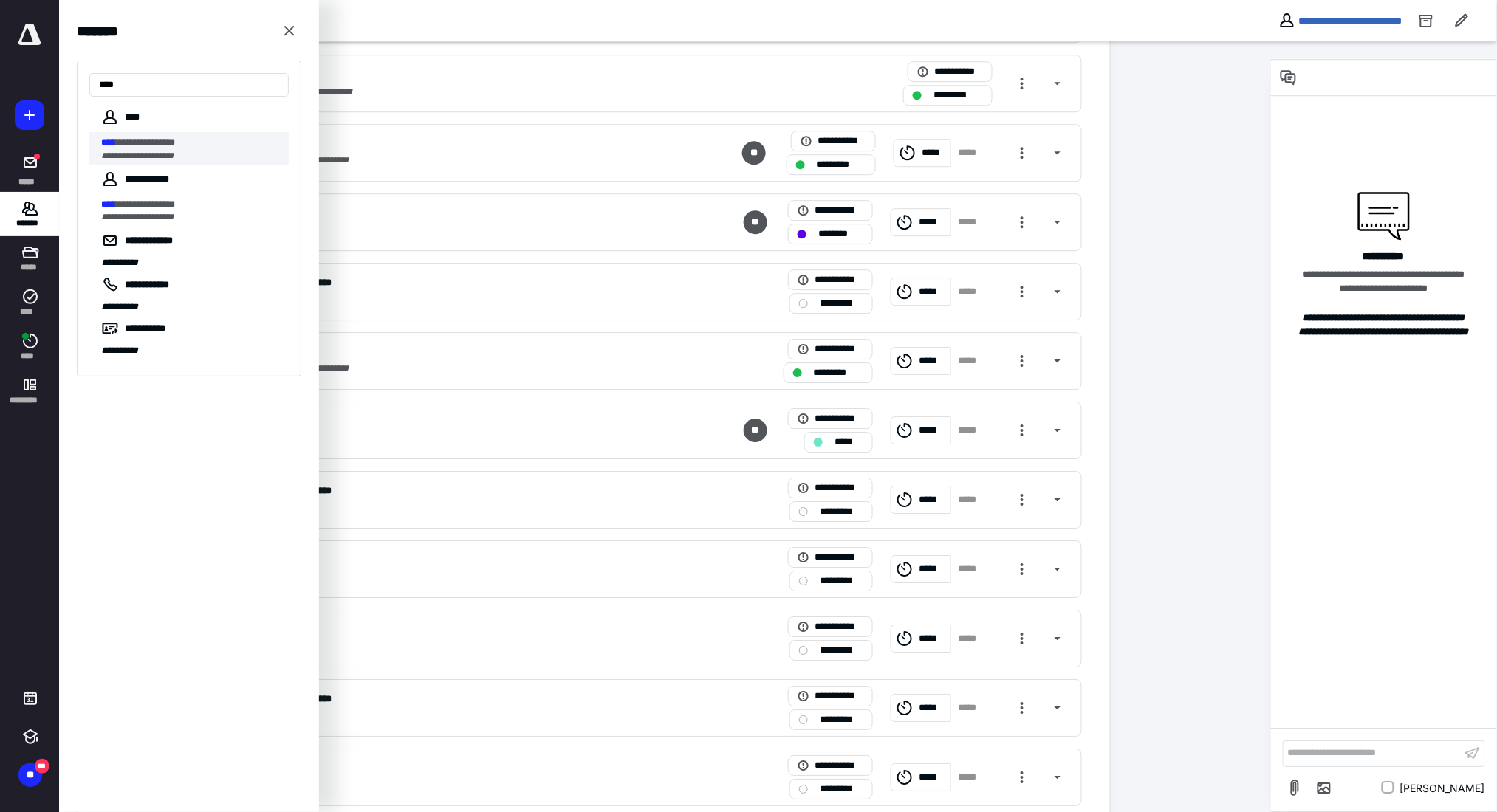 type on "****" 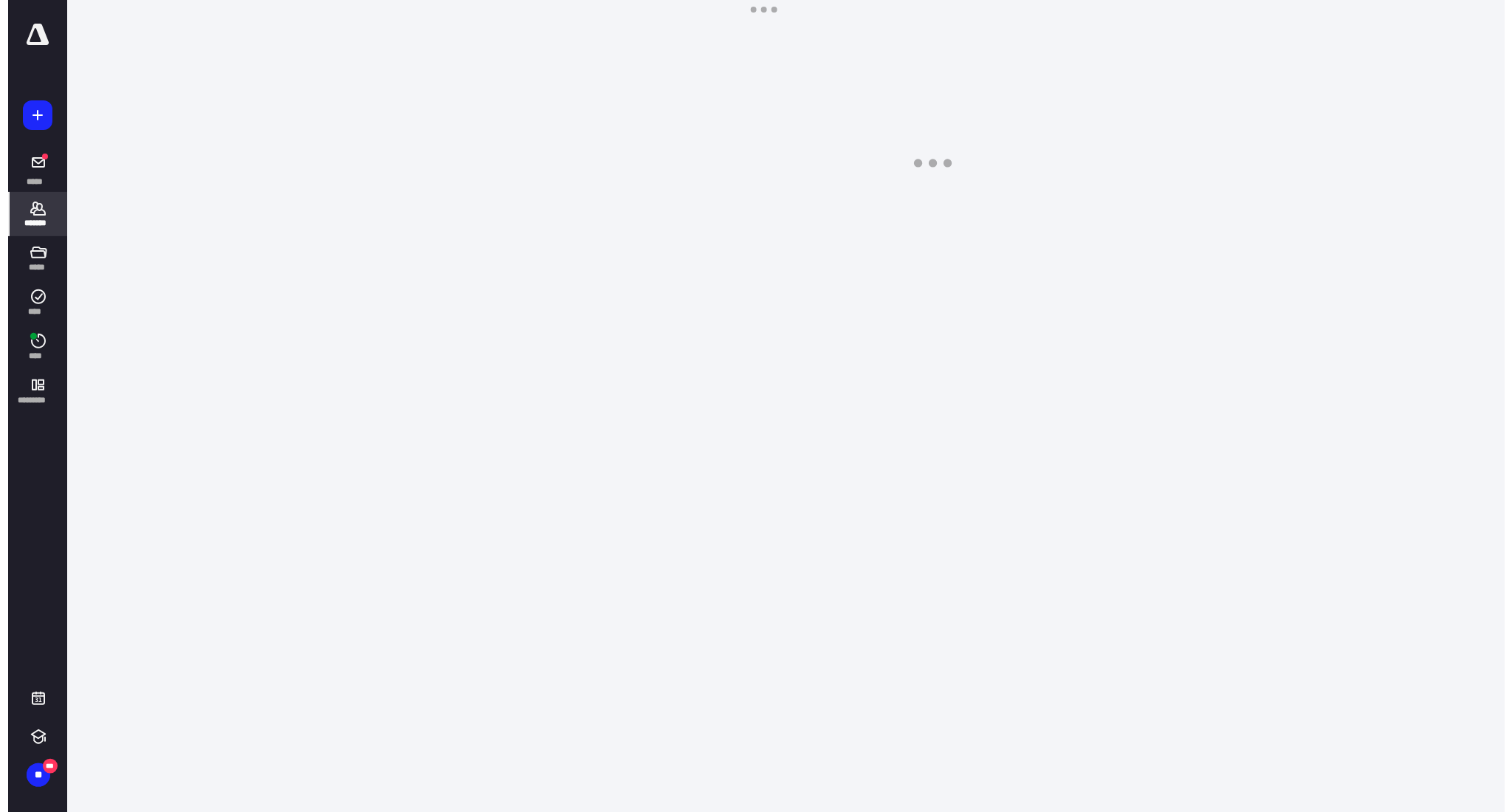scroll, scrollTop: 0, scrollLeft: 0, axis: both 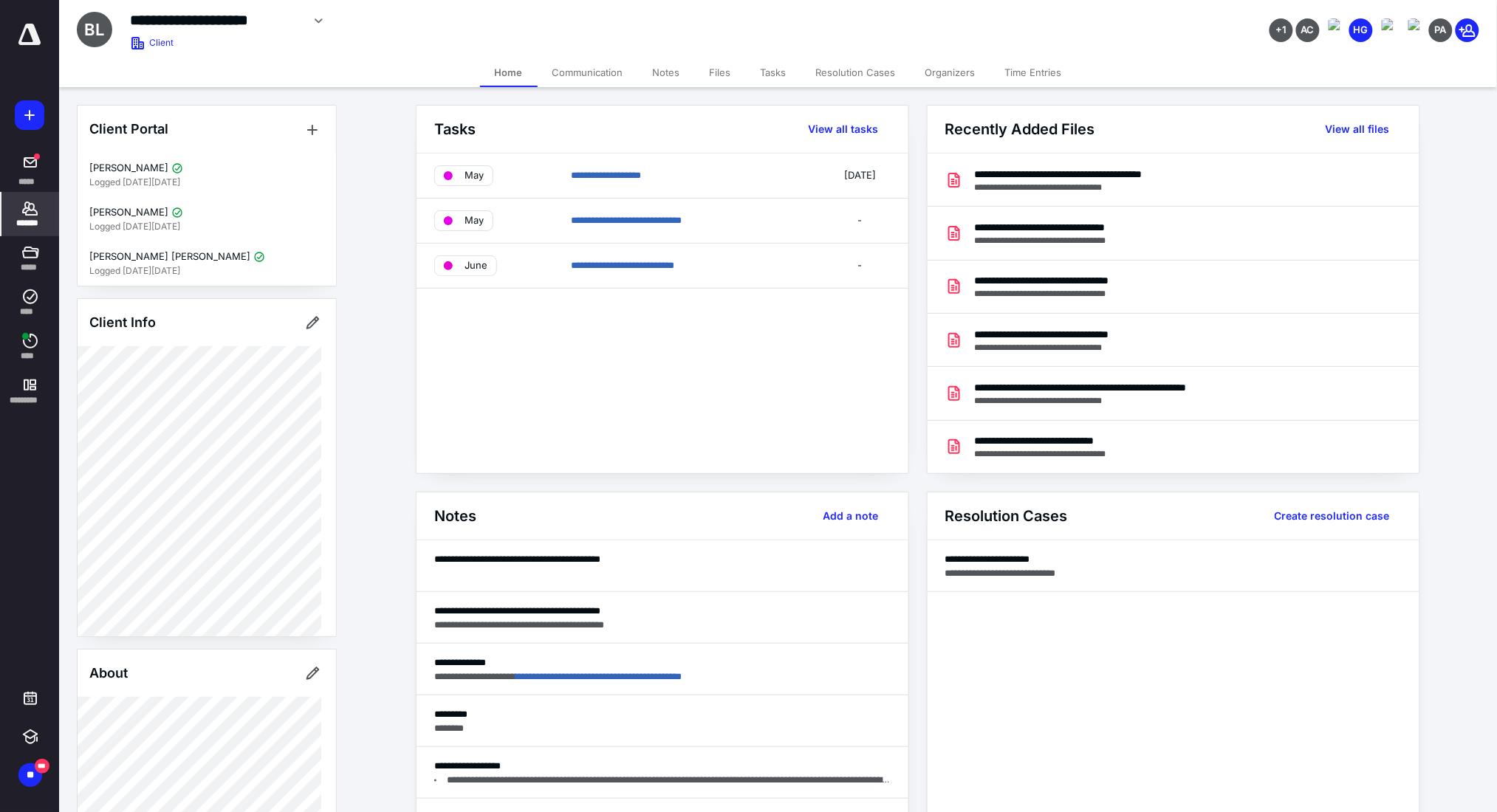 click on "Files" at bounding box center (720, 72) 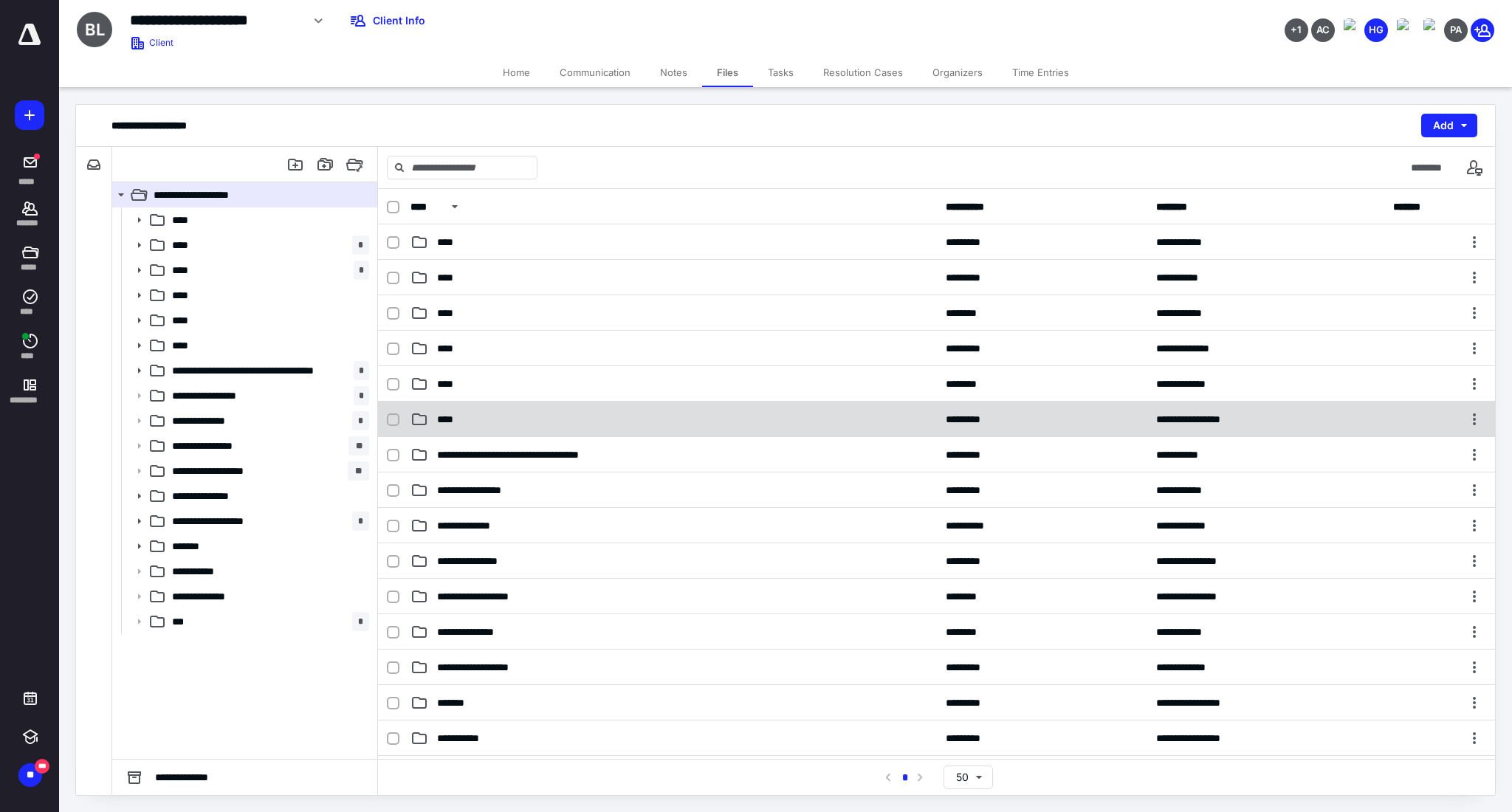 click on "**********" at bounding box center [936, 419] 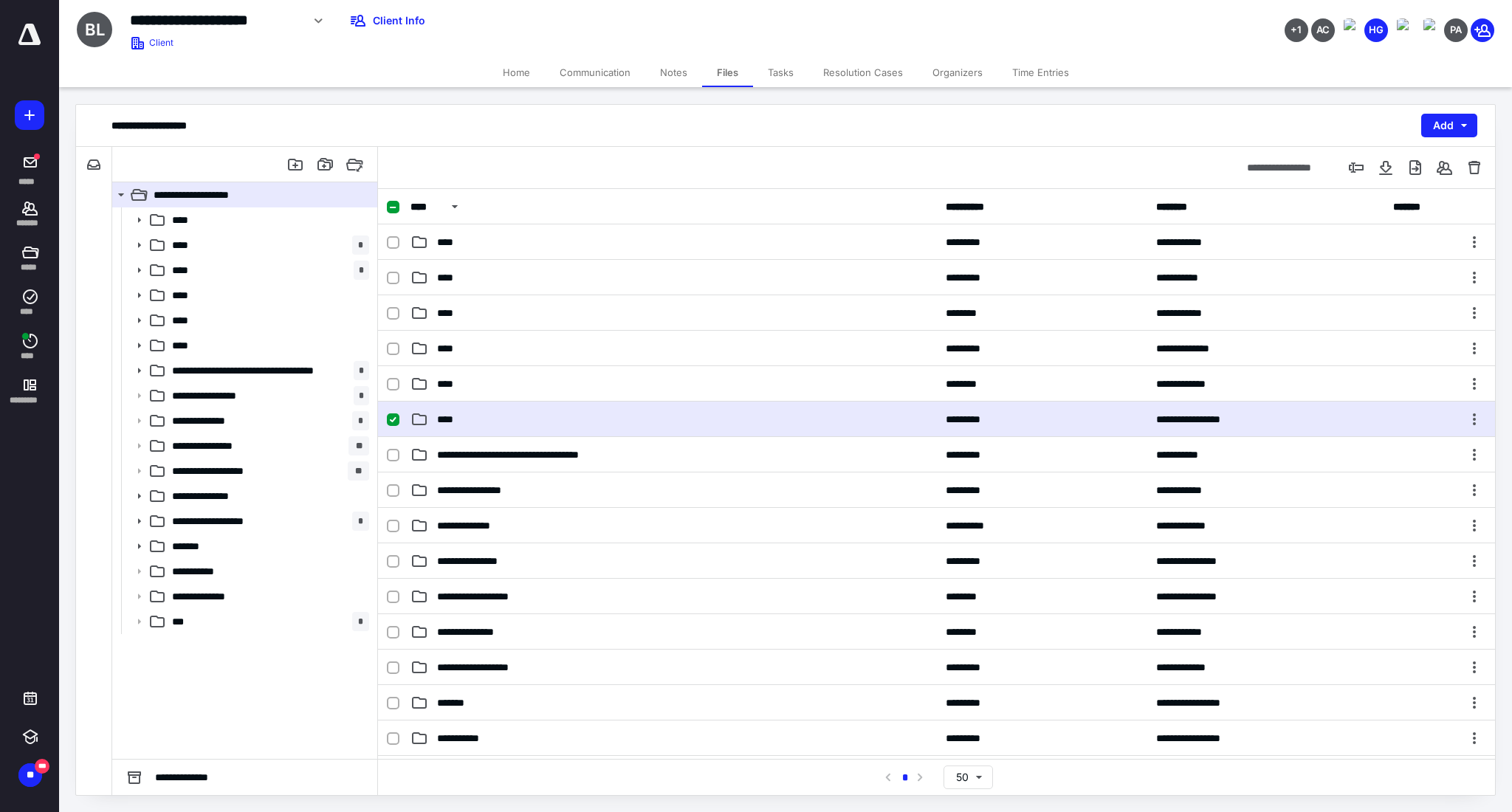 click on "**********" at bounding box center [936, 419] 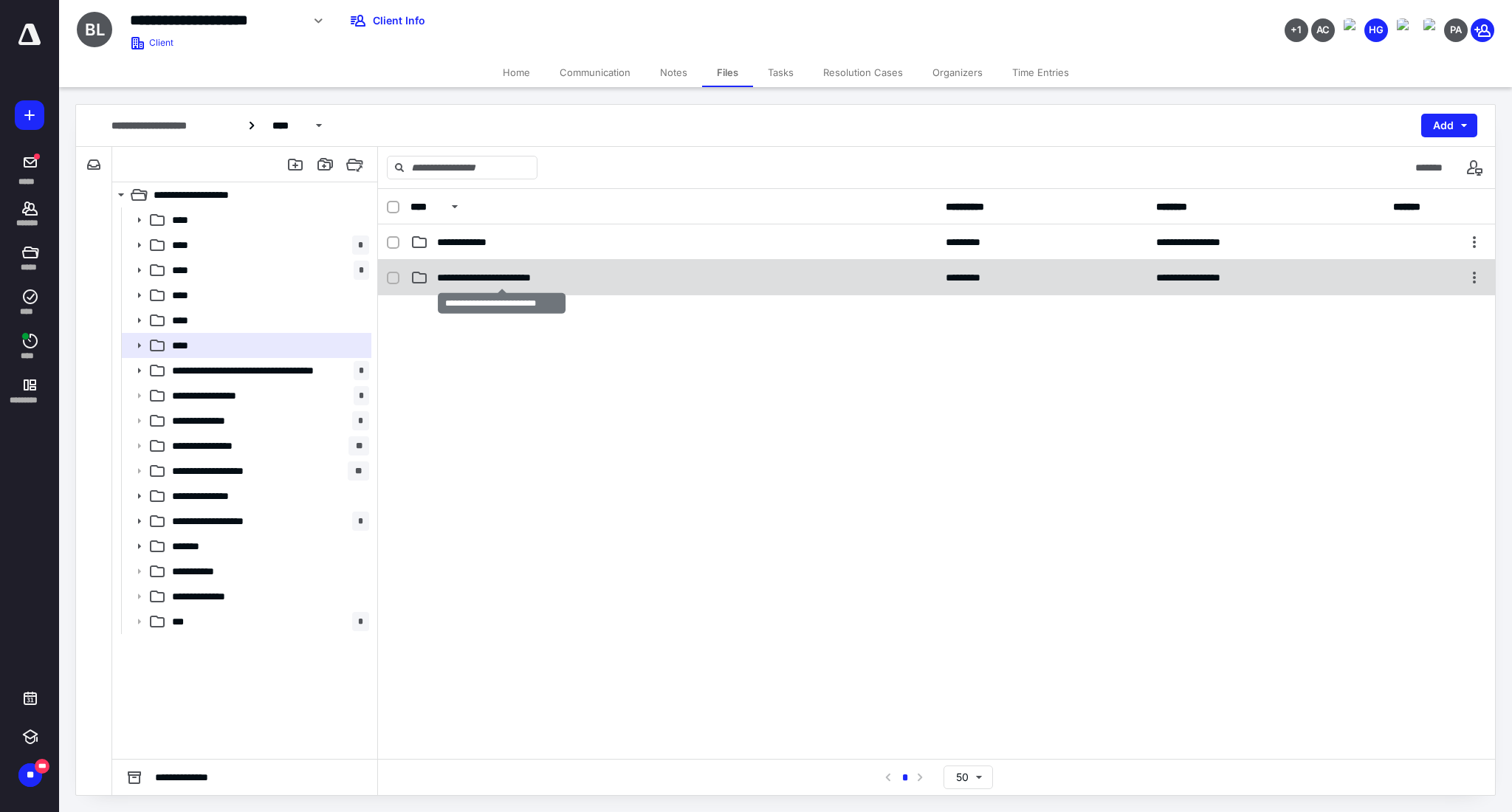 click on "**********" at bounding box center [501, 278] 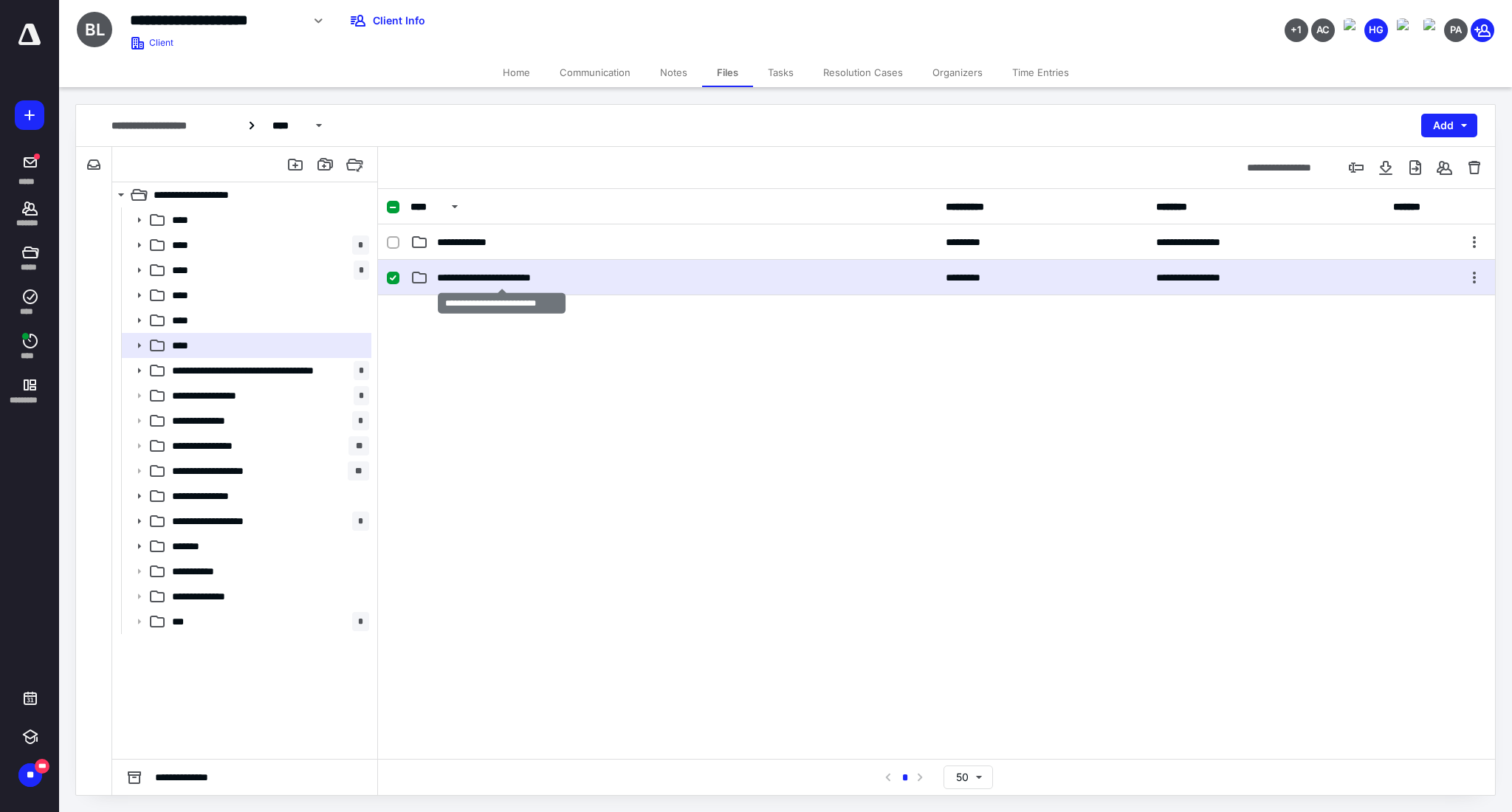 click on "**********" at bounding box center (501, 278) 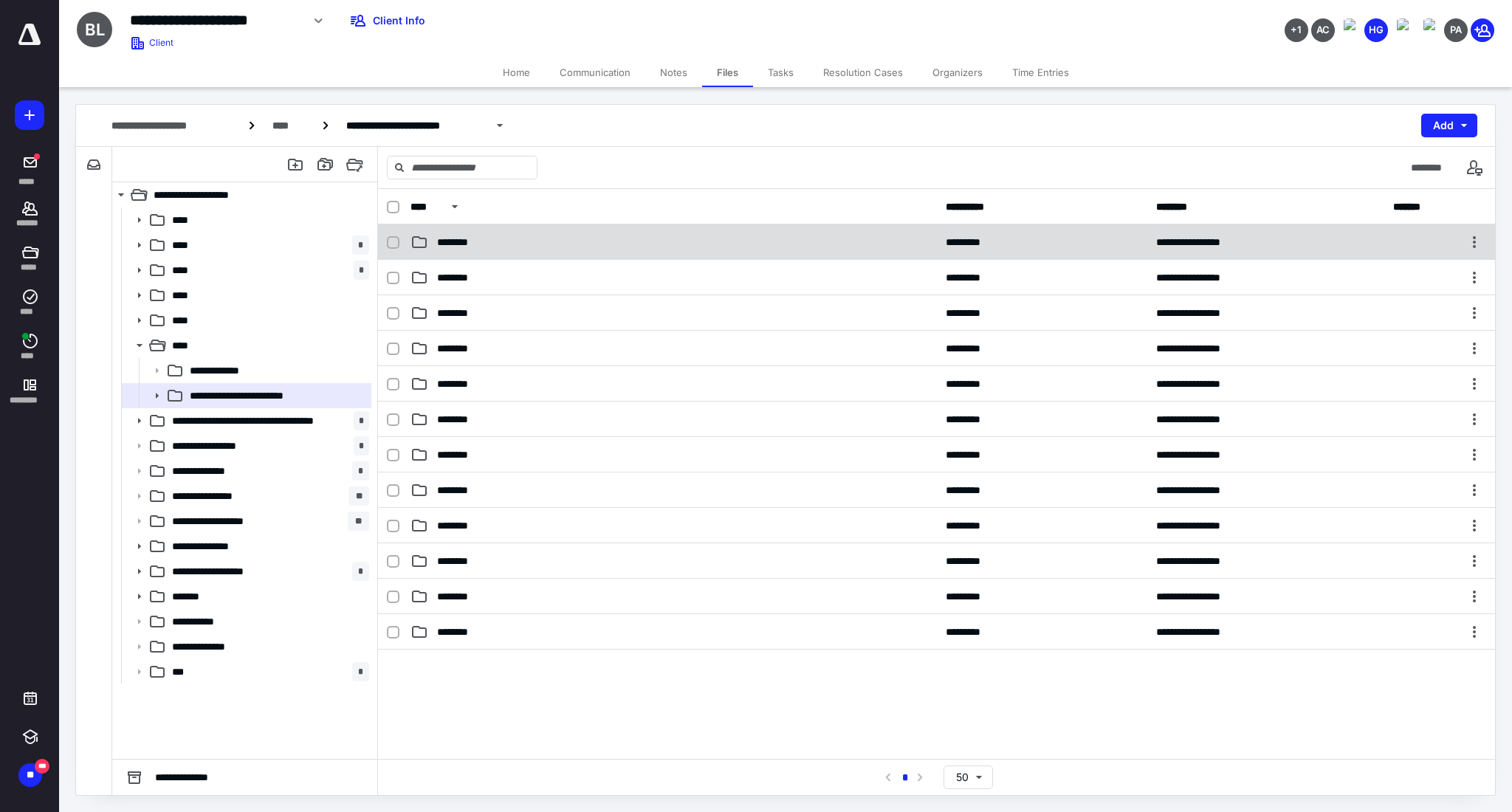 click on "********" at bounding box center [673, 242] 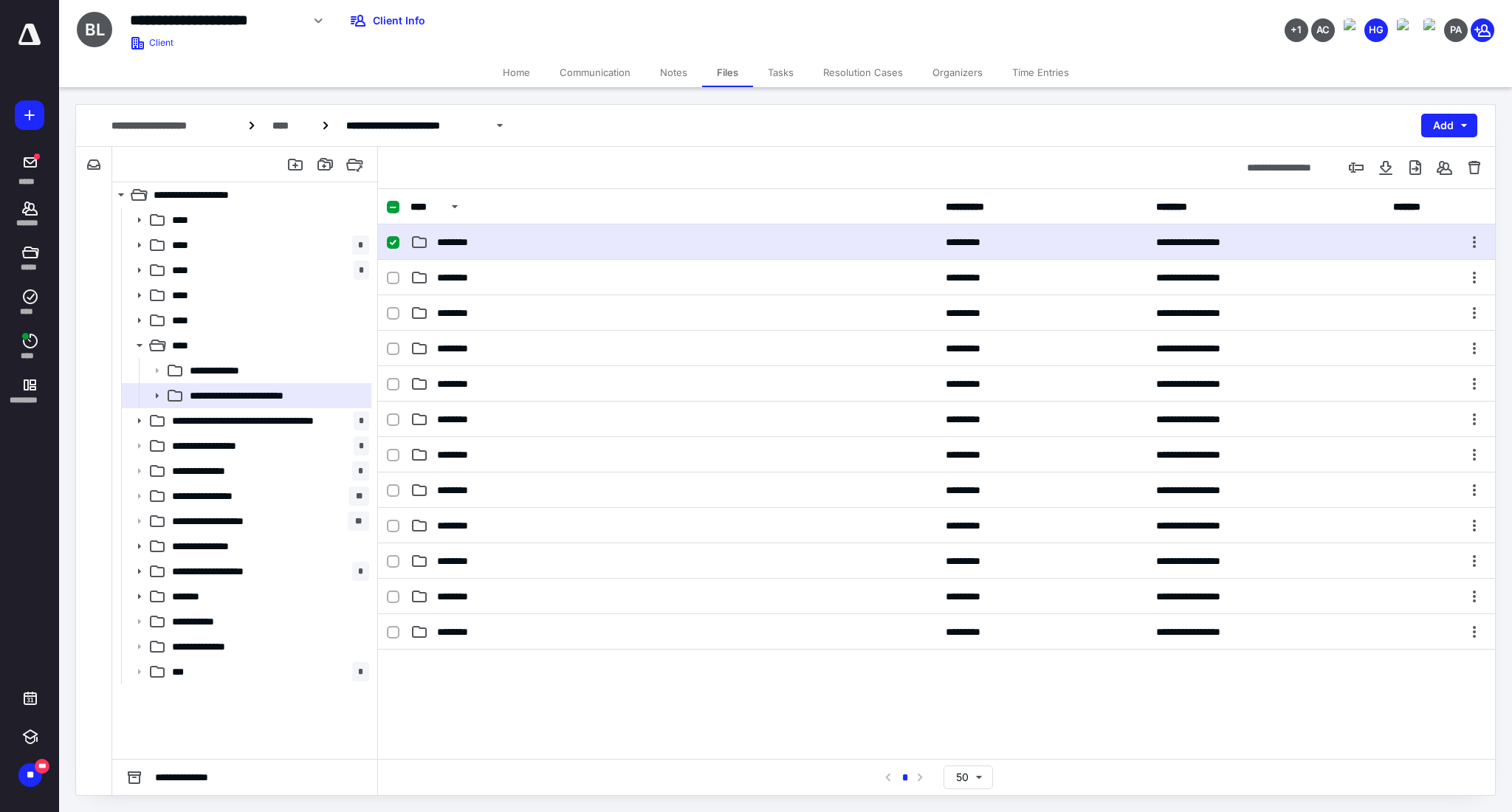 click on "********" at bounding box center (673, 242) 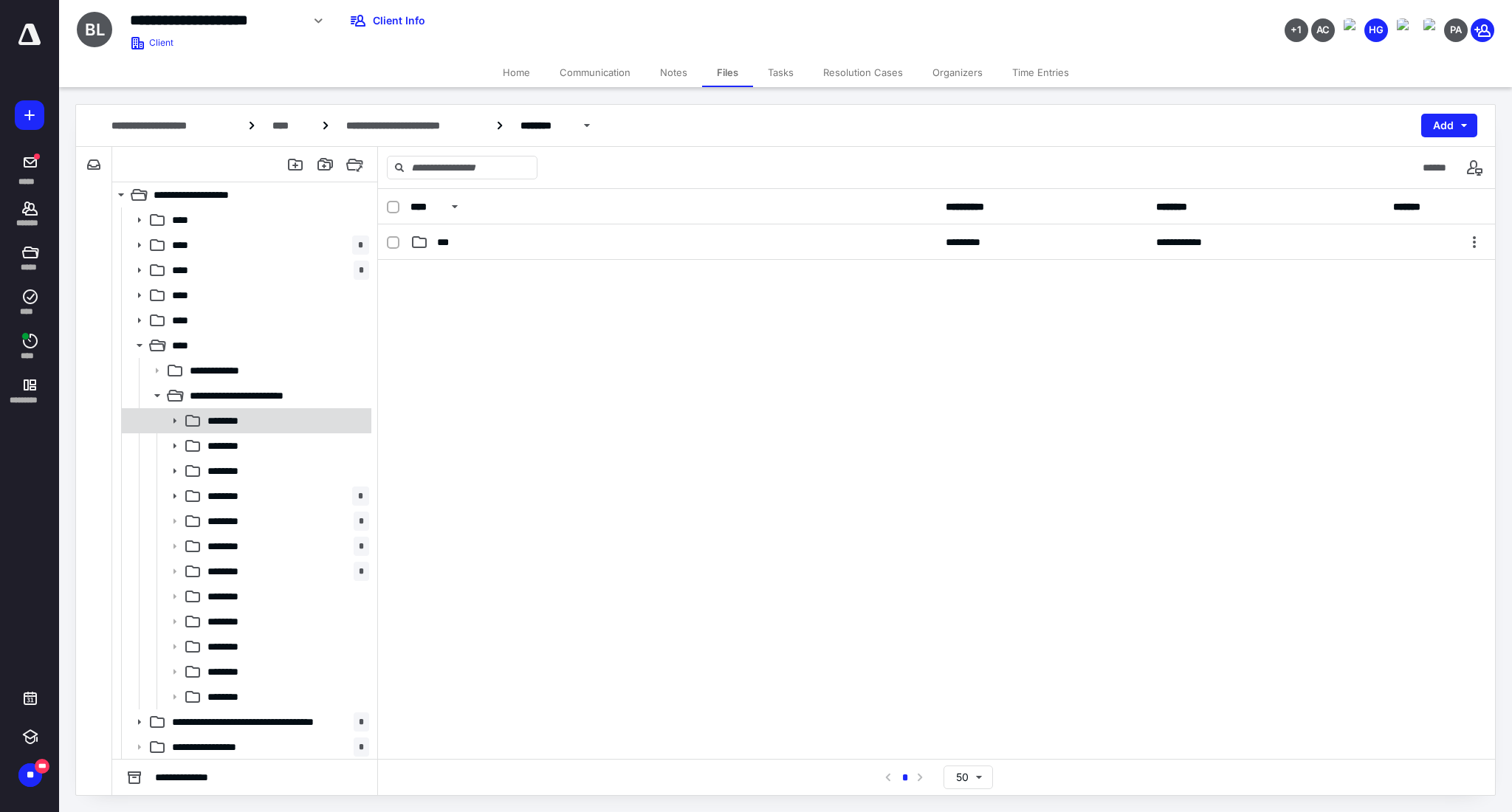 click on "********" at bounding box center (245, 421) 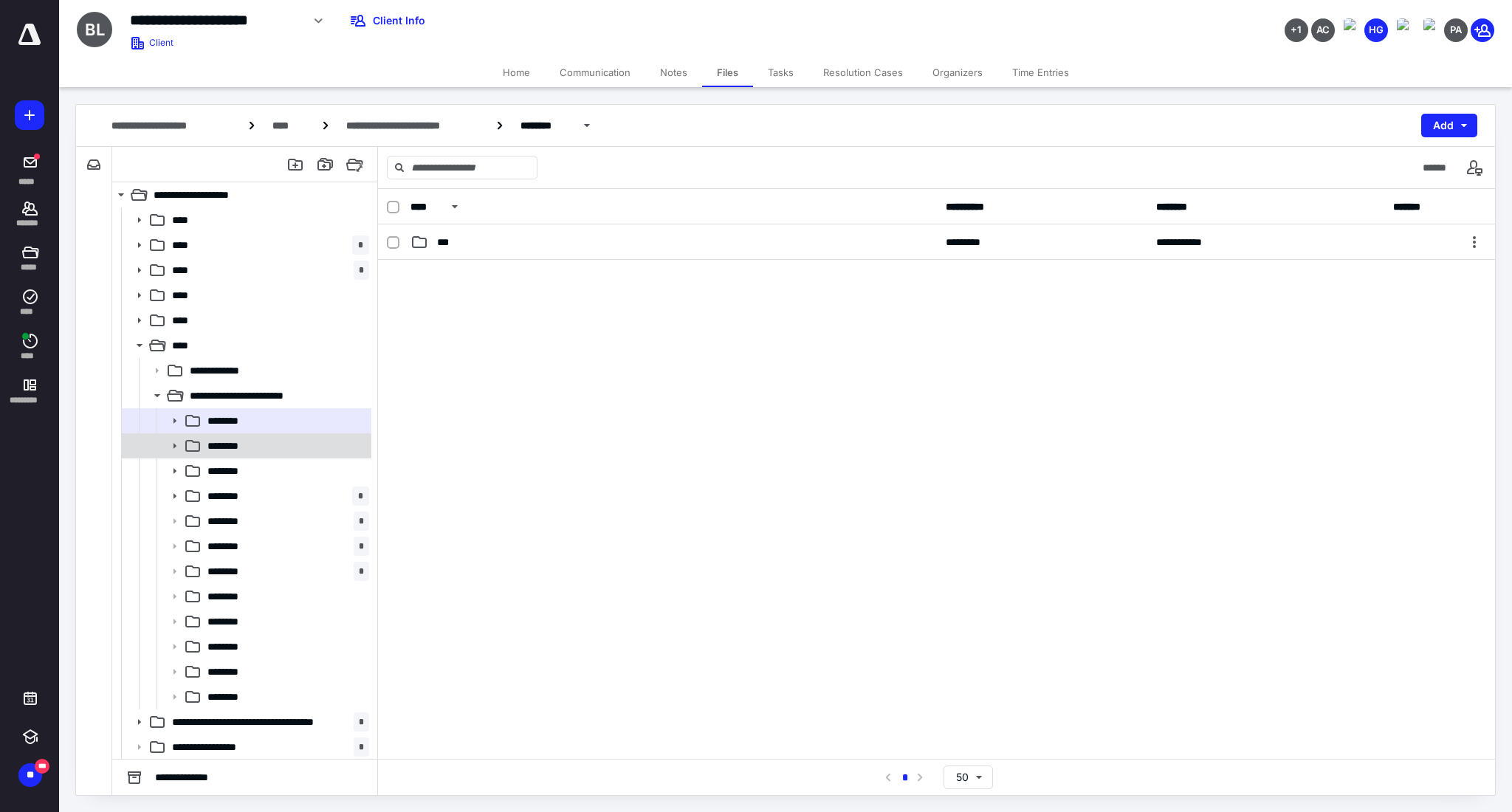 click on "********" at bounding box center (285, 446) 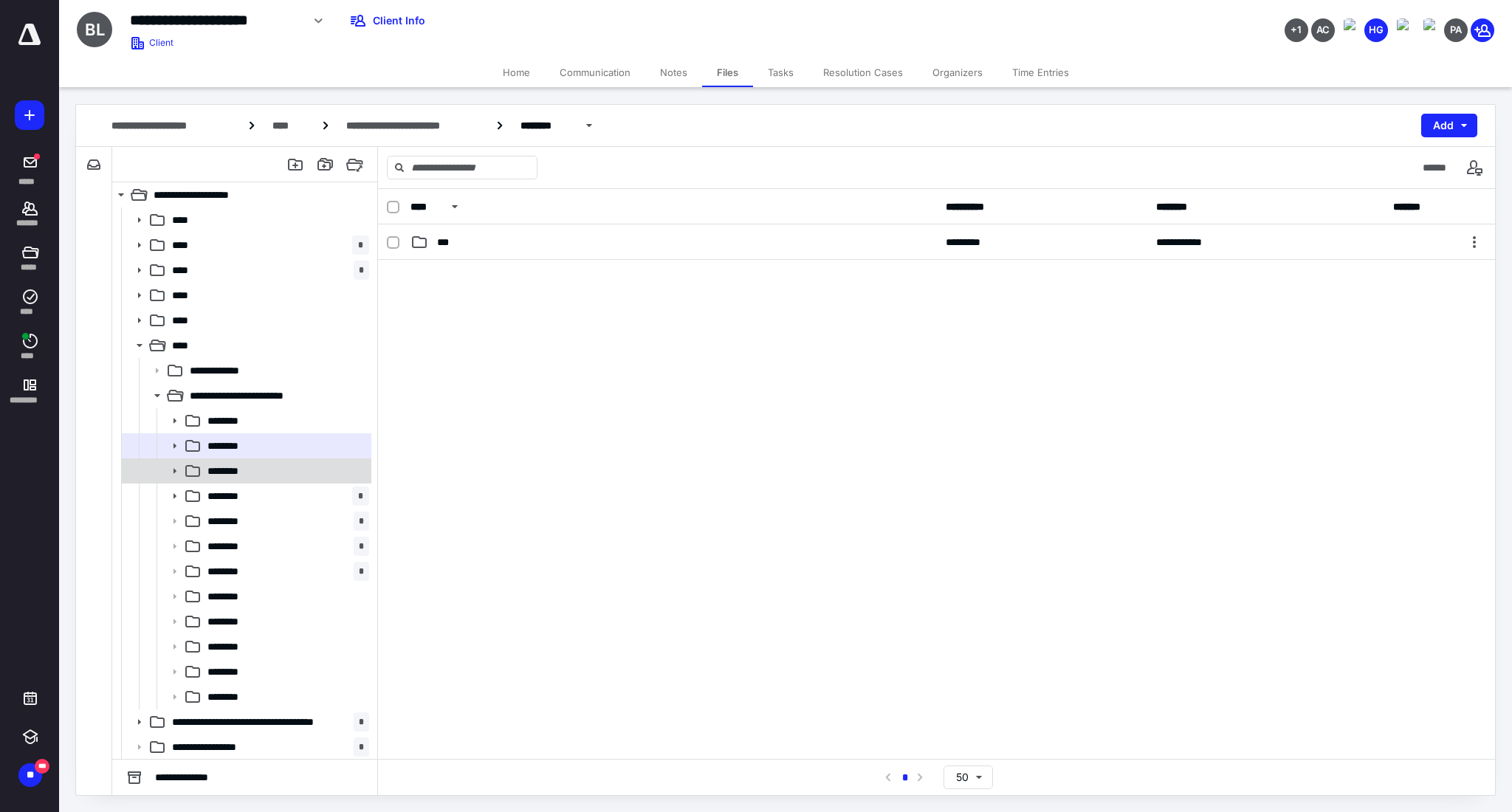 click on "********" at bounding box center [285, 471] 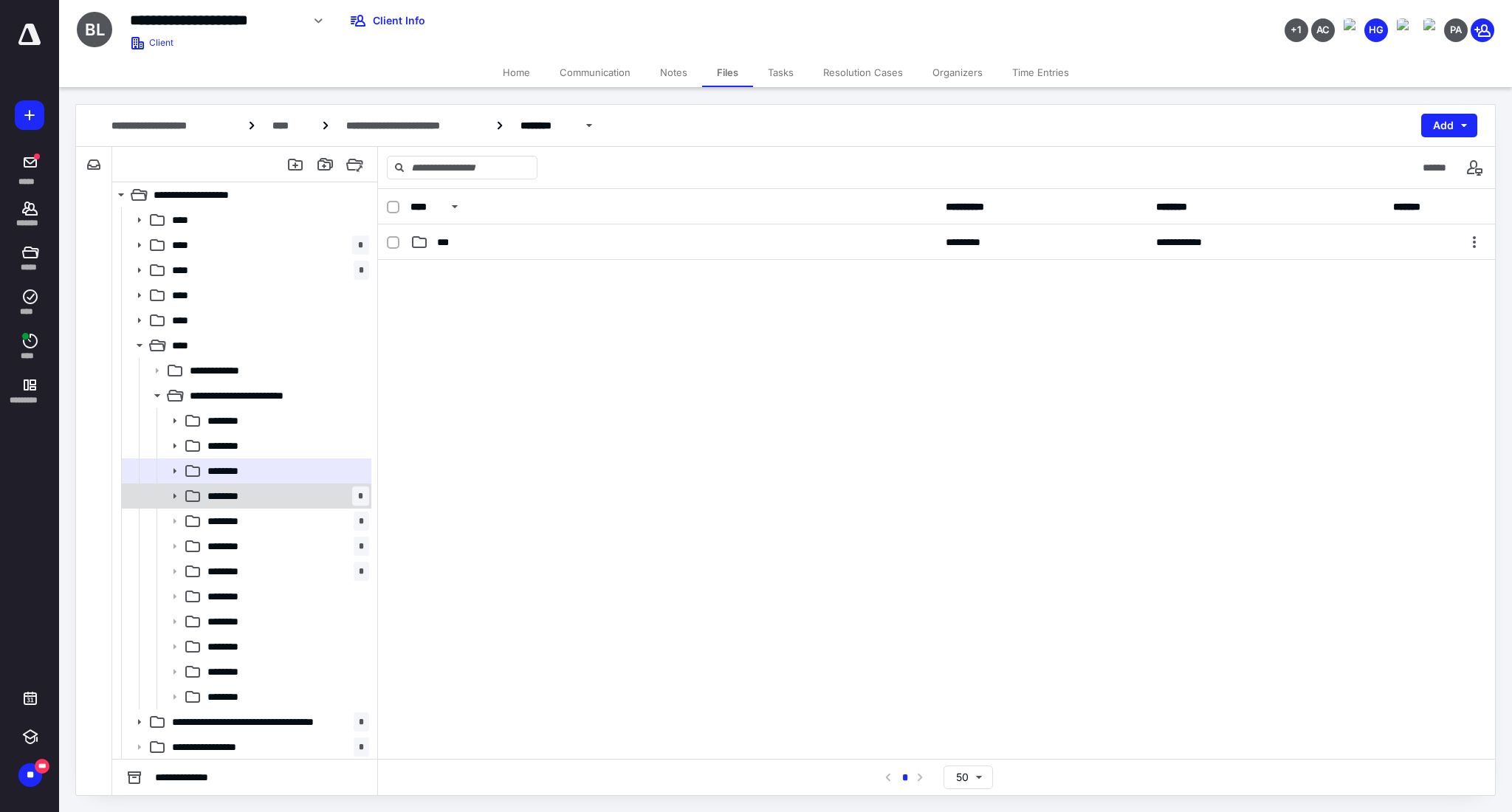 click on "******** *" at bounding box center [285, 496] 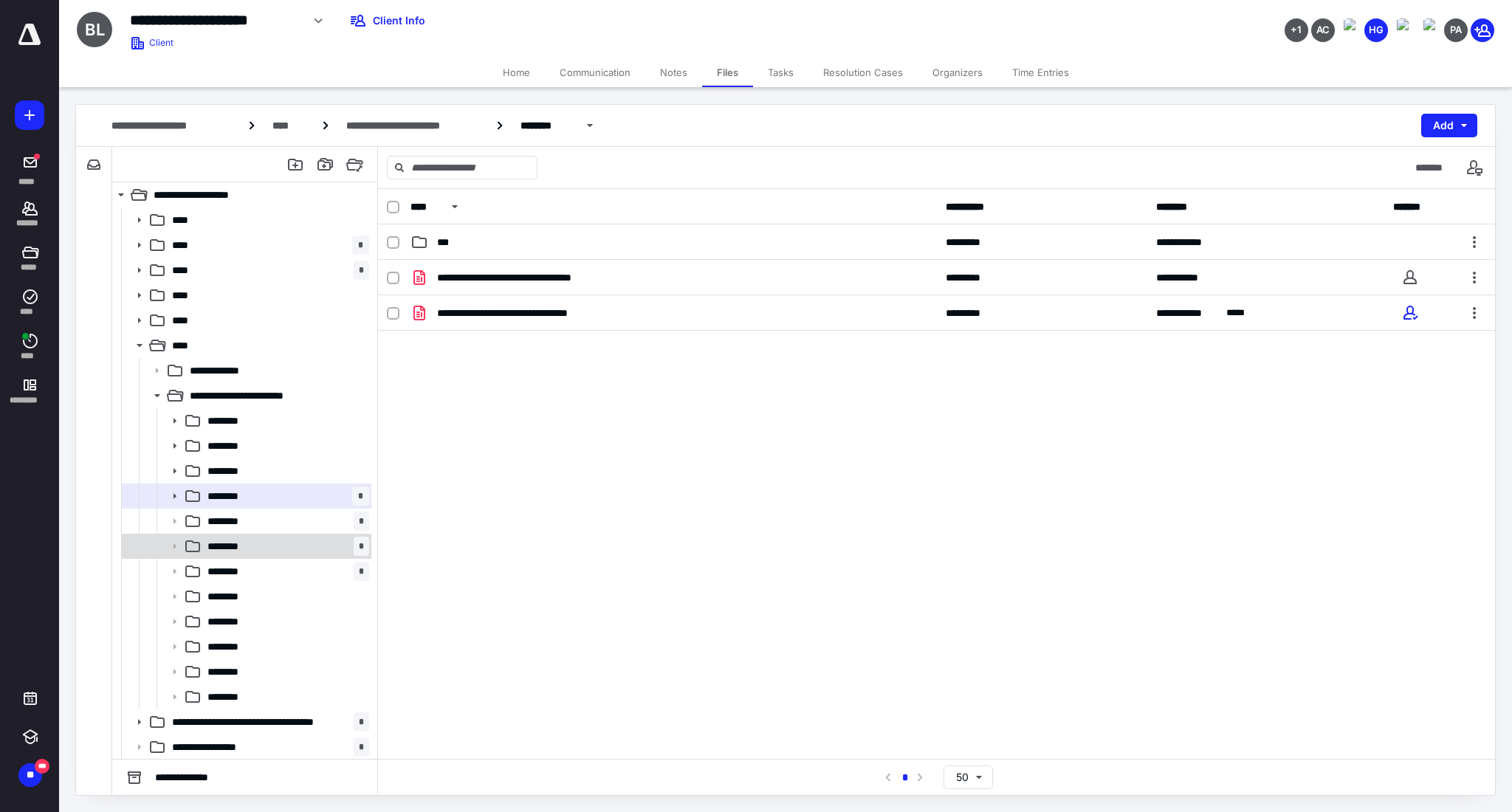 click on "******** *" at bounding box center [245, 546] 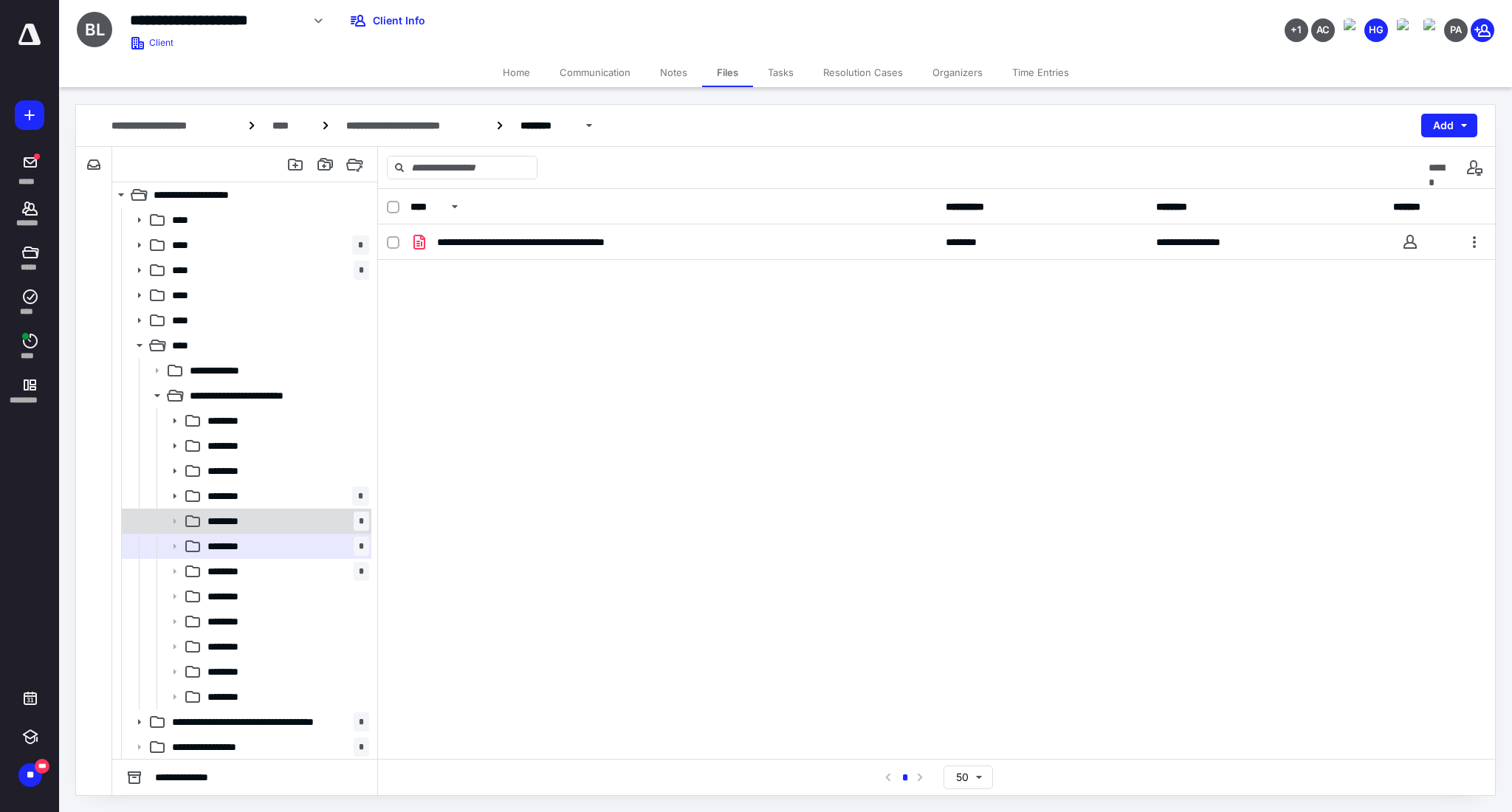 click on "******** *" at bounding box center [285, 521] 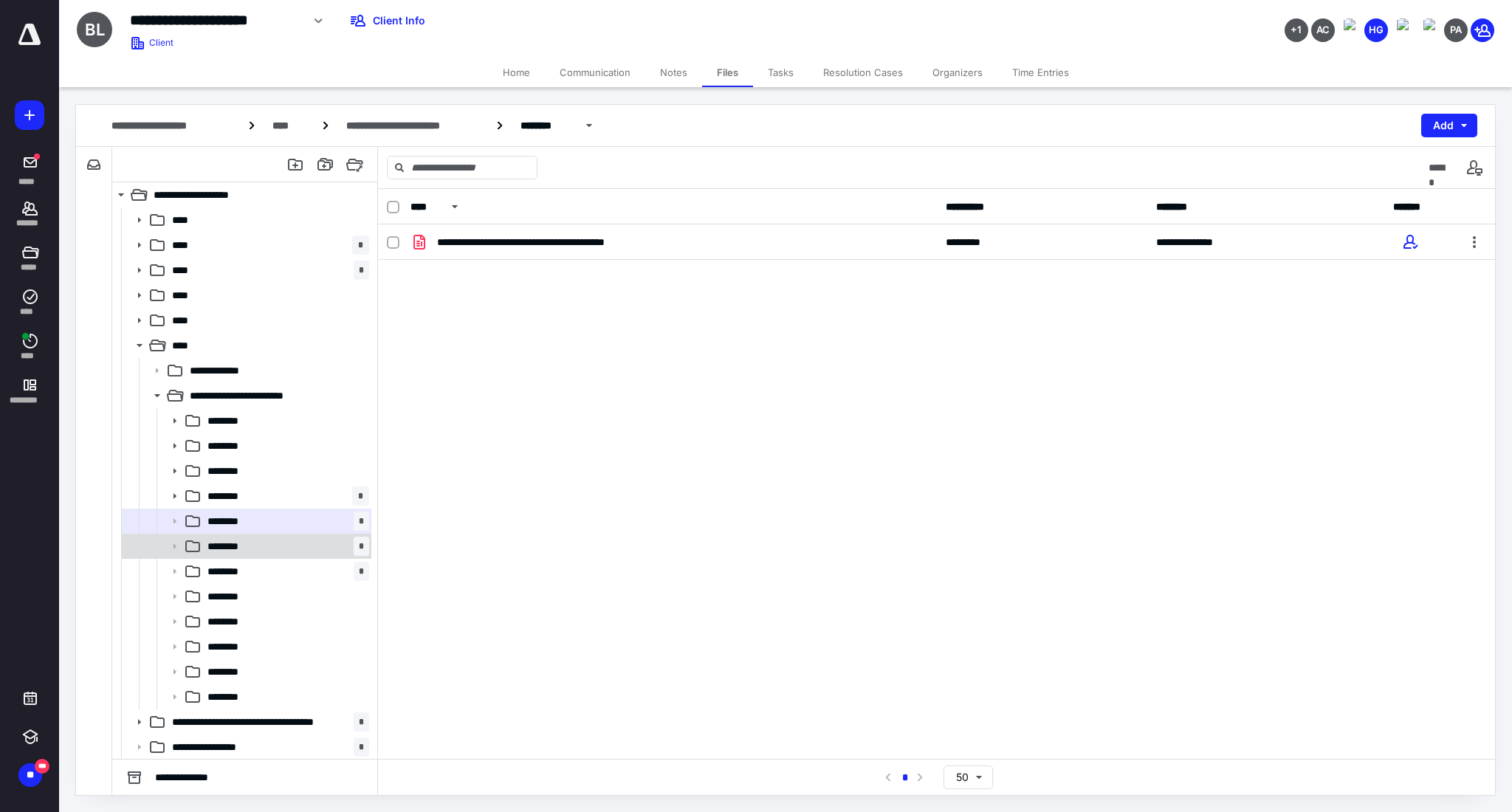 click on "******** *" at bounding box center [285, 546] 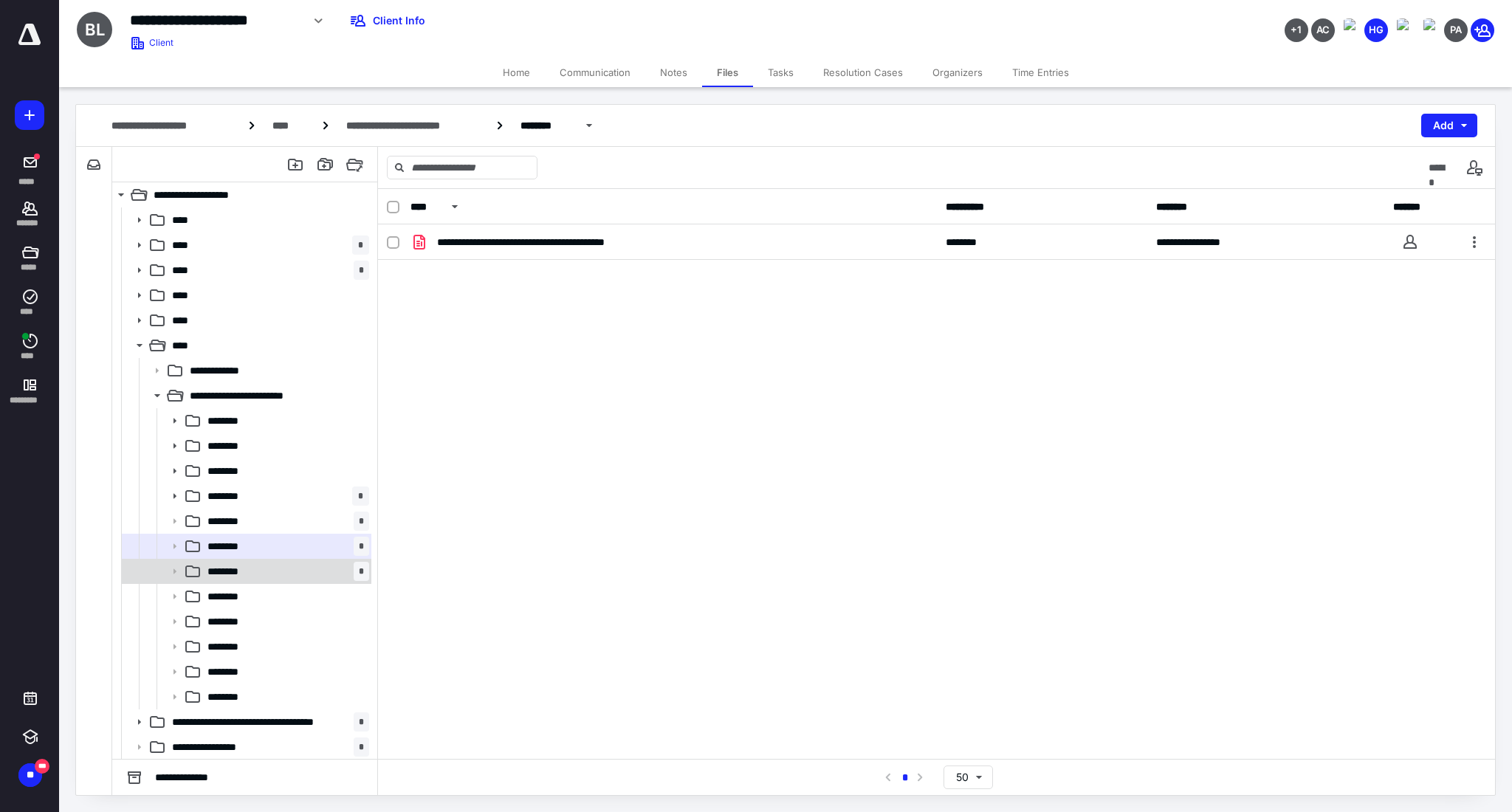 click on "******** *" at bounding box center [245, 571] 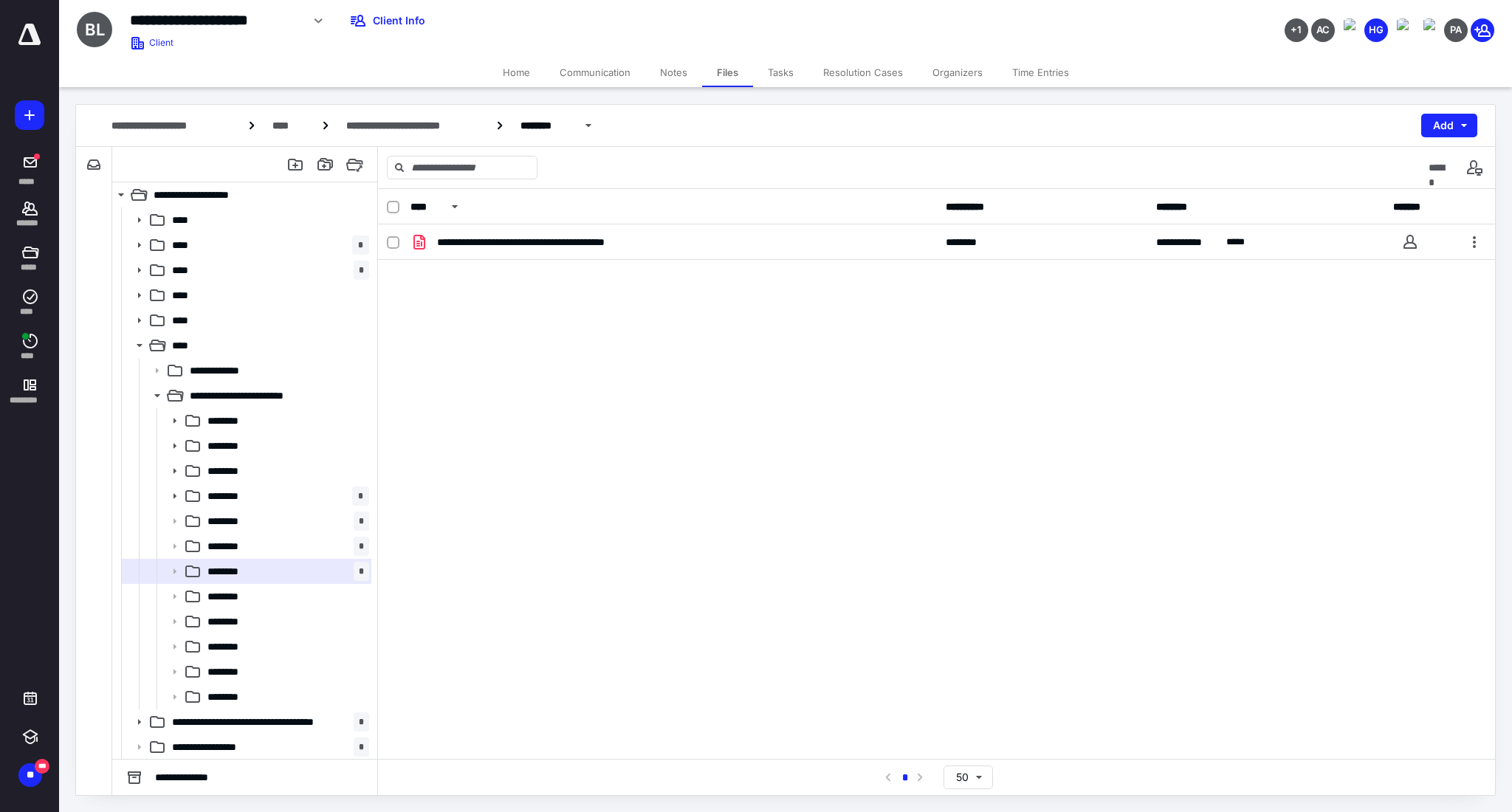 click on "Tasks" at bounding box center [780, 72] 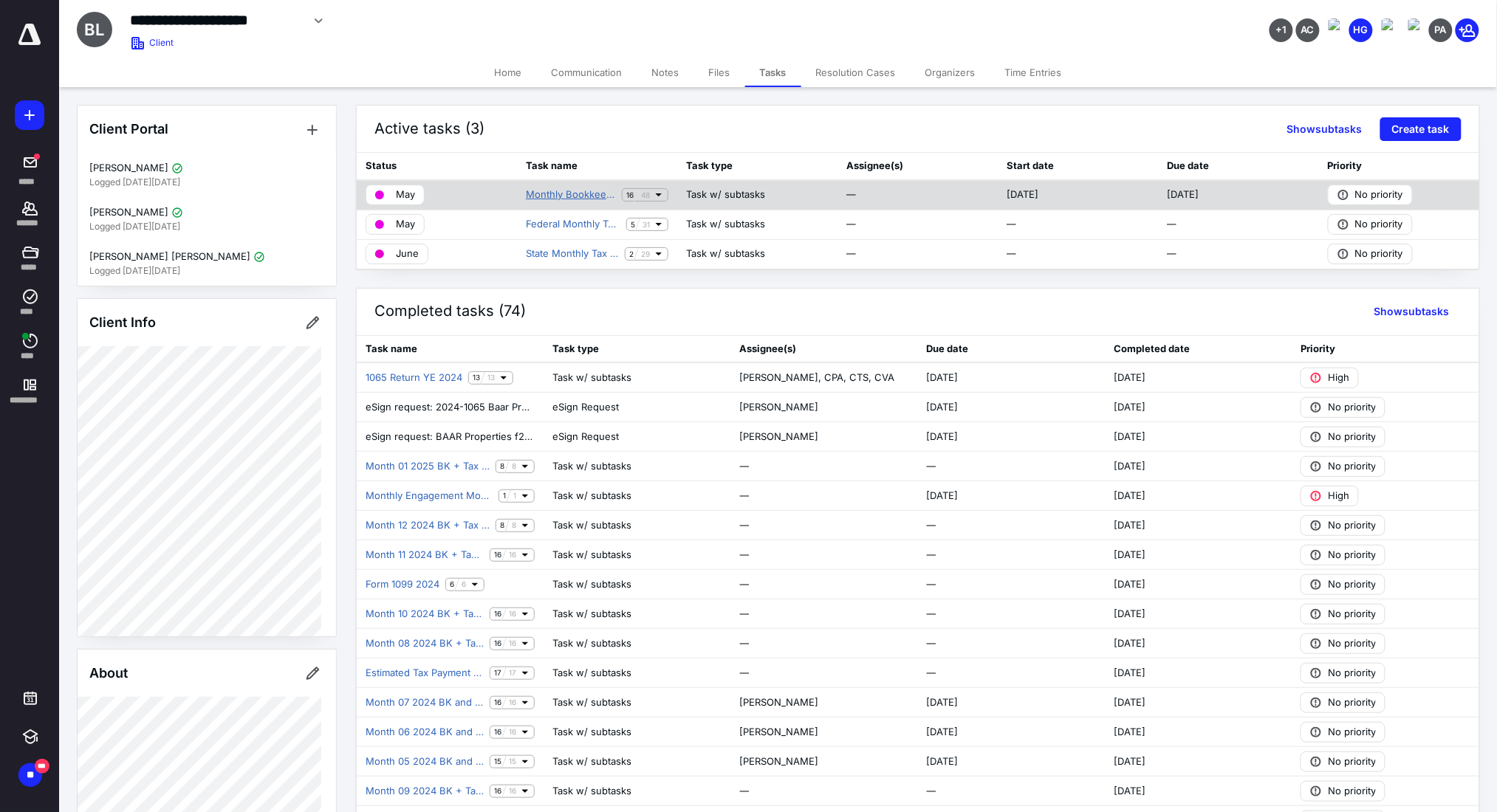 click on "Monthly Bookkeeping" at bounding box center [571, 195] 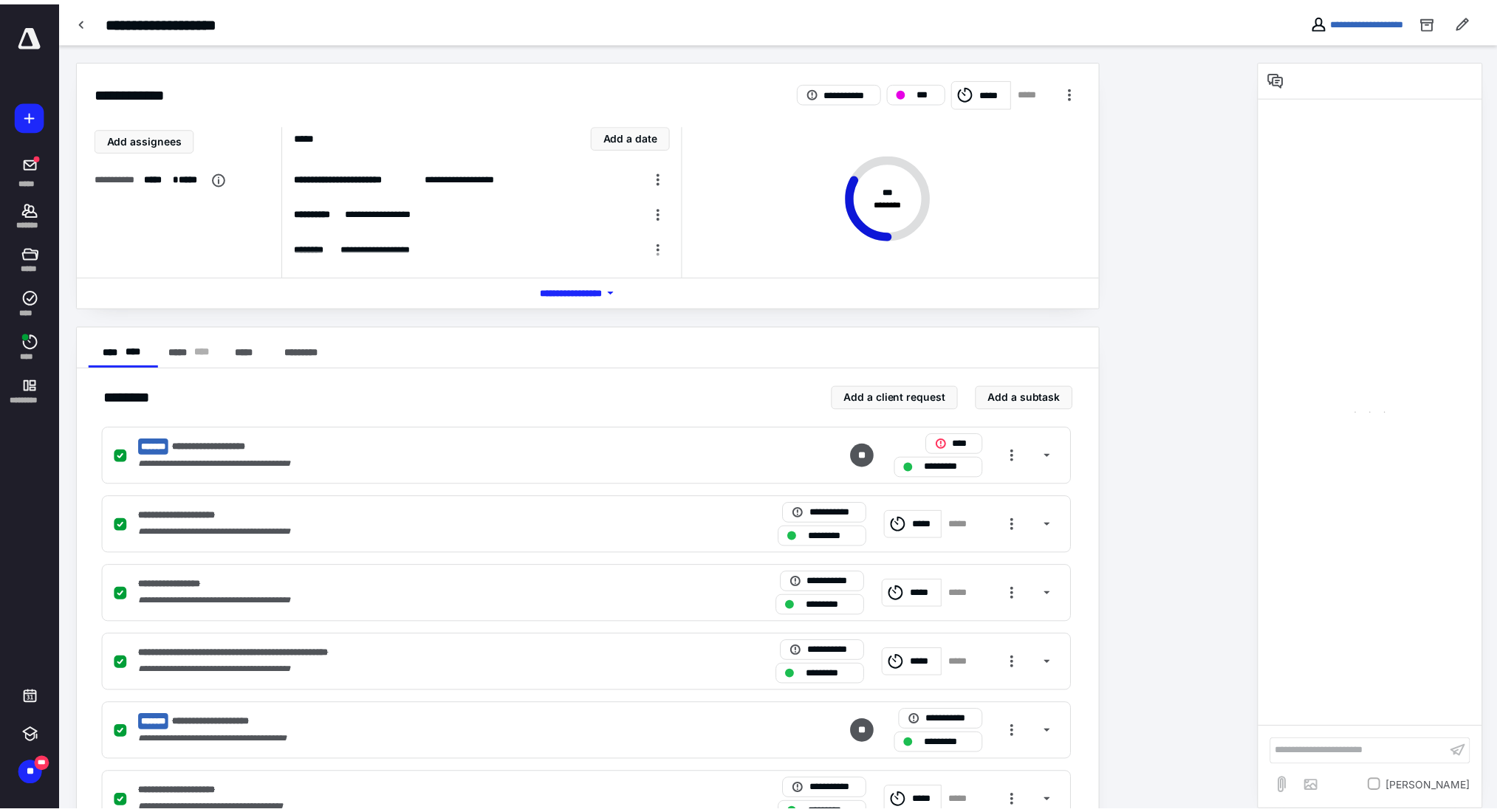 scroll, scrollTop: 815, scrollLeft: 0, axis: vertical 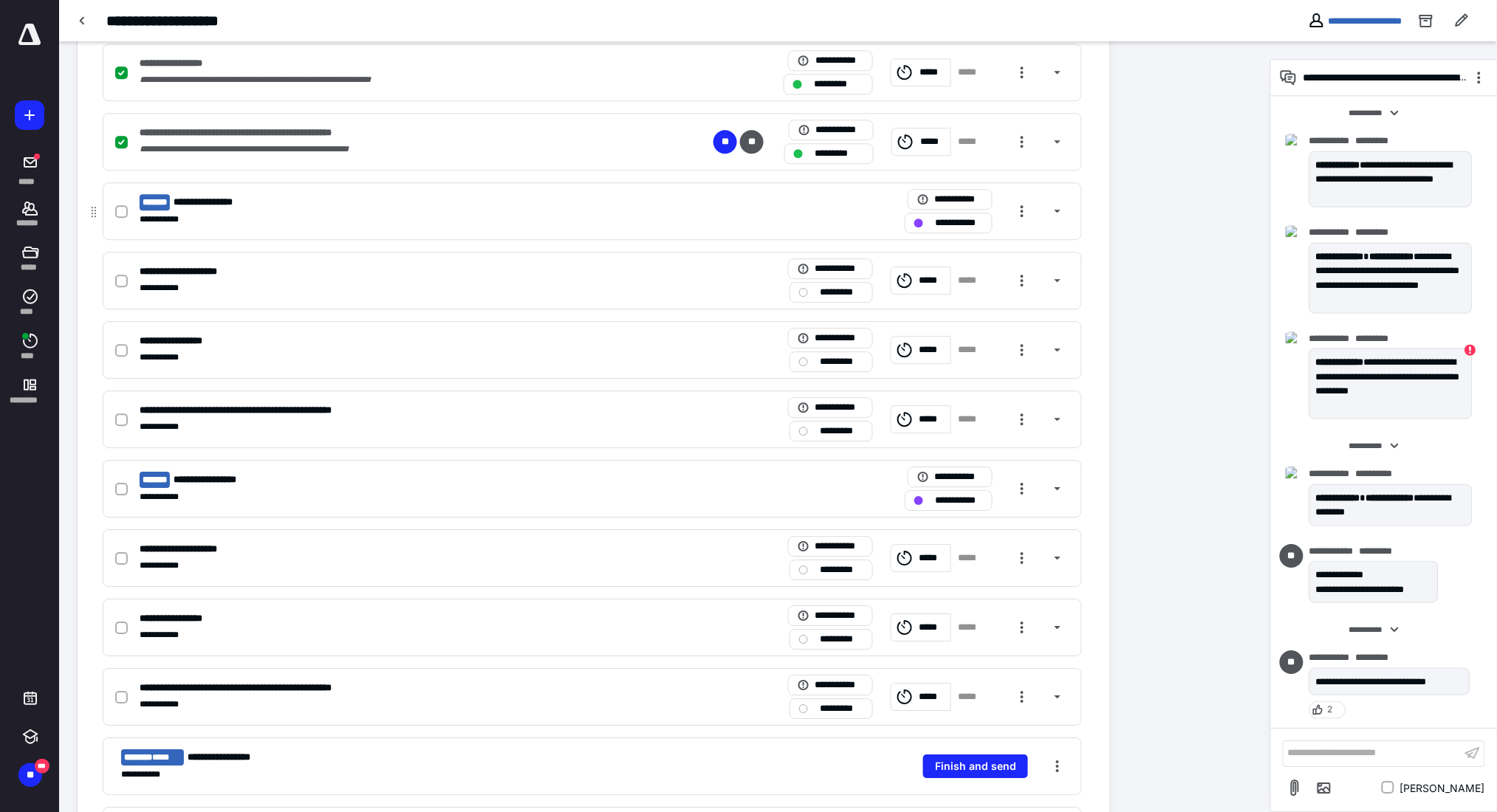 click on "**********" at bounding box center [398, 202] 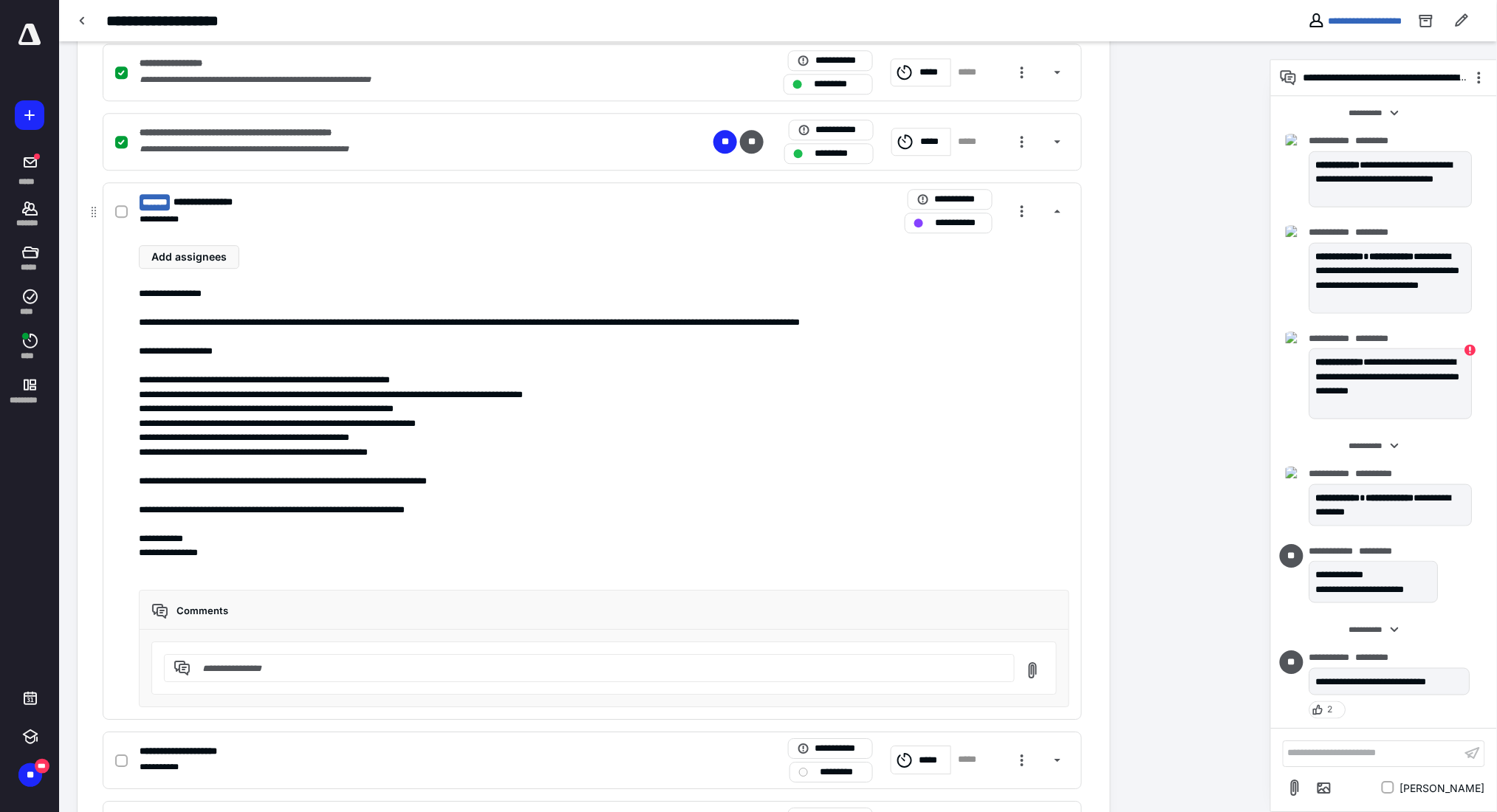 click on "**********" at bounding box center [398, 219] 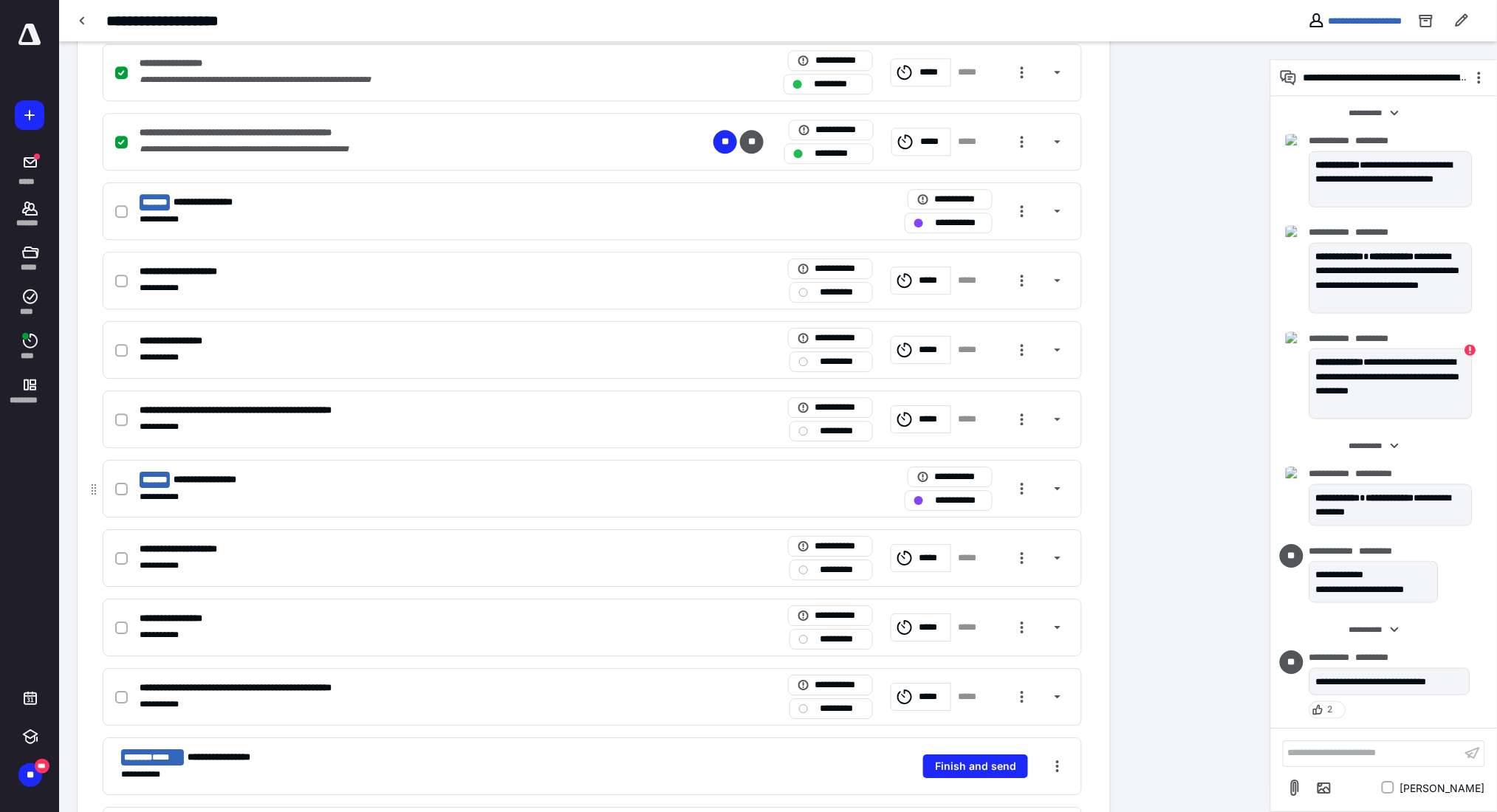 click on "**********" at bounding box center (398, 480) 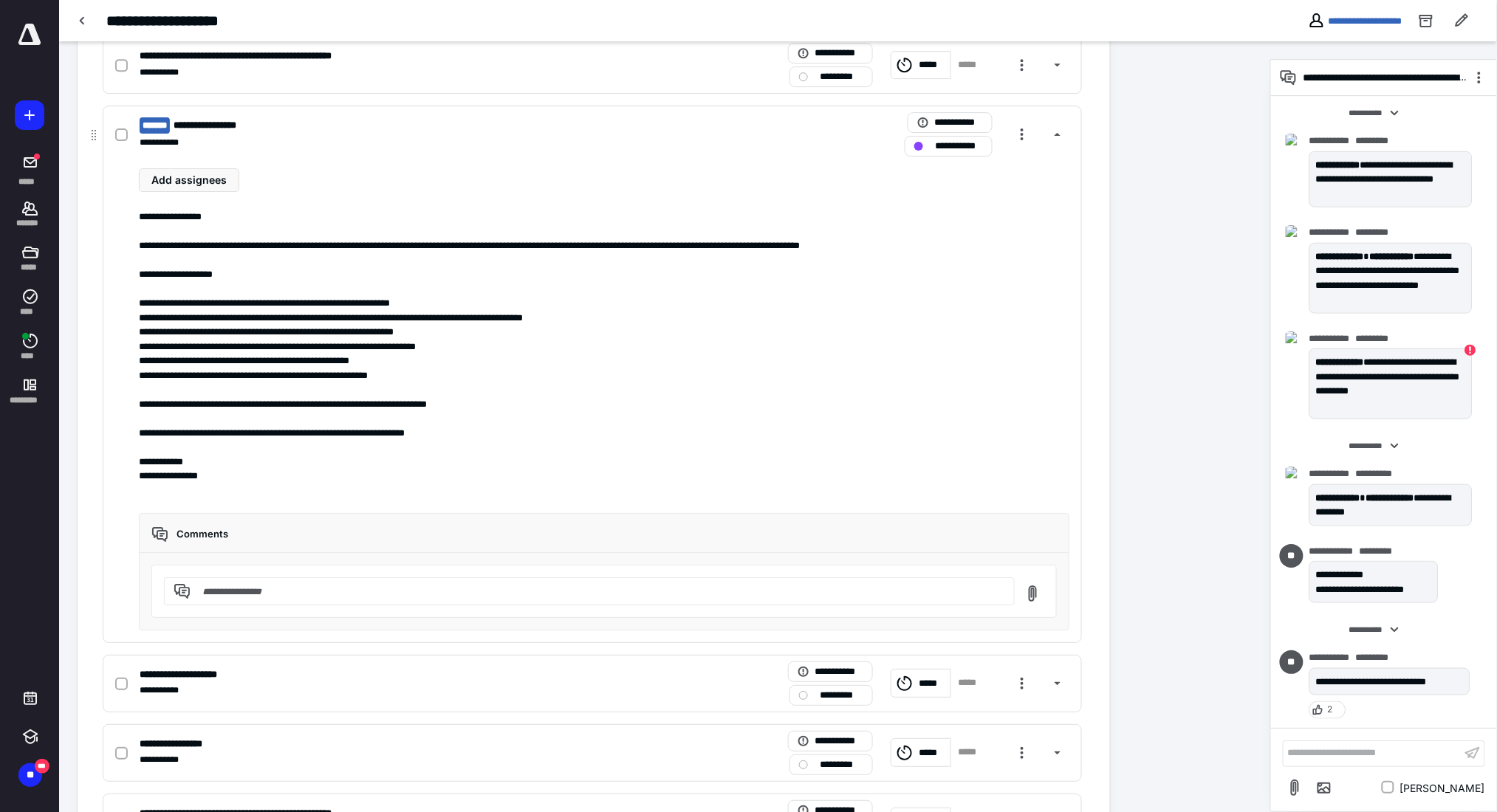 scroll, scrollTop: 1708, scrollLeft: 0, axis: vertical 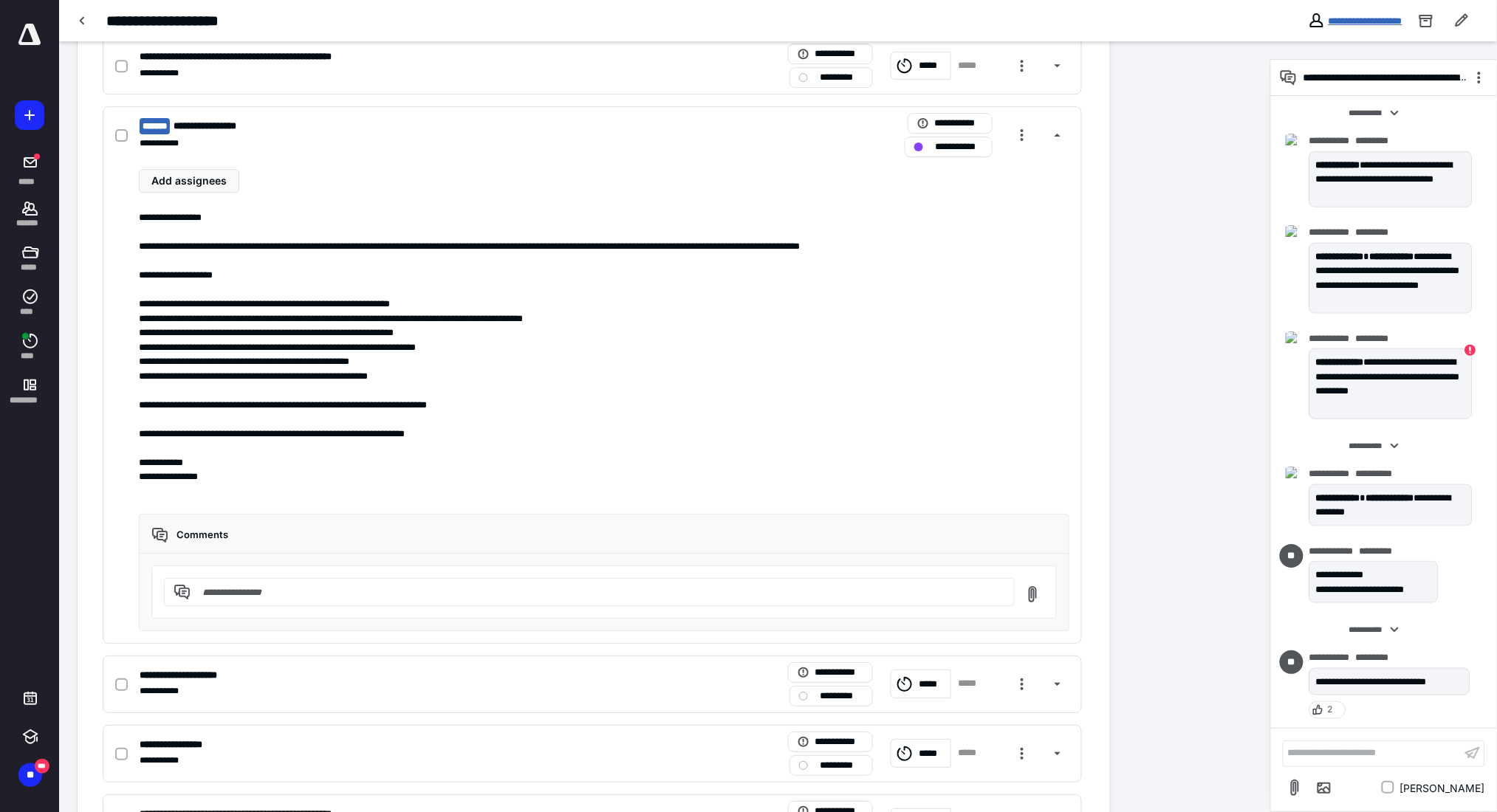 click on "**********" at bounding box center (1366, 21) 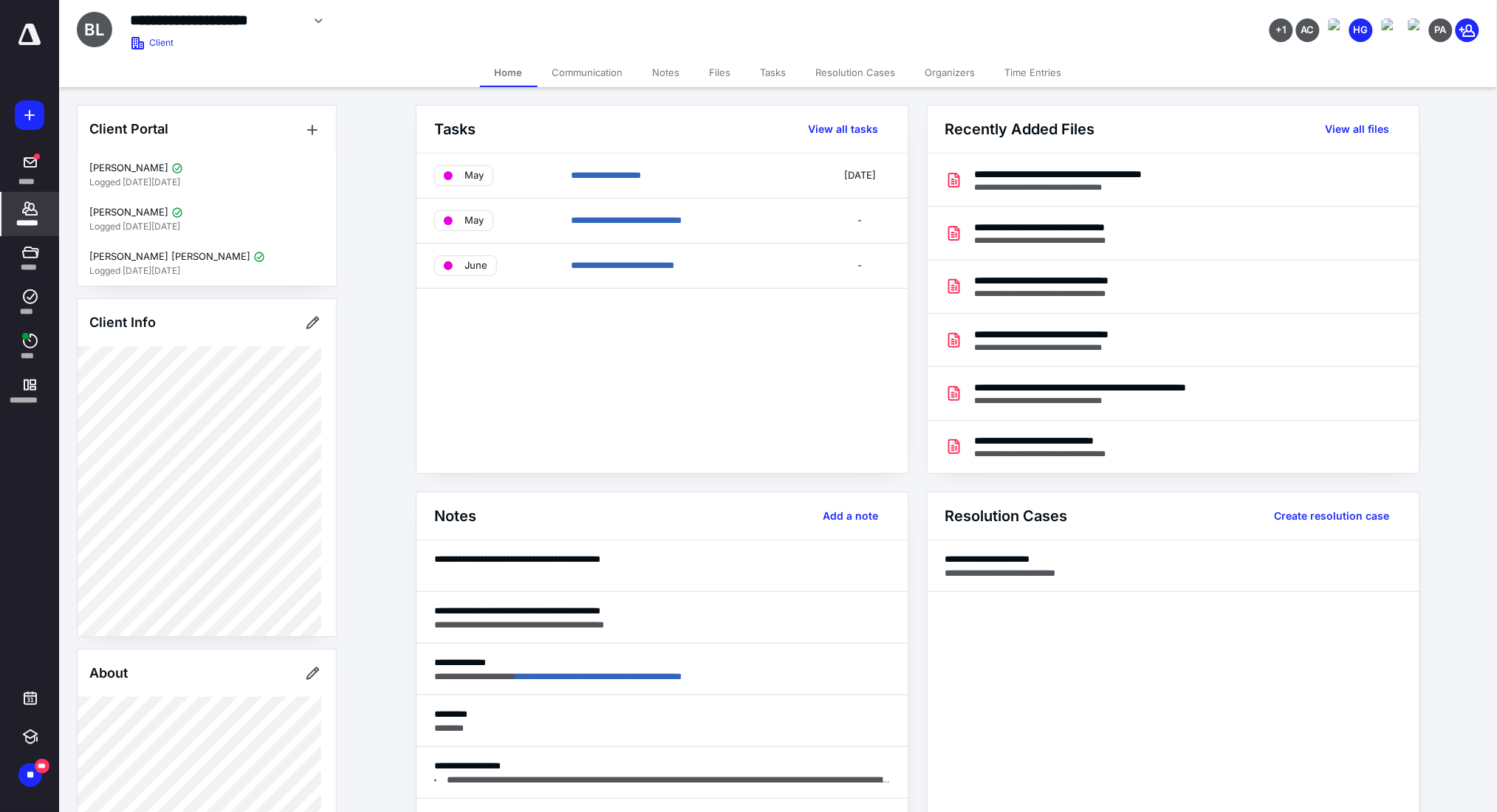 click on "Files" at bounding box center [720, 72] 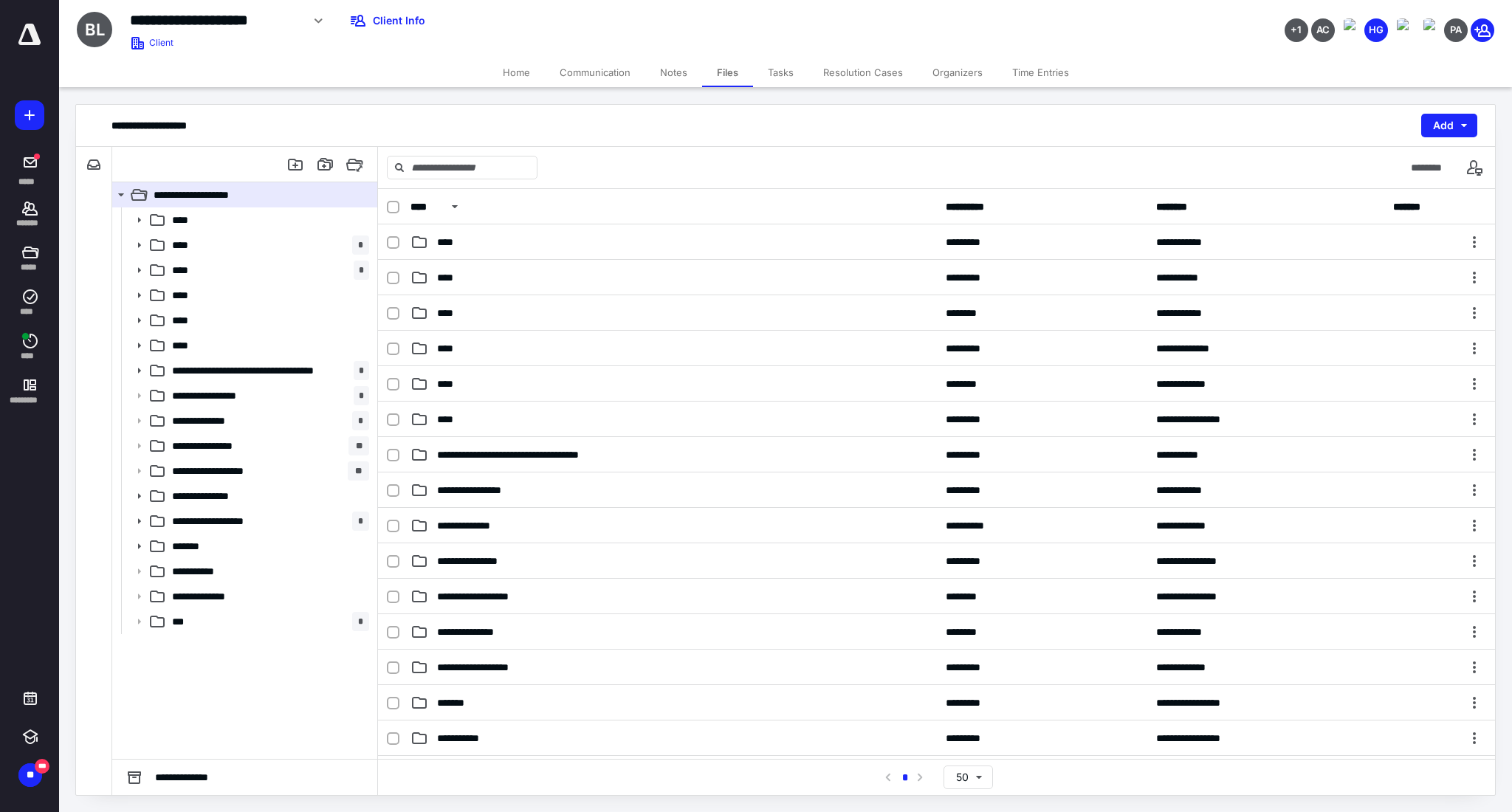 click on "Notes" at bounding box center (673, 72) 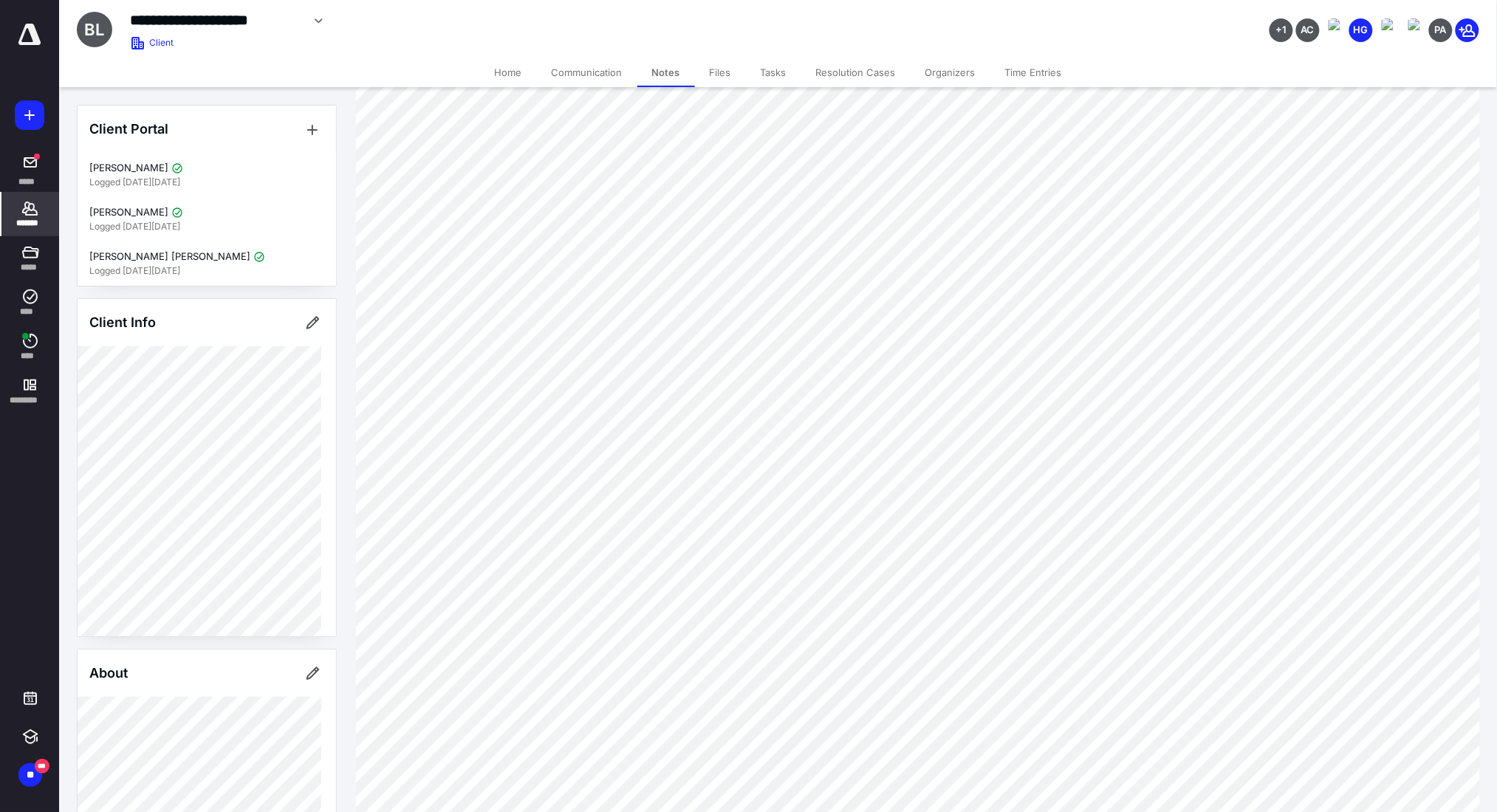 scroll, scrollTop: 565, scrollLeft: 0, axis: vertical 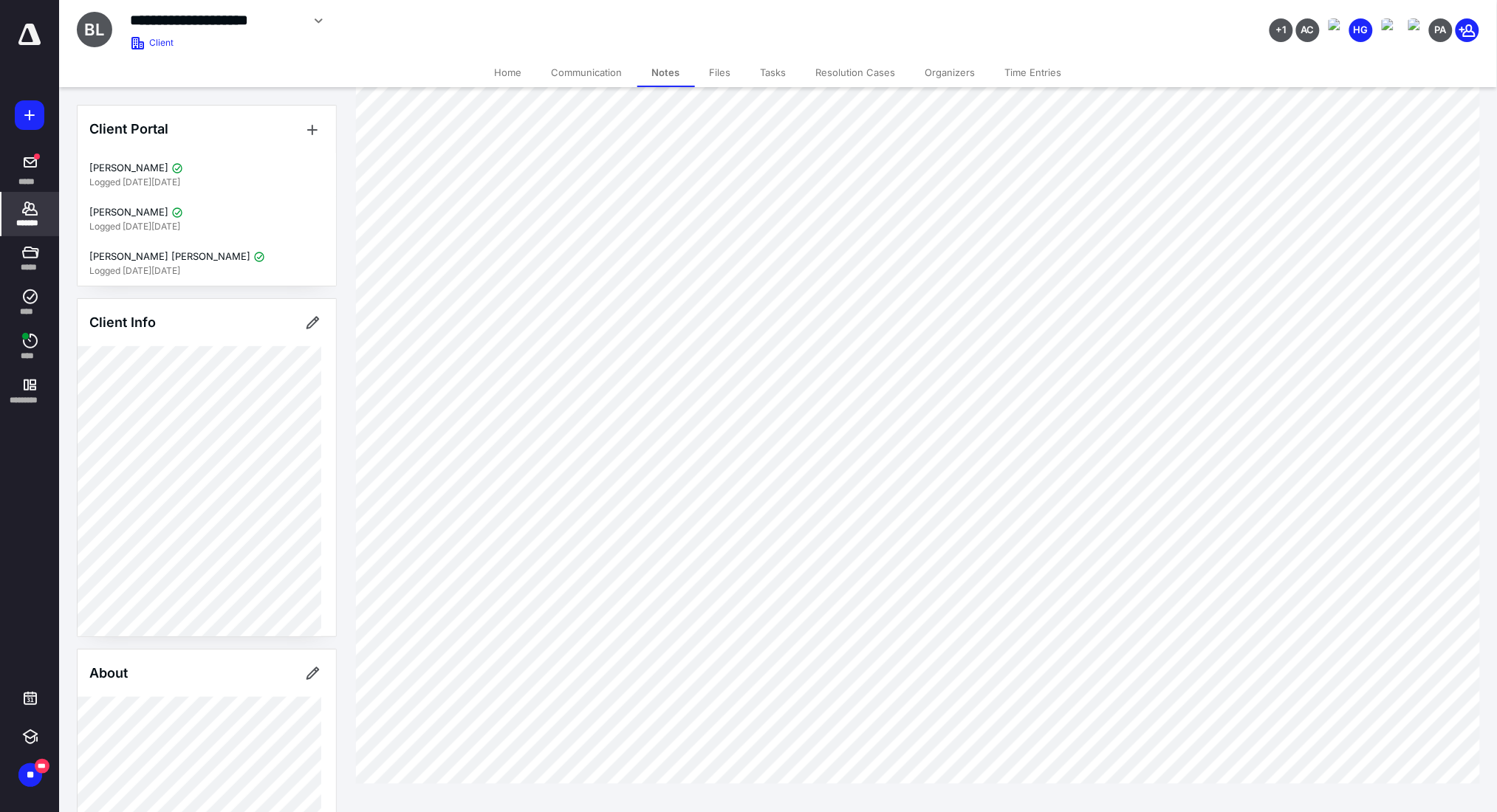 click on "Files" at bounding box center (720, 72) 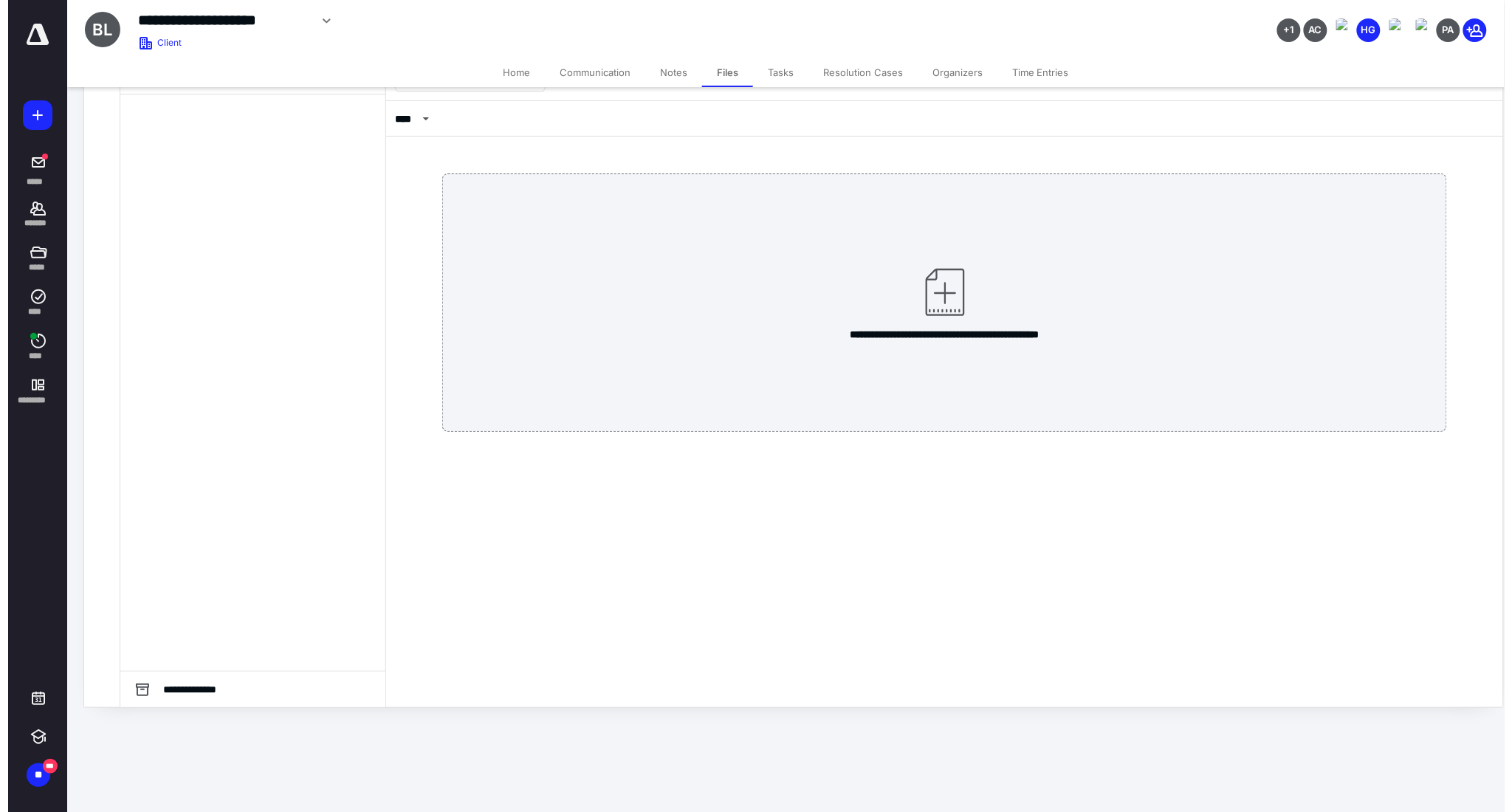 scroll, scrollTop: 0, scrollLeft: 0, axis: both 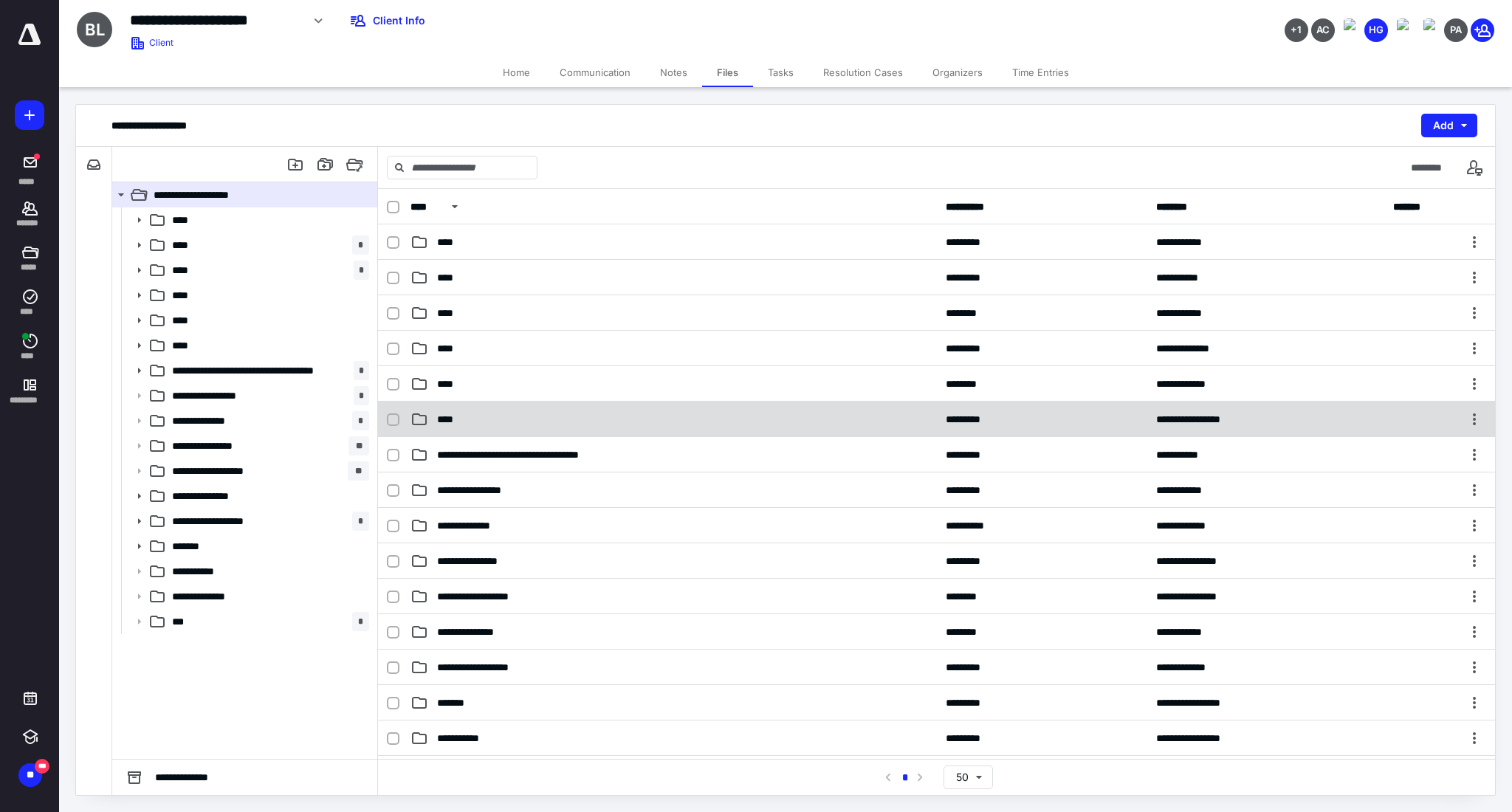 click on "****" at bounding box center [673, 419] 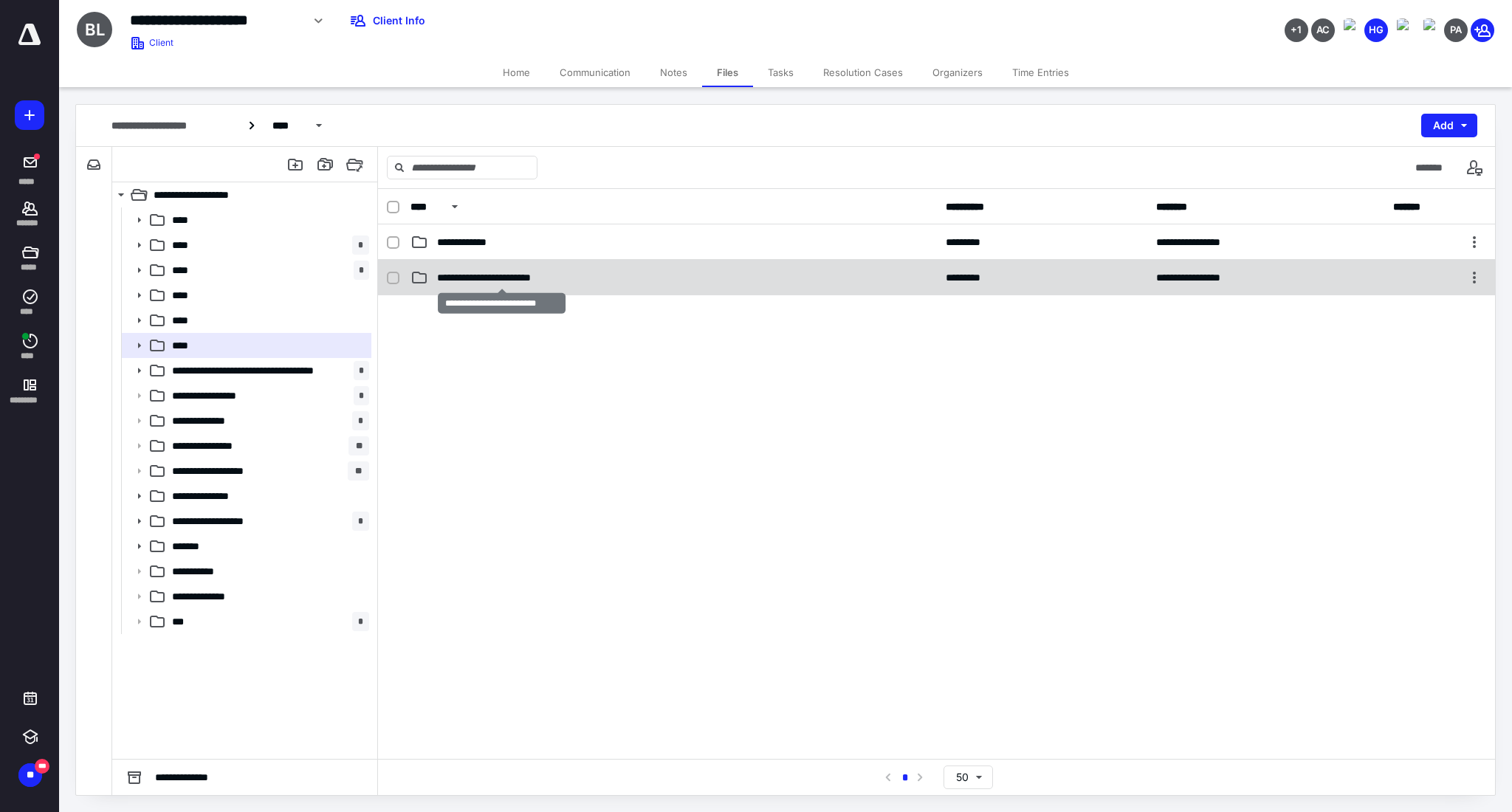 click on "**********" at bounding box center [501, 278] 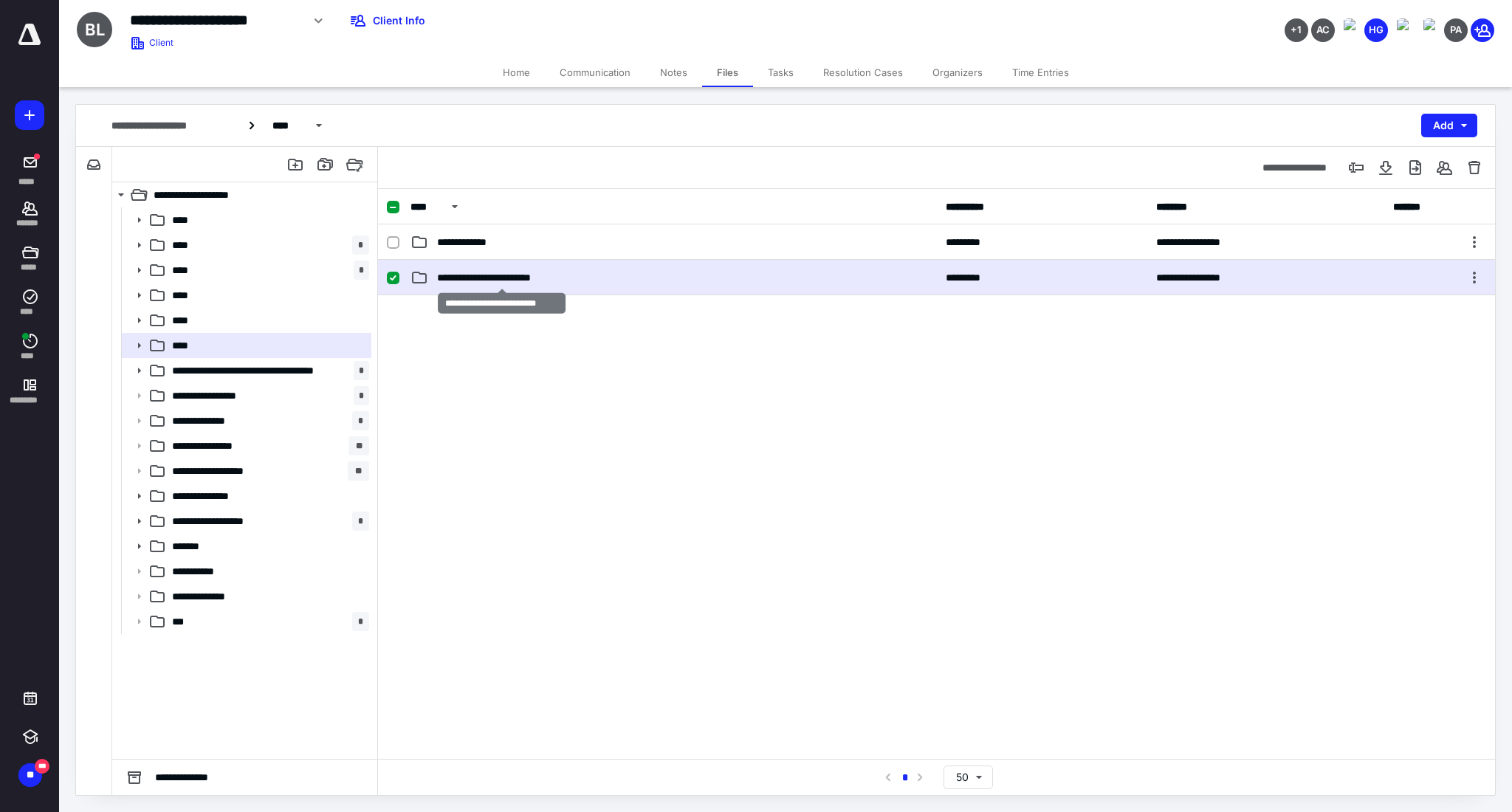 click on "**********" at bounding box center [501, 278] 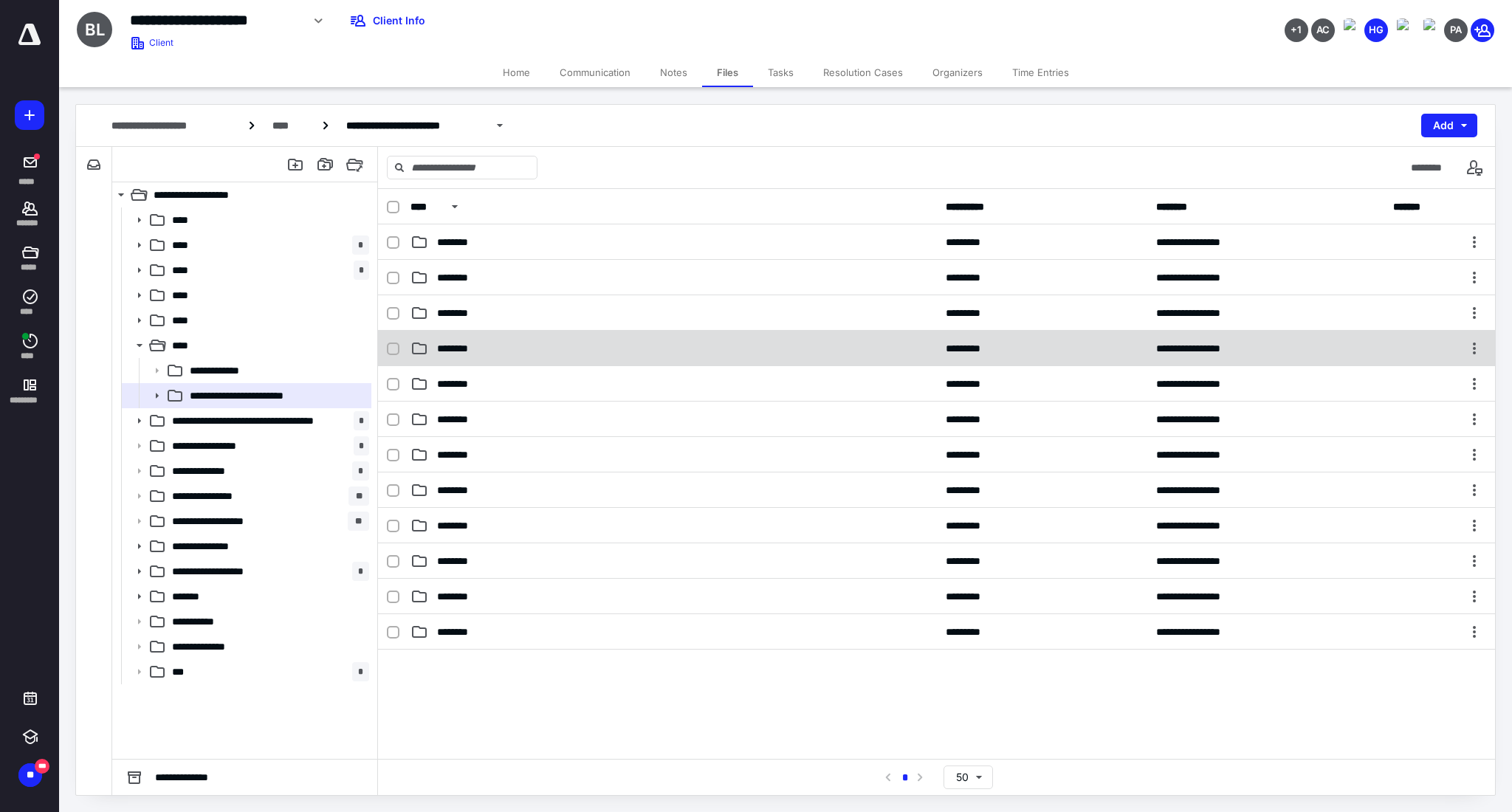 click on "********" at bounding box center [673, 348] 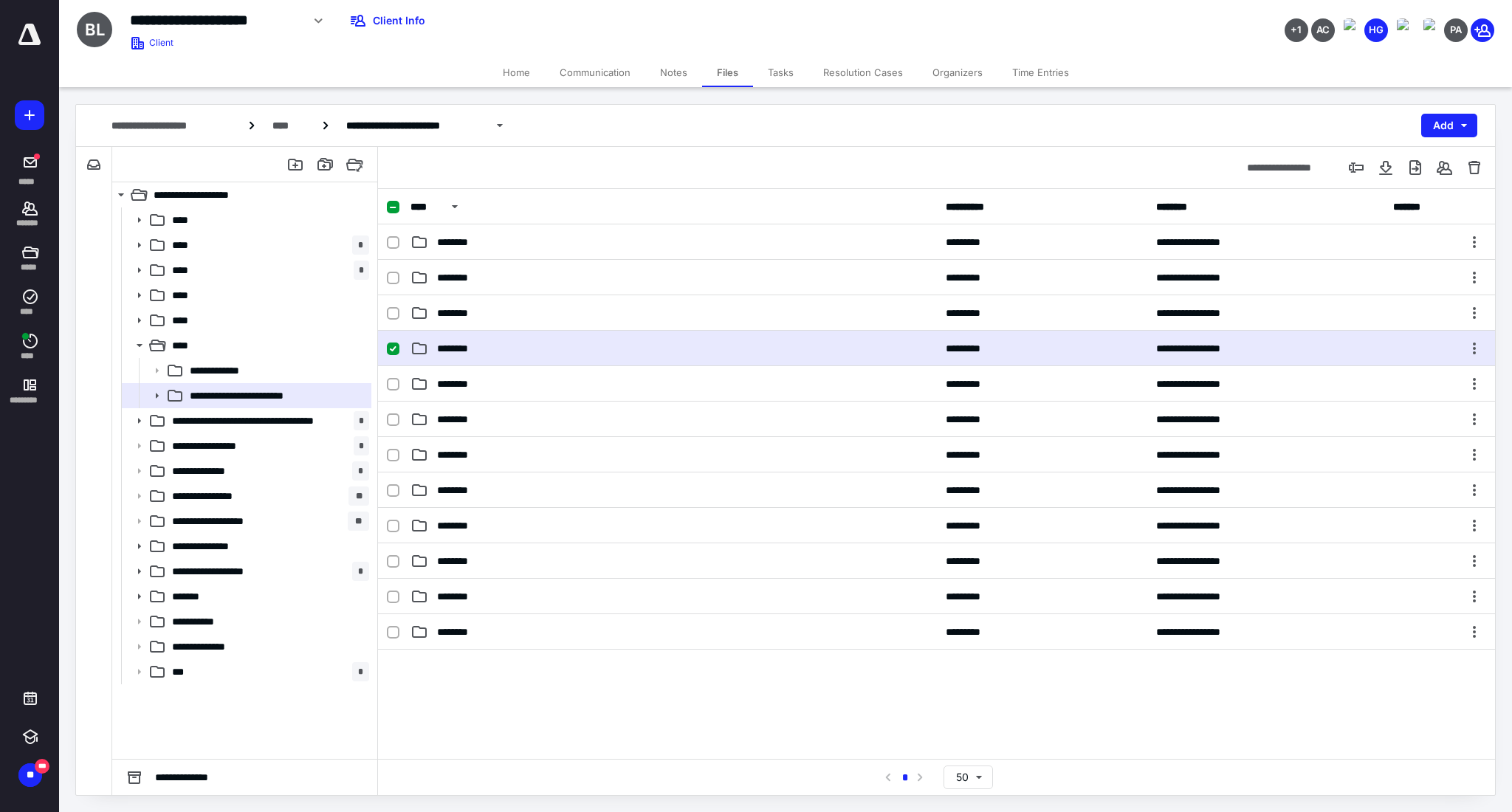 click on "********" at bounding box center (673, 348) 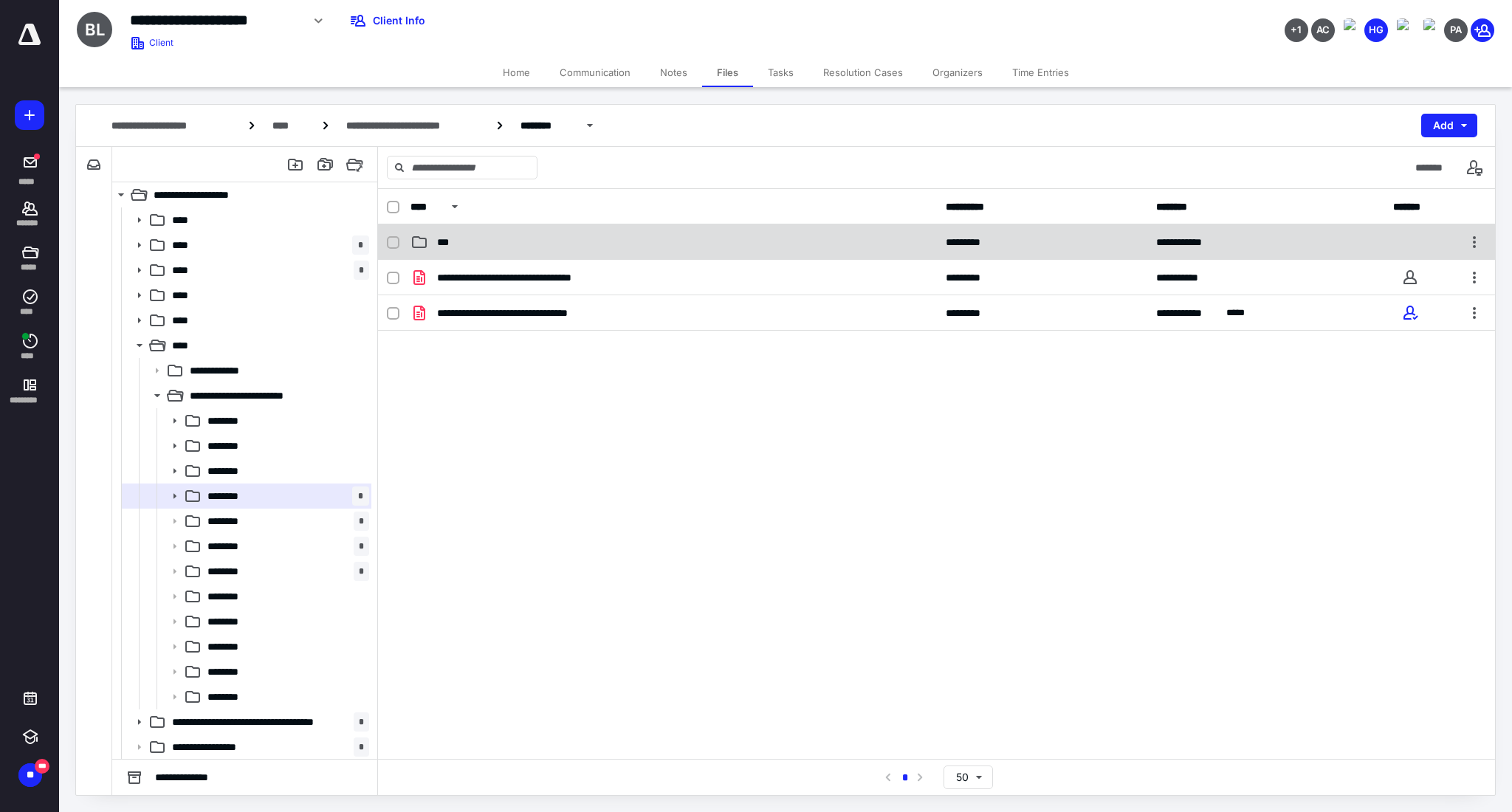 click on "***" at bounding box center (673, 242) 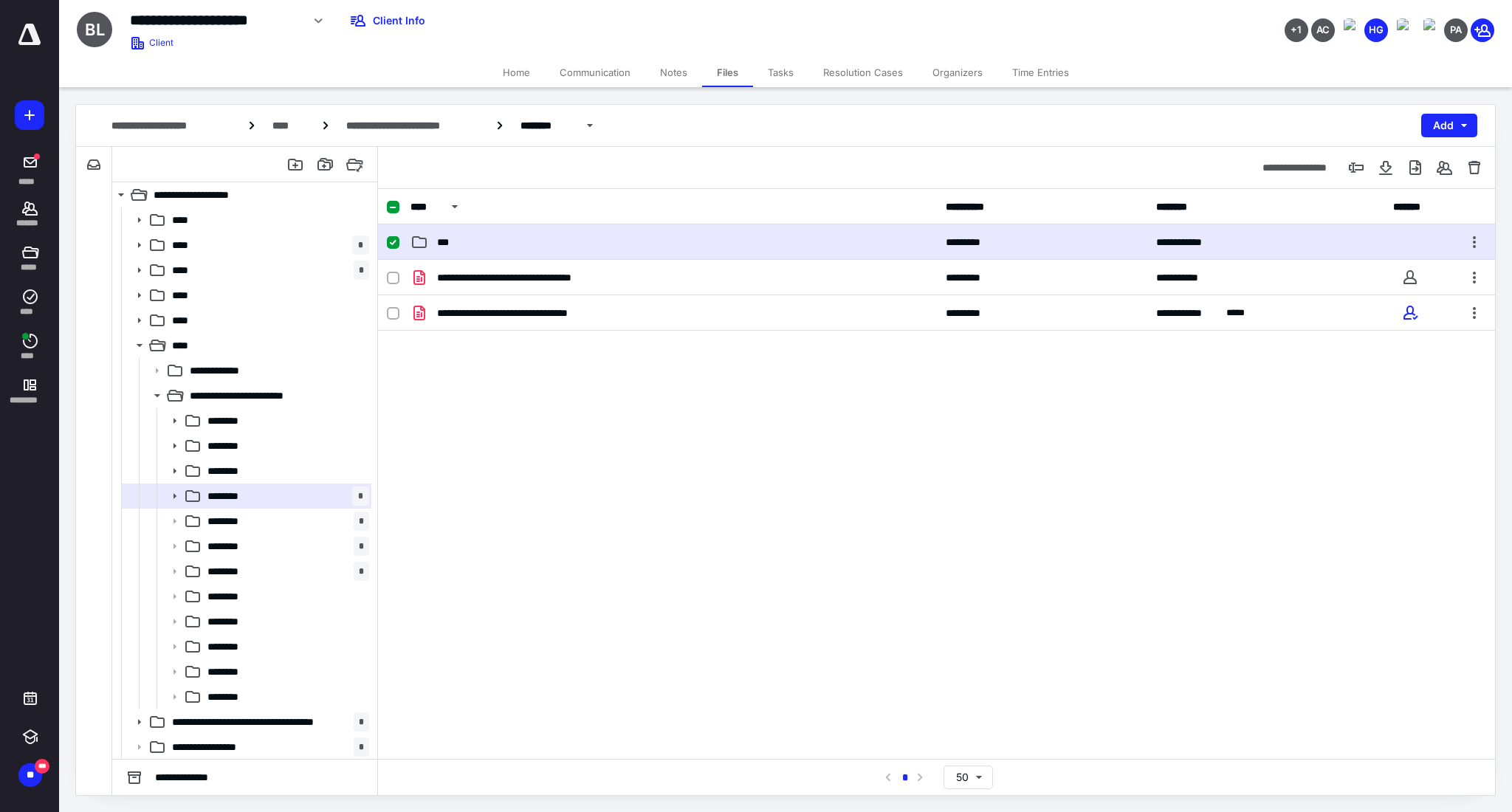 click on "***" at bounding box center (673, 242) 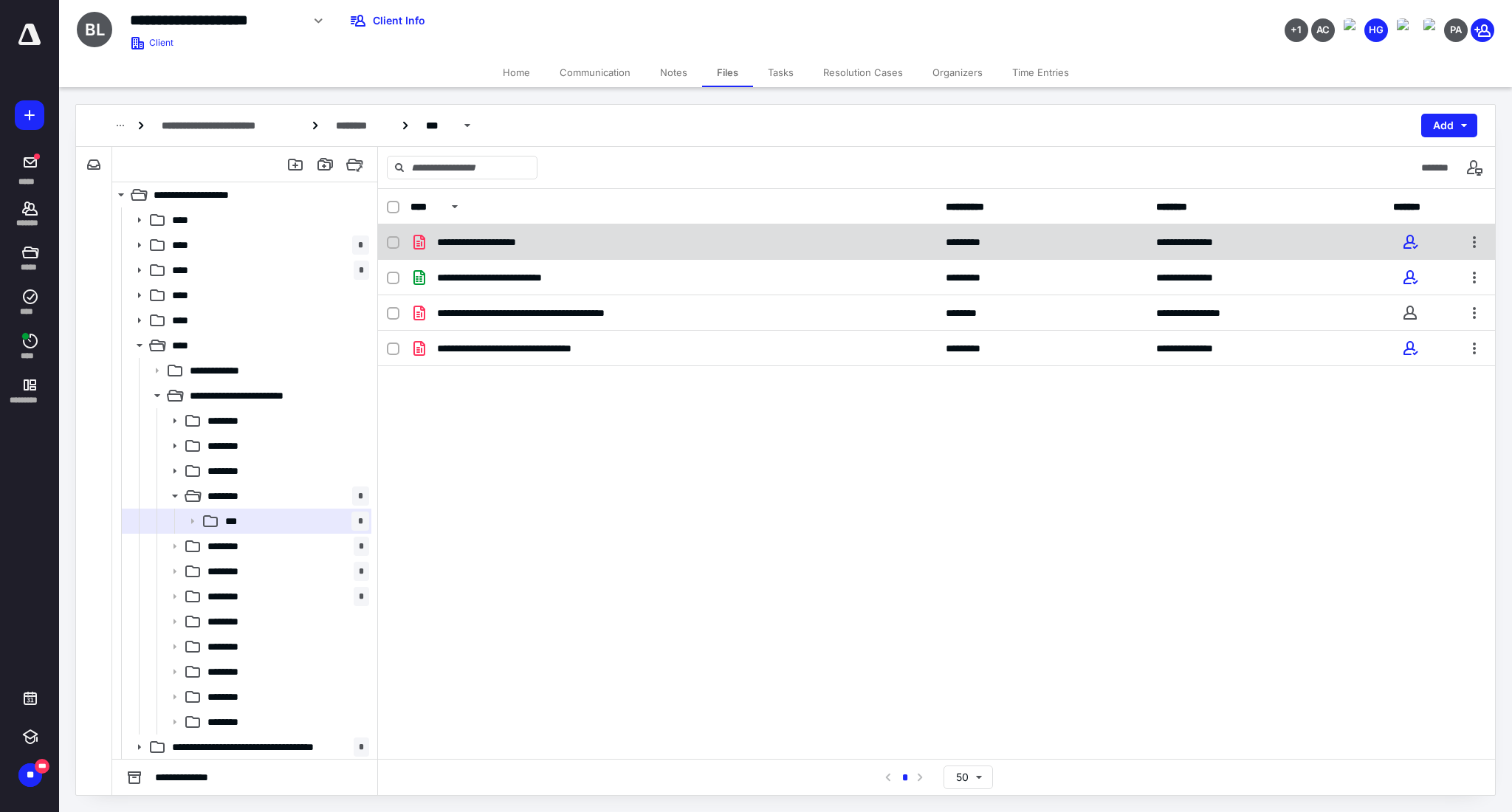 click on "**********" at bounding box center [673, 242] 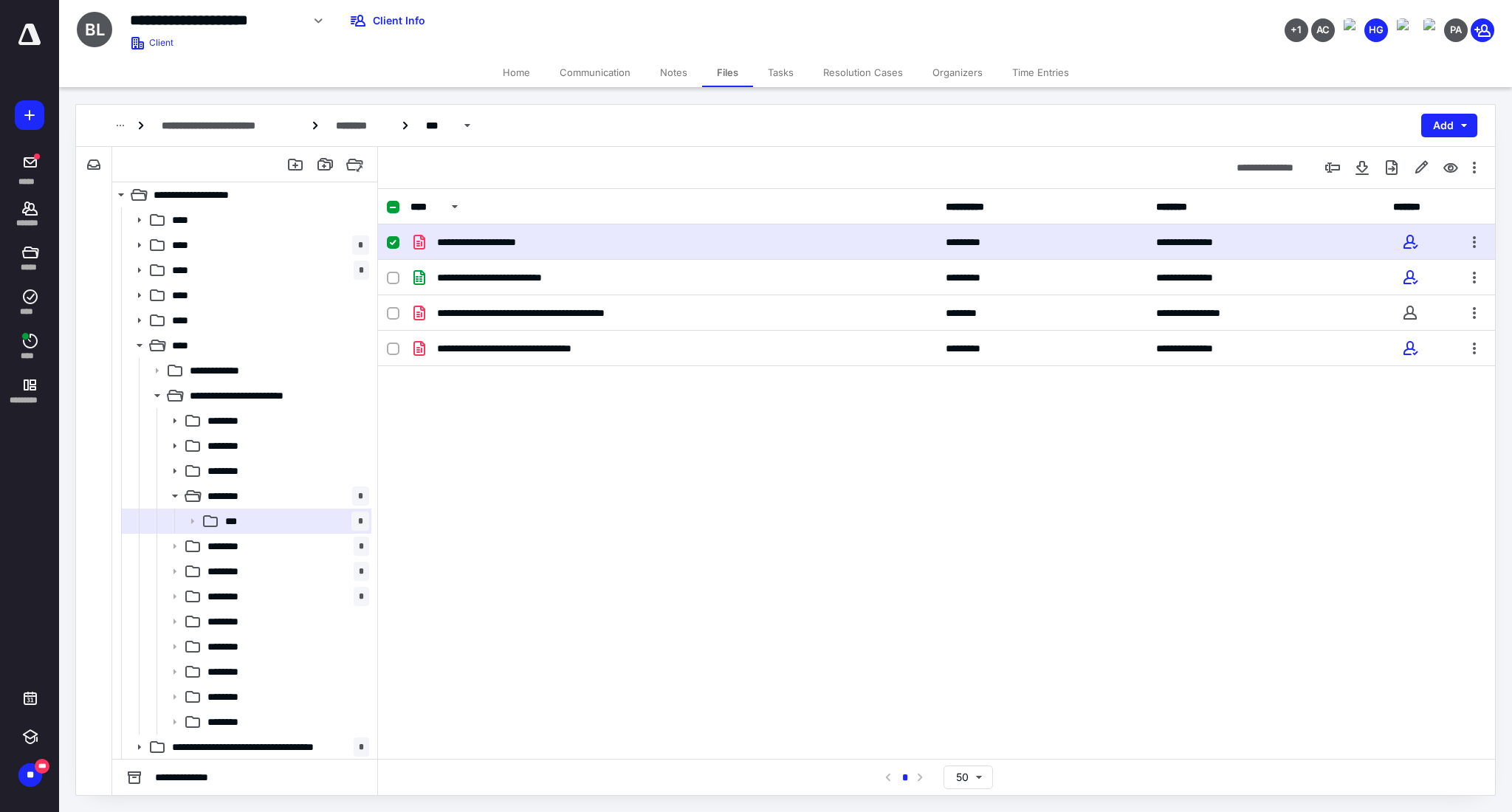 click on "Tasks" at bounding box center [780, 72] 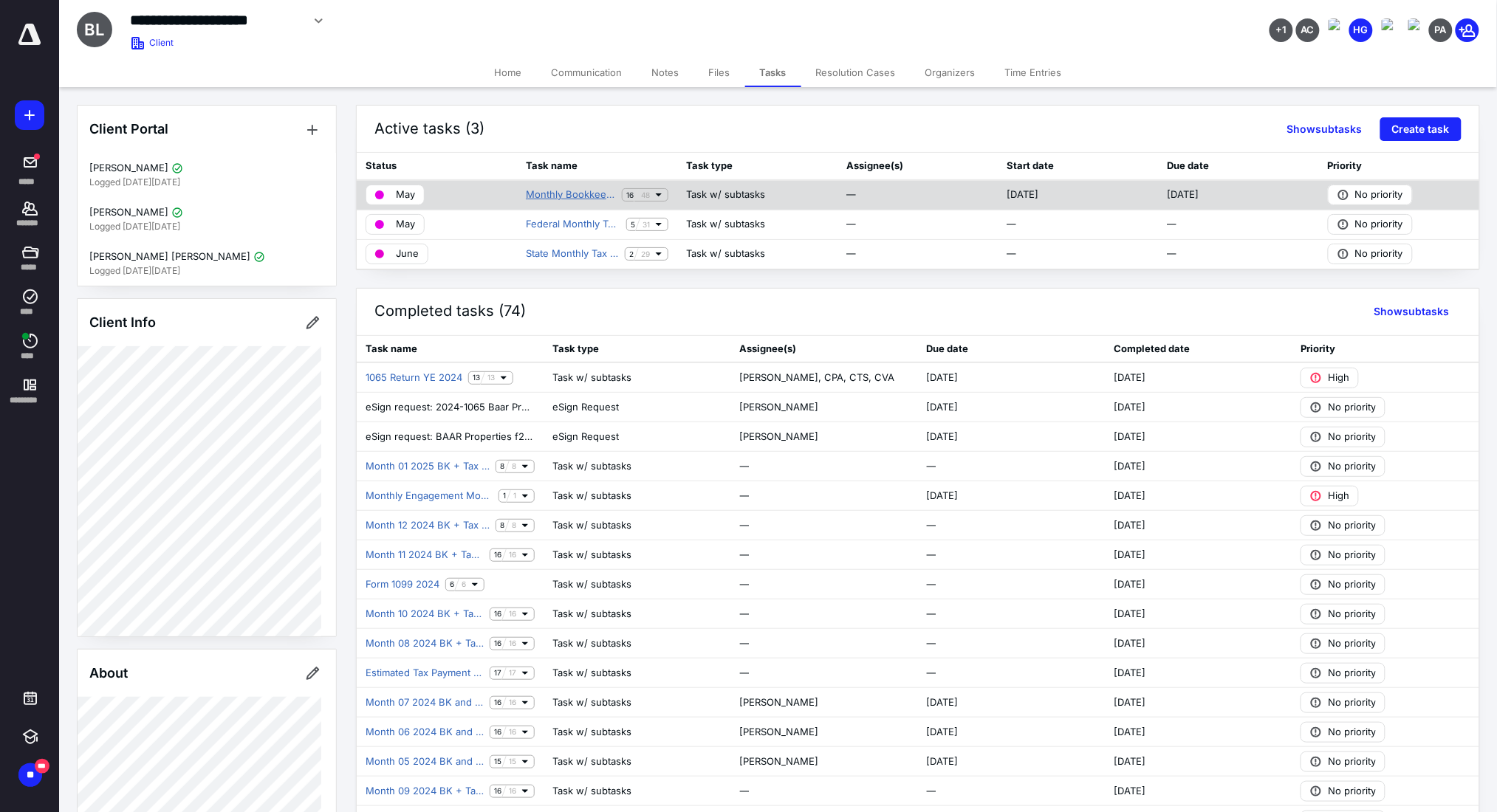 click on "Monthly Bookkeeping" at bounding box center [571, 195] 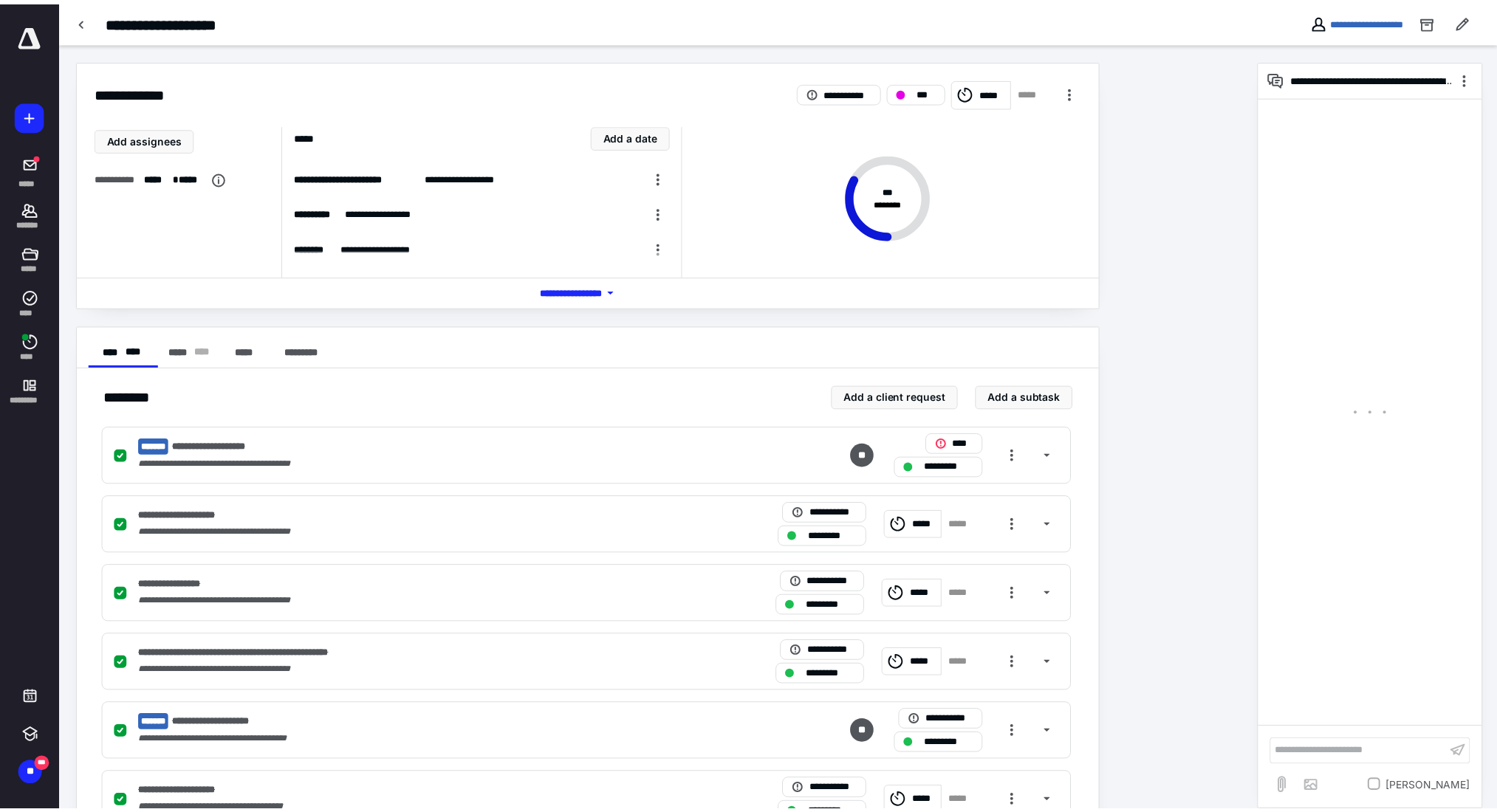 scroll, scrollTop: 1035, scrollLeft: 0, axis: vertical 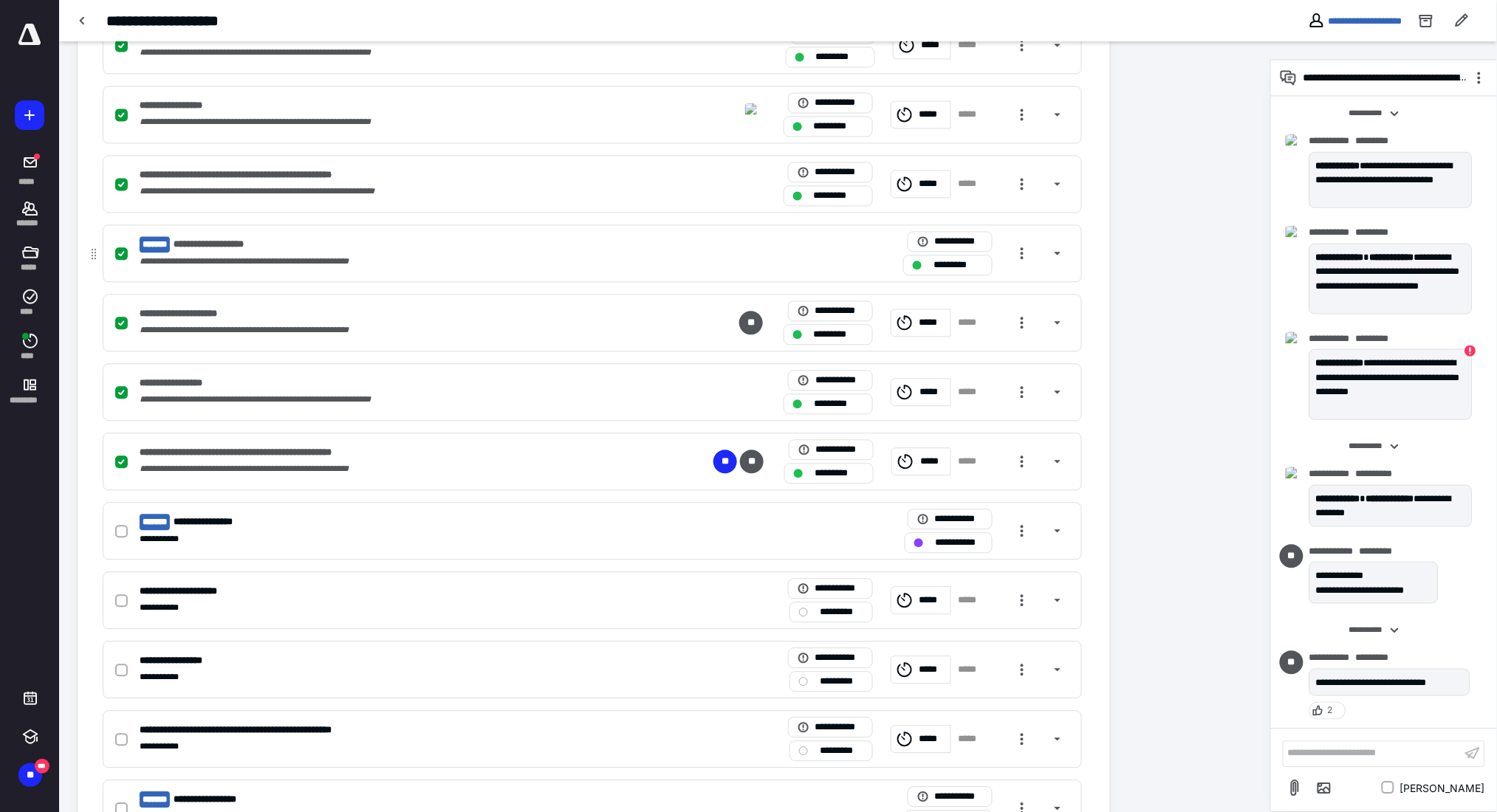 click on "**********" at bounding box center (592, 253) 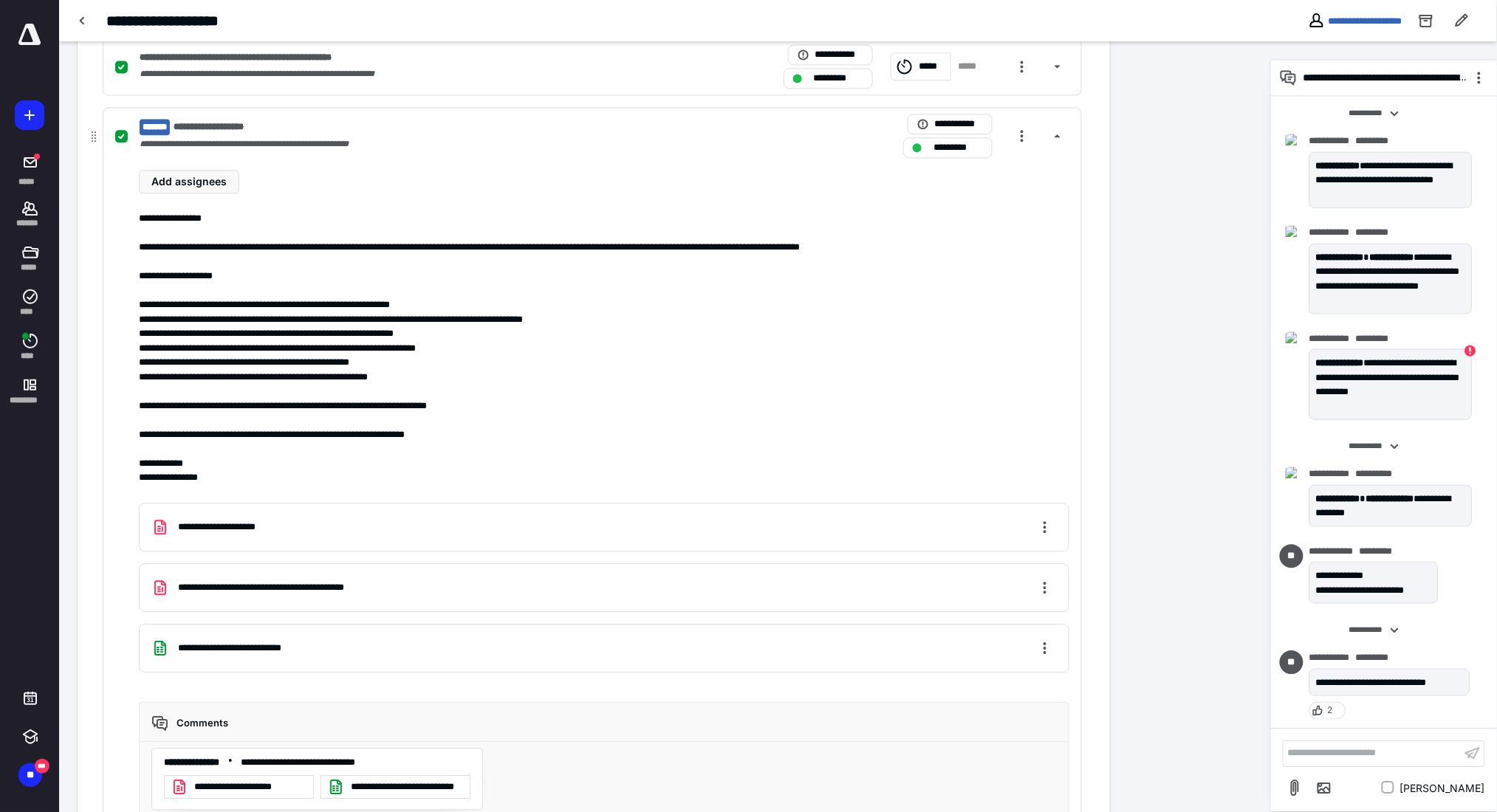 scroll, scrollTop: 1126, scrollLeft: 0, axis: vertical 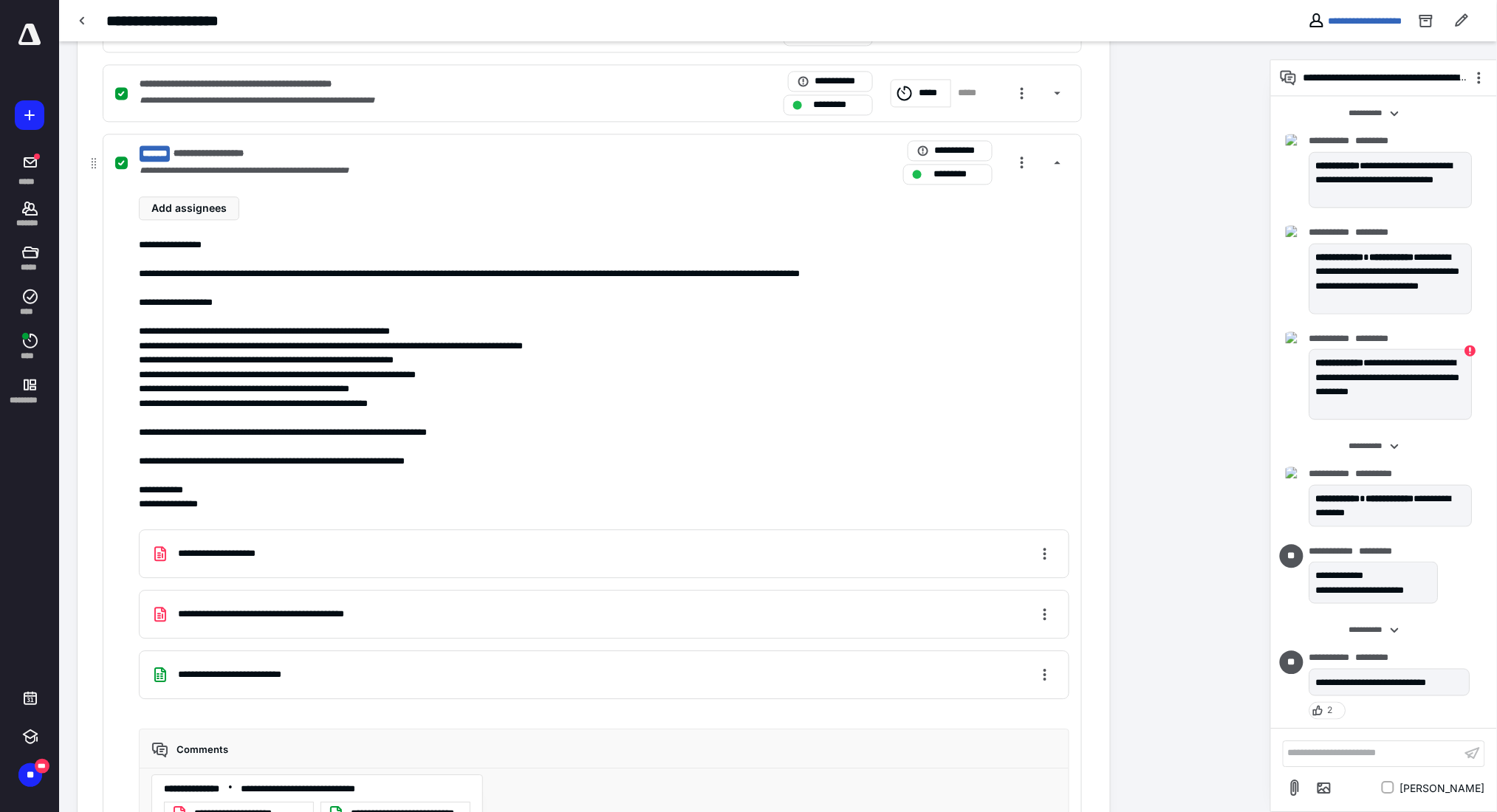 click on "**********" at bounding box center [398, 154] 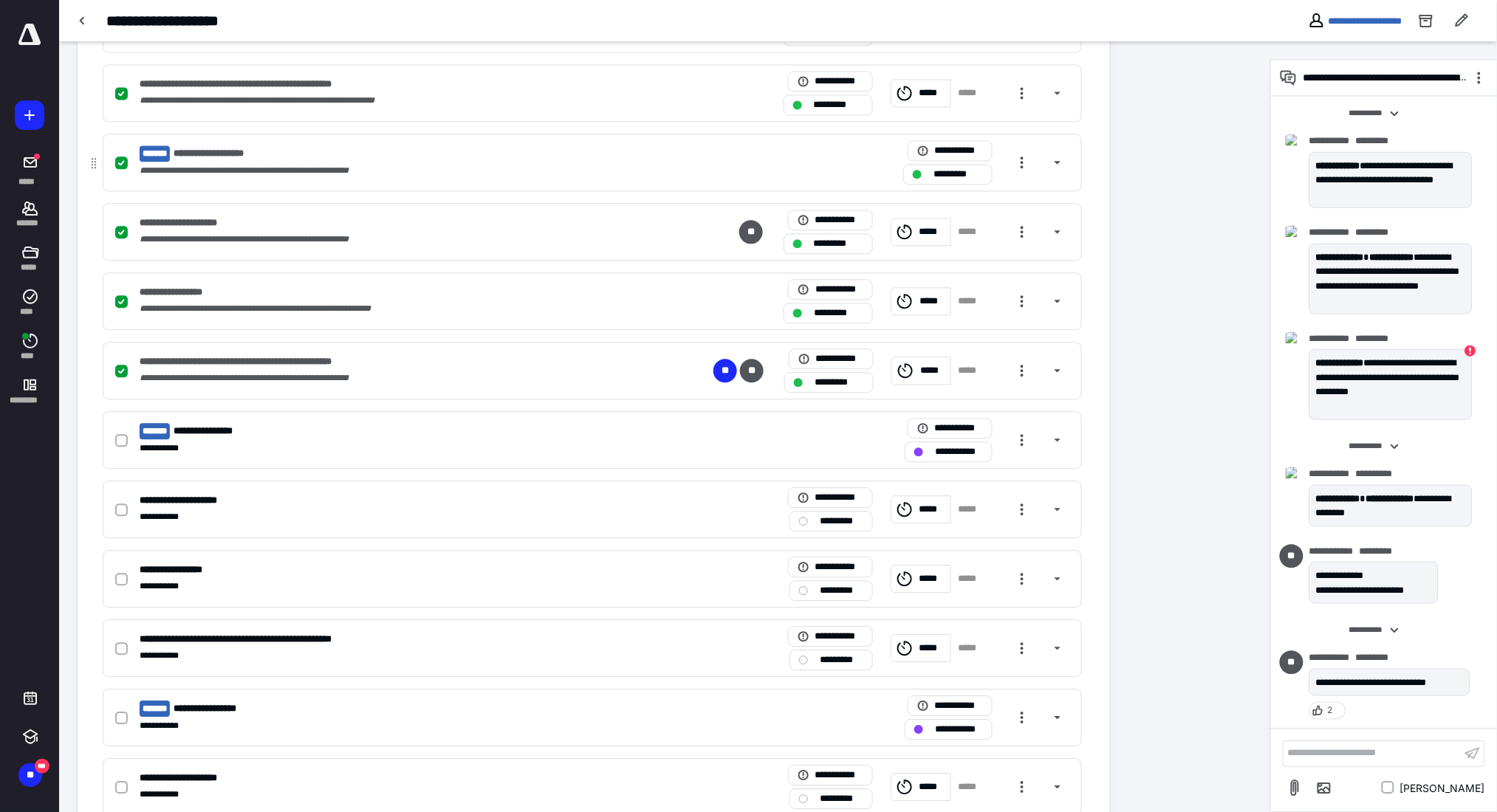click on "**********" at bounding box center (398, 154) 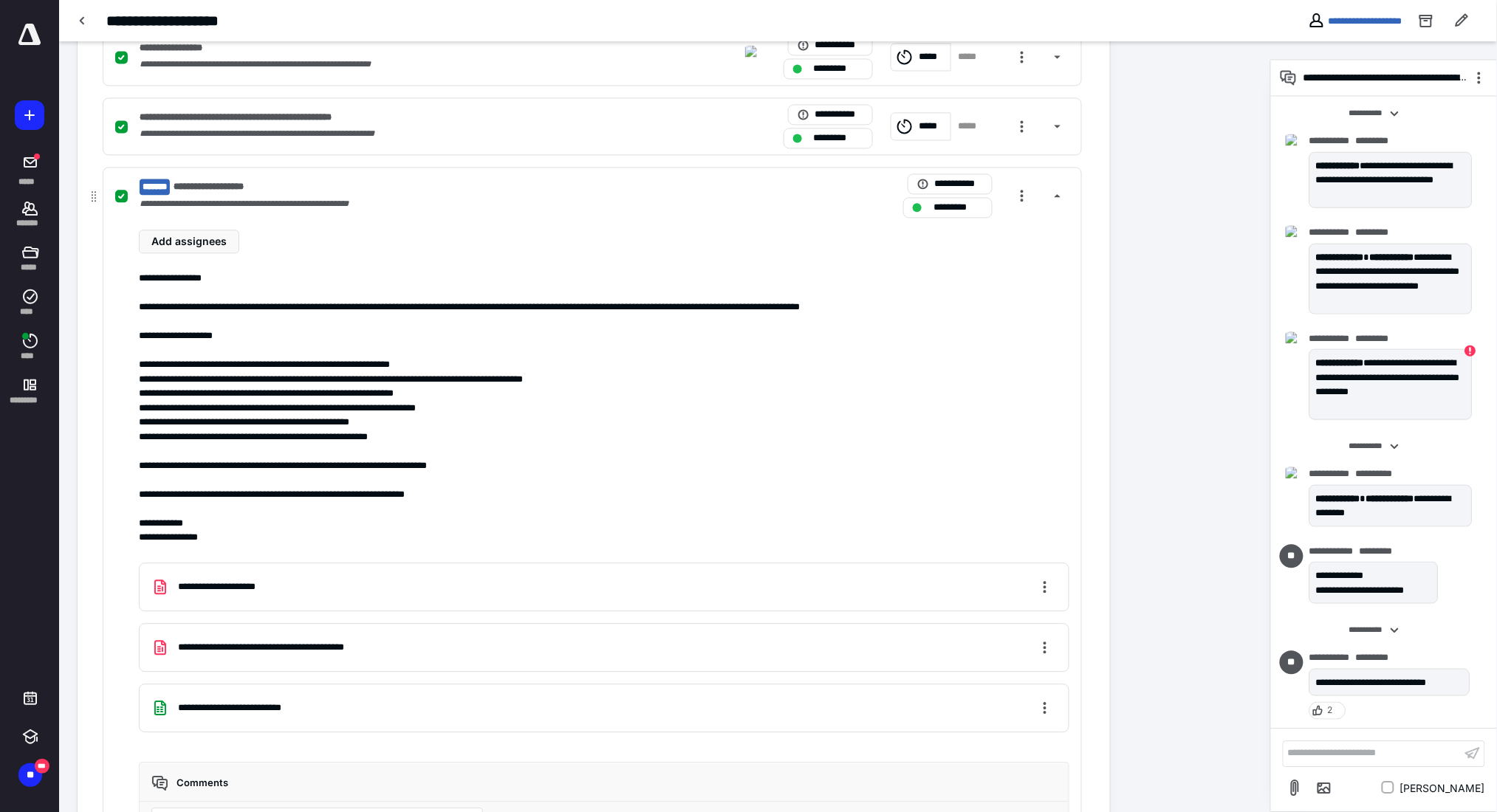 scroll, scrollTop: 1091, scrollLeft: 0, axis: vertical 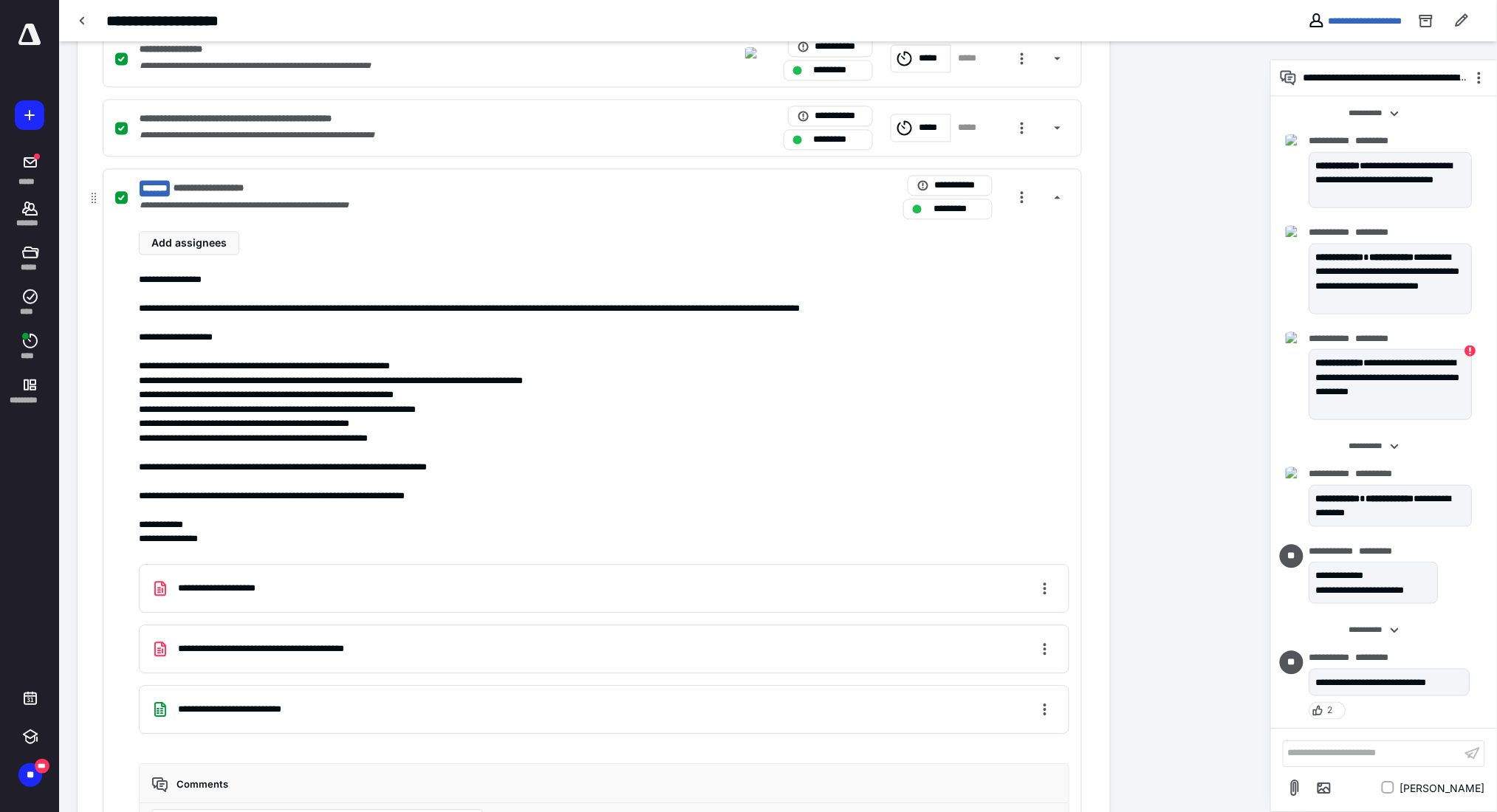 click on "**********" at bounding box center (398, 205) 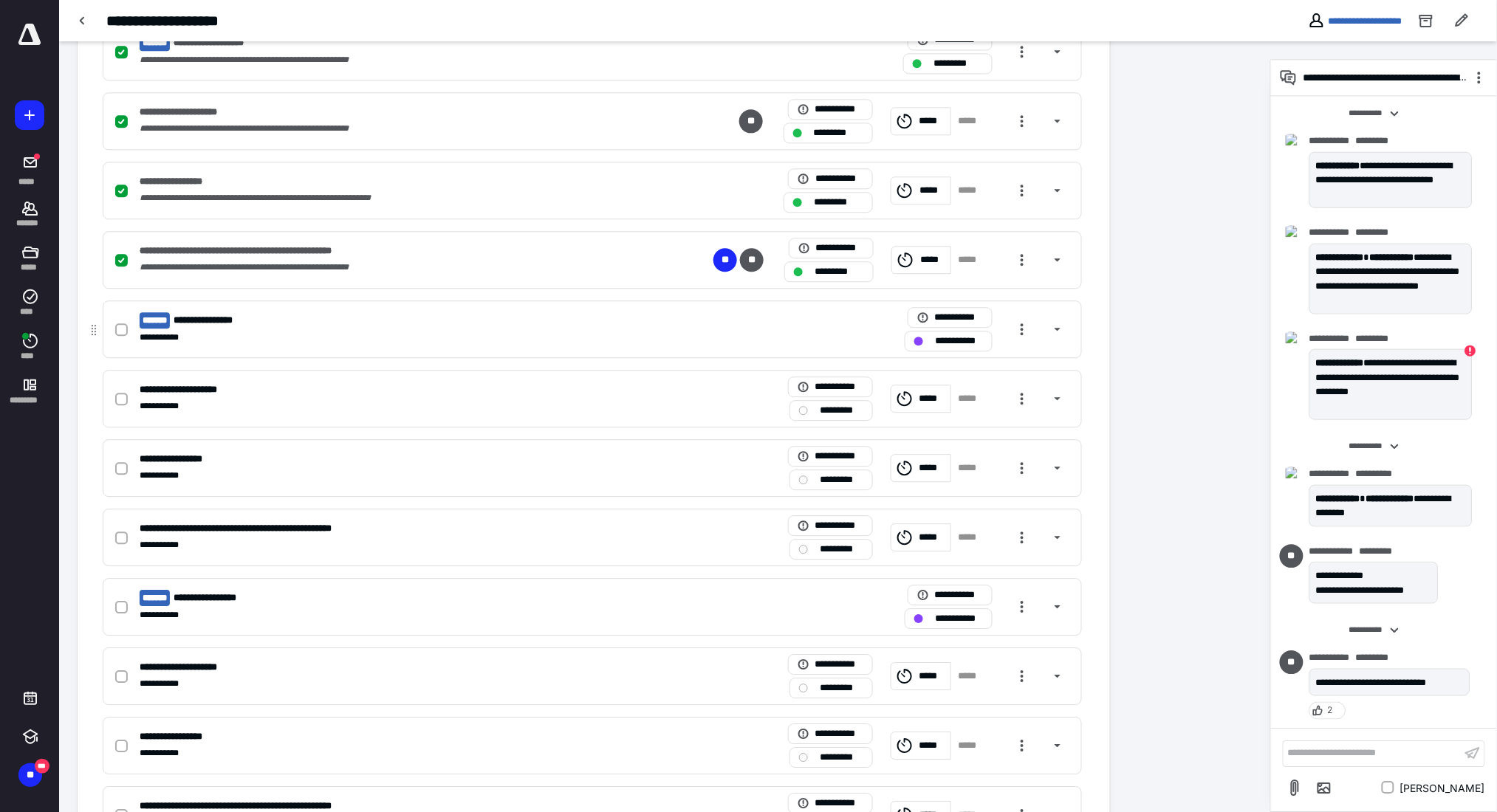 click on "**********" at bounding box center [389, 329] 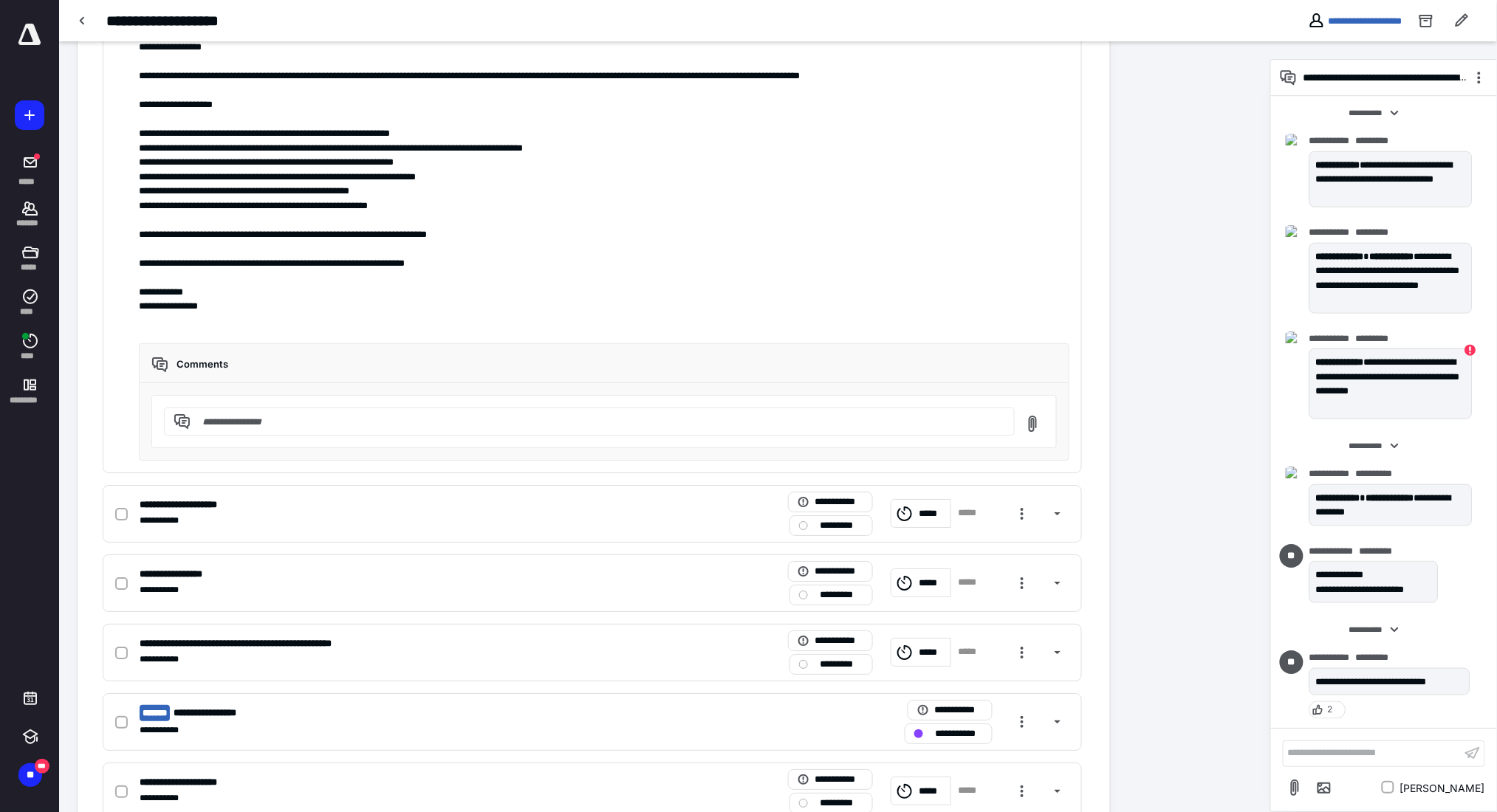 scroll, scrollTop: 1603, scrollLeft: 0, axis: vertical 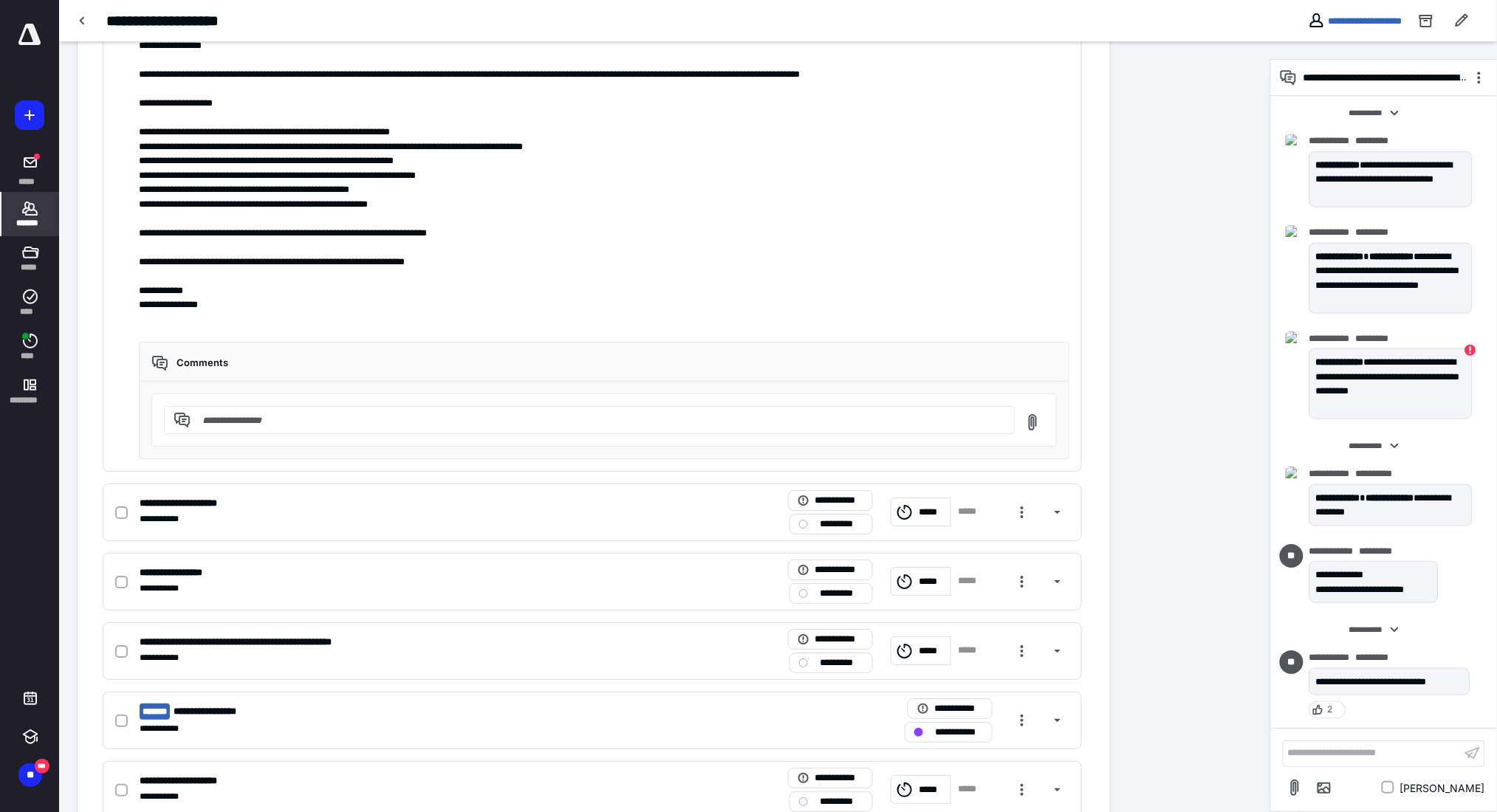 click 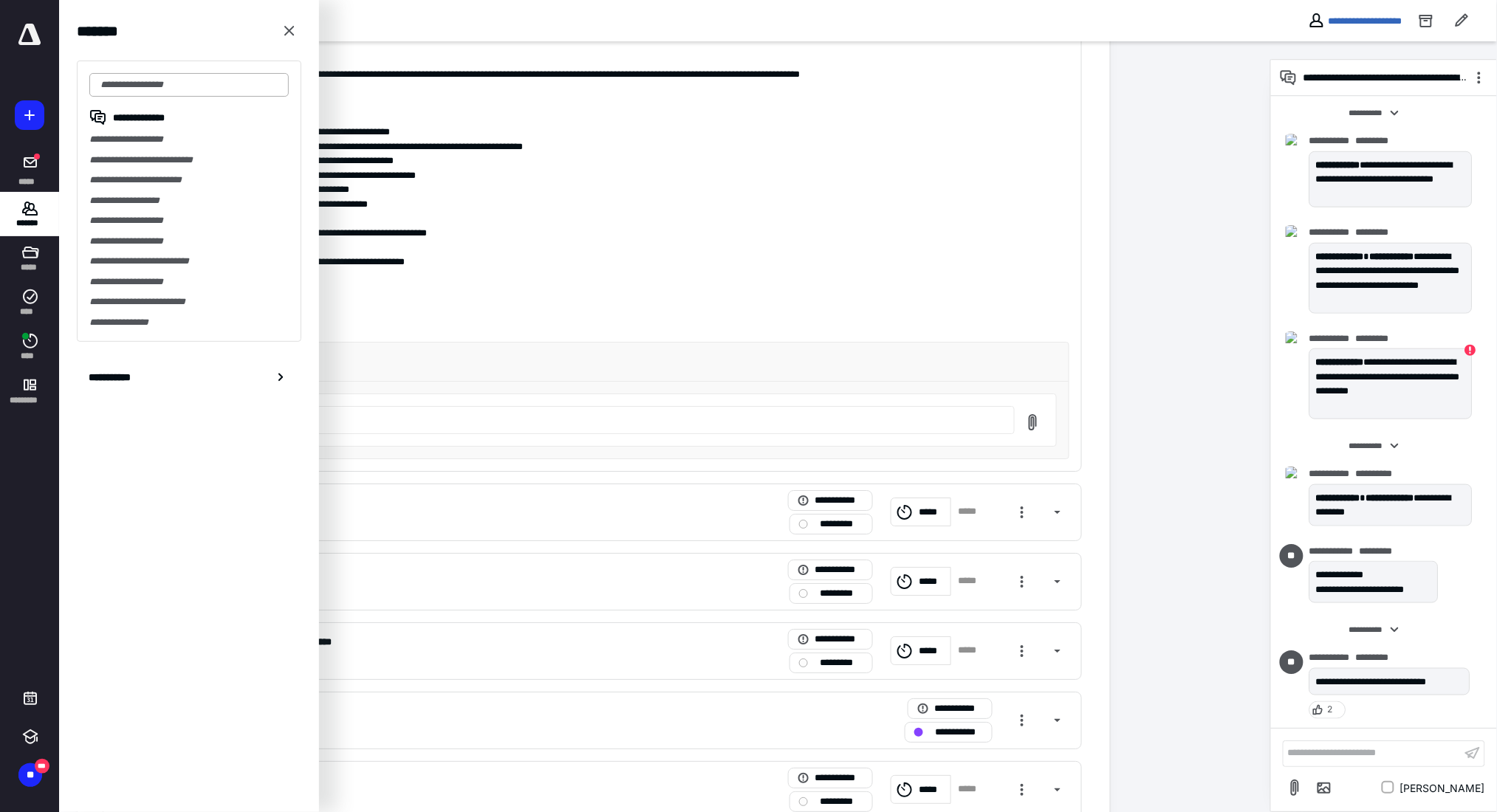 click at bounding box center (189, 85) 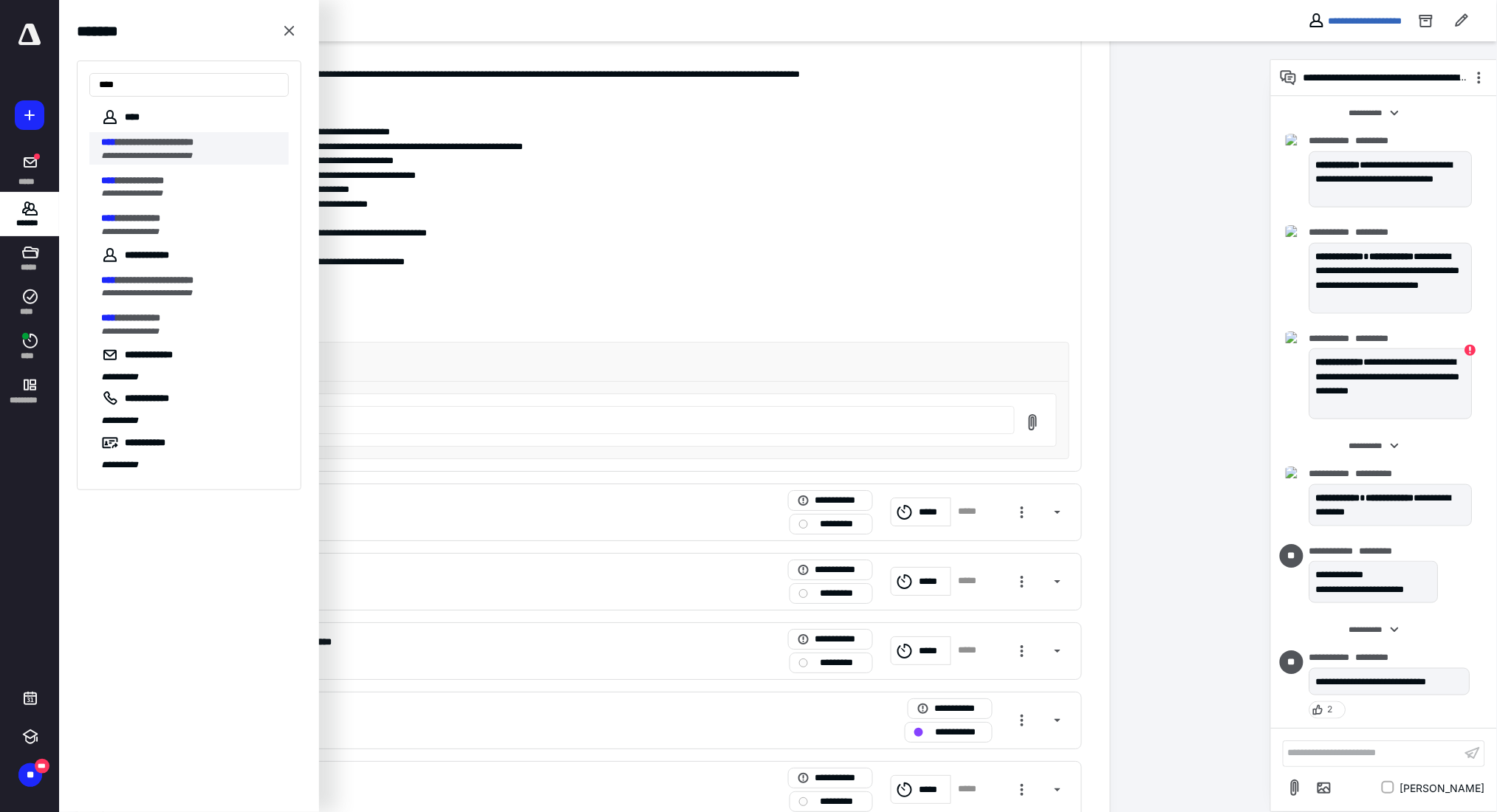 type on "****" 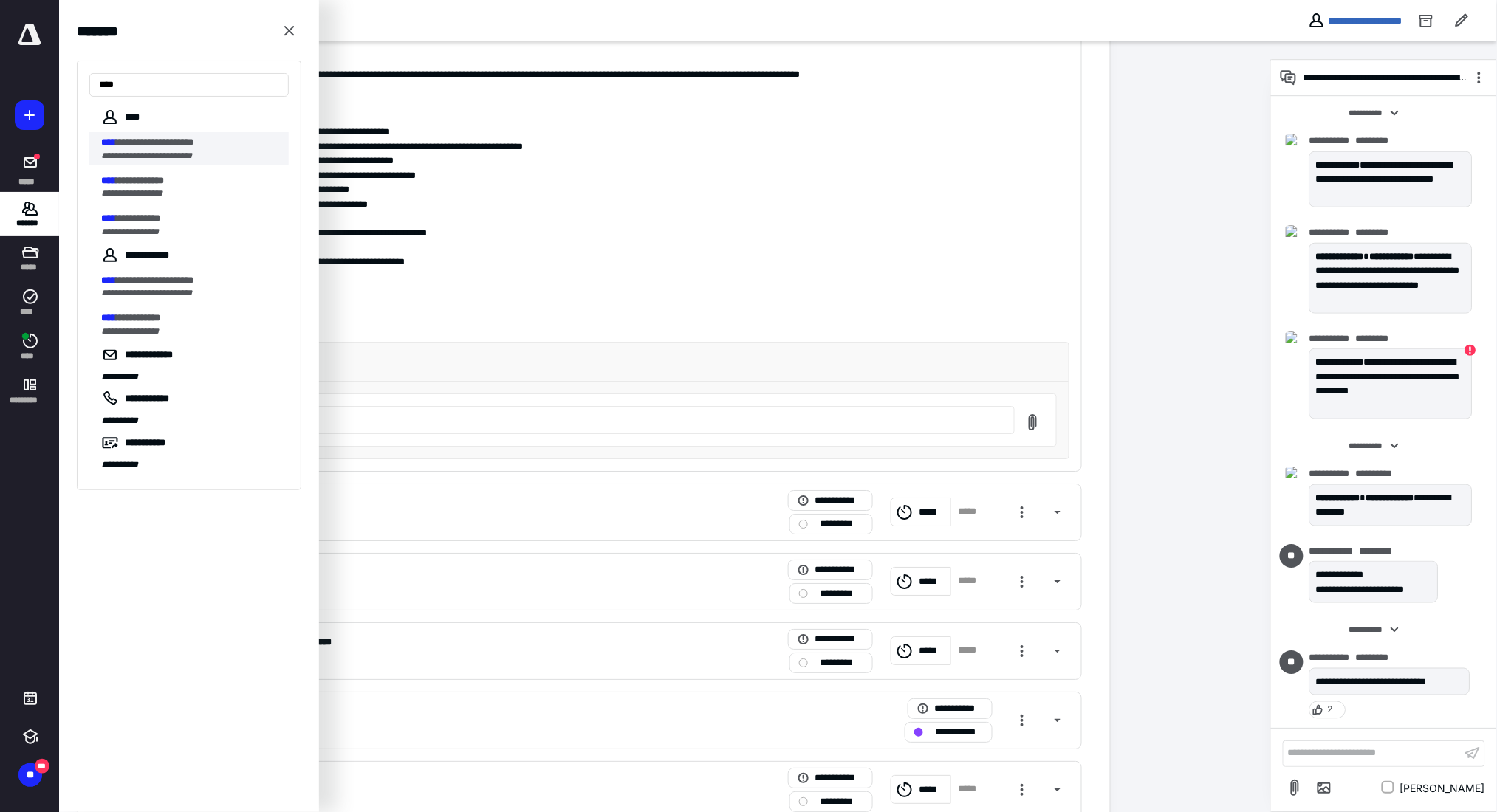 click on "**********" at bounding box center (154, 142) 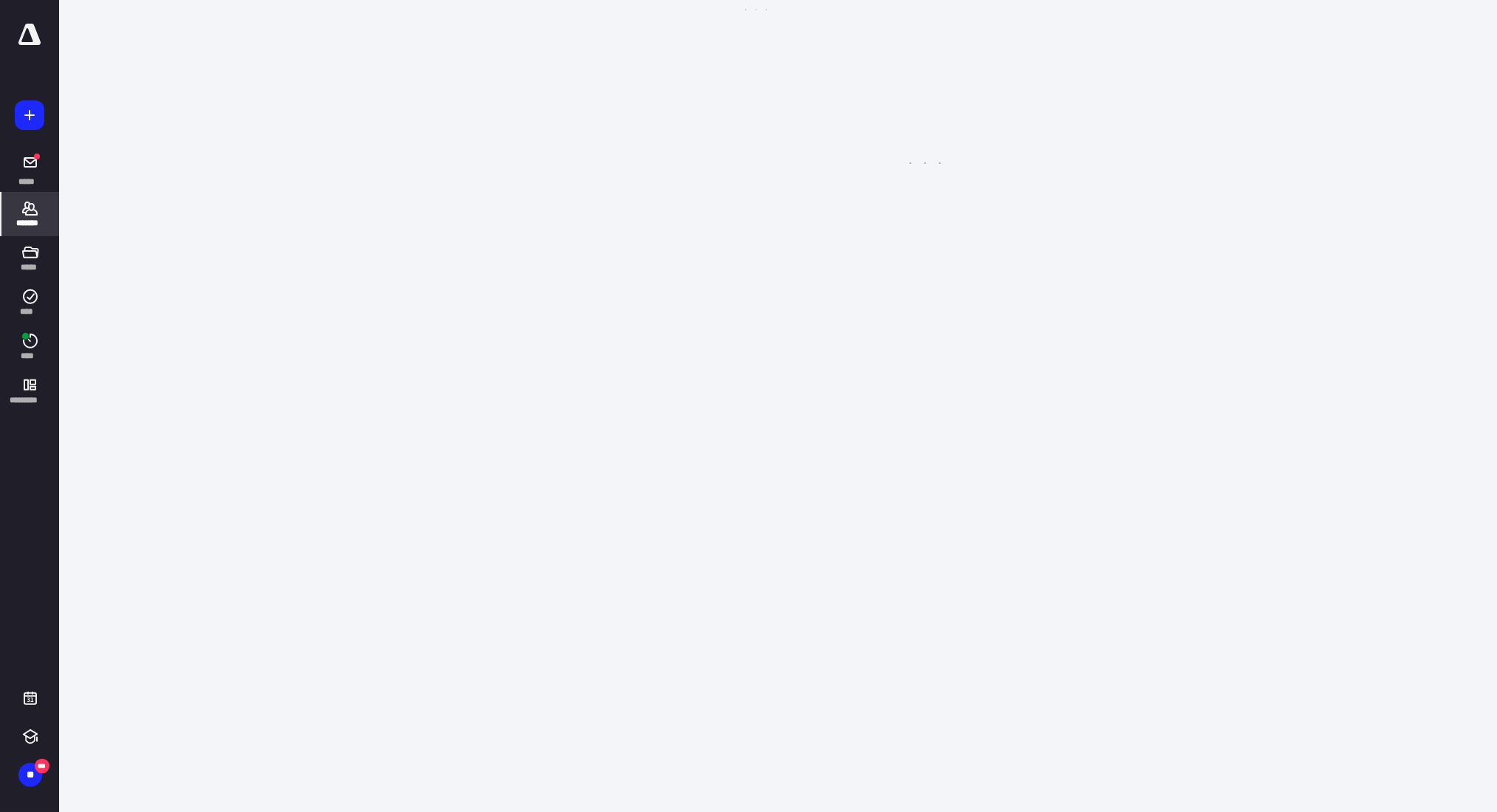 scroll, scrollTop: 0, scrollLeft: 0, axis: both 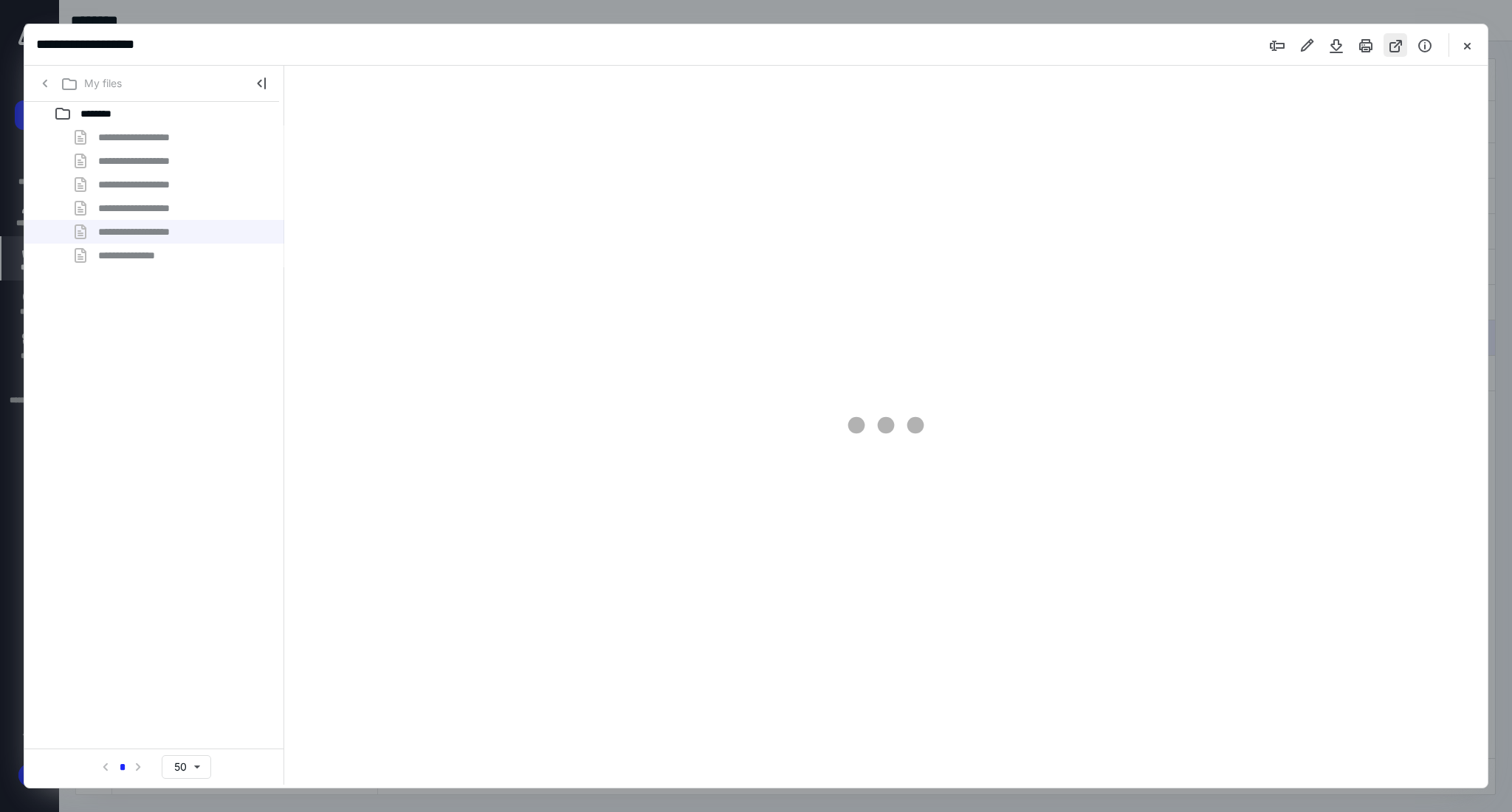 type on "113" 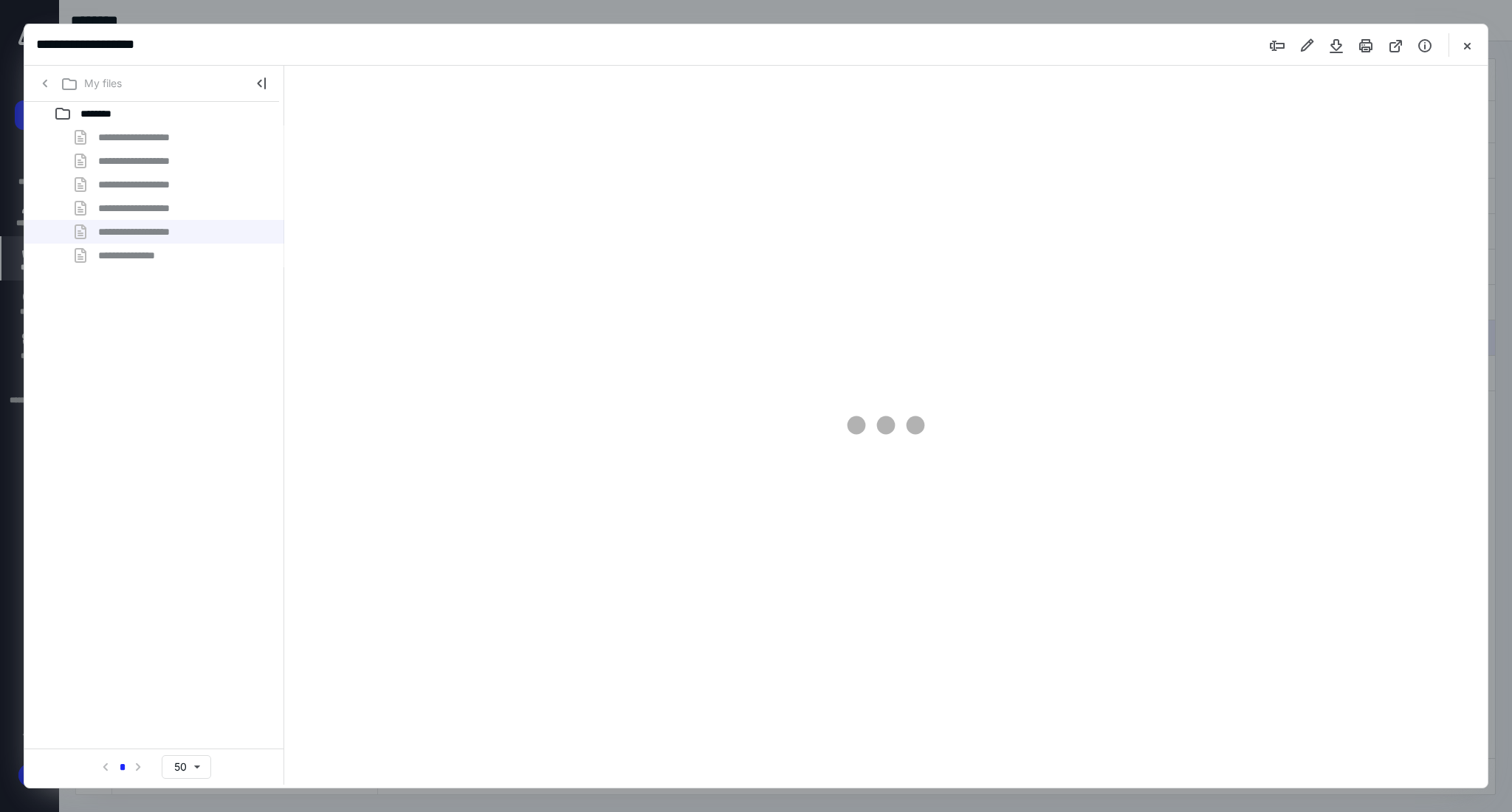 scroll, scrollTop: 59, scrollLeft: 0, axis: vertical 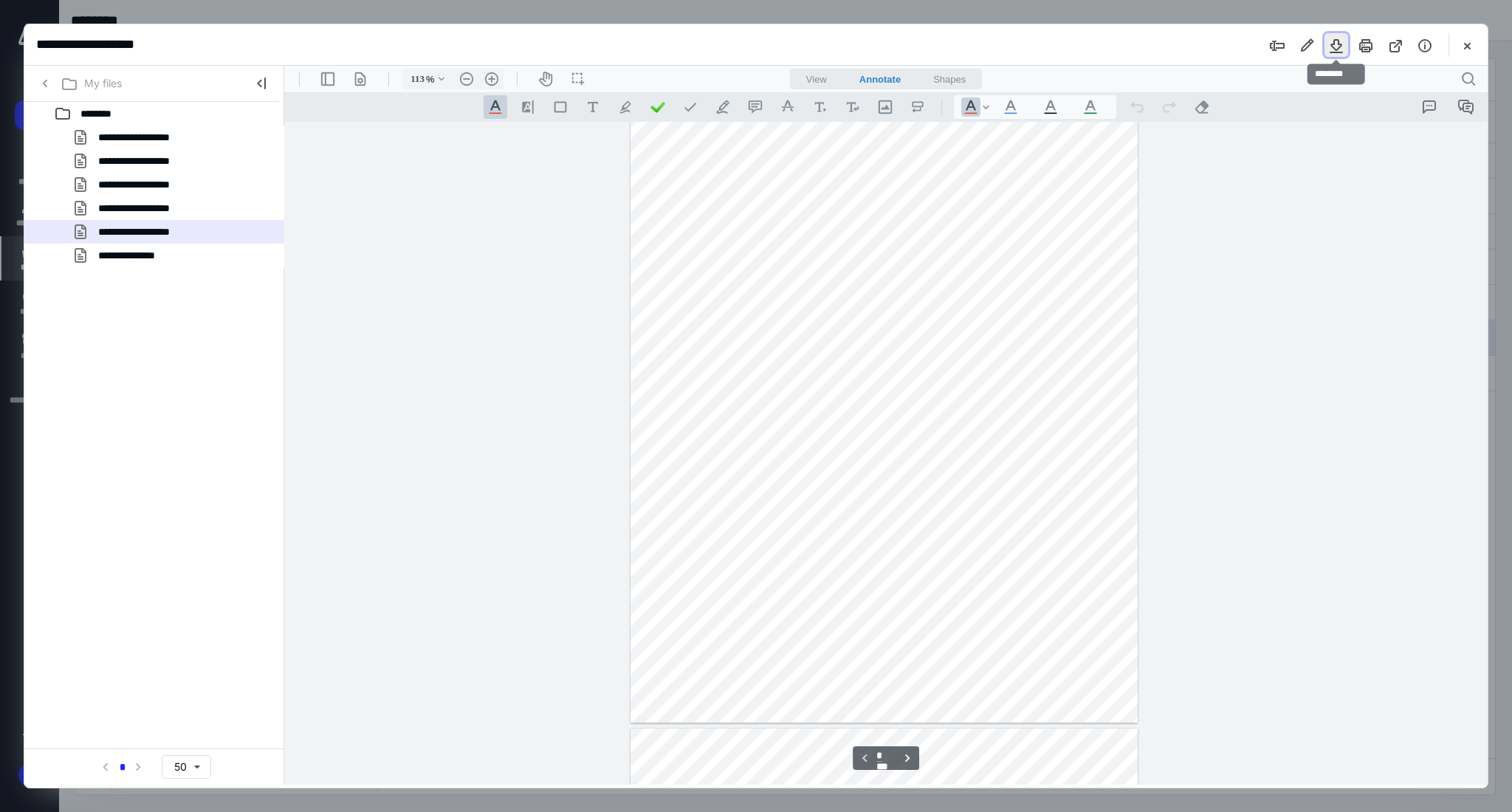 click at bounding box center [1336, 45] 